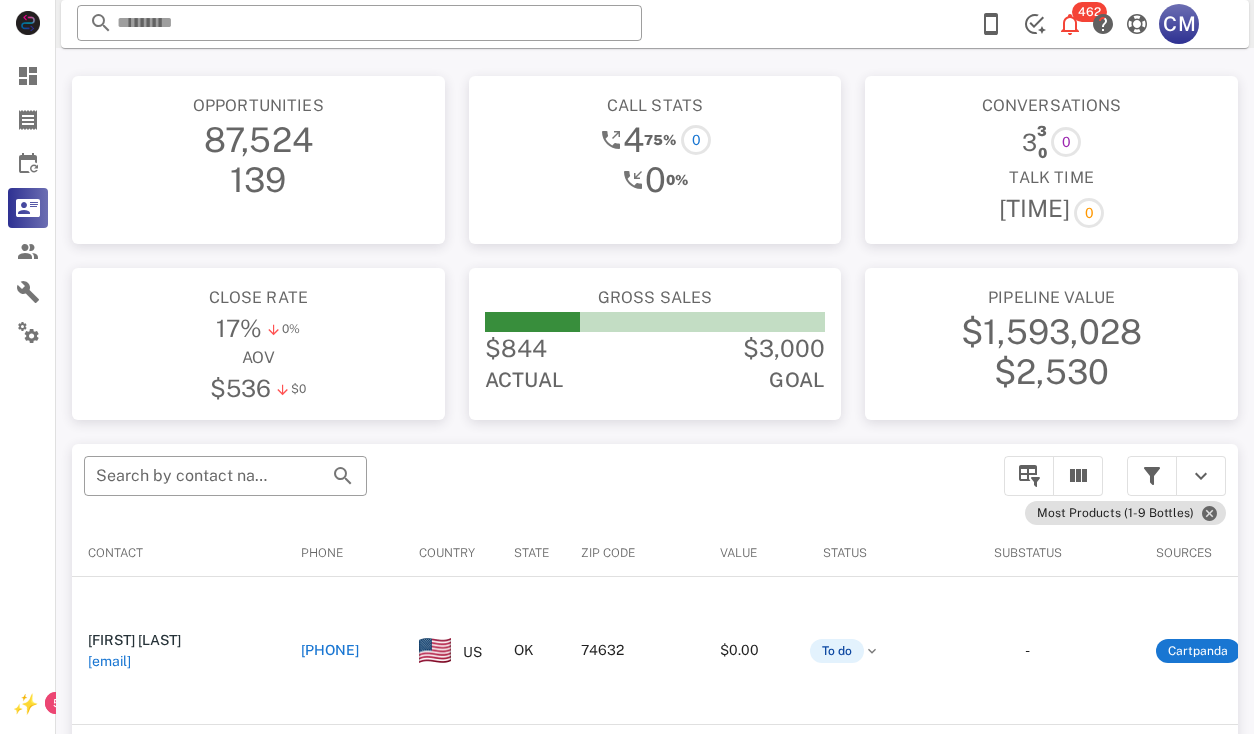 scroll, scrollTop: 1, scrollLeft: 0, axis: vertical 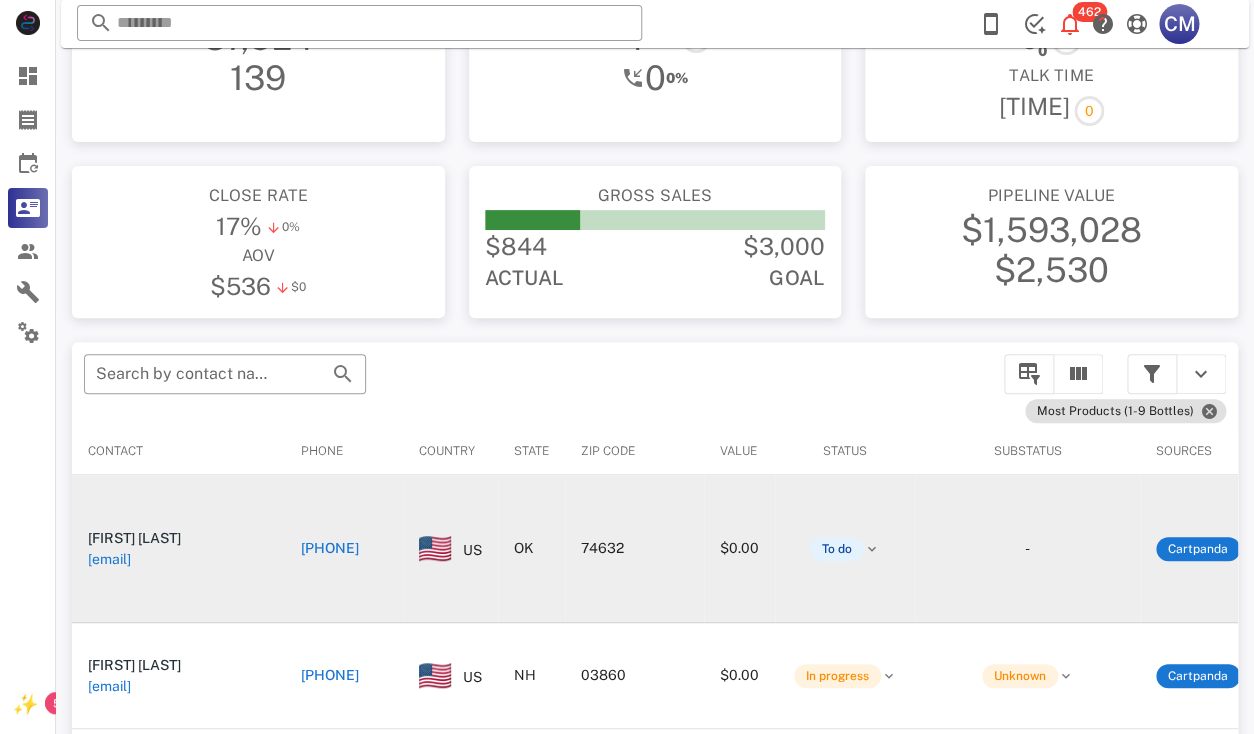 click on "yayacheryl47@gmail.com" at bounding box center [109, 559] 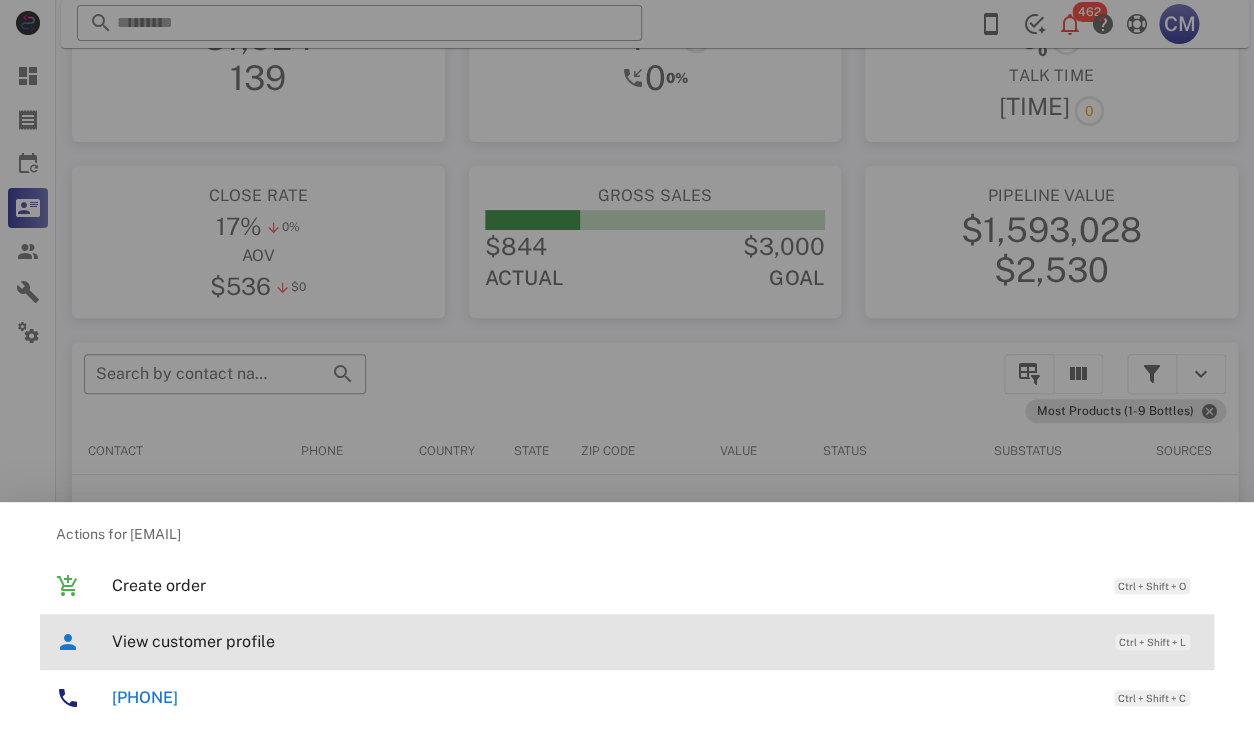 click on "View customer profile" at bounding box center [603, 641] 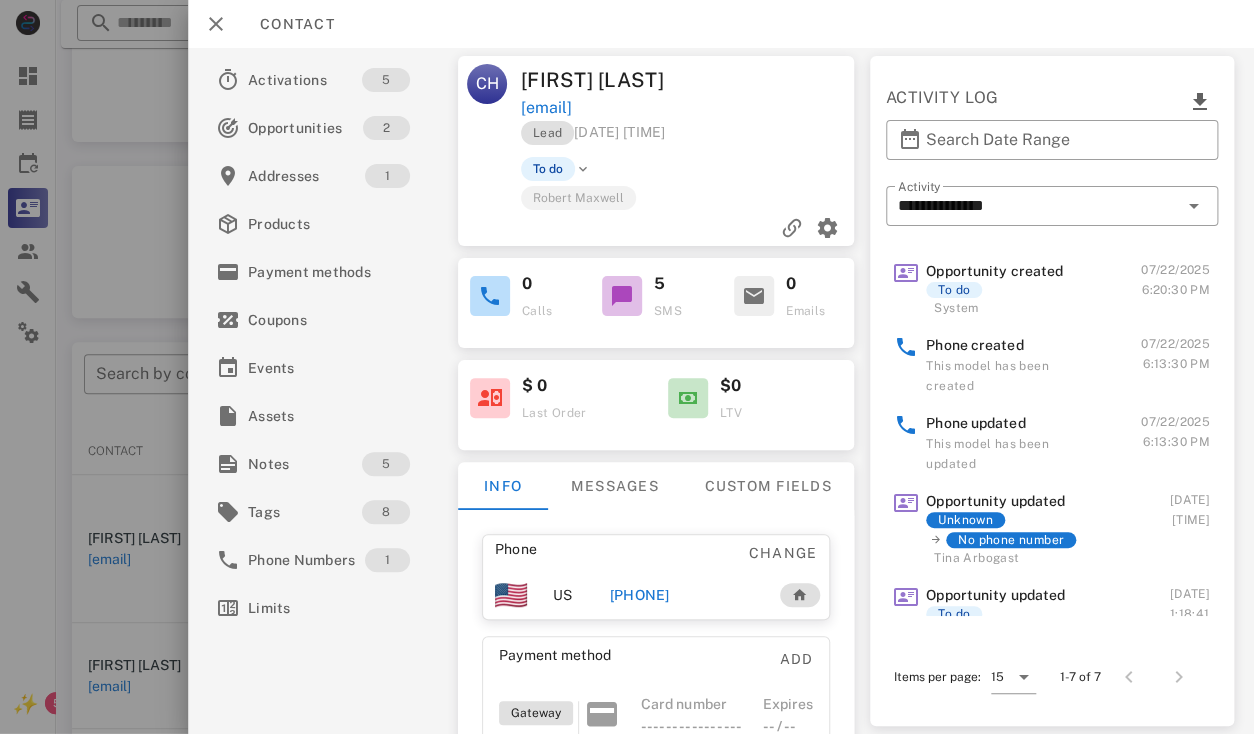 click on "+15803637694" at bounding box center (639, 595) 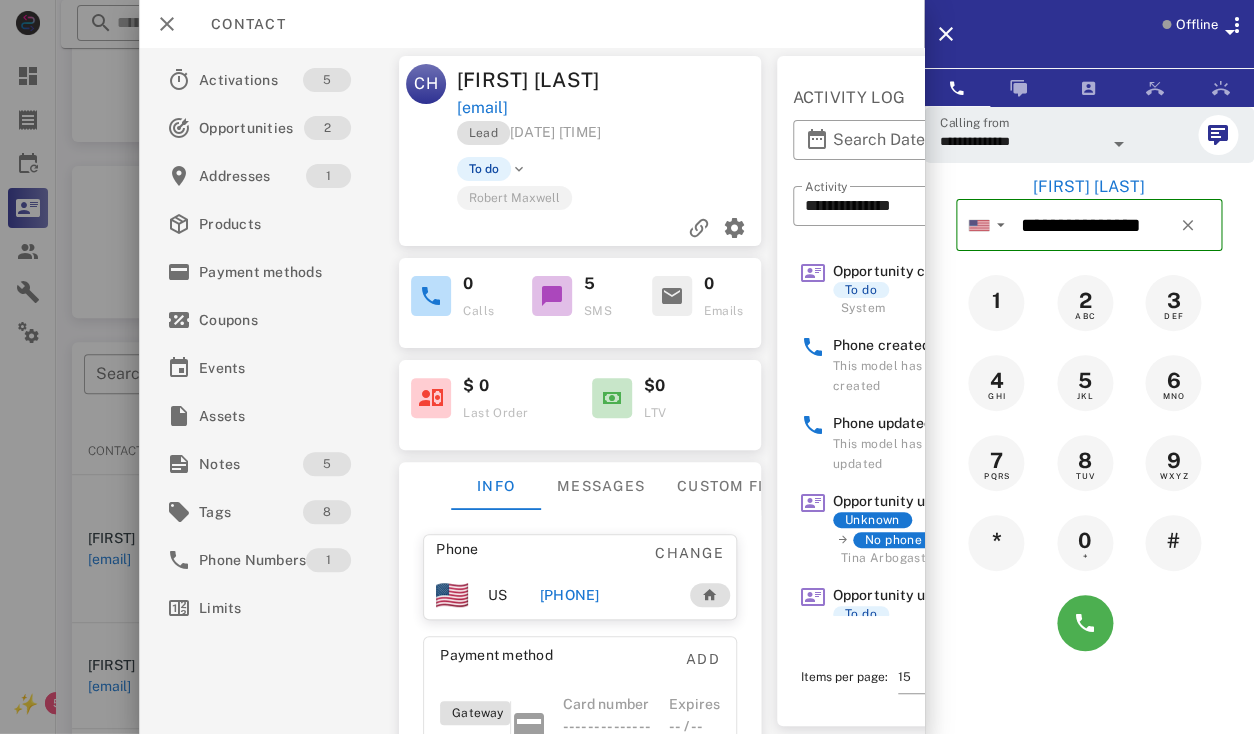 click at bounding box center [958, 171] 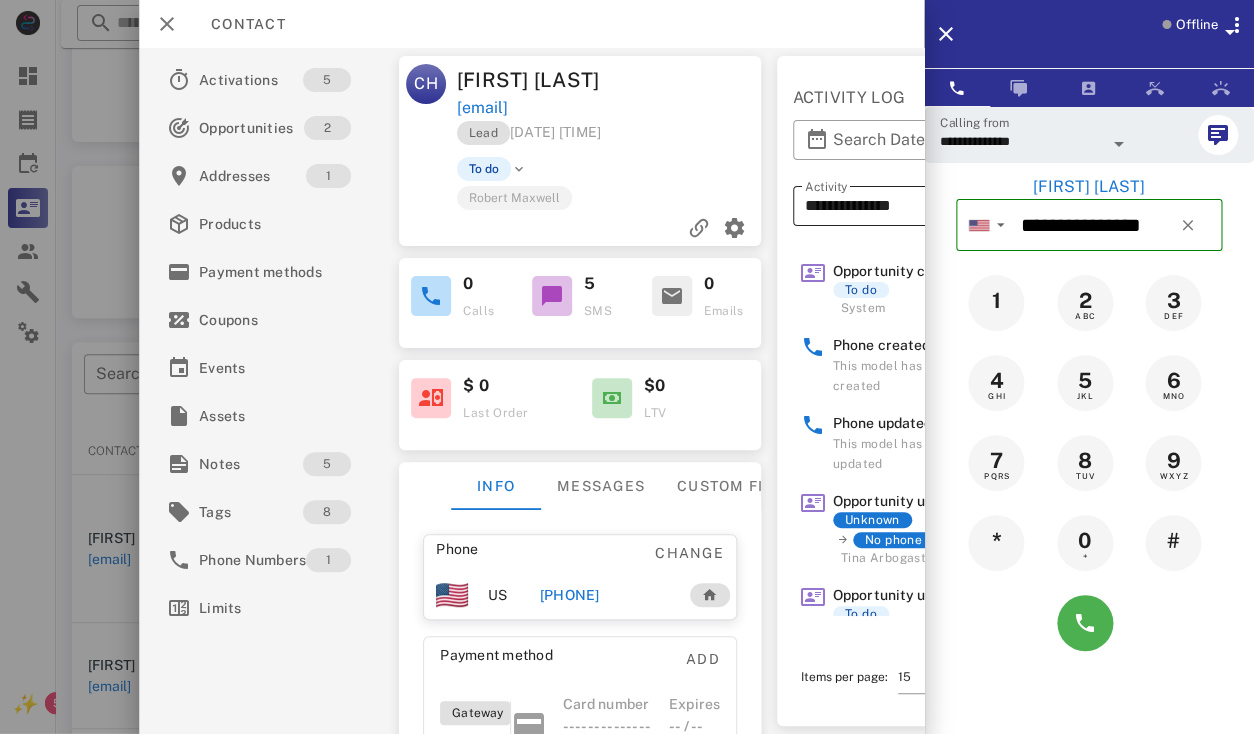 click on "**********" at bounding box center [944, 206] 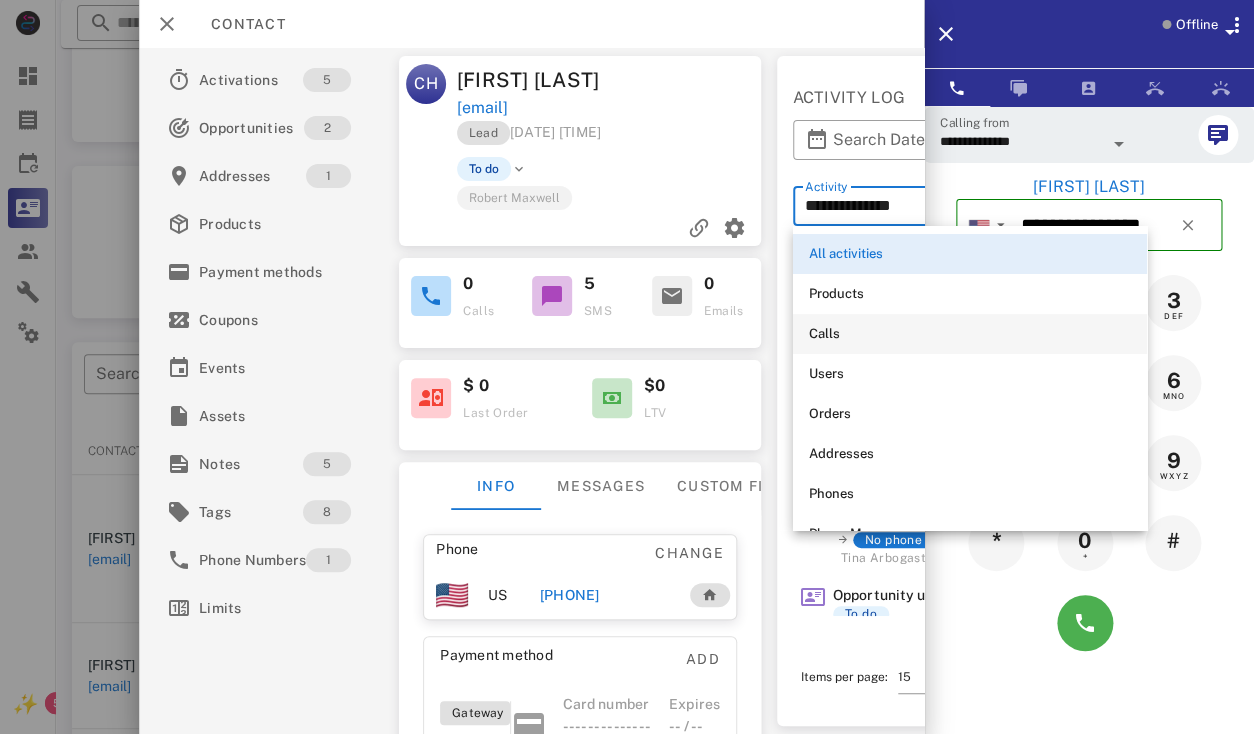 click on "Calls" at bounding box center [970, 334] 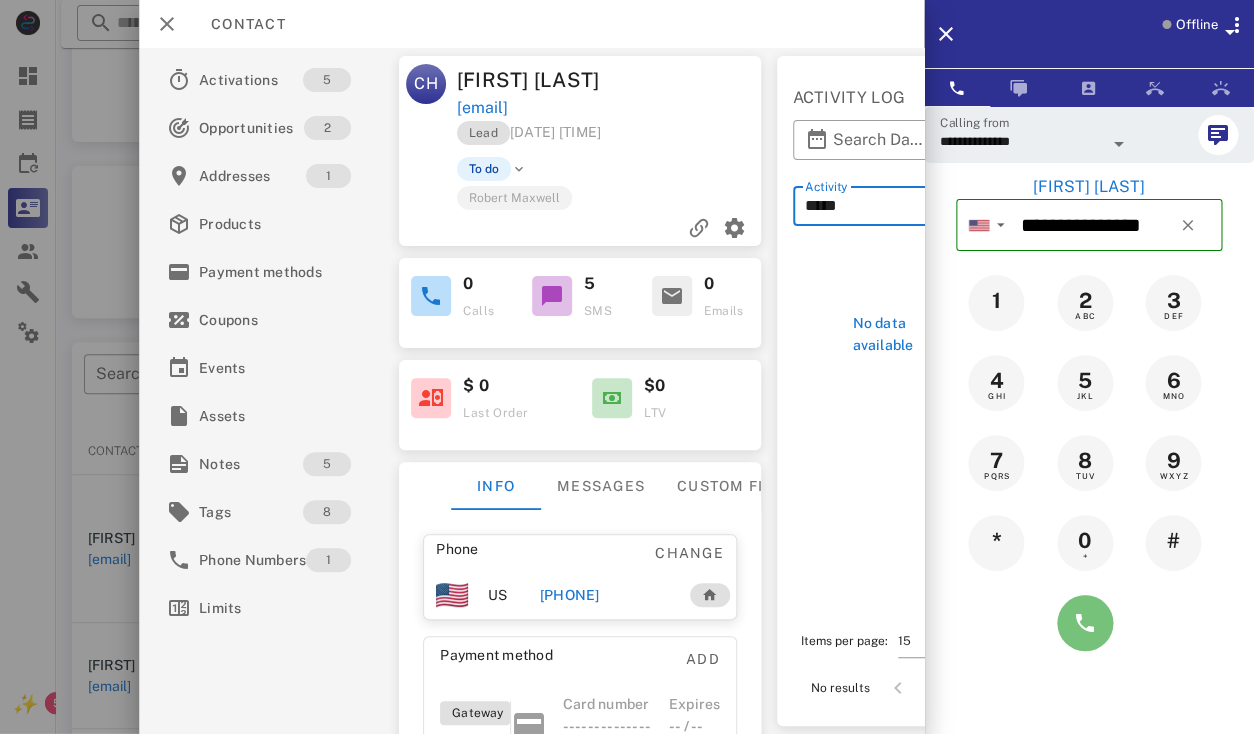 click at bounding box center (1085, 623) 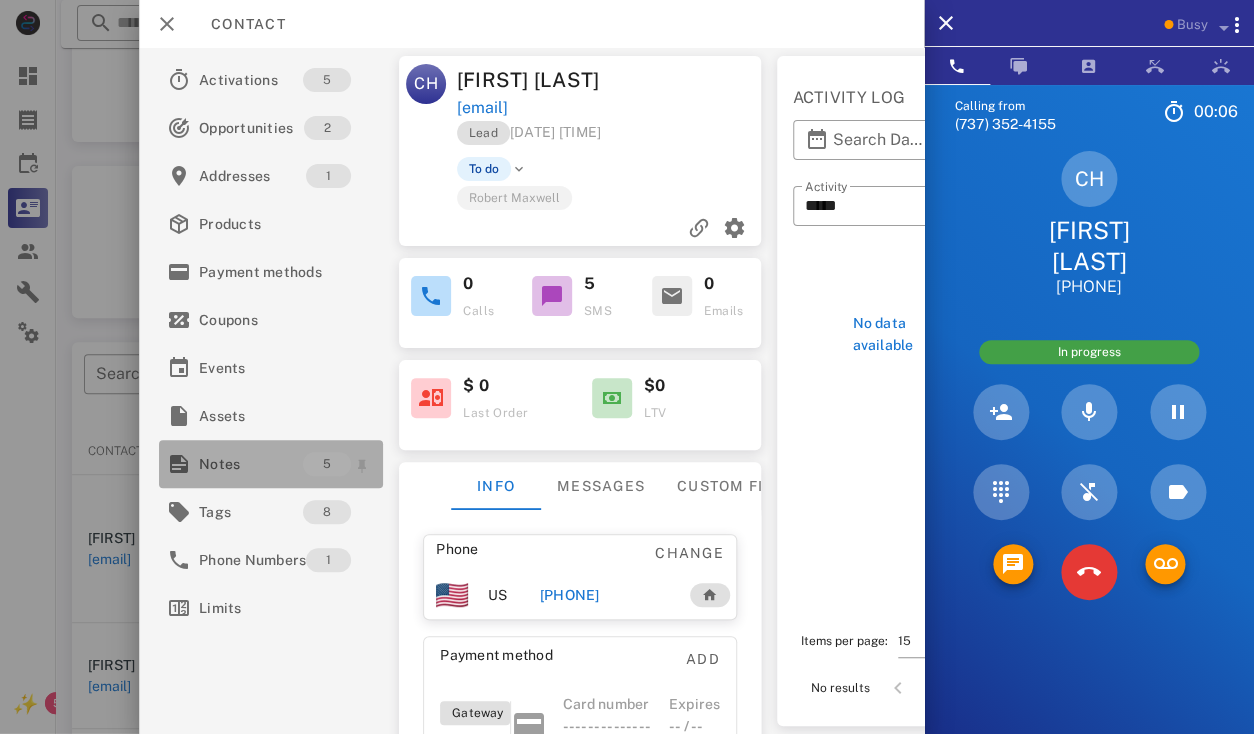 click on "Notes" at bounding box center (251, 464) 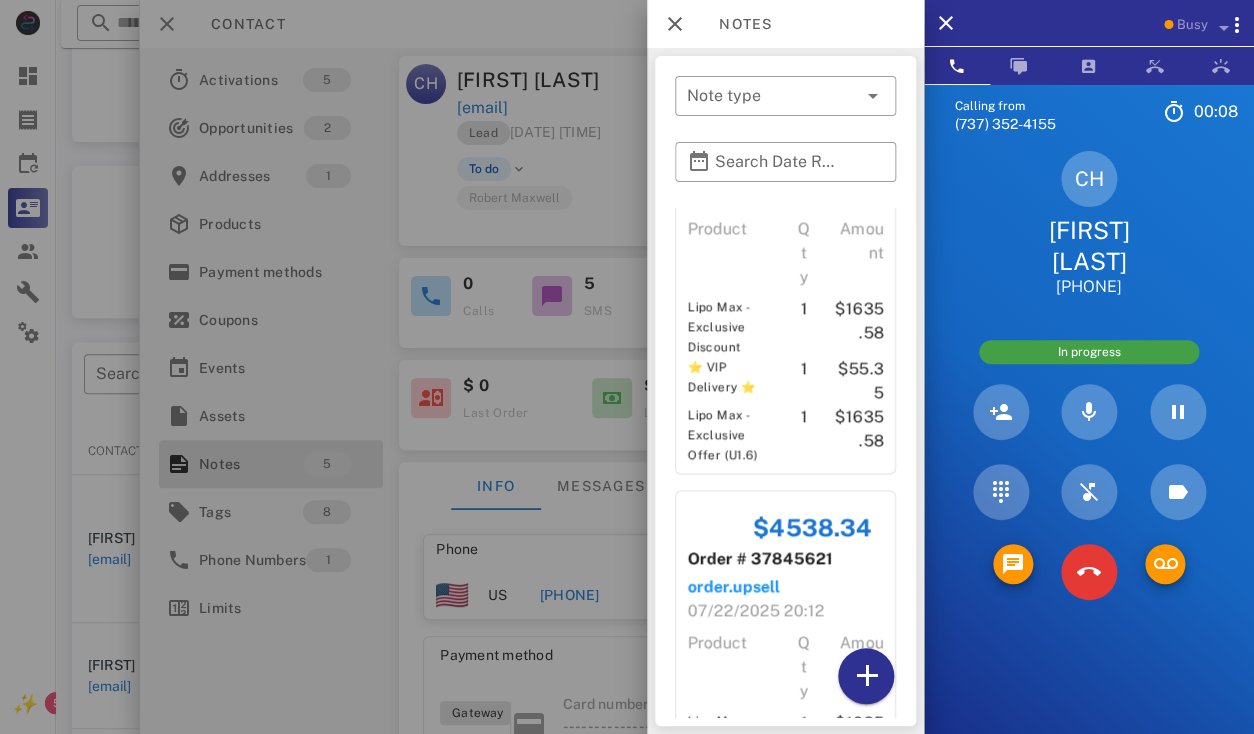 scroll, scrollTop: 1365, scrollLeft: 0, axis: vertical 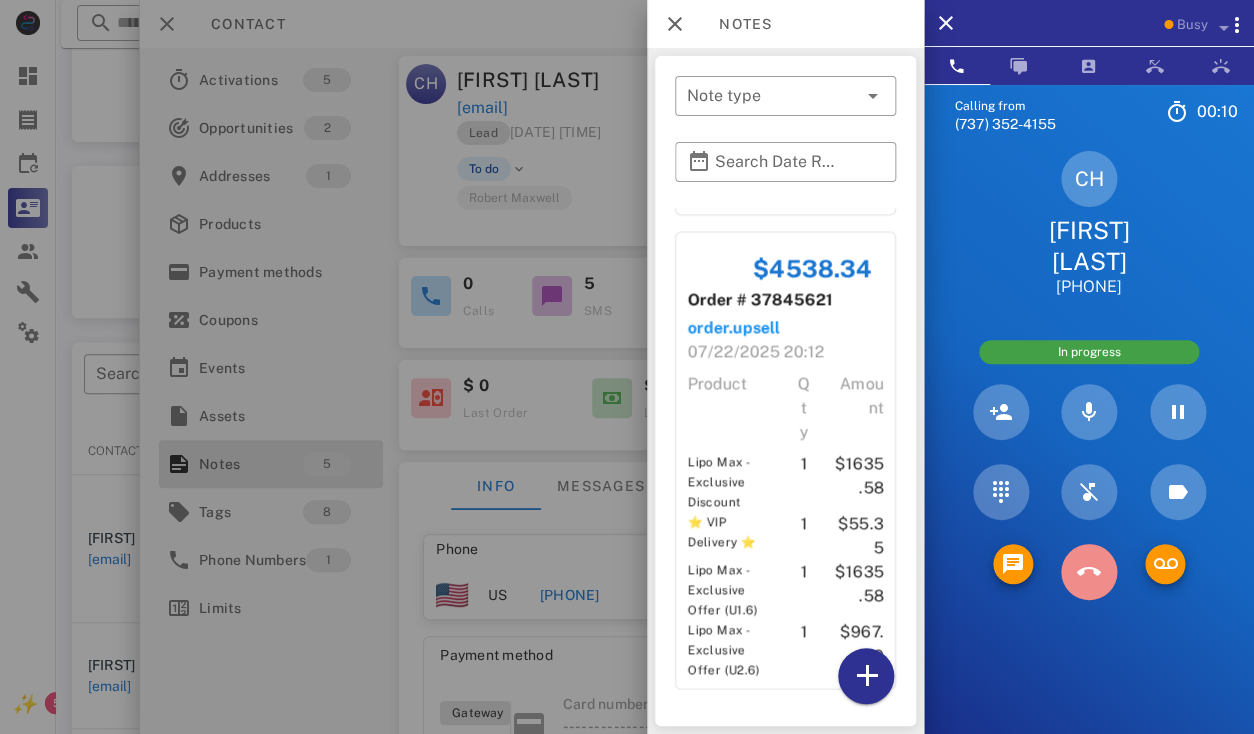 click at bounding box center (1089, 572) 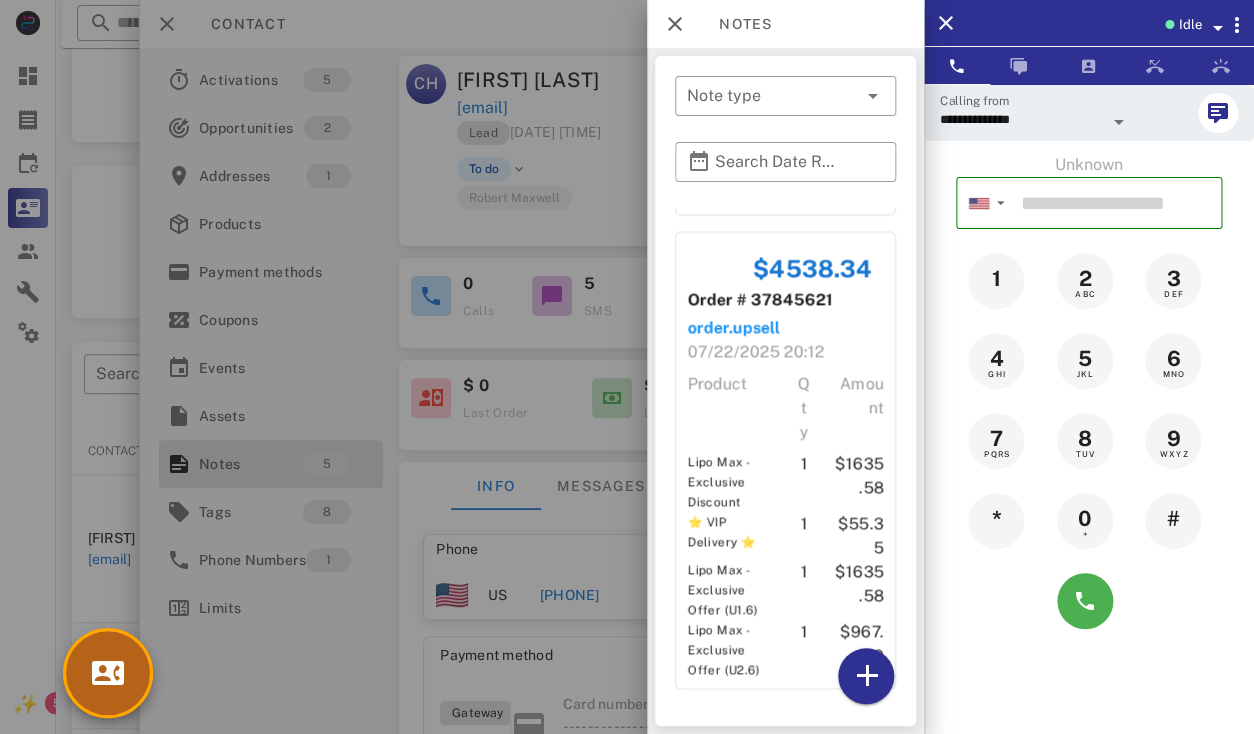 click at bounding box center [108, 673] 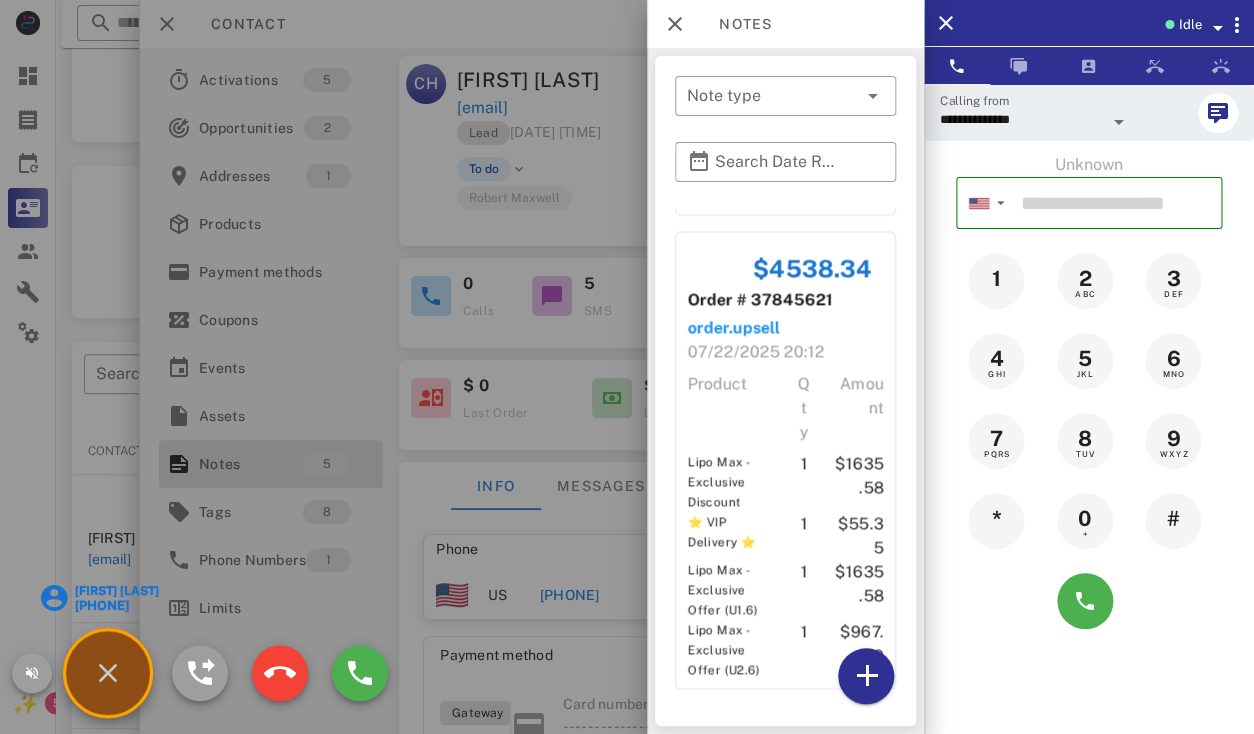 click on "Rebecca Lewis" at bounding box center [116, 591] 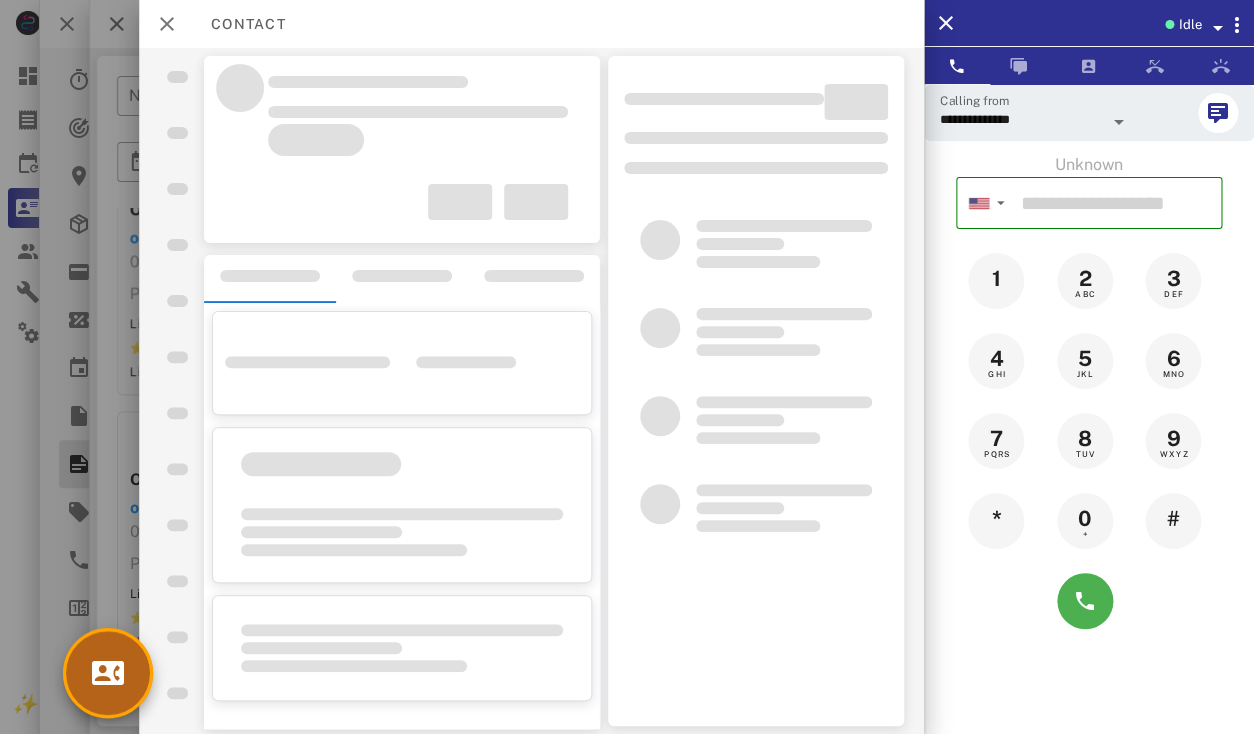 scroll, scrollTop: 757, scrollLeft: 0, axis: vertical 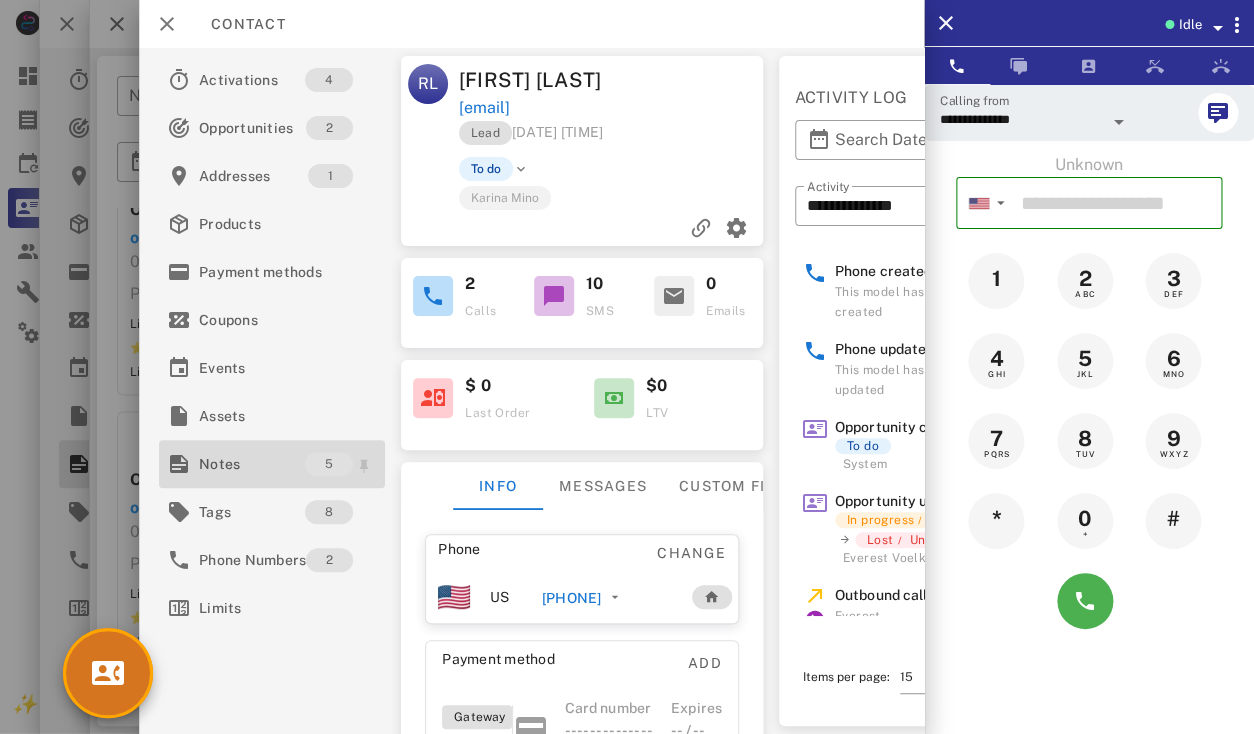 click on "Notes" at bounding box center [252, 464] 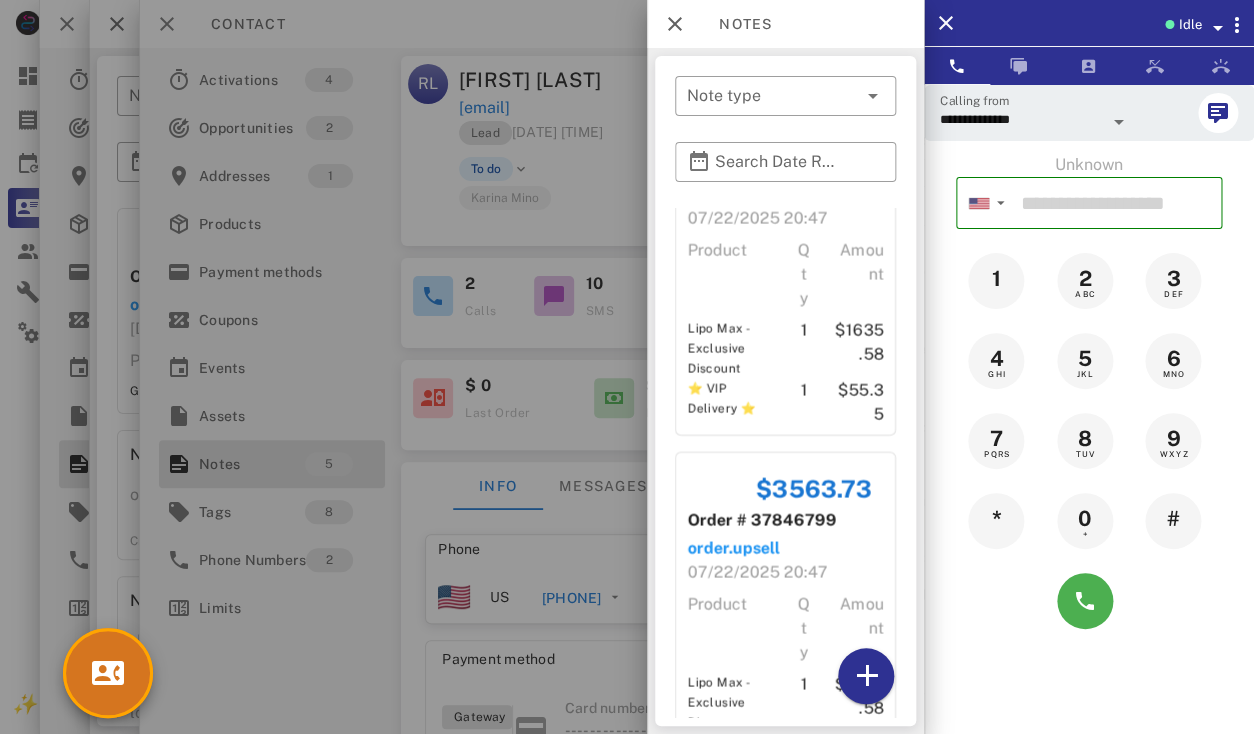 scroll, scrollTop: 1629, scrollLeft: 0, axis: vertical 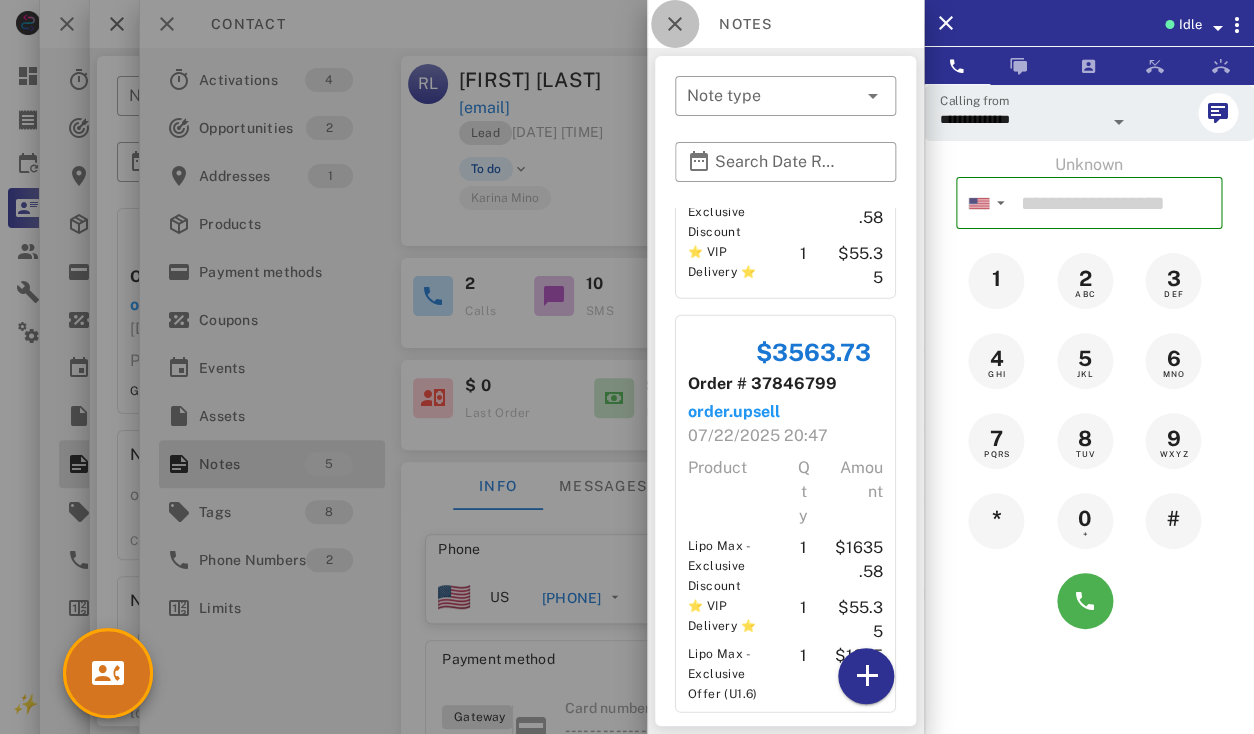 click at bounding box center [675, 24] 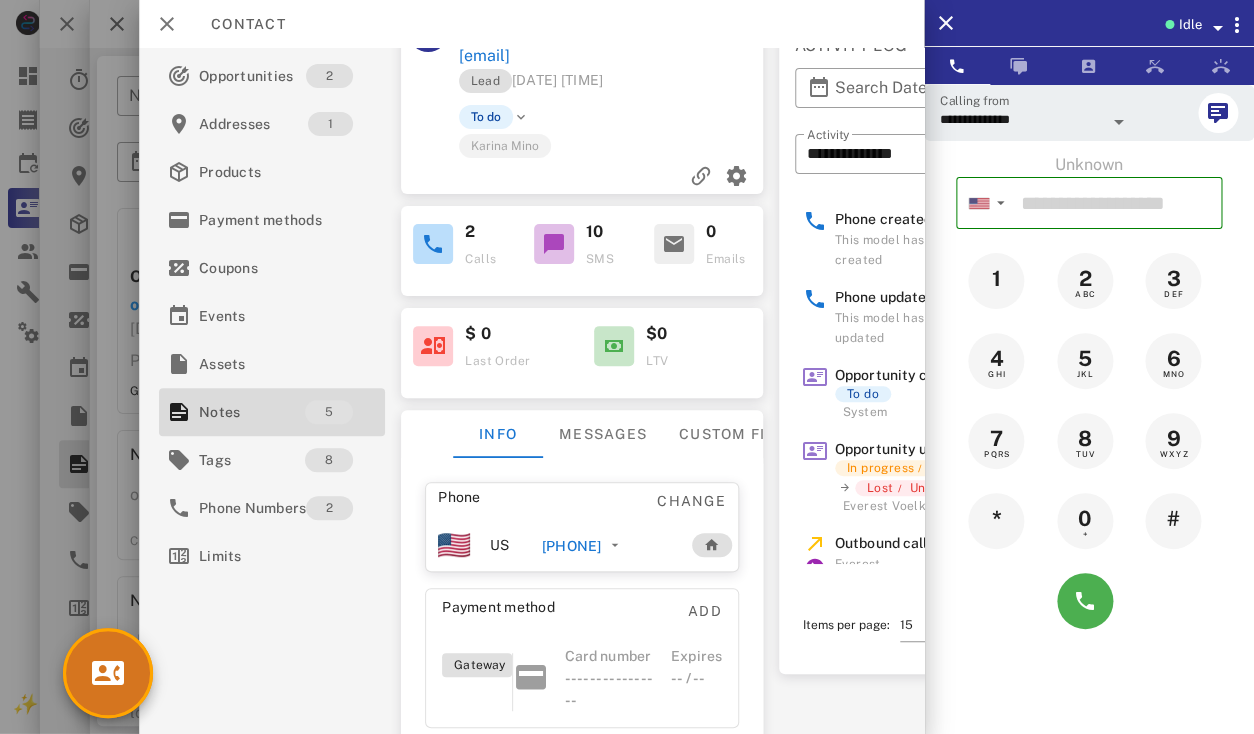 scroll, scrollTop: 49, scrollLeft: 34, axis: both 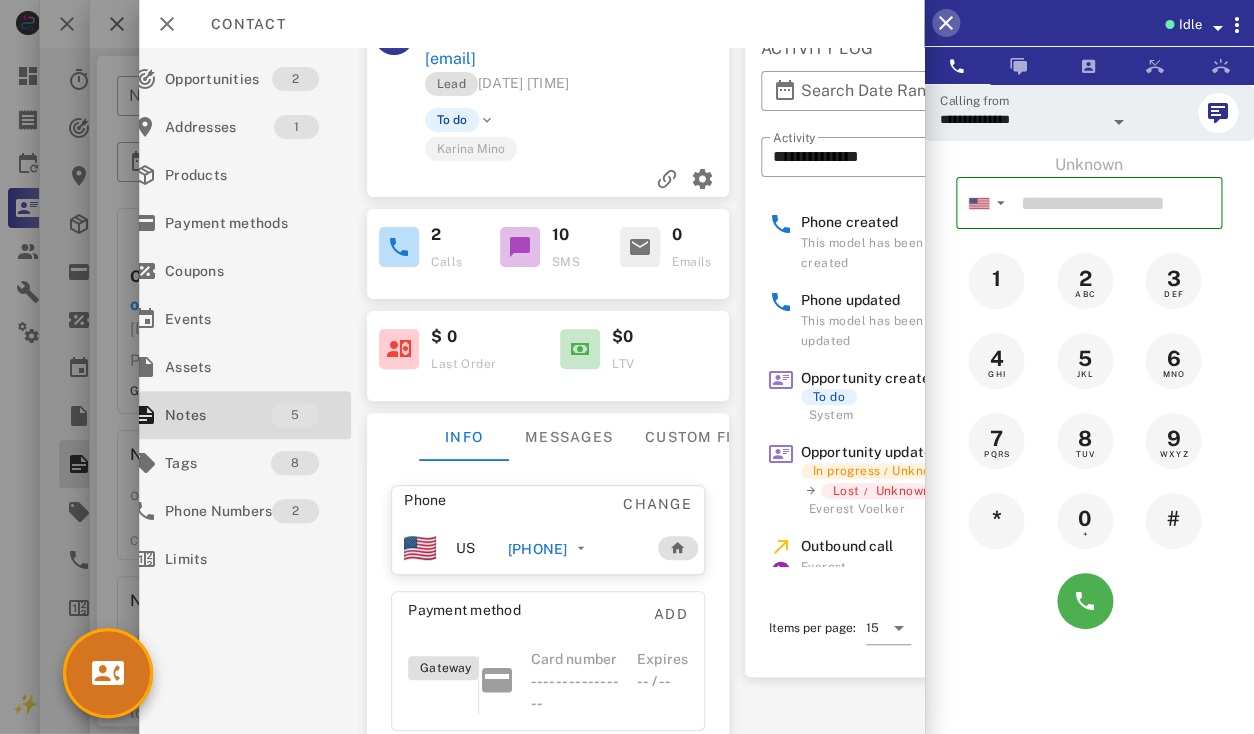 click at bounding box center [946, 23] 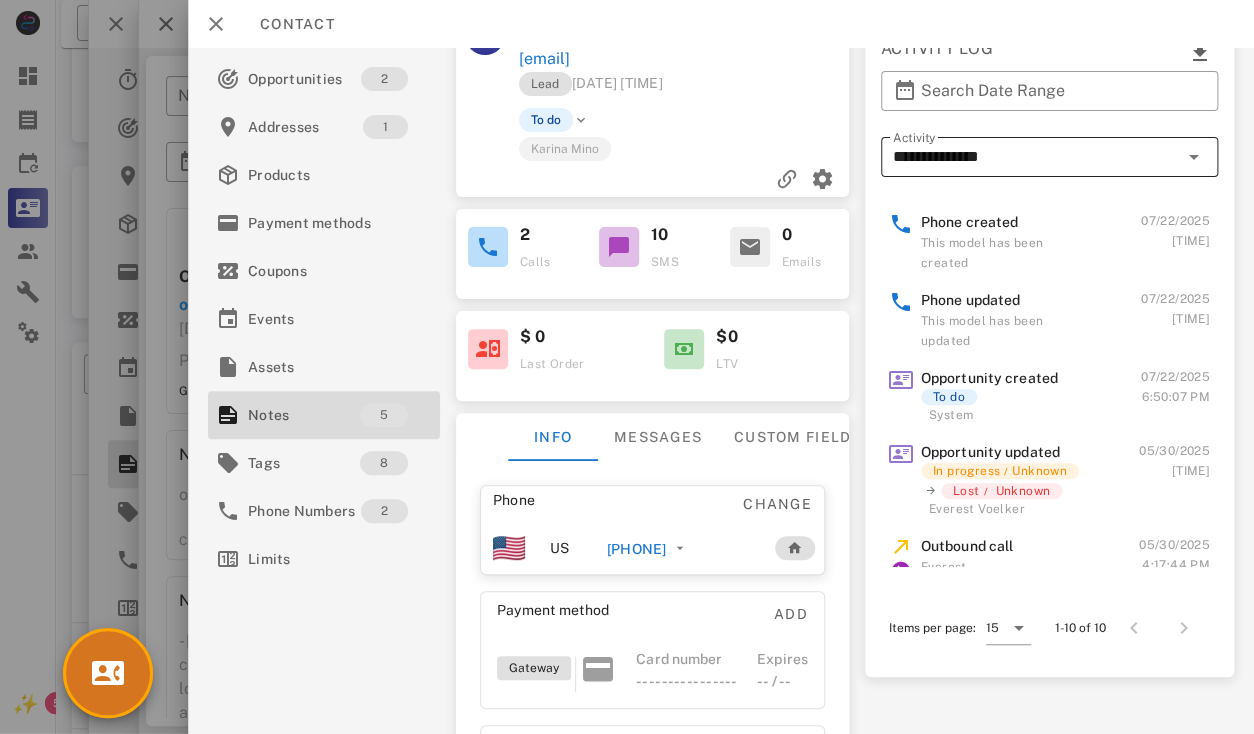 scroll, scrollTop: 49, scrollLeft: 0, axis: vertical 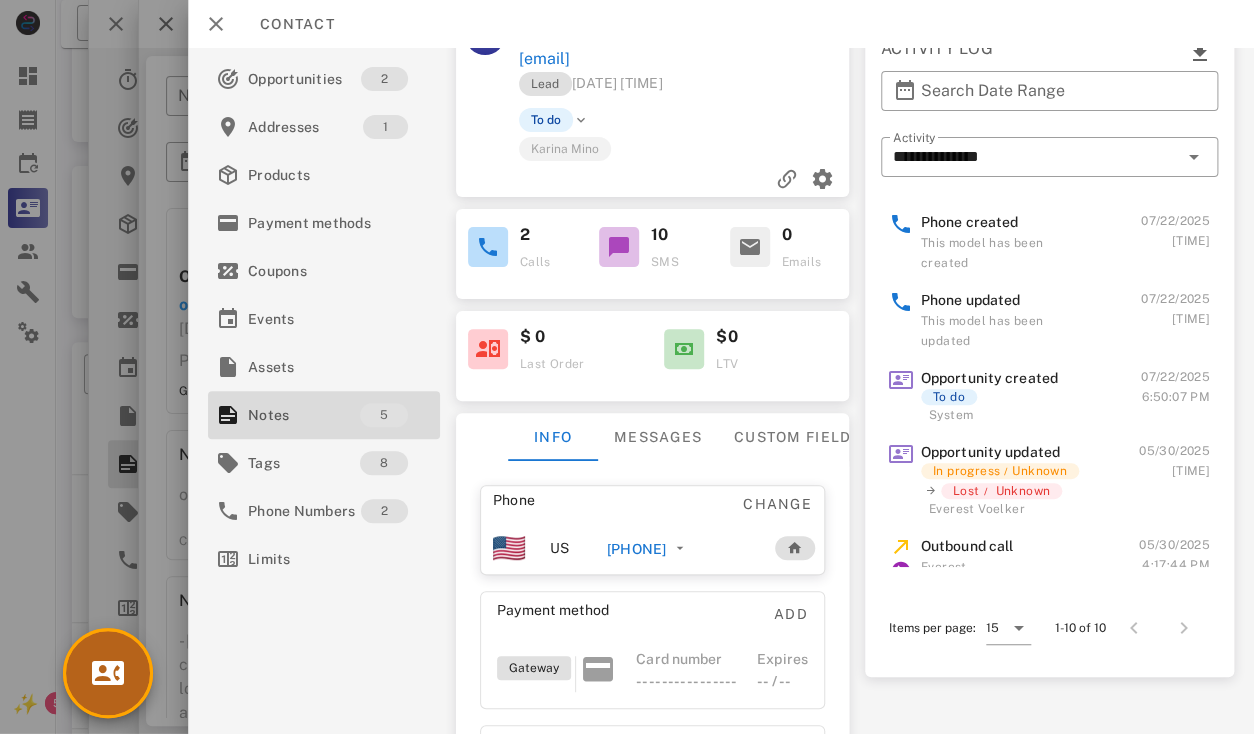 click at bounding box center (108, 673) 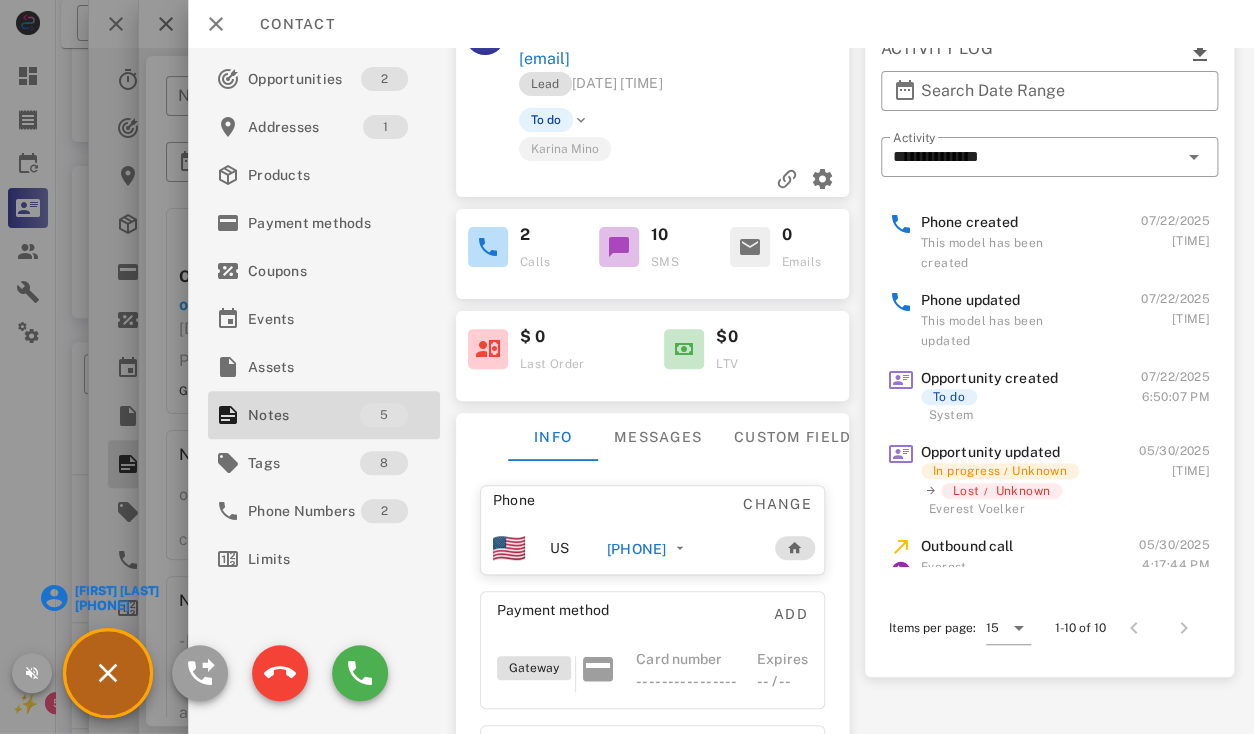 scroll, scrollTop: 194, scrollLeft: 0, axis: vertical 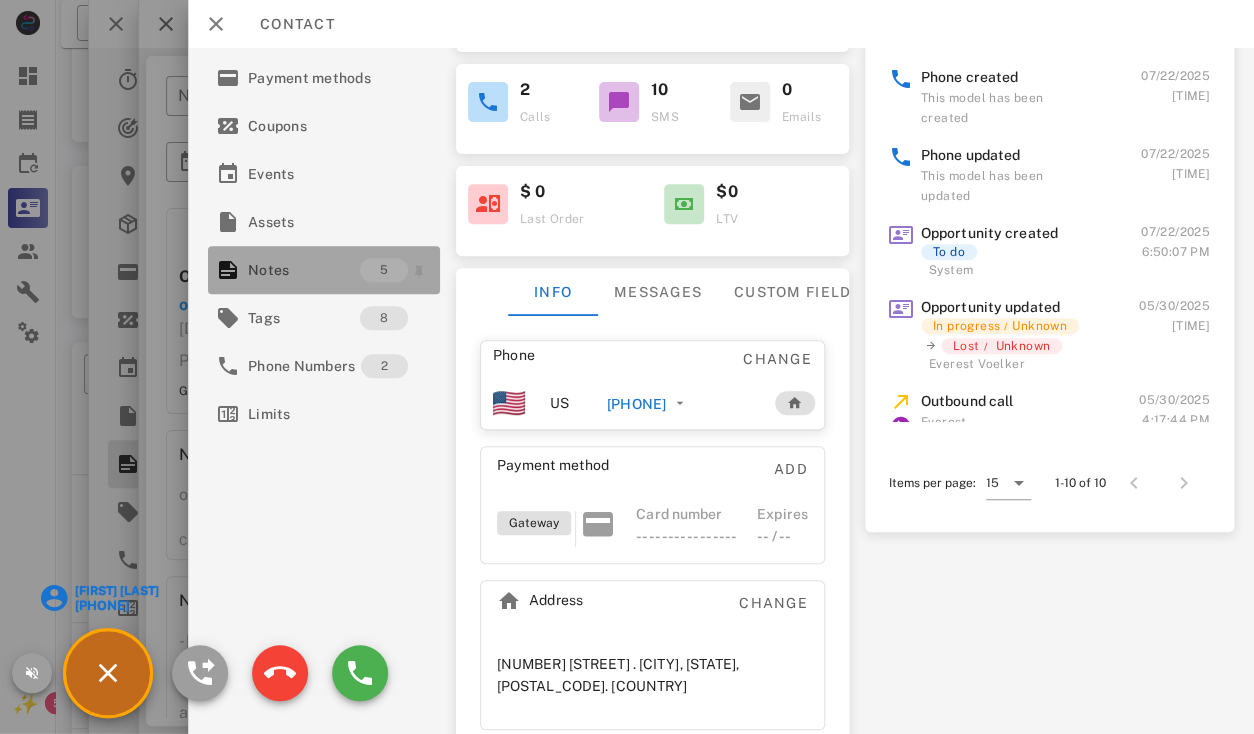 click on "Notes" at bounding box center (304, 270) 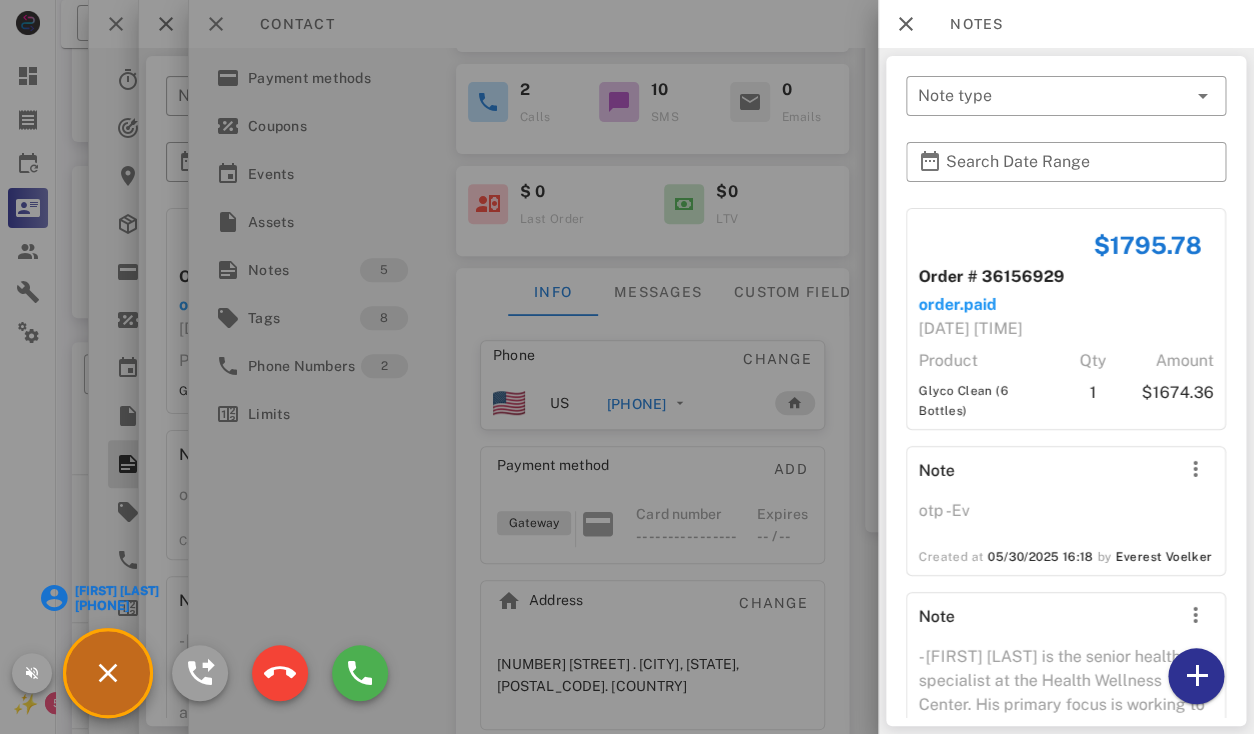 scroll, scrollTop: 1069, scrollLeft: 0, axis: vertical 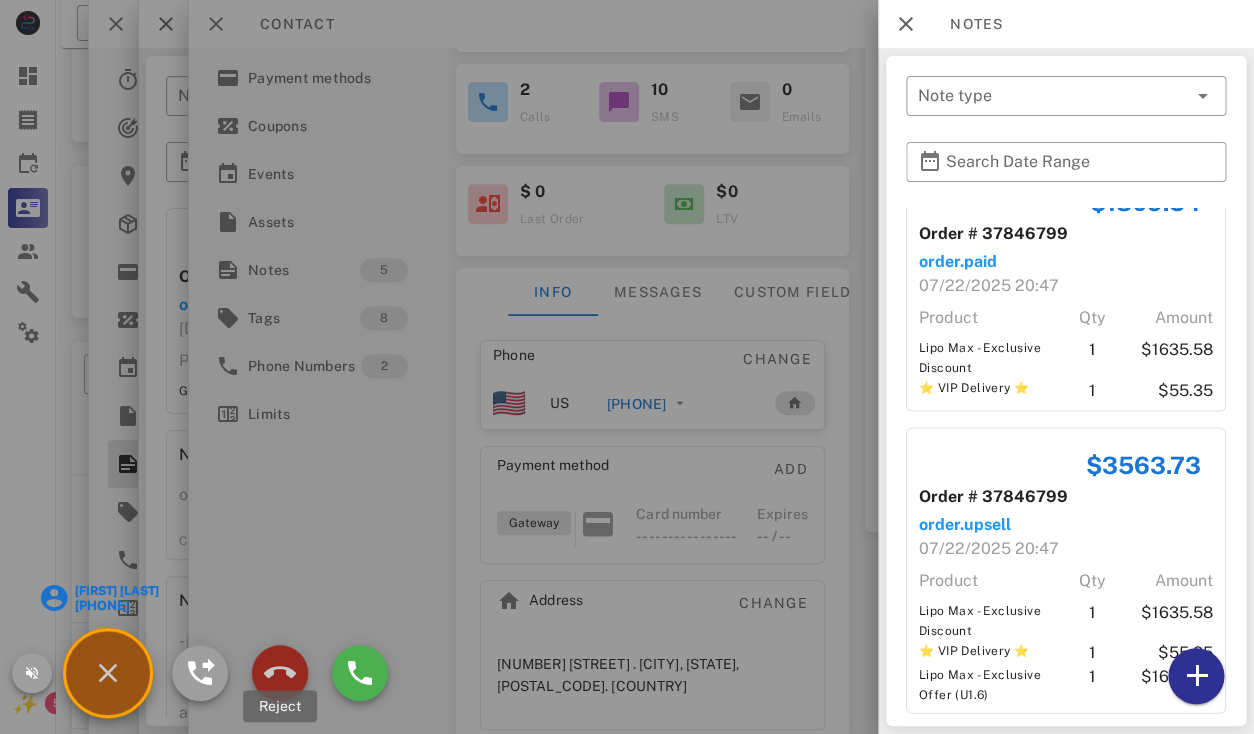 click at bounding box center (280, 673) 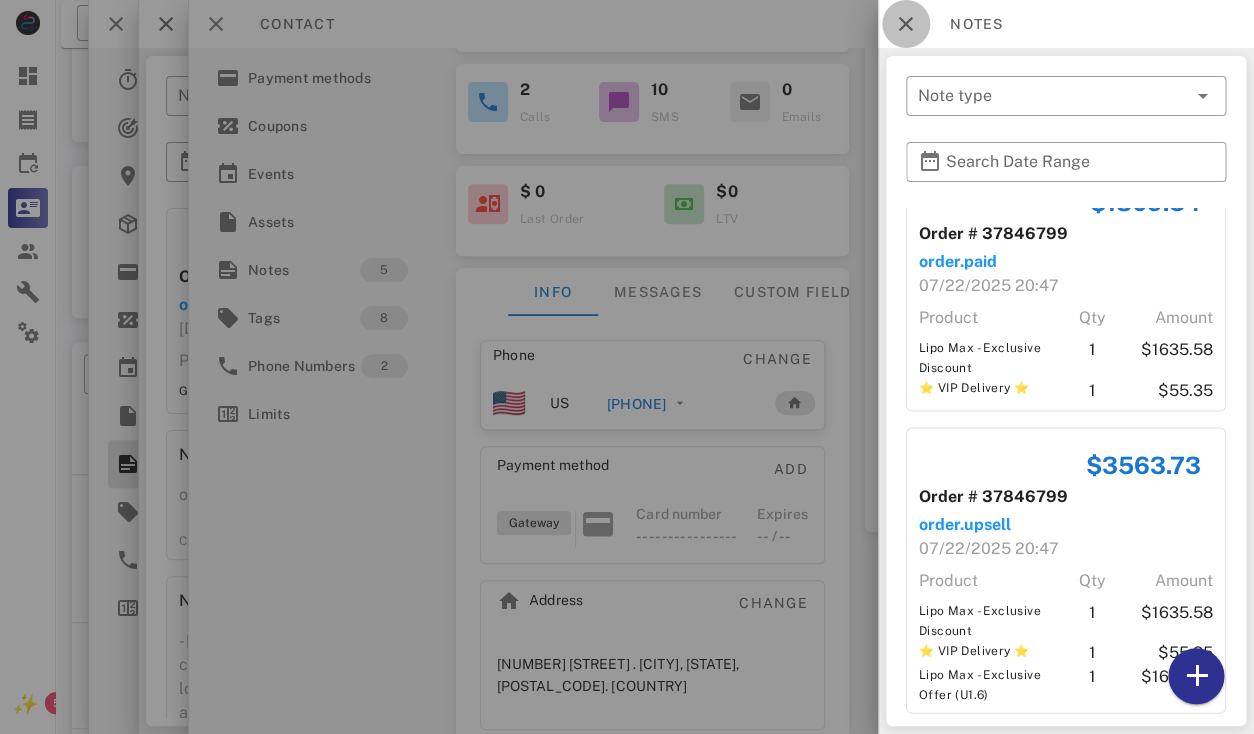click at bounding box center (906, 24) 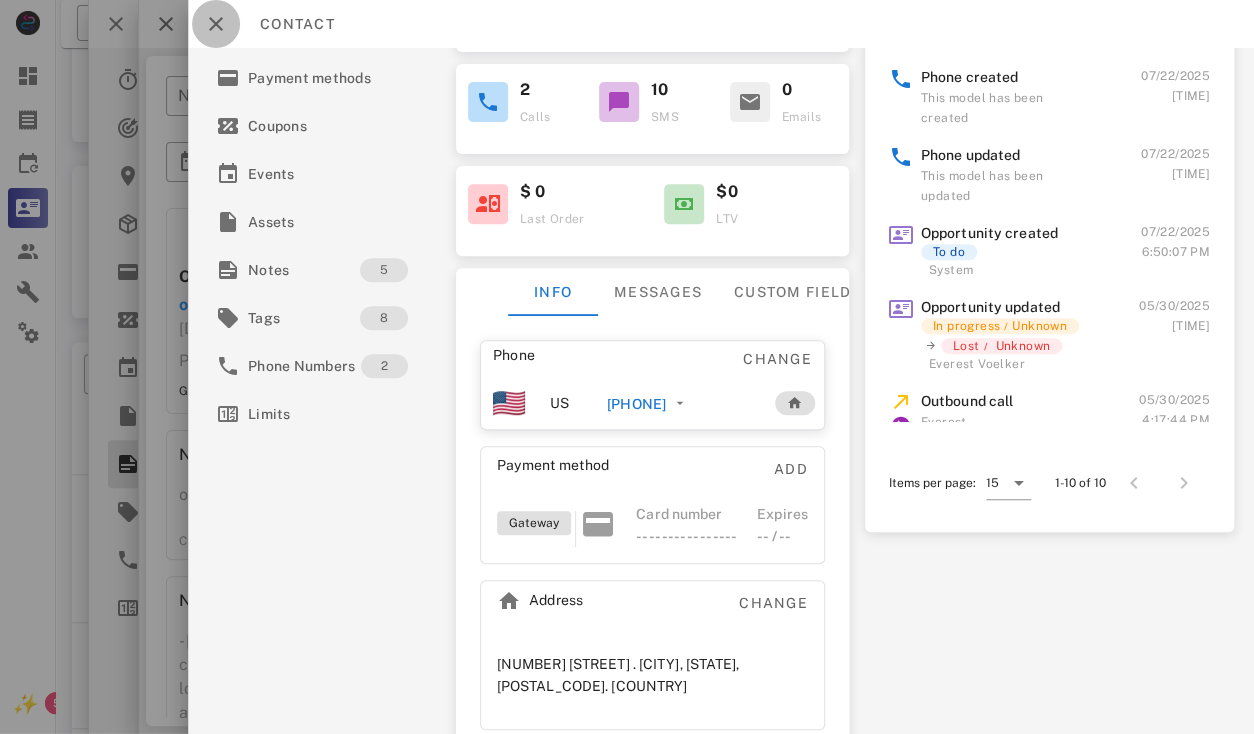 click at bounding box center [216, 24] 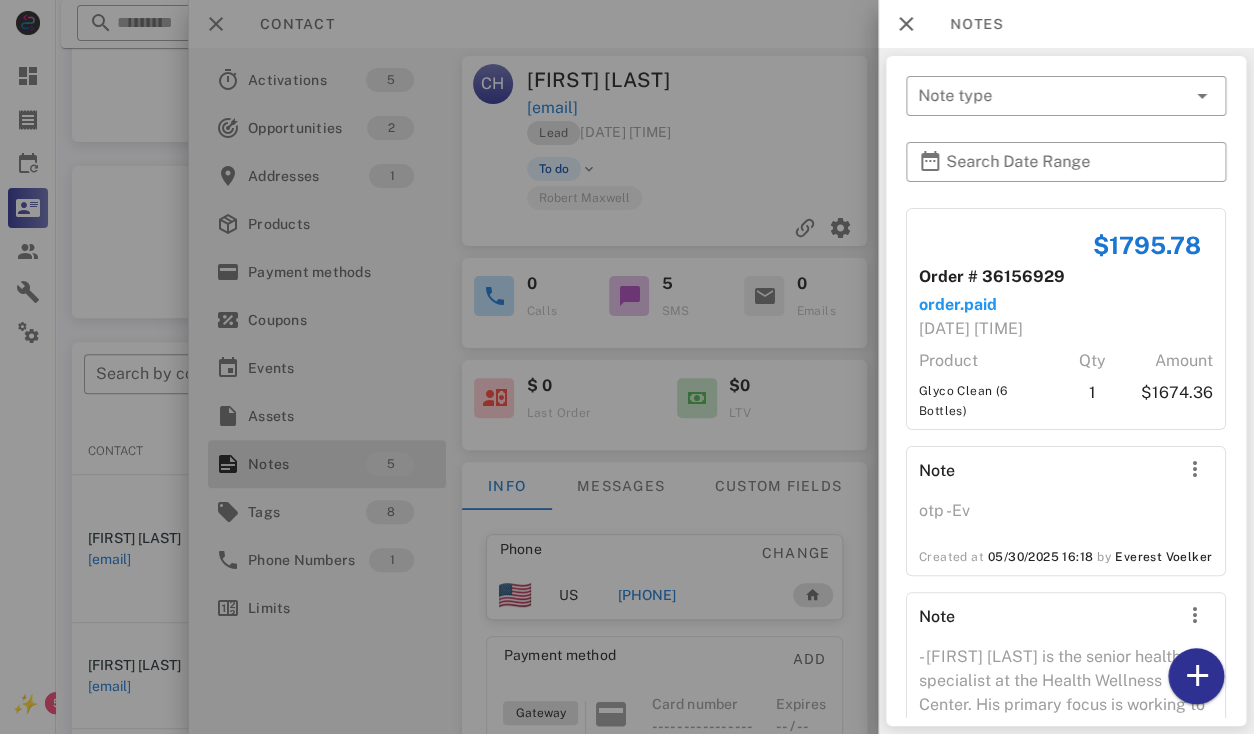 scroll, scrollTop: 0, scrollLeft: 0, axis: both 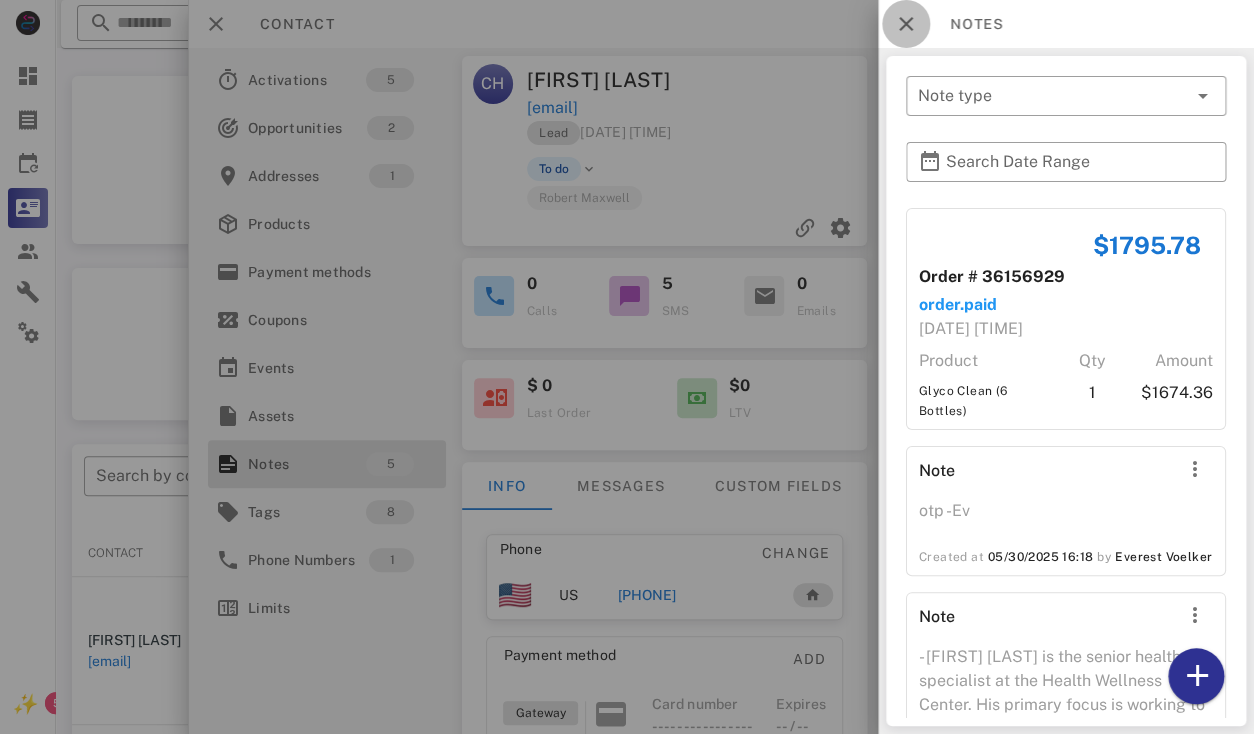 click at bounding box center (906, 24) 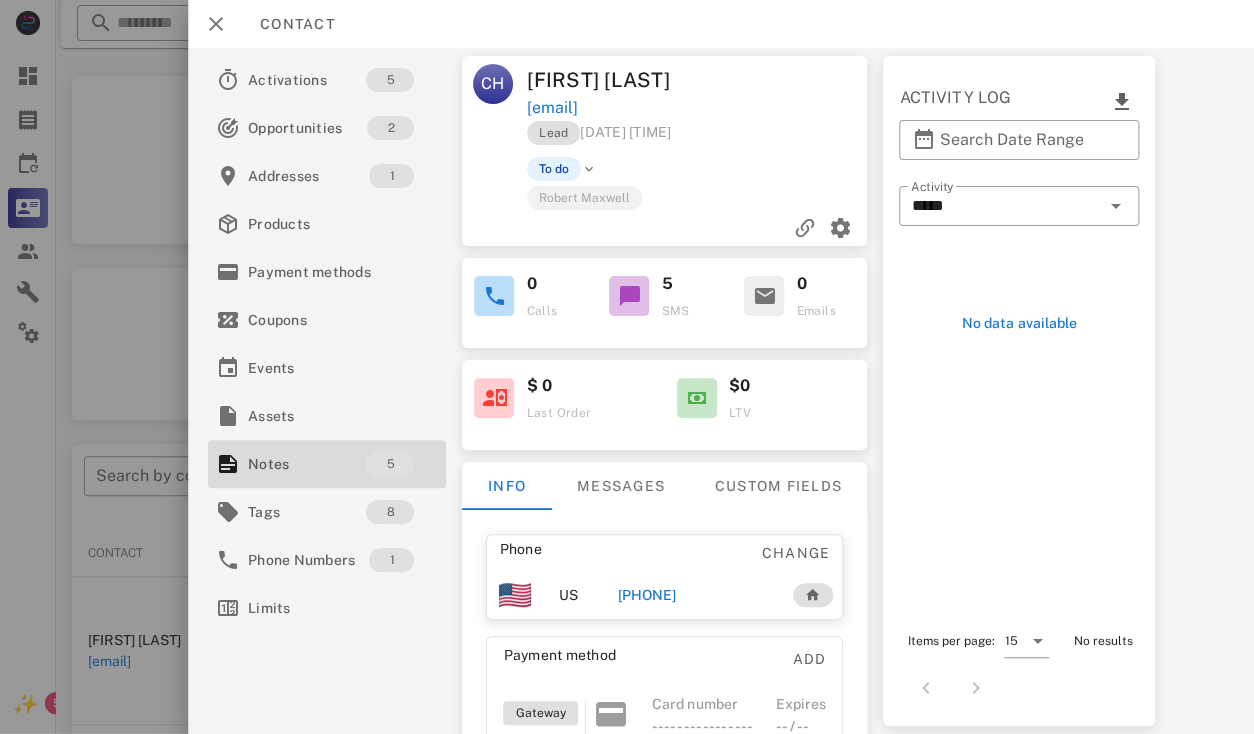 click on "+15803637694" at bounding box center [647, 595] 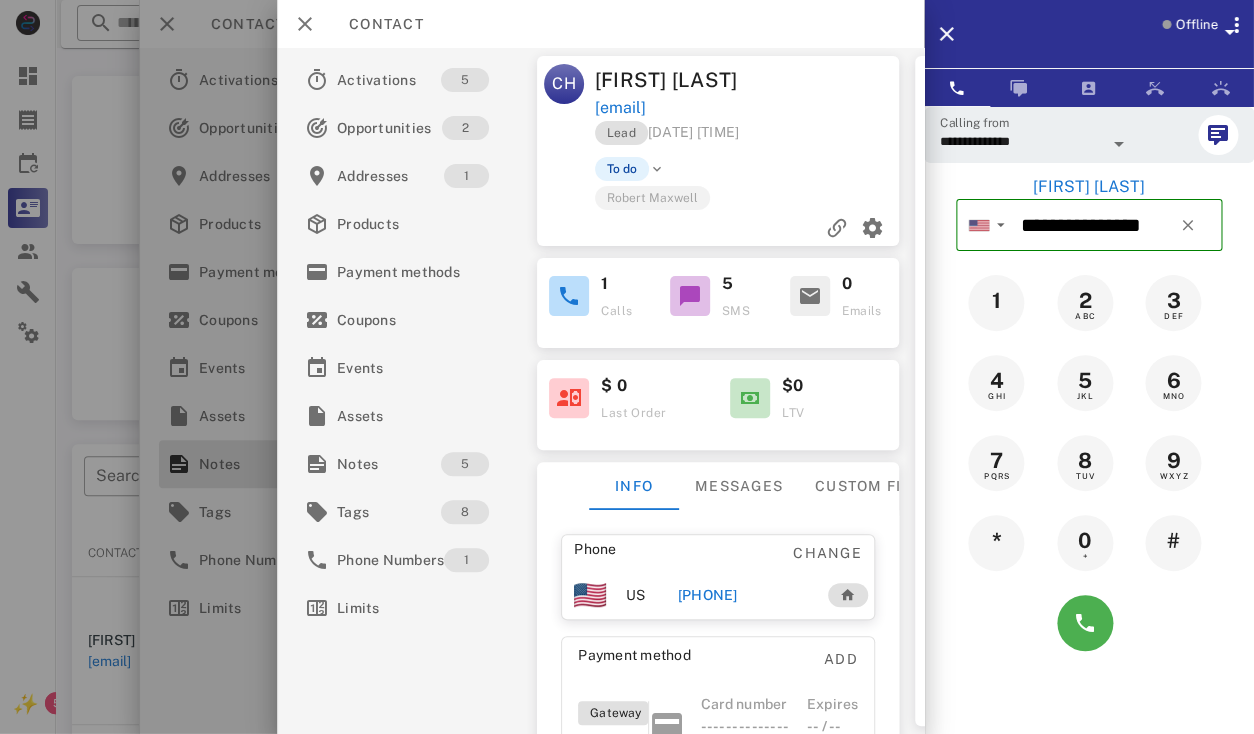 click on "Cheryl Hiatt" at bounding box center [672, 80] 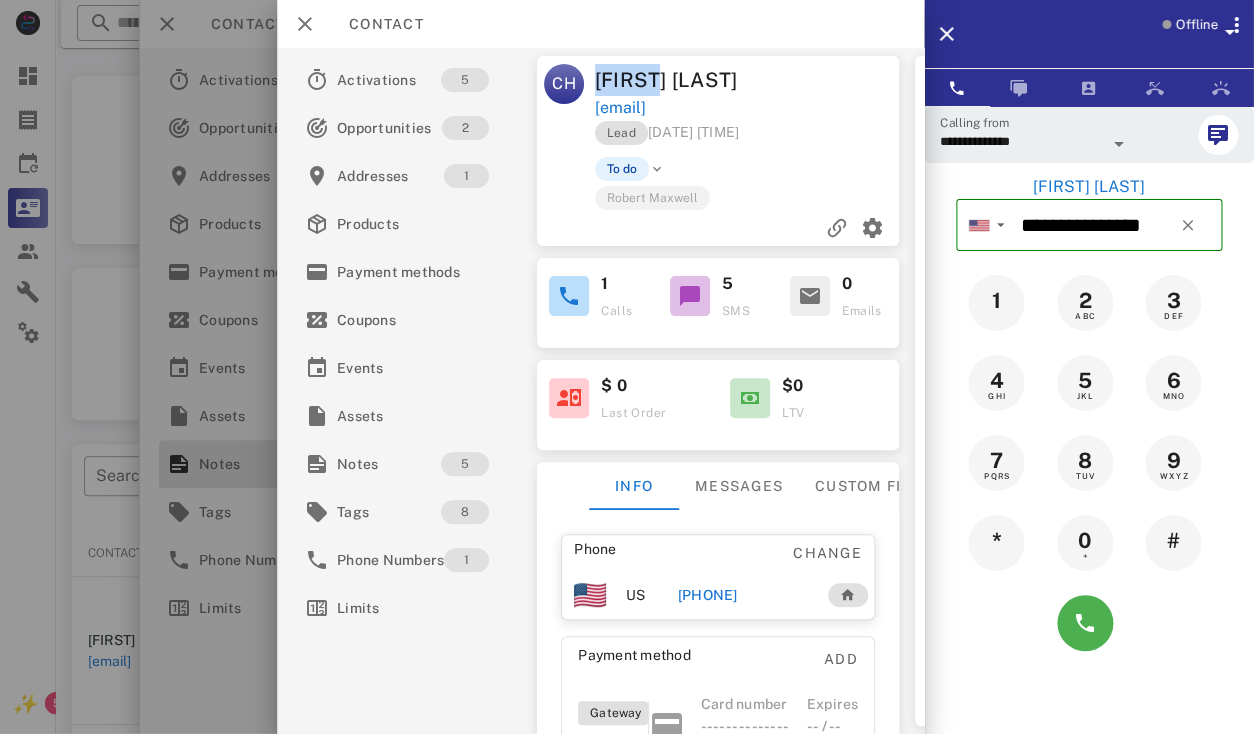 click on "Cheryl Hiatt" at bounding box center (672, 80) 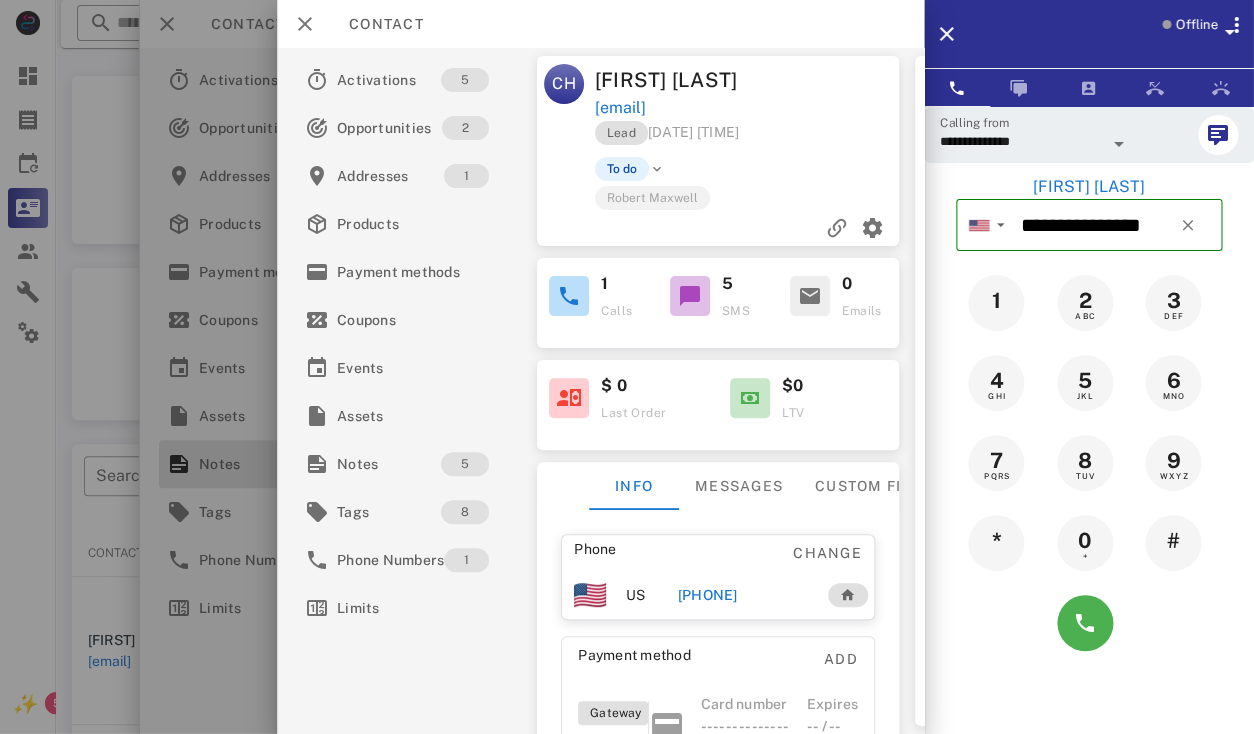 click on "[FIRST] [LAST]" at bounding box center (672, 80) 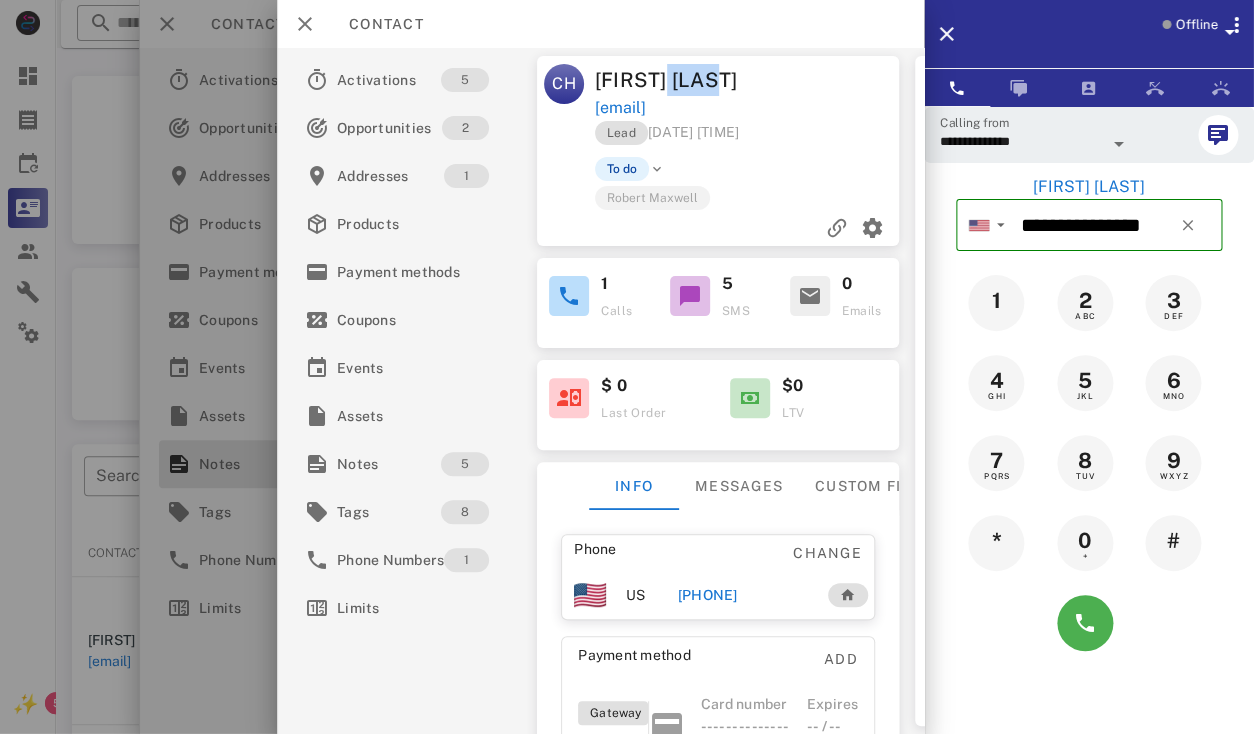 click on "[FIRST] [LAST]" at bounding box center [672, 80] 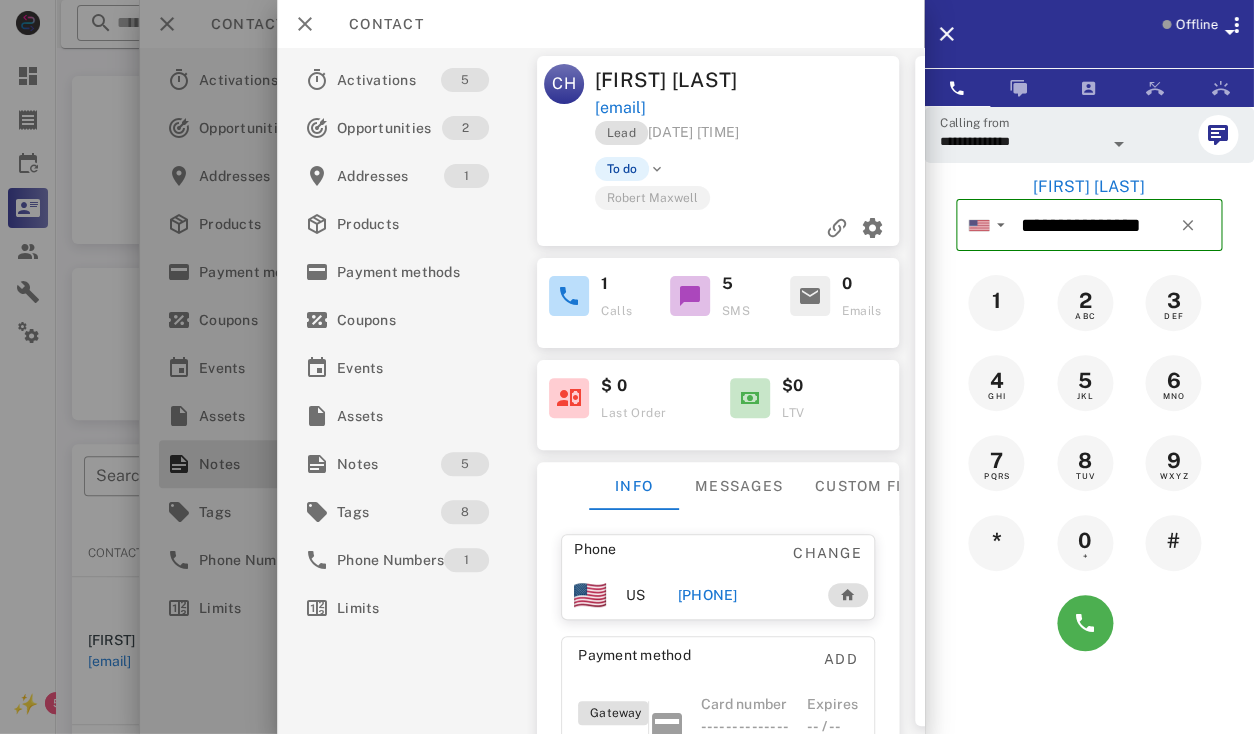 click on "[FIRST] [LAST]" at bounding box center (672, 80) 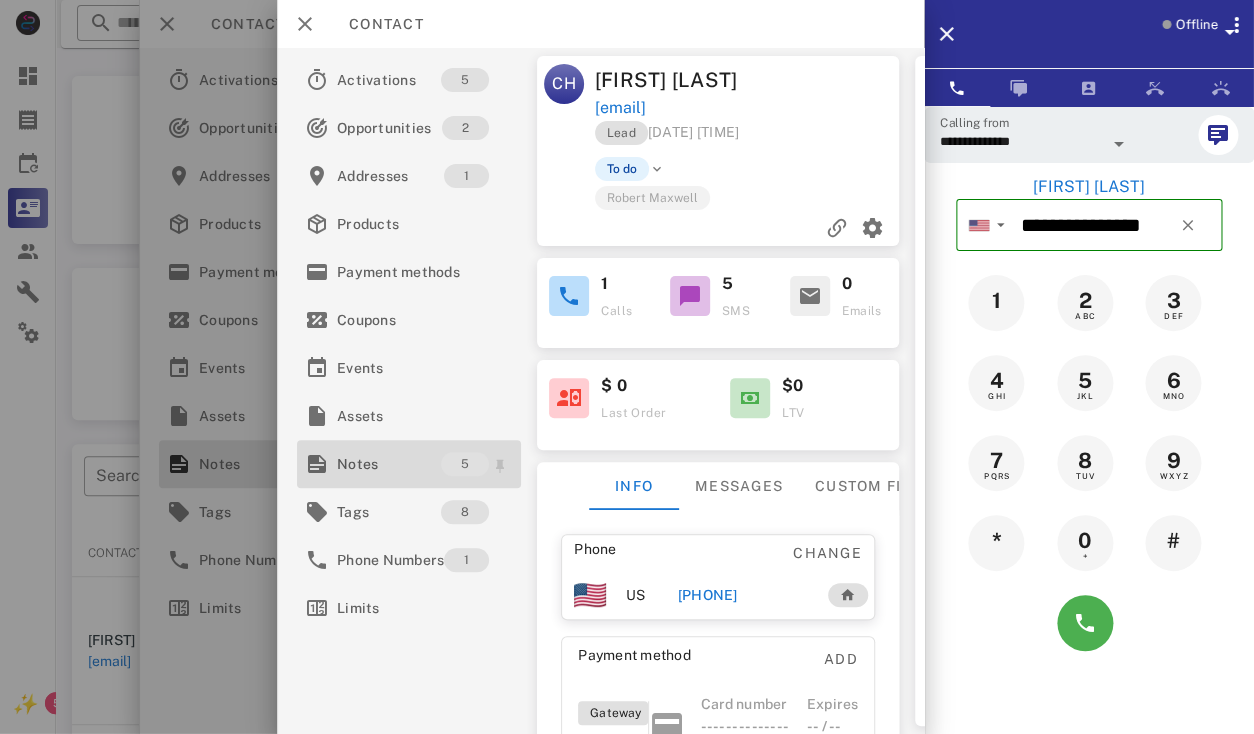click on "Notes" at bounding box center [389, 464] 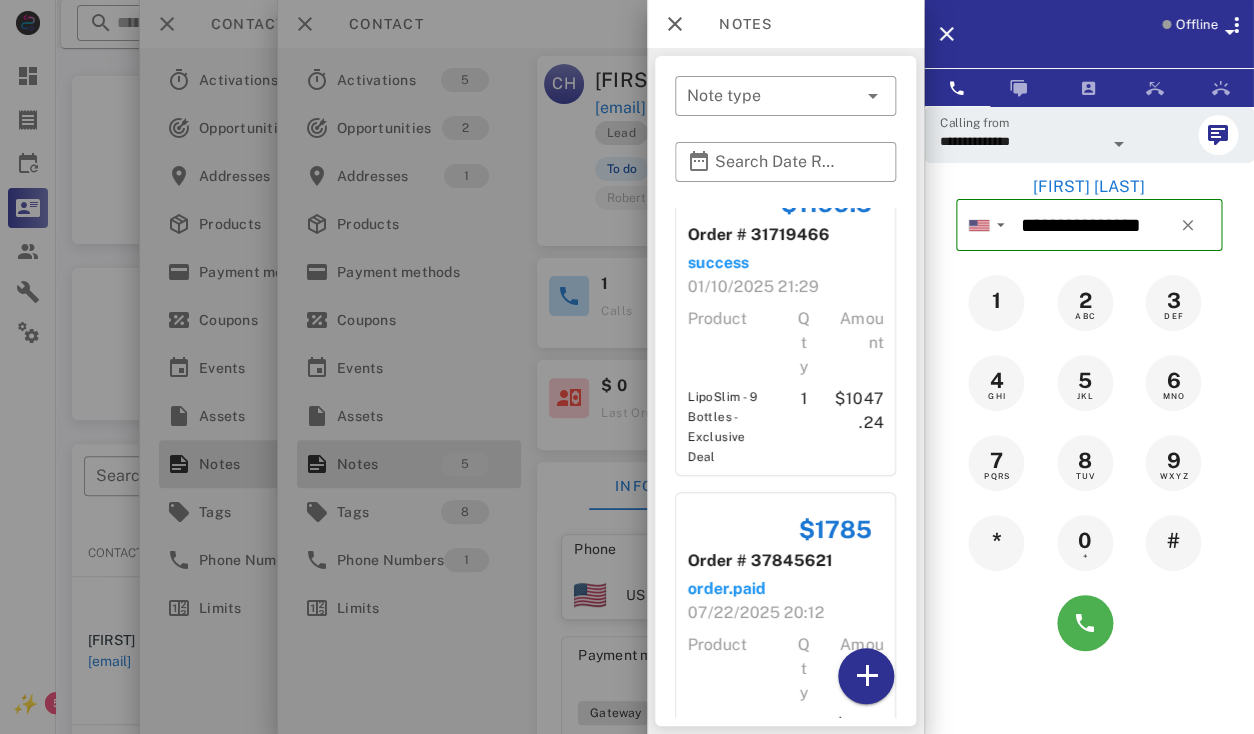 scroll, scrollTop: 368, scrollLeft: 0, axis: vertical 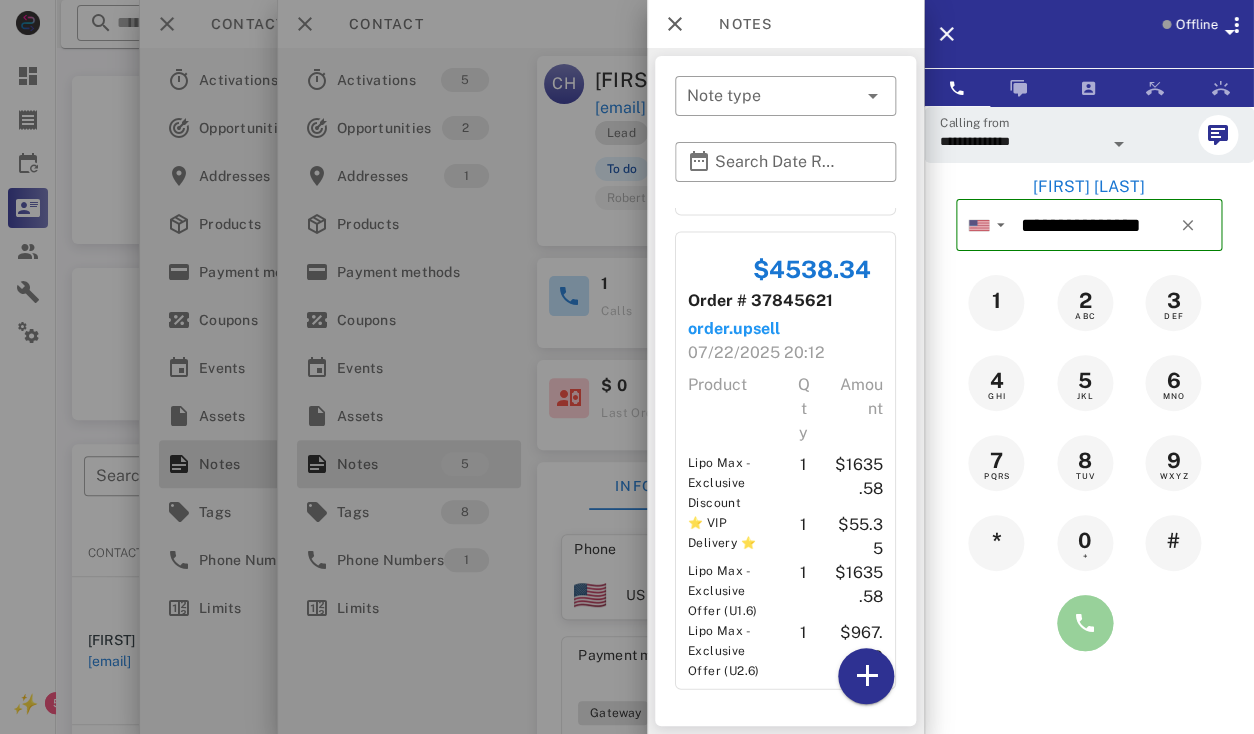 click at bounding box center (1085, 623) 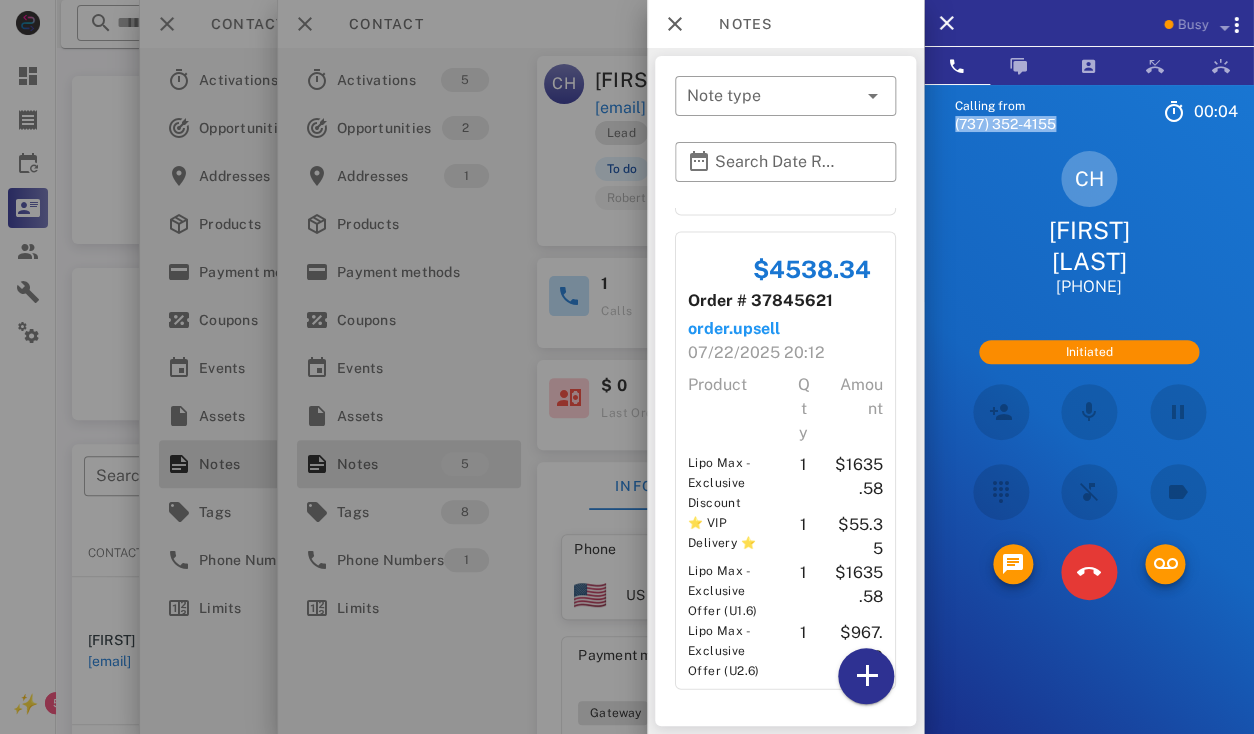 copy on "(737) 352-4155" 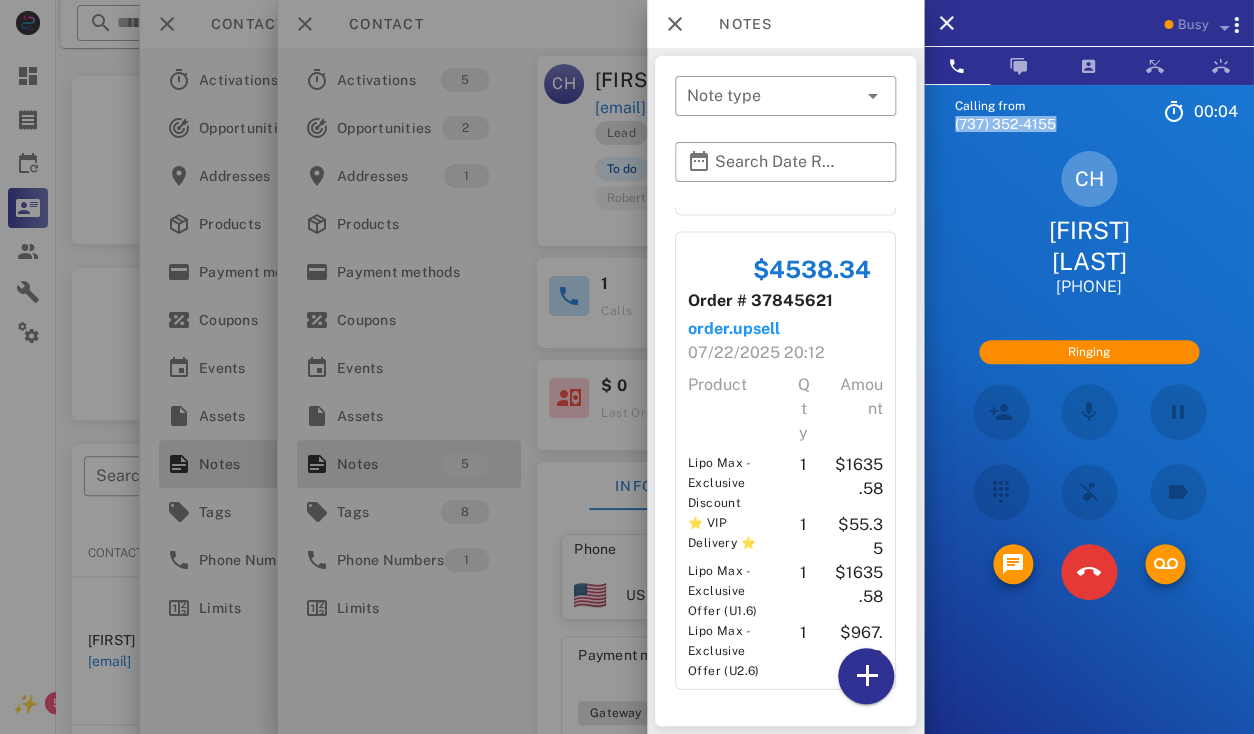 drag, startPoint x: 1061, startPoint y: 121, endPoint x: 1070, endPoint y: 111, distance: 13.453624 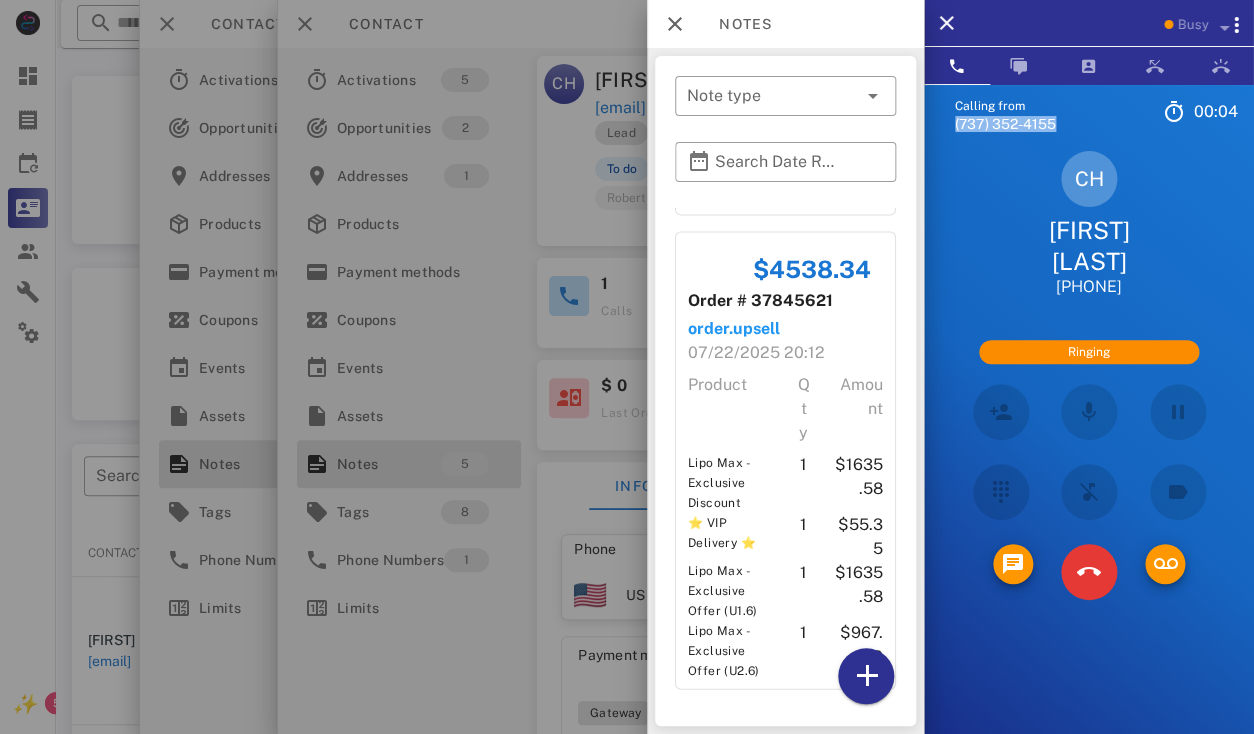 click on "Calling from (737) 352-4155" at bounding box center [1035, 112] 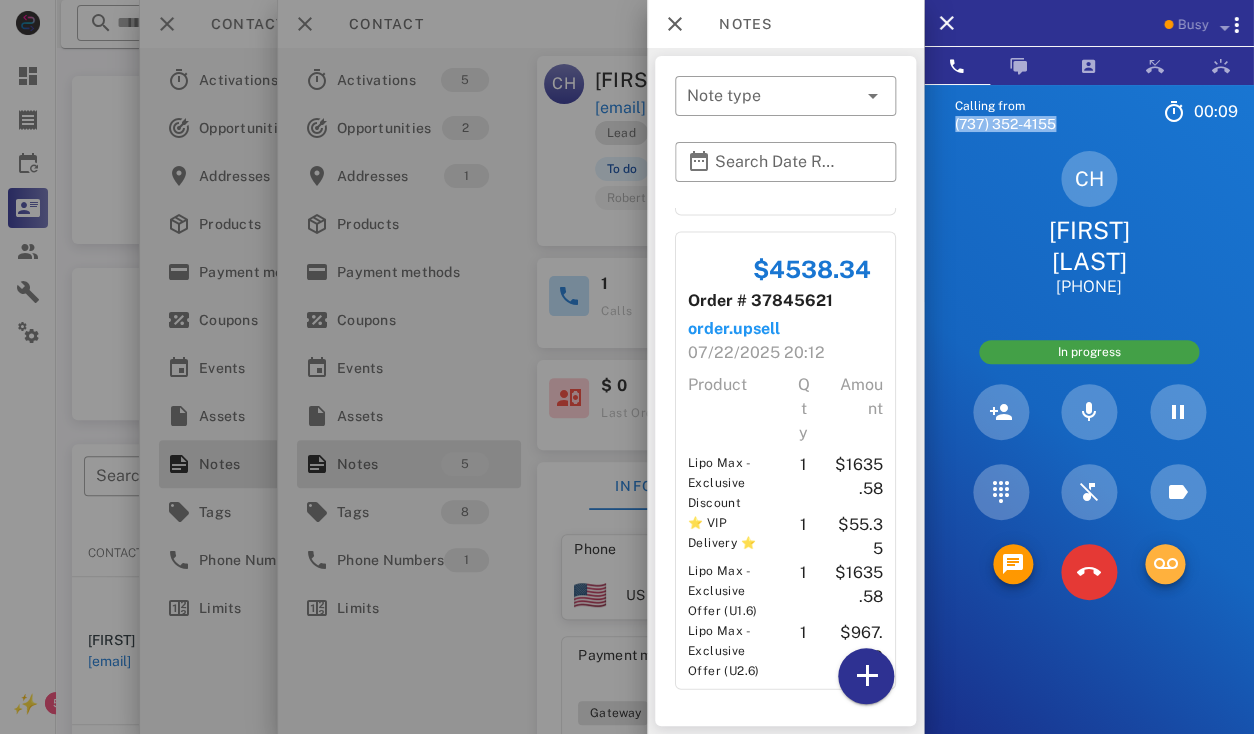 click at bounding box center [1165, 564] 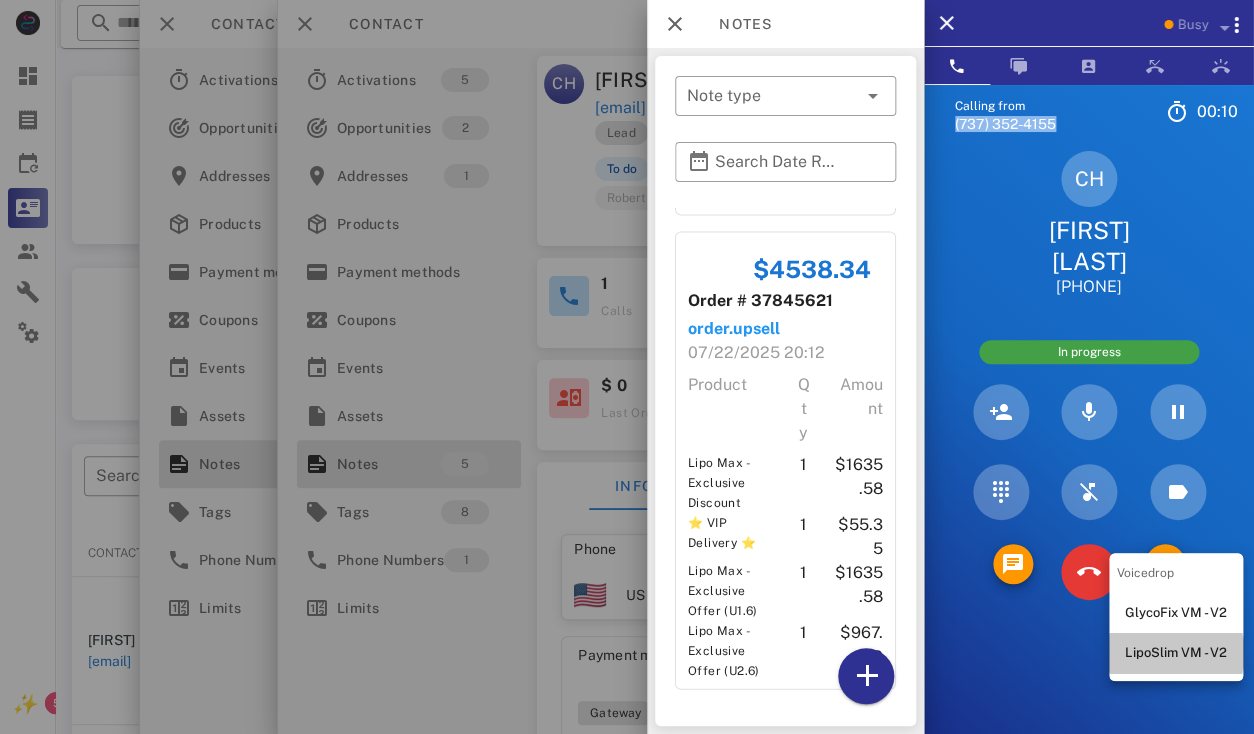 click on "LipoSlim VM - V2" at bounding box center [1176, 653] 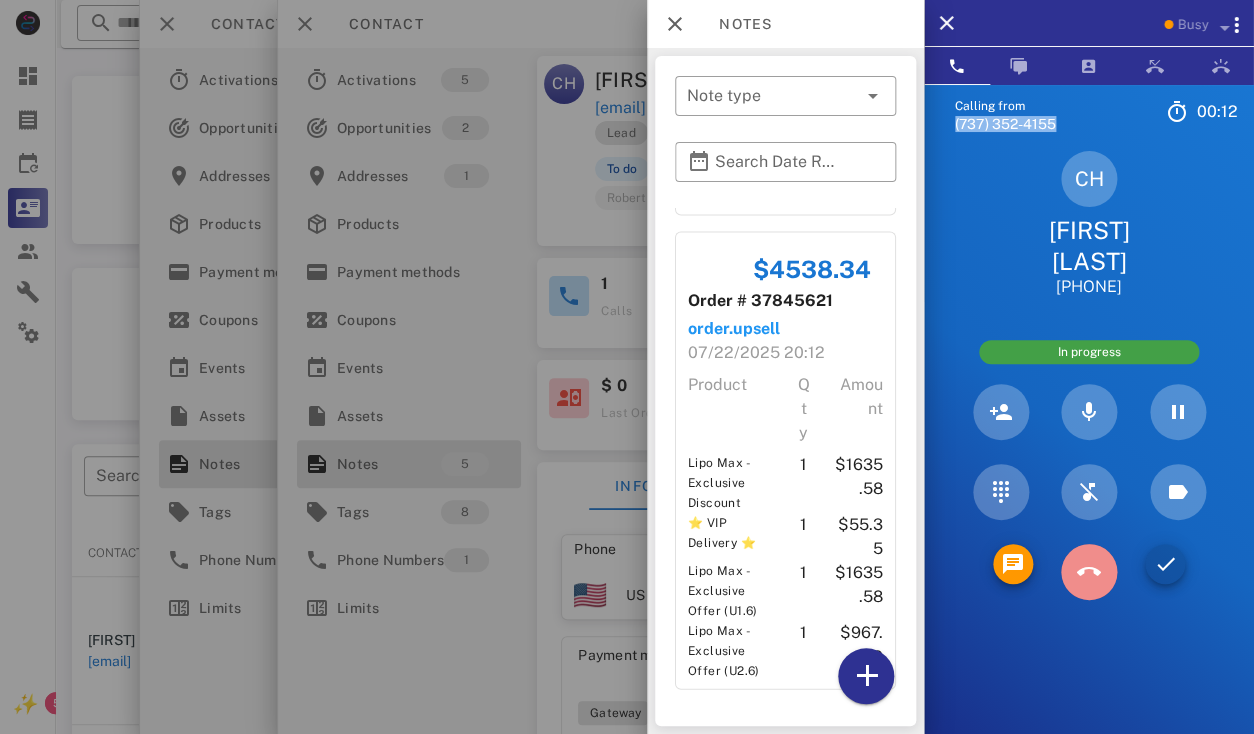 click at bounding box center (1089, 572) 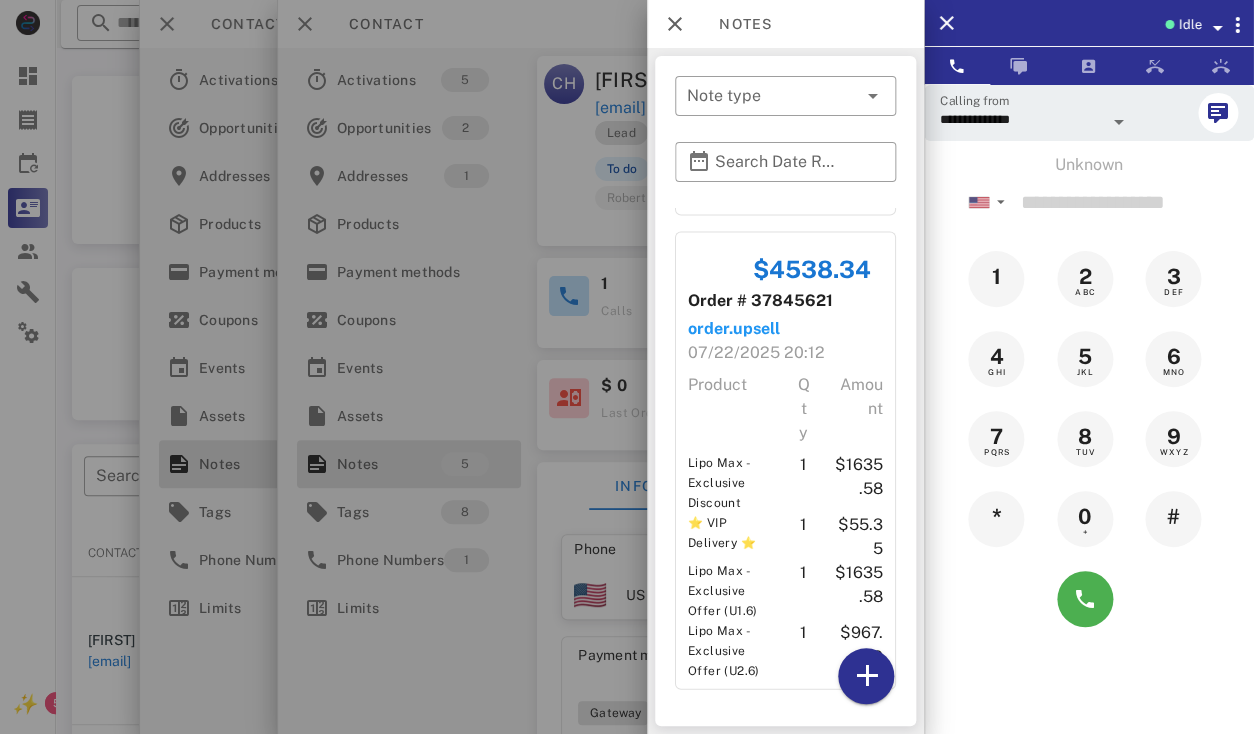 click at bounding box center (627, 367) 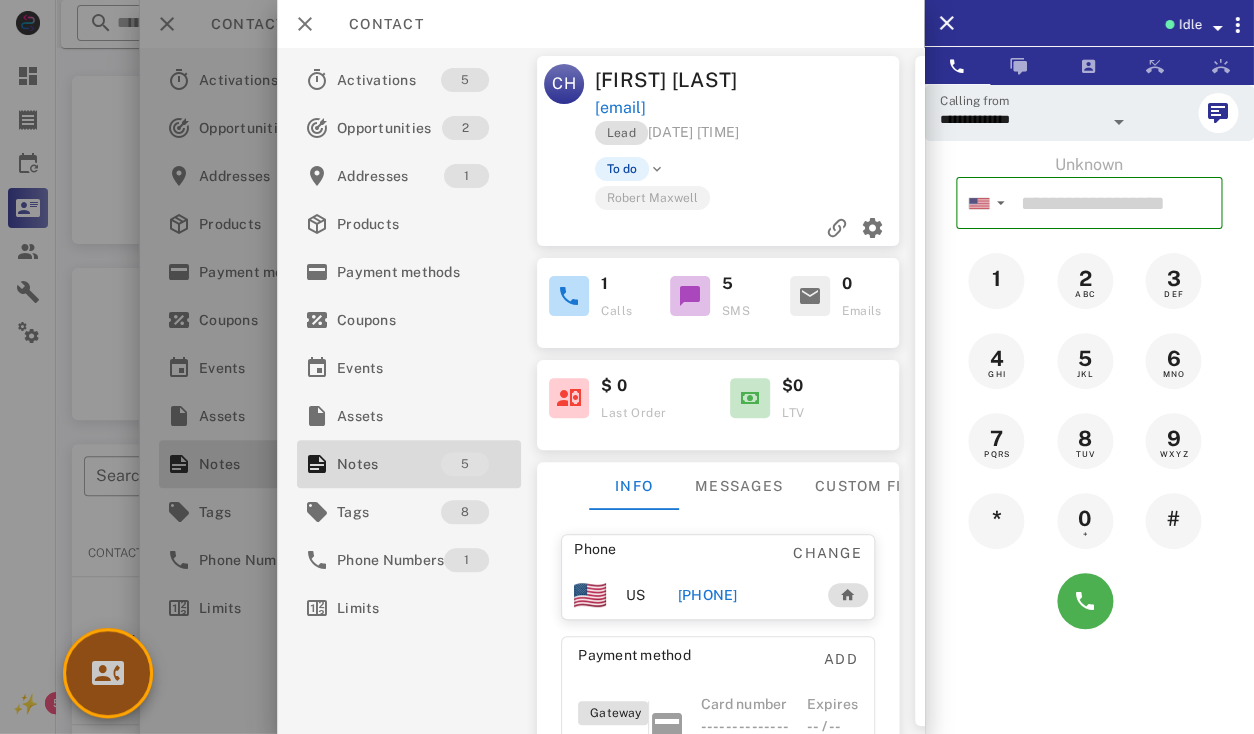 click at bounding box center [108, 673] 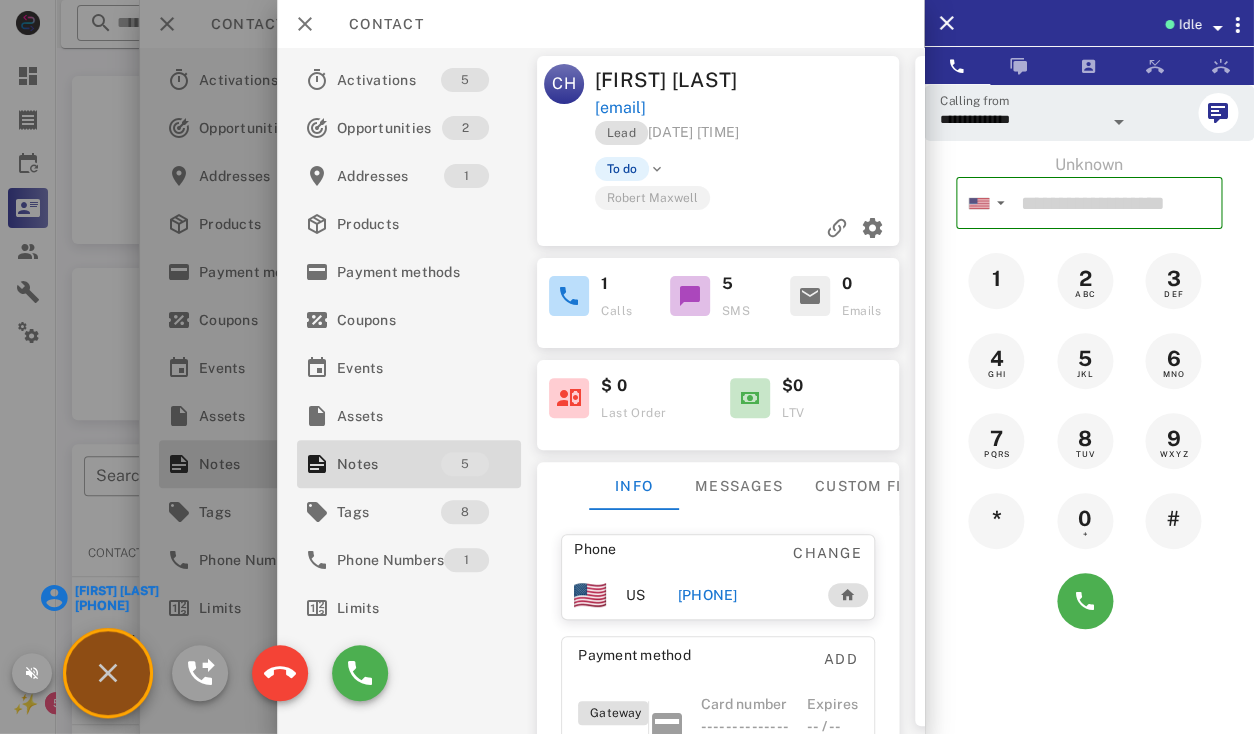 click on "JoAnne Dougherty" at bounding box center (116, 591) 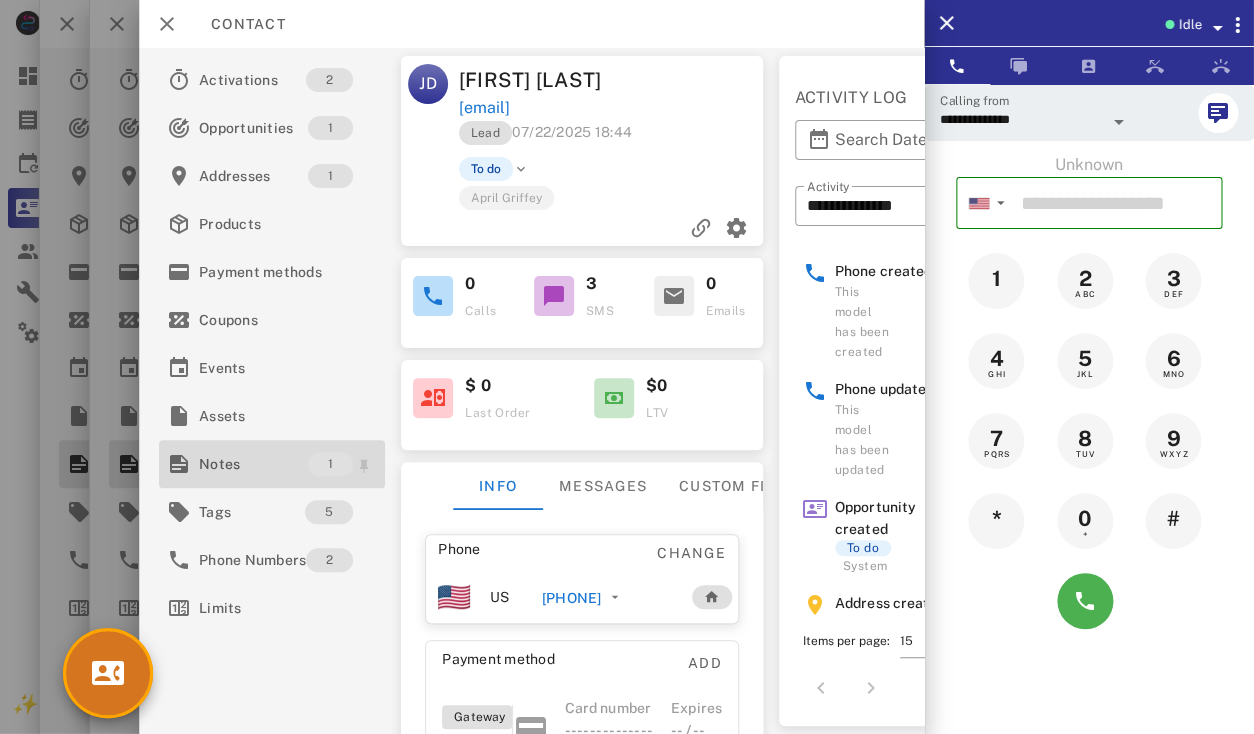 click on "Notes" at bounding box center (253, 464) 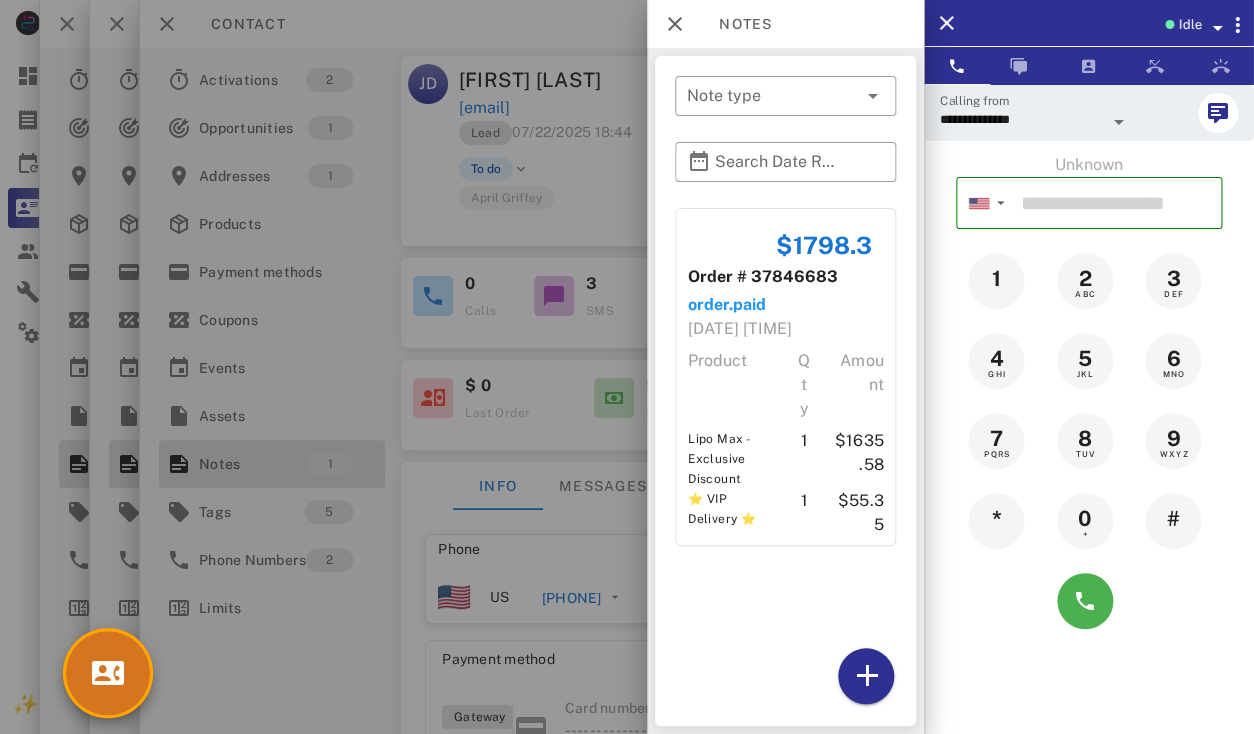 click at bounding box center [627, 367] 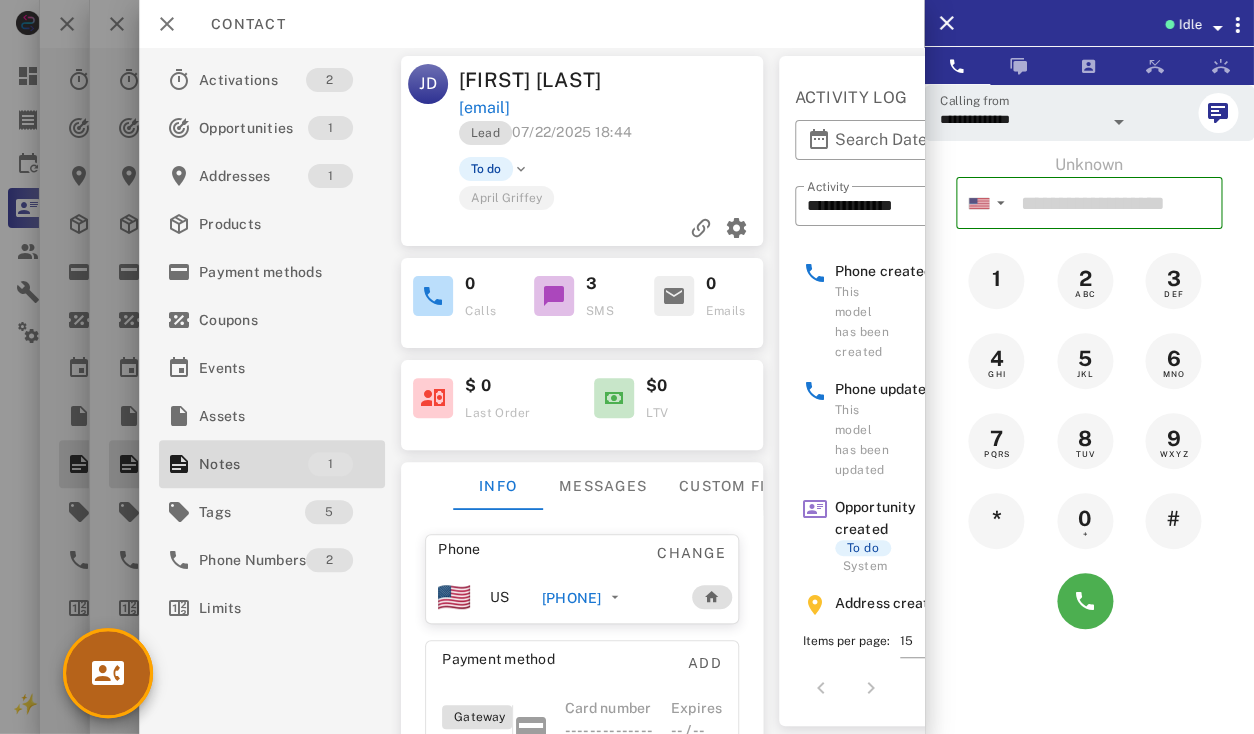 click at bounding box center (108, 673) 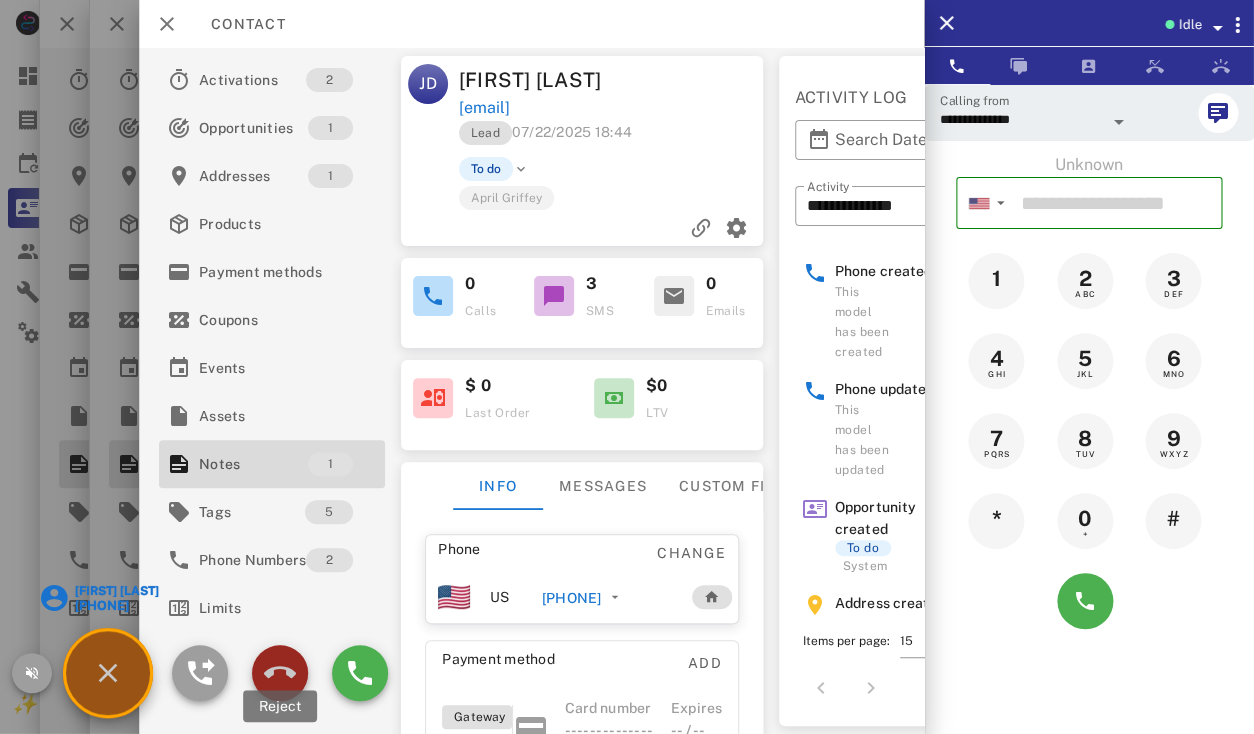 click at bounding box center (280, 673) 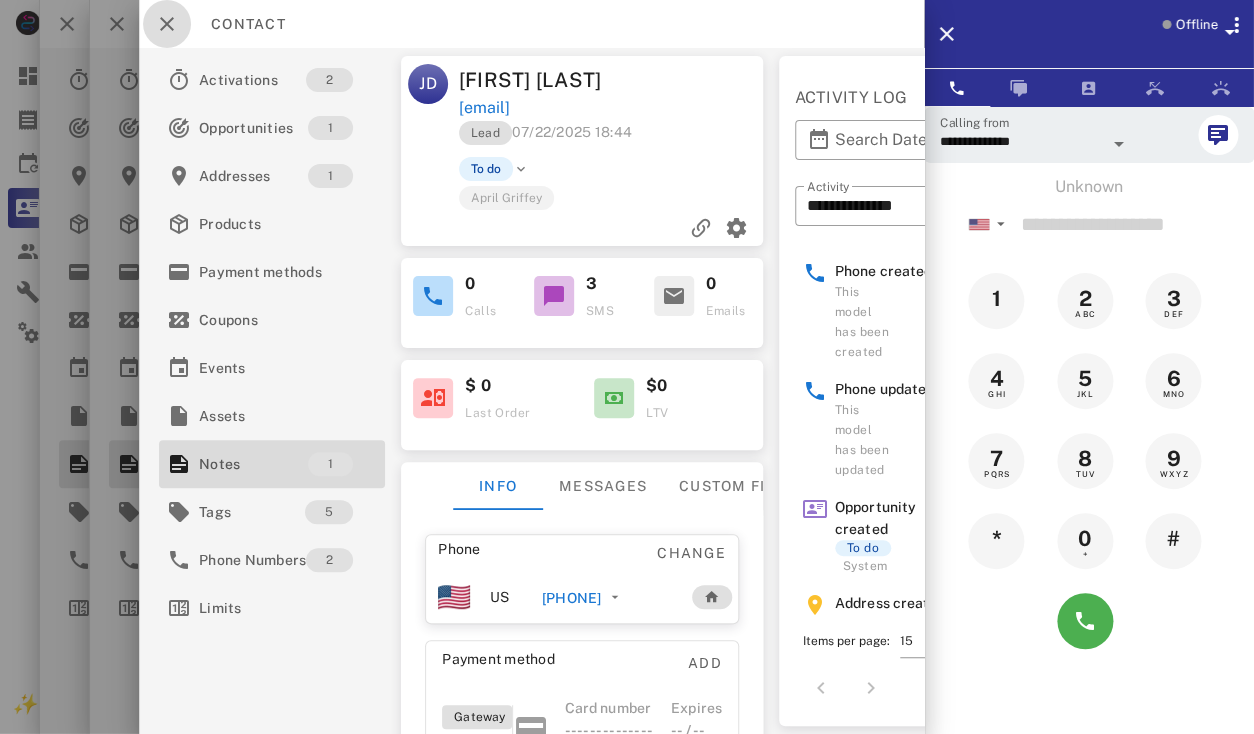 click at bounding box center (167, 24) 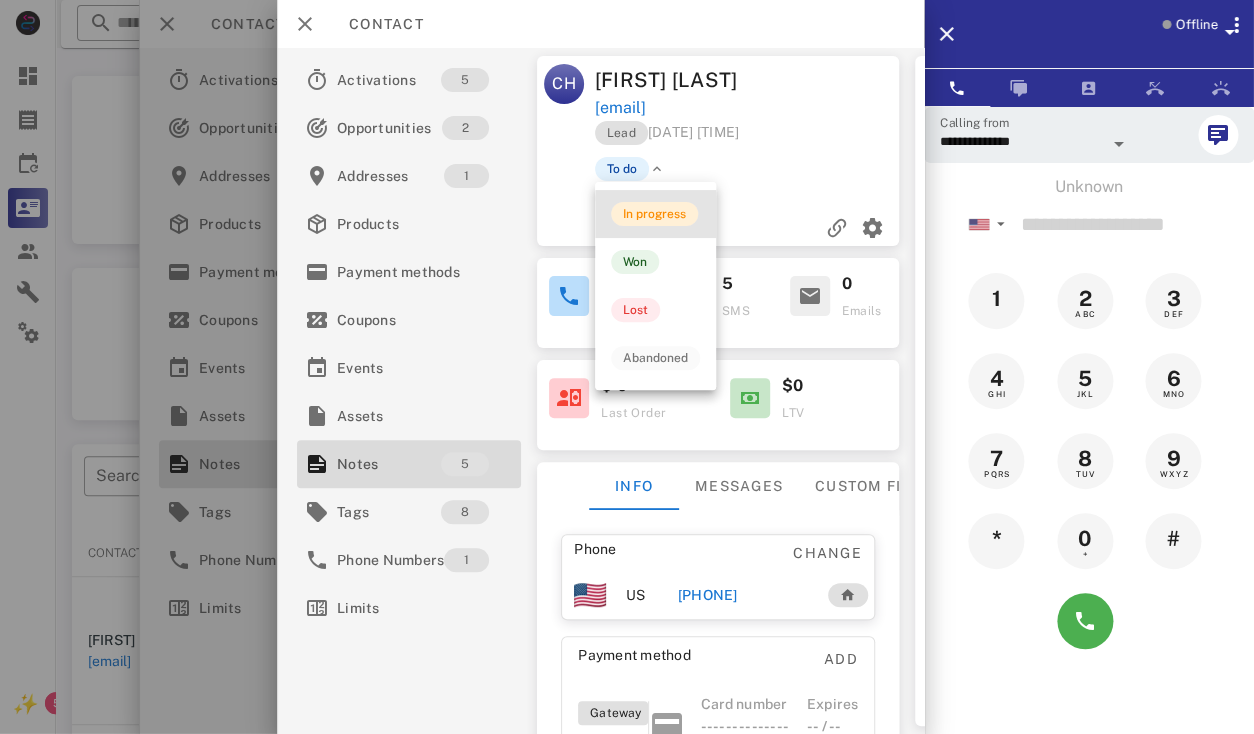 click on "In progress" at bounding box center (654, 214) 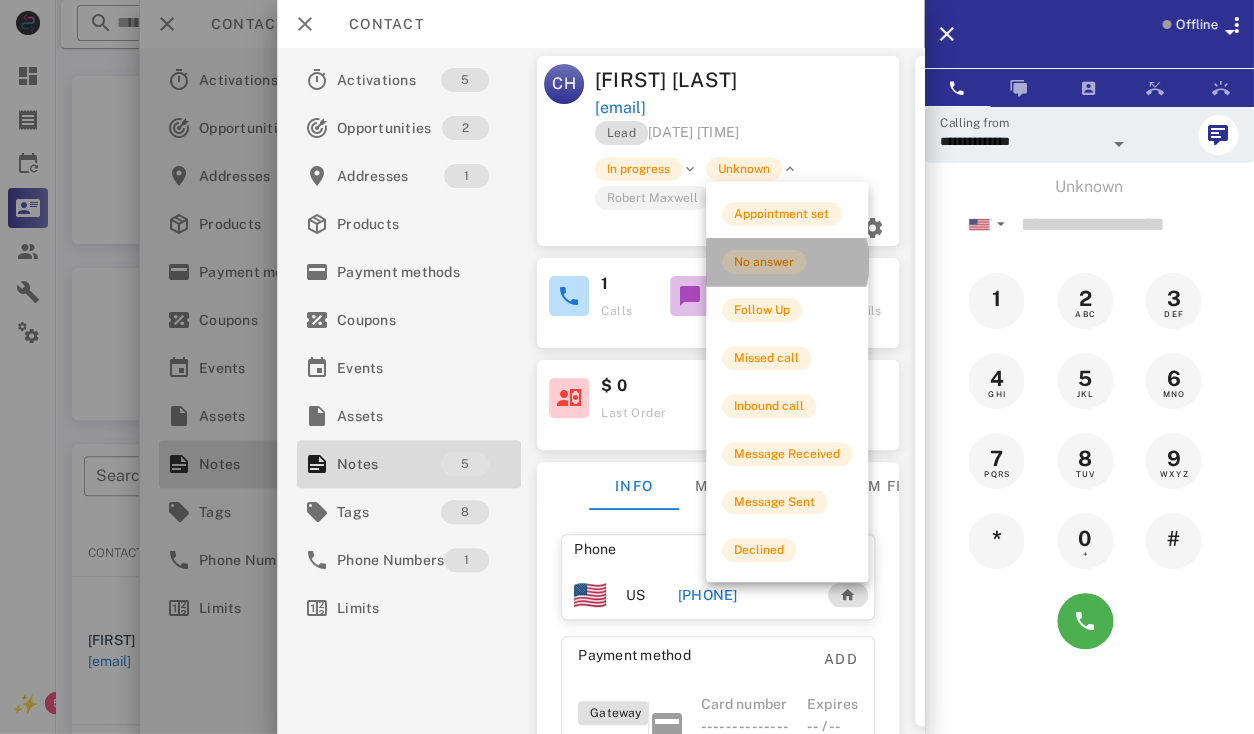 click on "No answer" at bounding box center [764, 262] 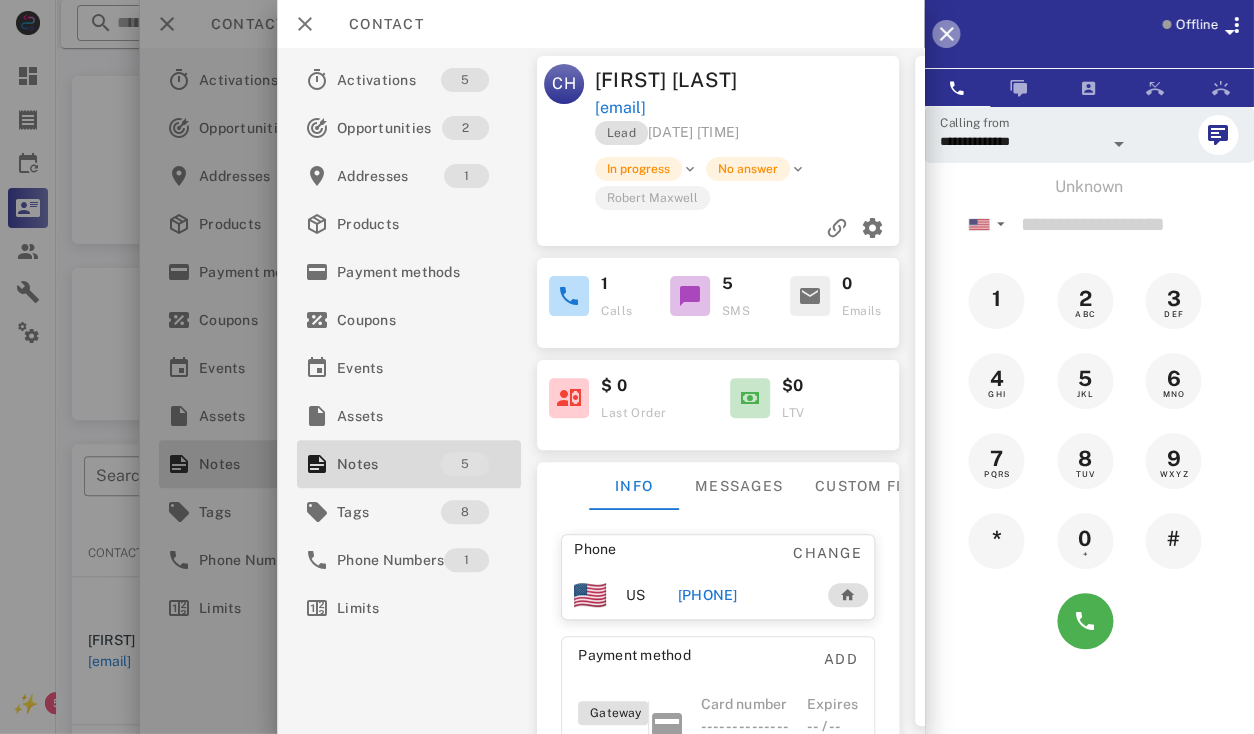 click at bounding box center (946, 34) 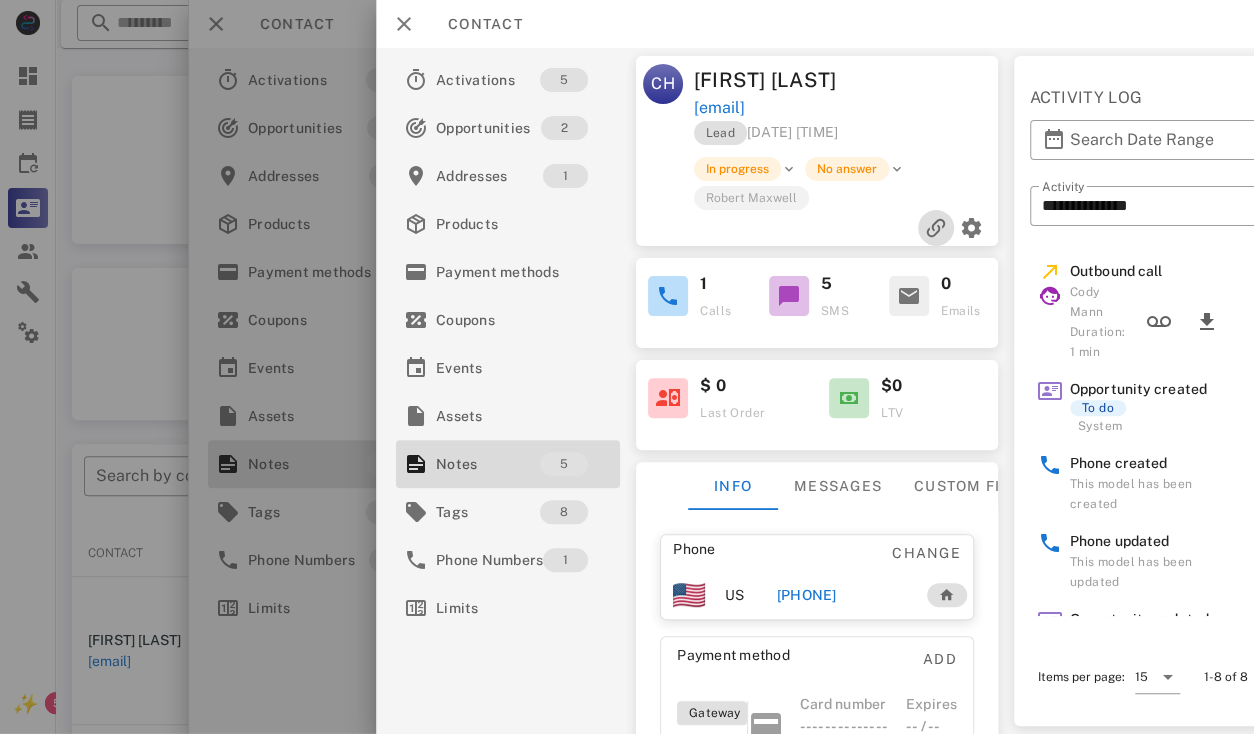 click at bounding box center [936, 228] 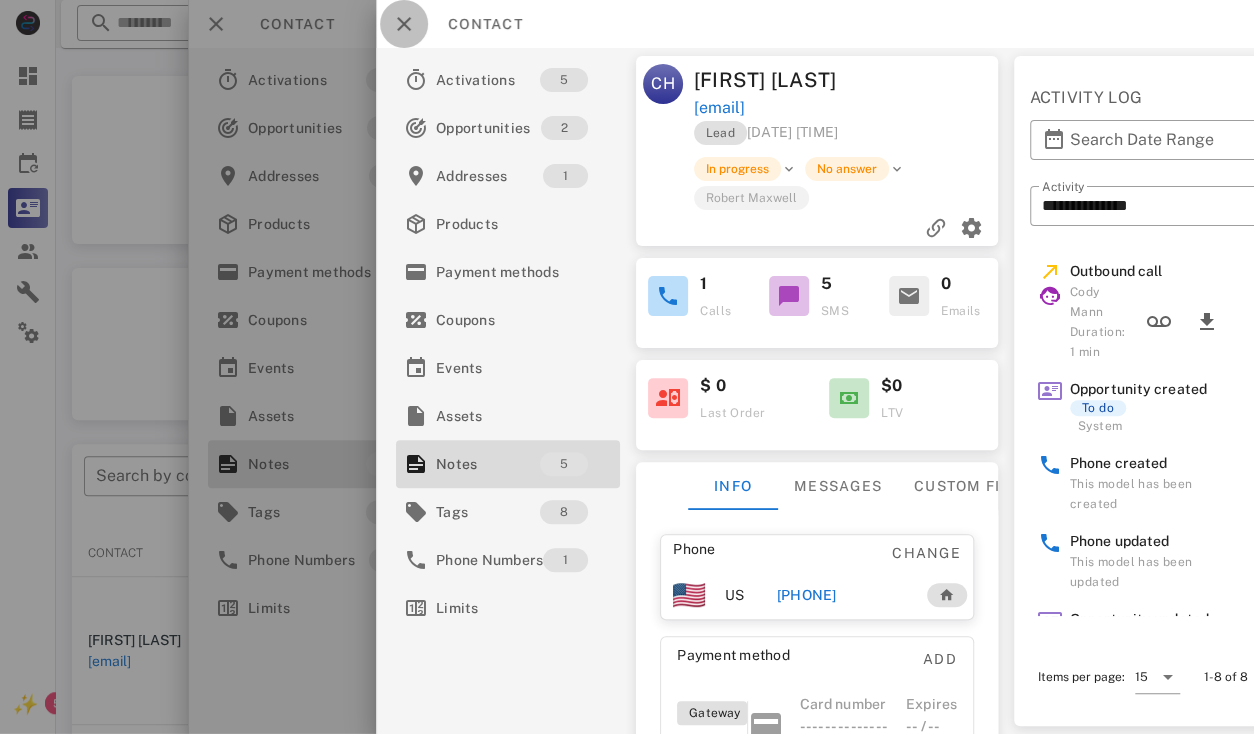 click at bounding box center (404, 24) 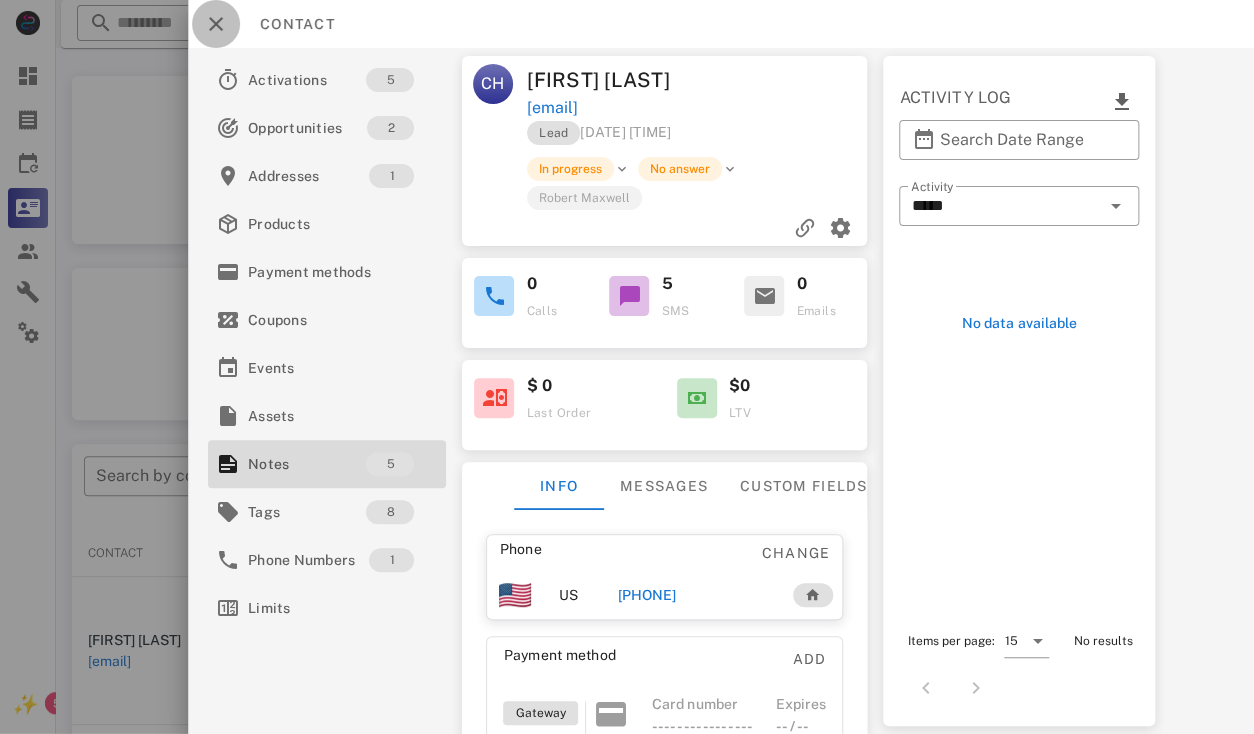 click at bounding box center [216, 24] 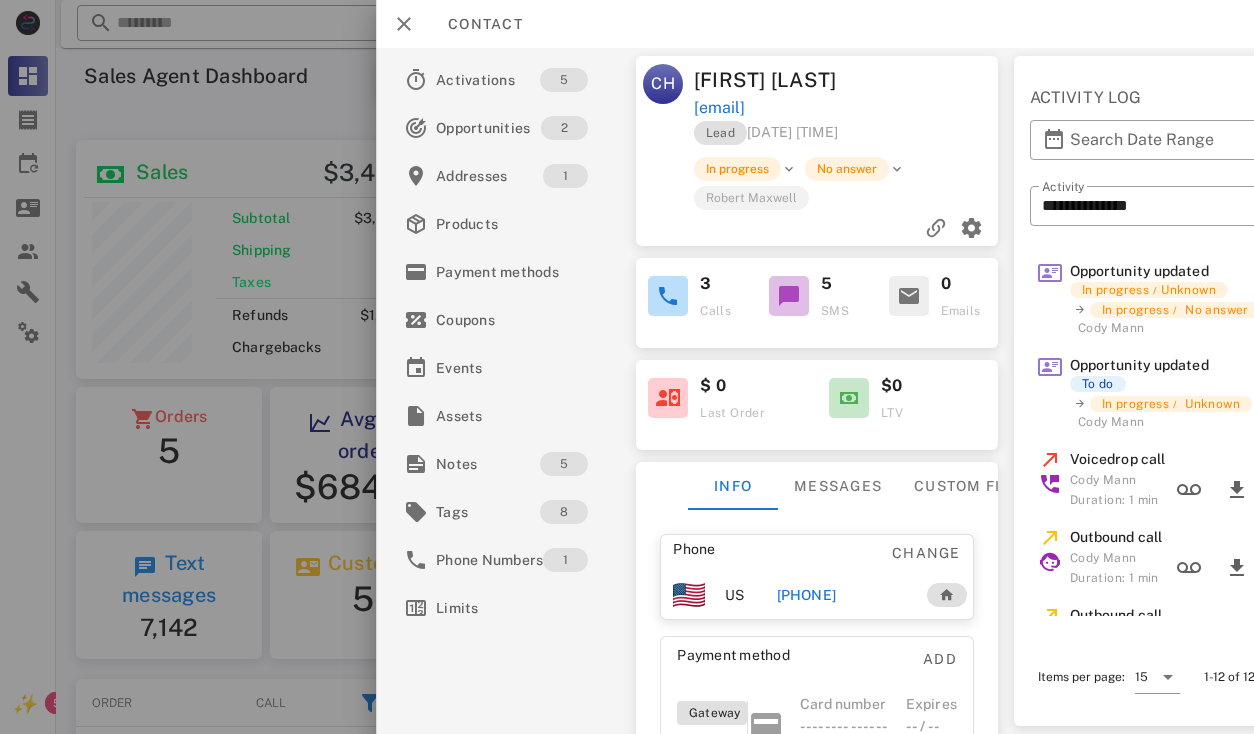 scroll, scrollTop: 0, scrollLeft: 0, axis: both 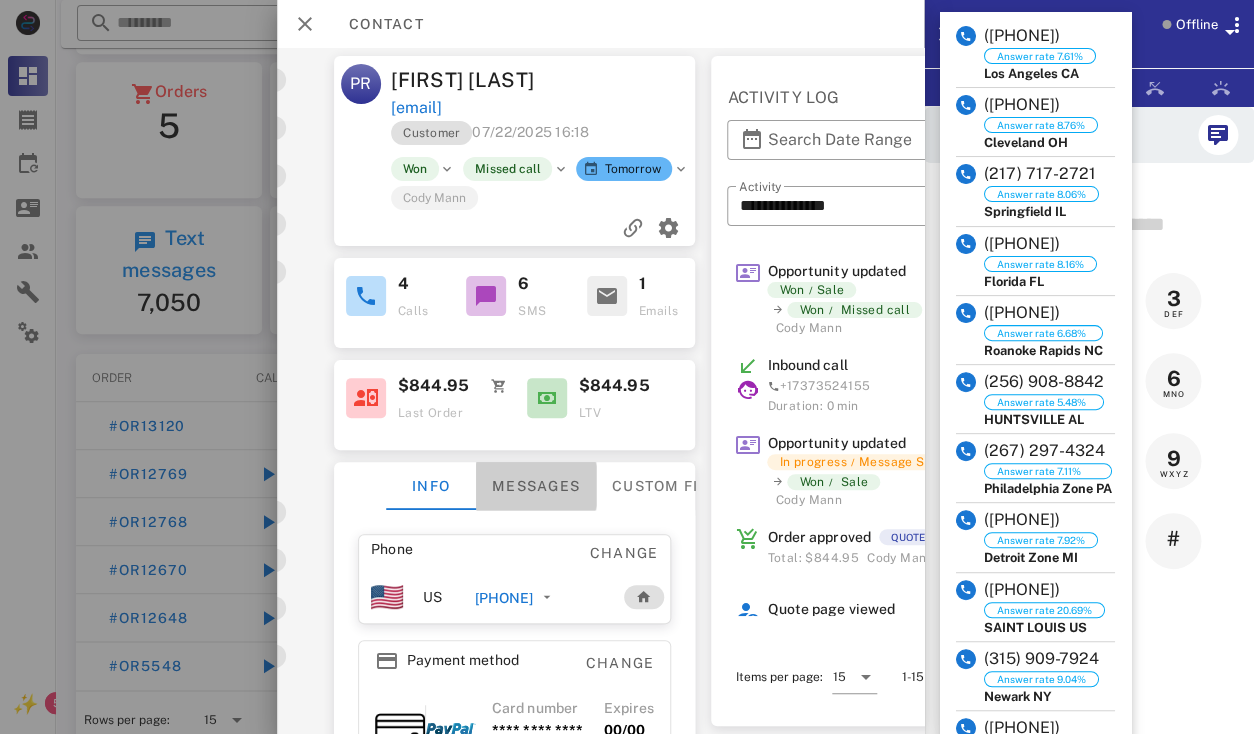 click on "Messages" at bounding box center (536, 486) 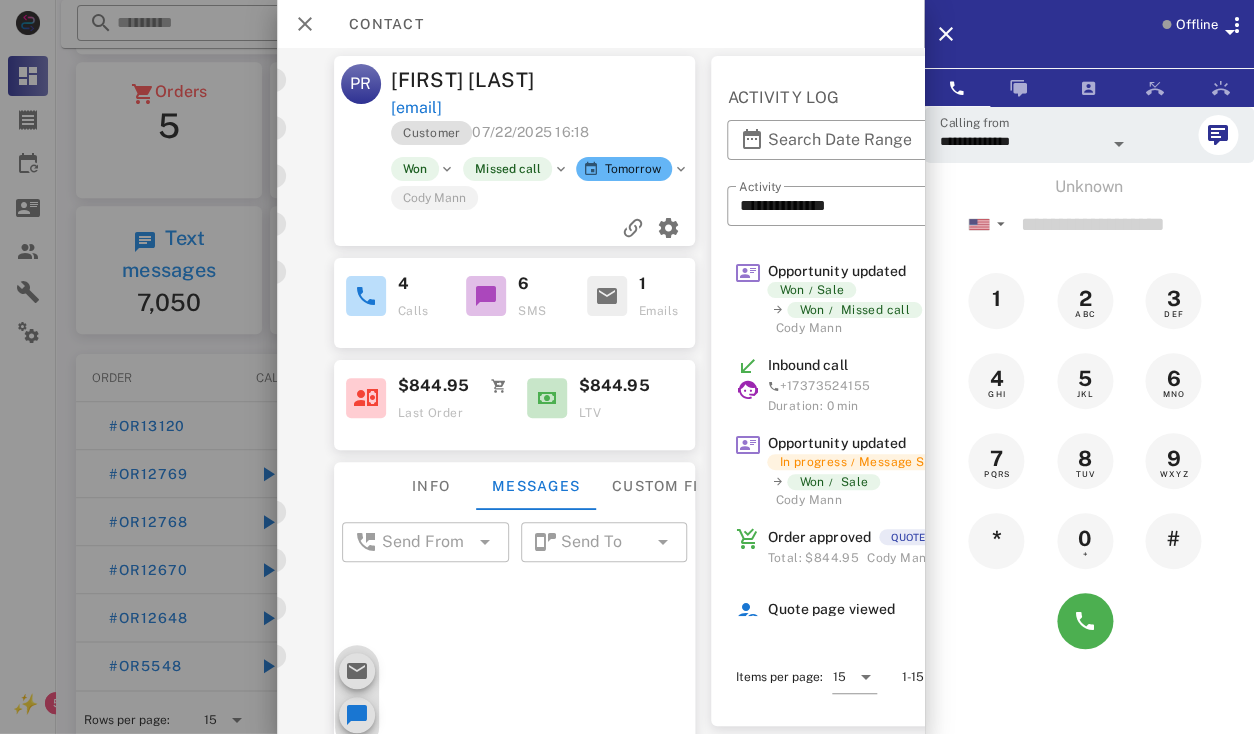scroll, scrollTop: 1277, scrollLeft: 0, axis: vertical 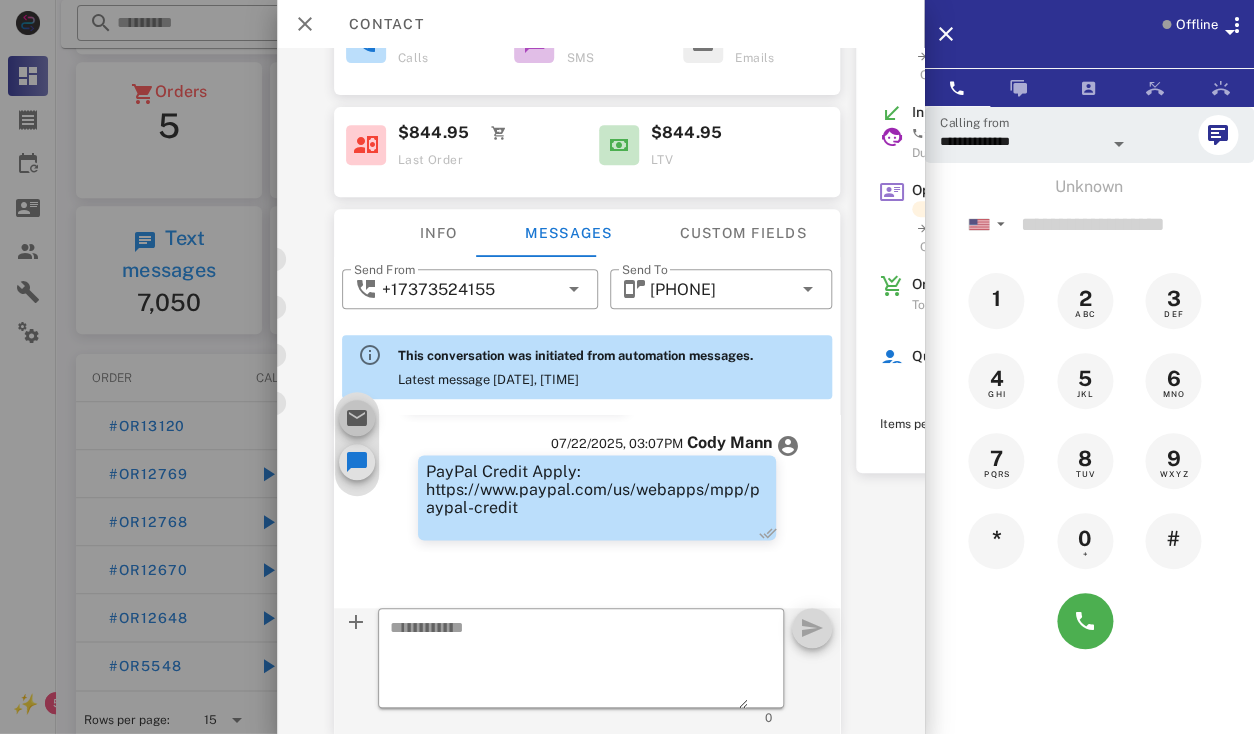 click at bounding box center (357, 418) 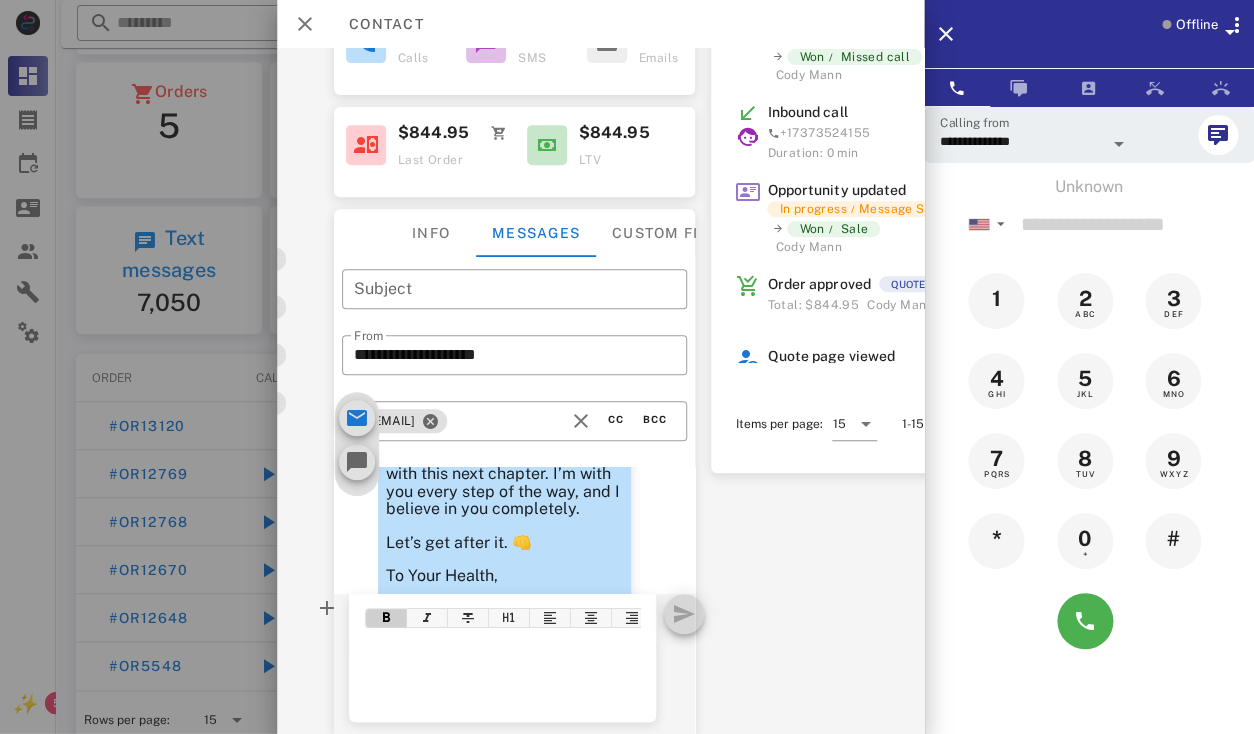 scroll, scrollTop: 4788, scrollLeft: 0, axis: vertical 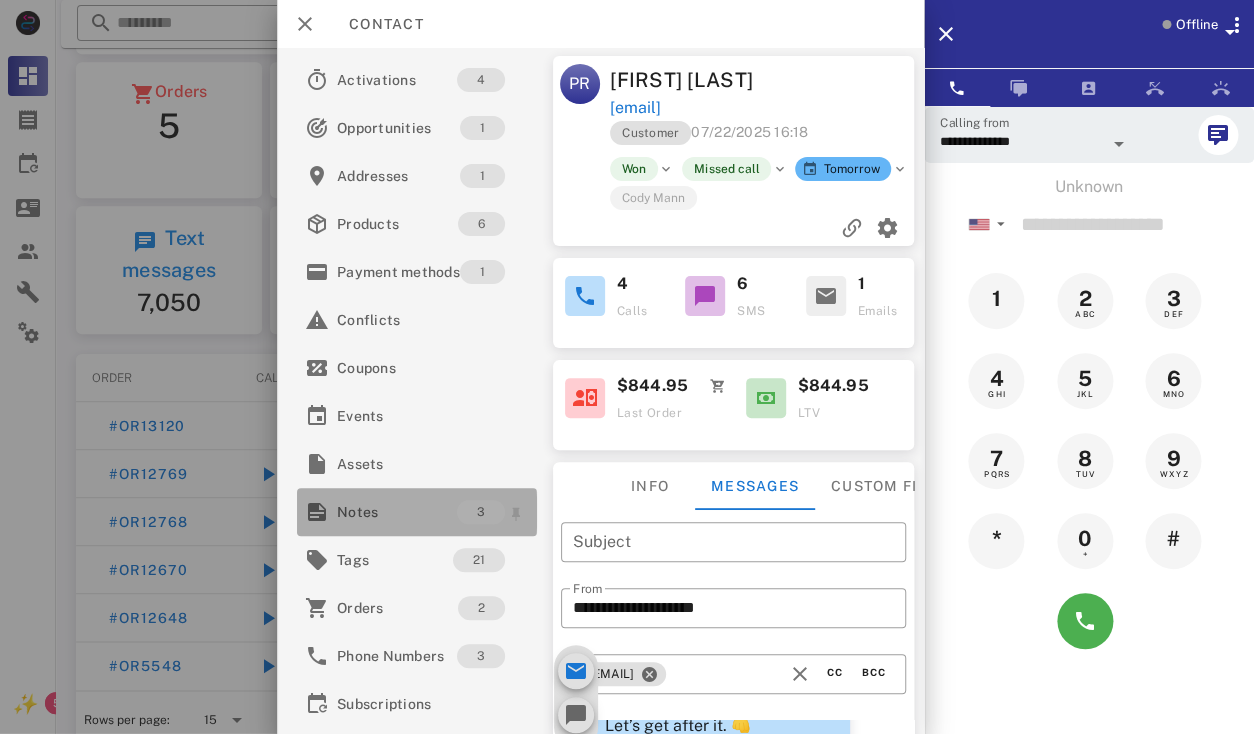 click on "Notes" at bounding box center [397, 512] 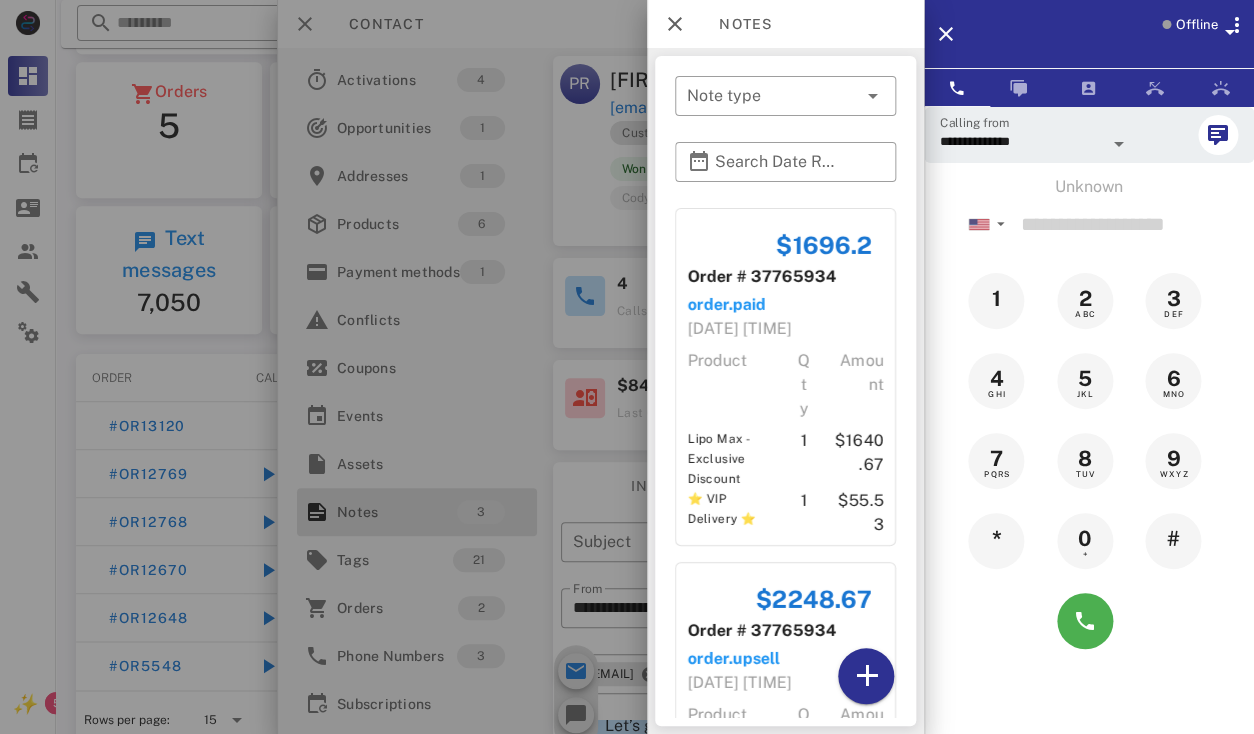 scroll, scrollTop: 653, scrollLeft: 0, axis: vertical 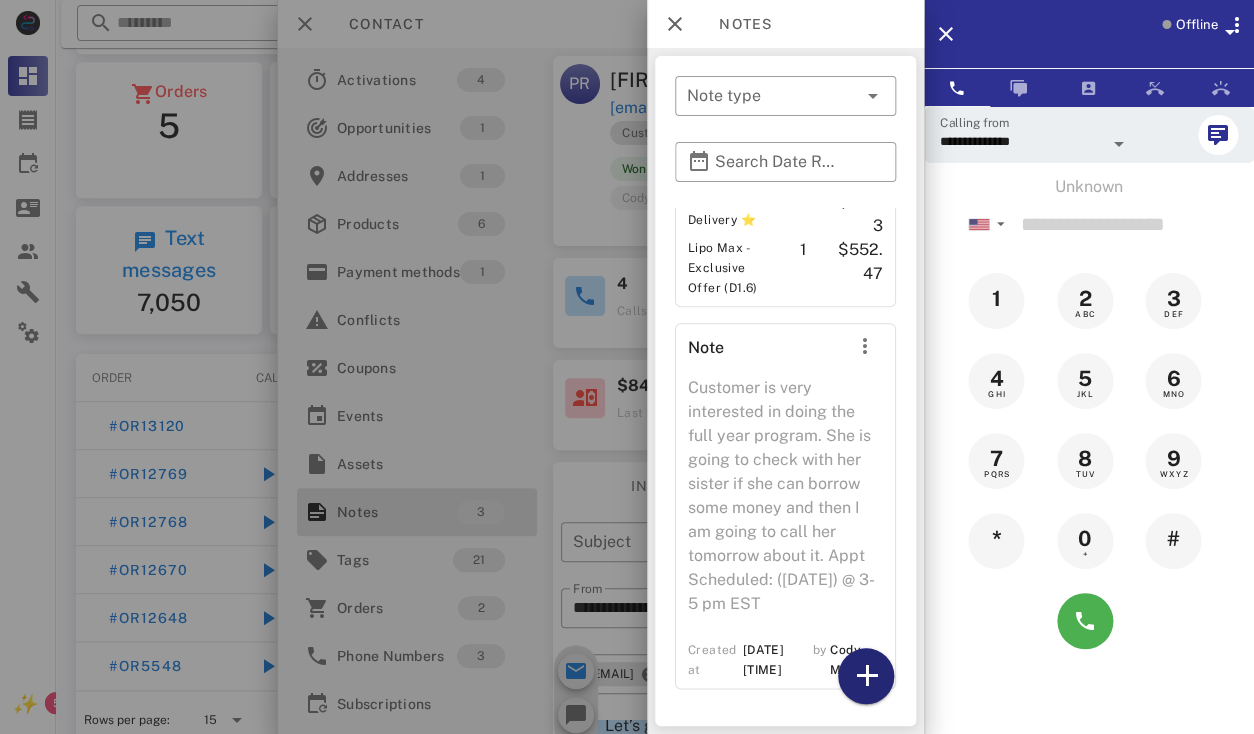 click at bounding box center (866, 676) 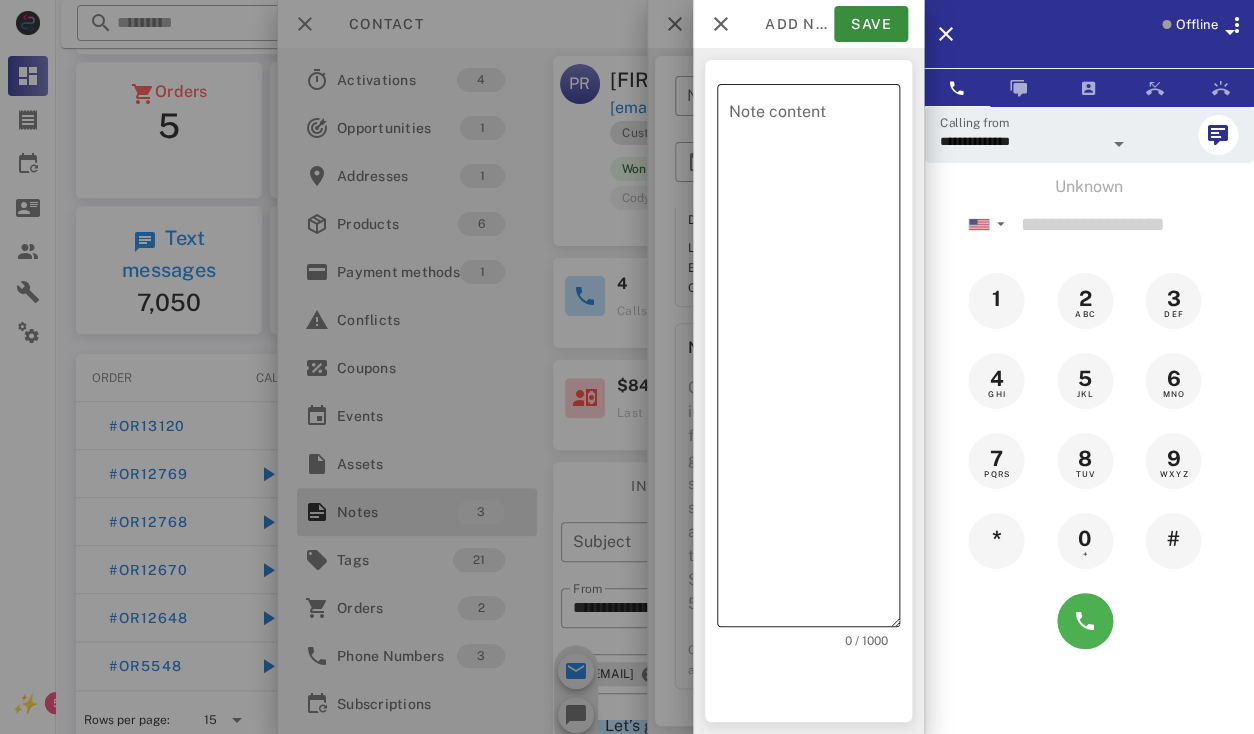 click on "Note content" at bounding box center (814, 360) 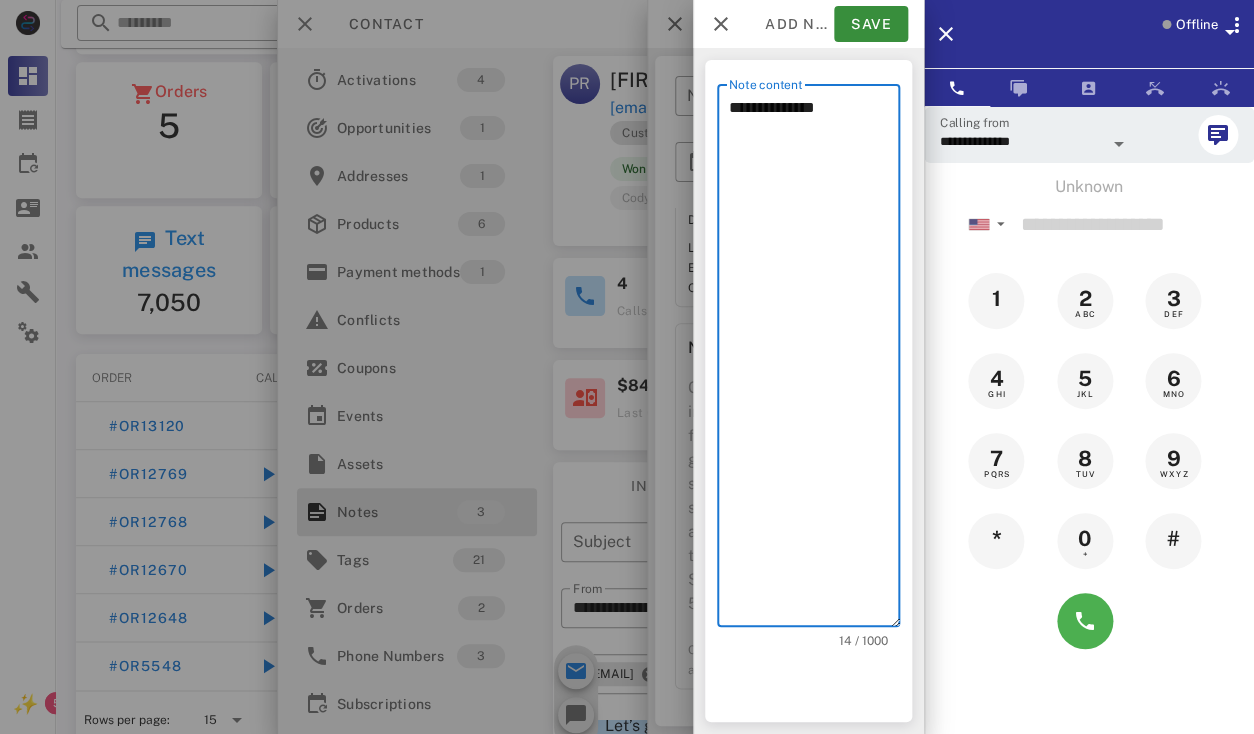 click on "**********" at bounding box center [814, 360] 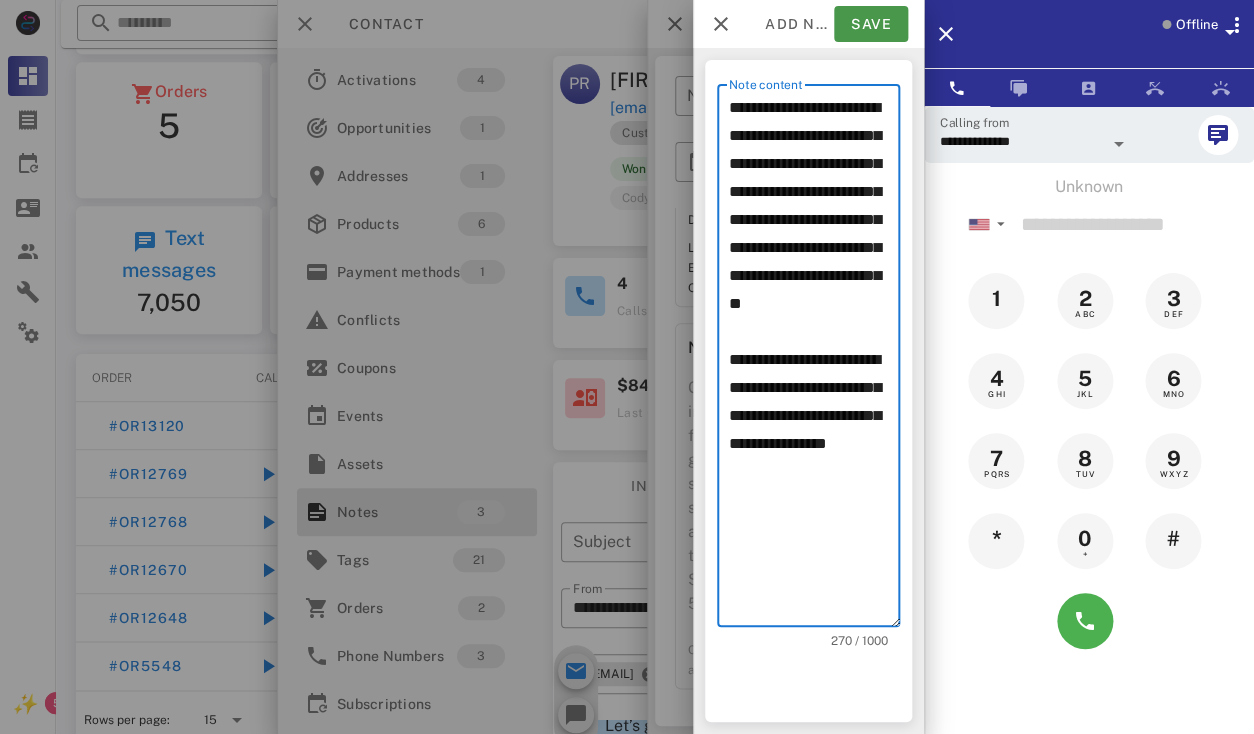 type on "**********" 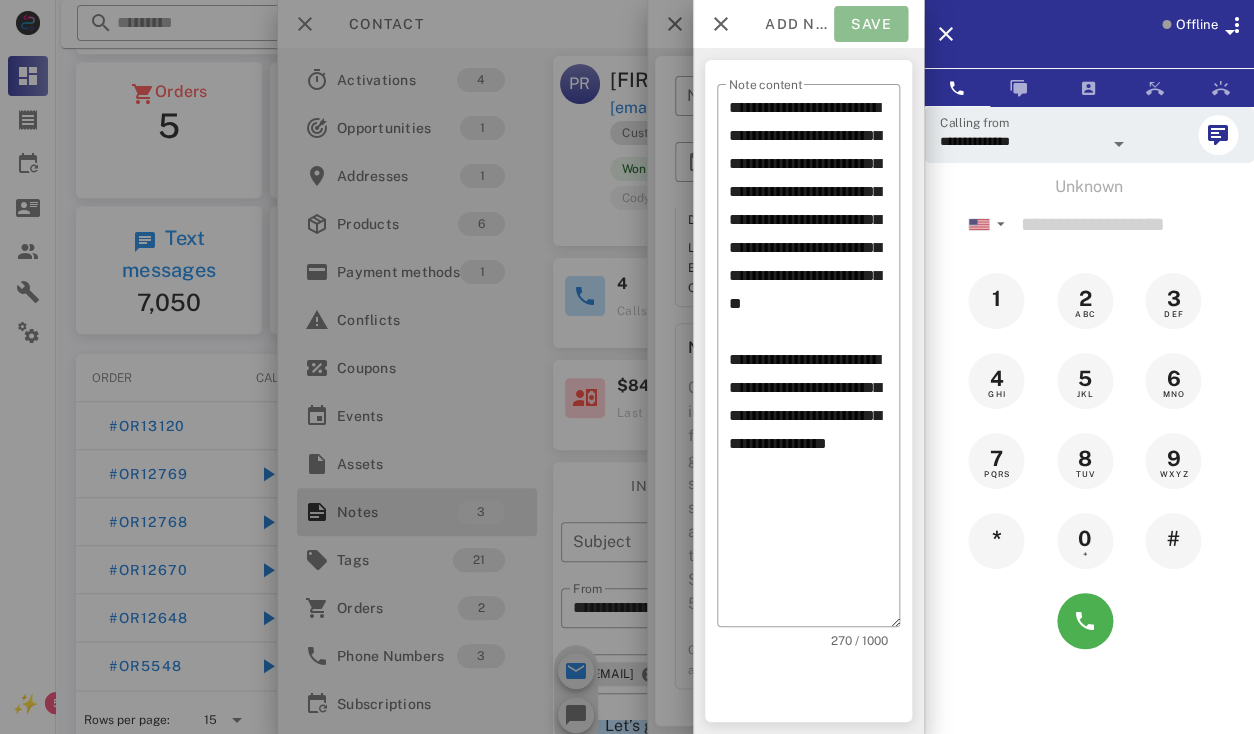 click on "Save" at bounding box center (871, 24) 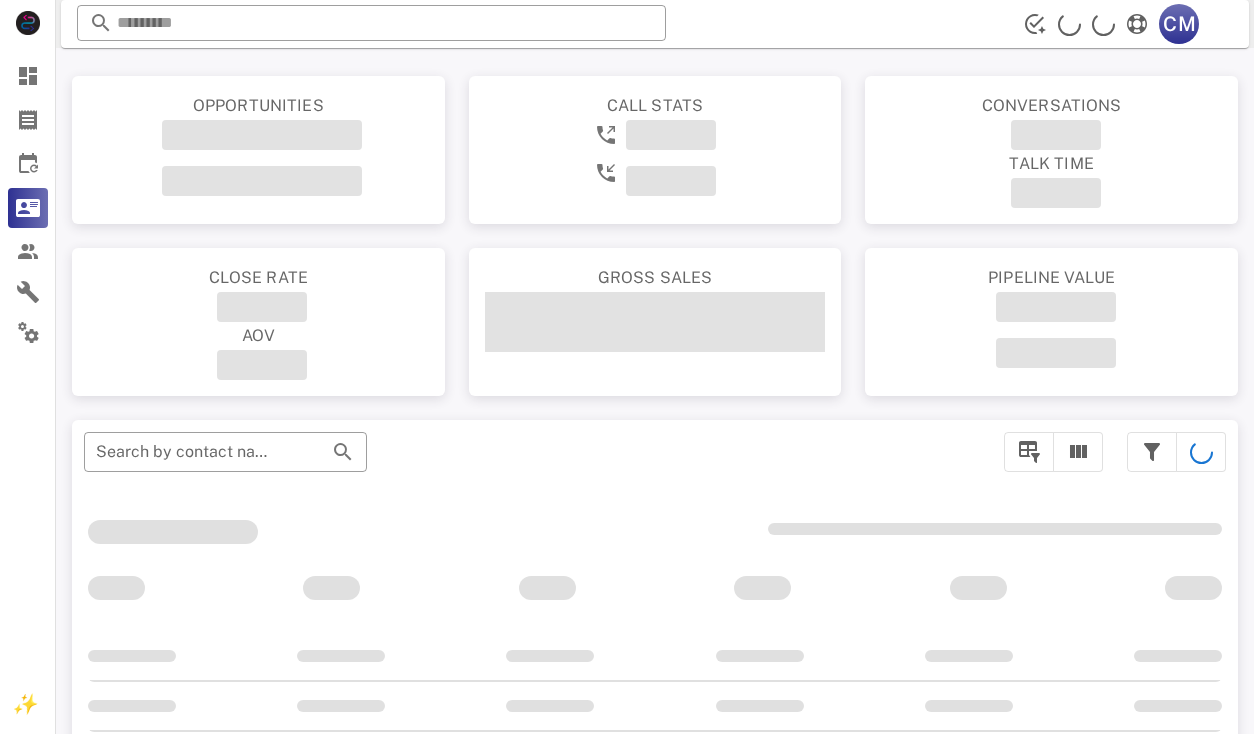 scroll, scrollTop: 0, scrollLeft: 0, axis: both 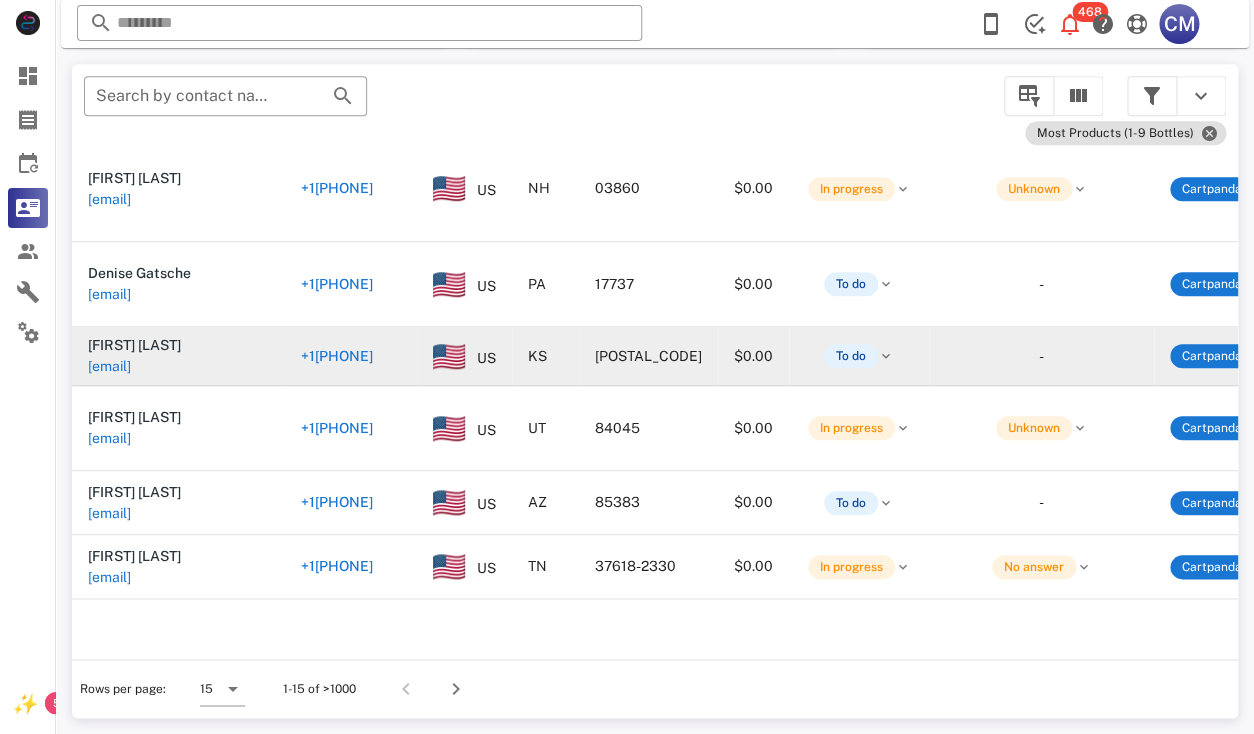 click on "[EMAIL]" at bounding box center (109, 366) 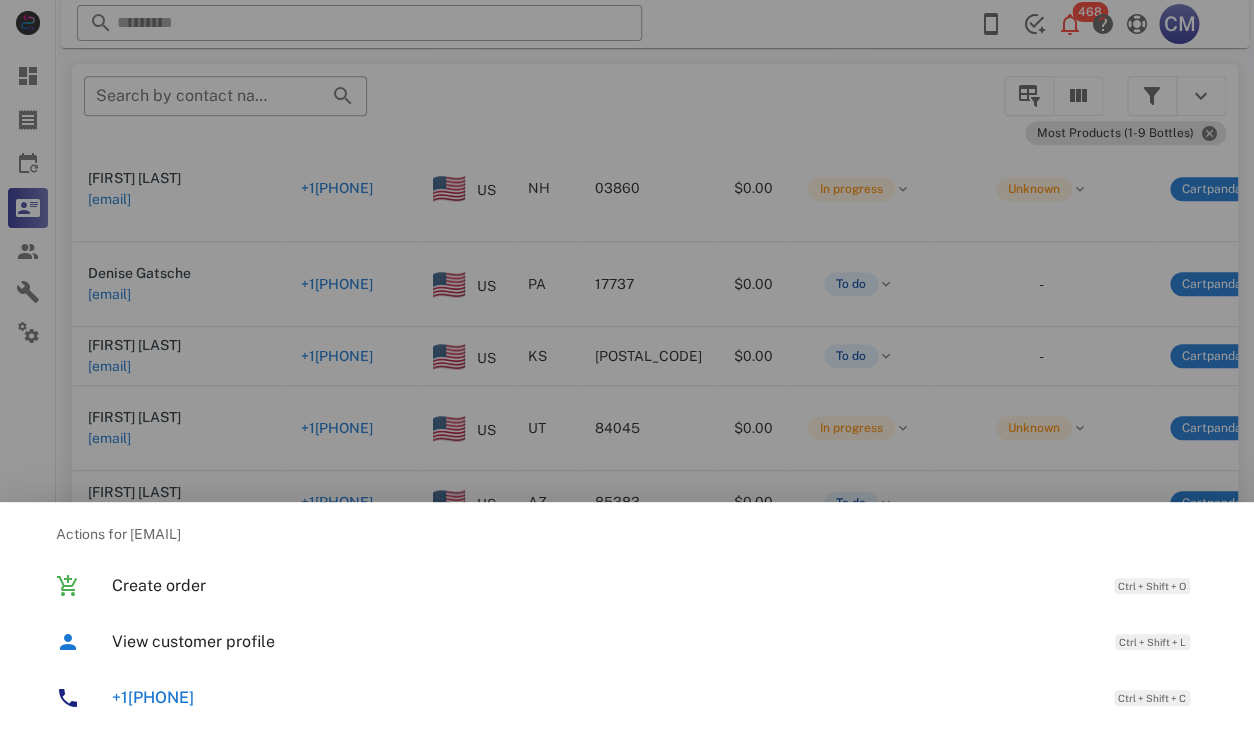 click on "+19137064681  Ctrl + Shift + C" at bounding box center (627, 698) 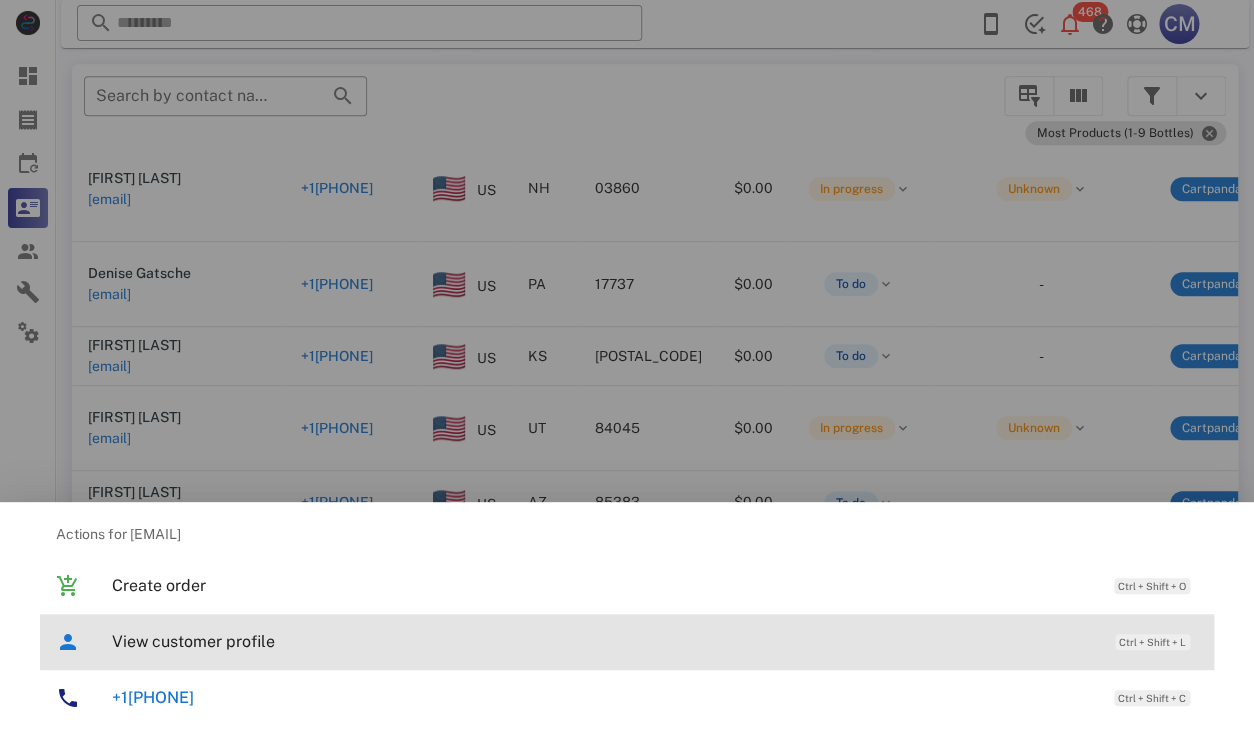 click on "View customer profile" at bounding box center [603, 641] 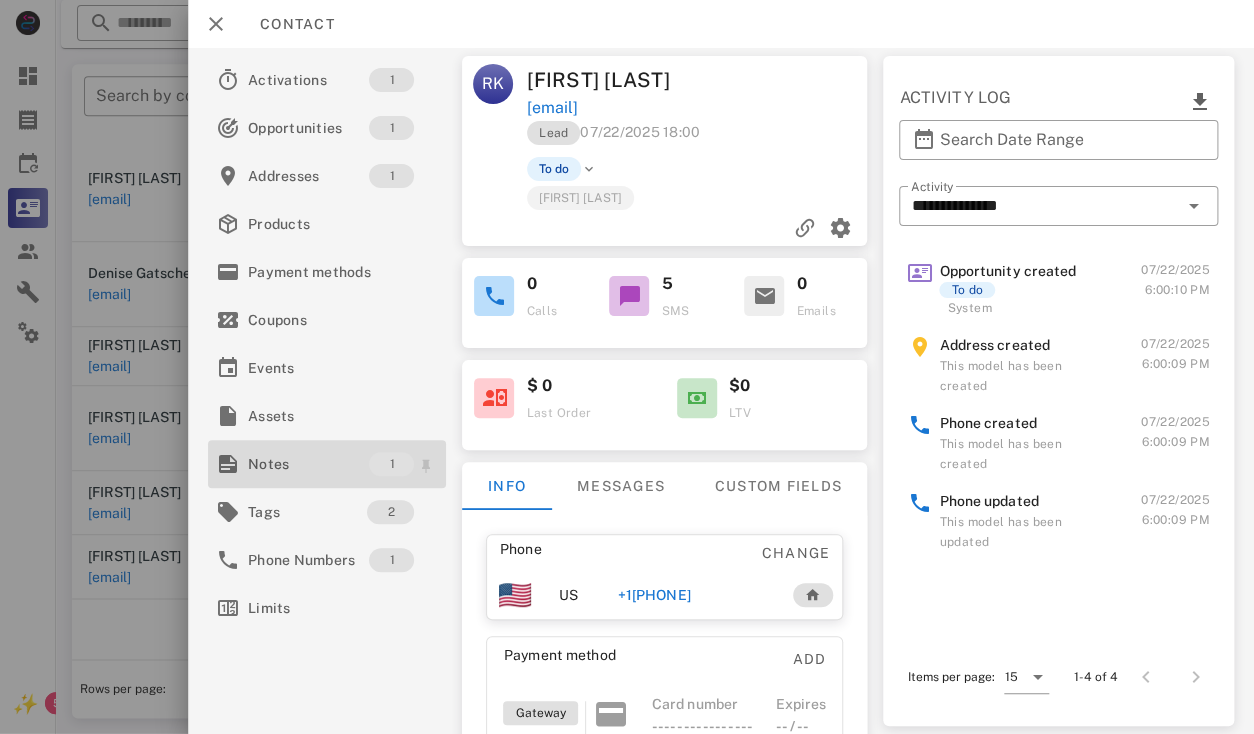 click on "Notes" at bounding box center (308, 464) 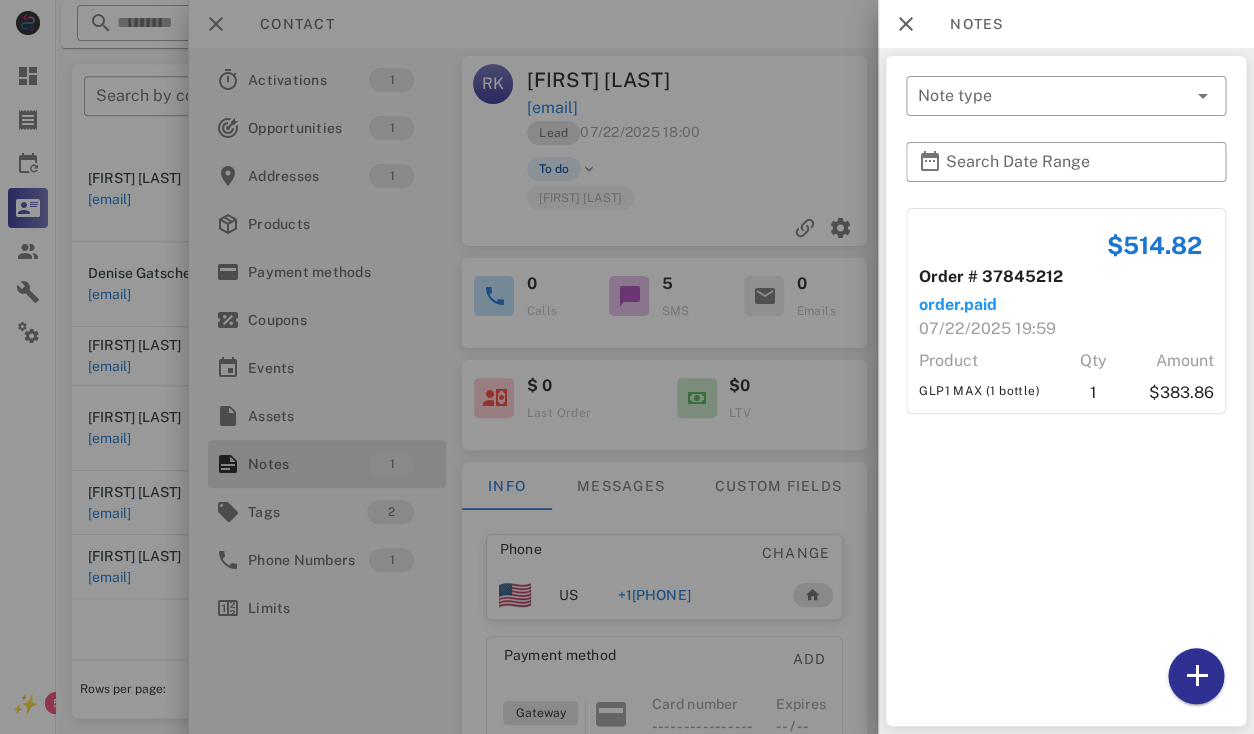 click at bounding box center (627, 367) 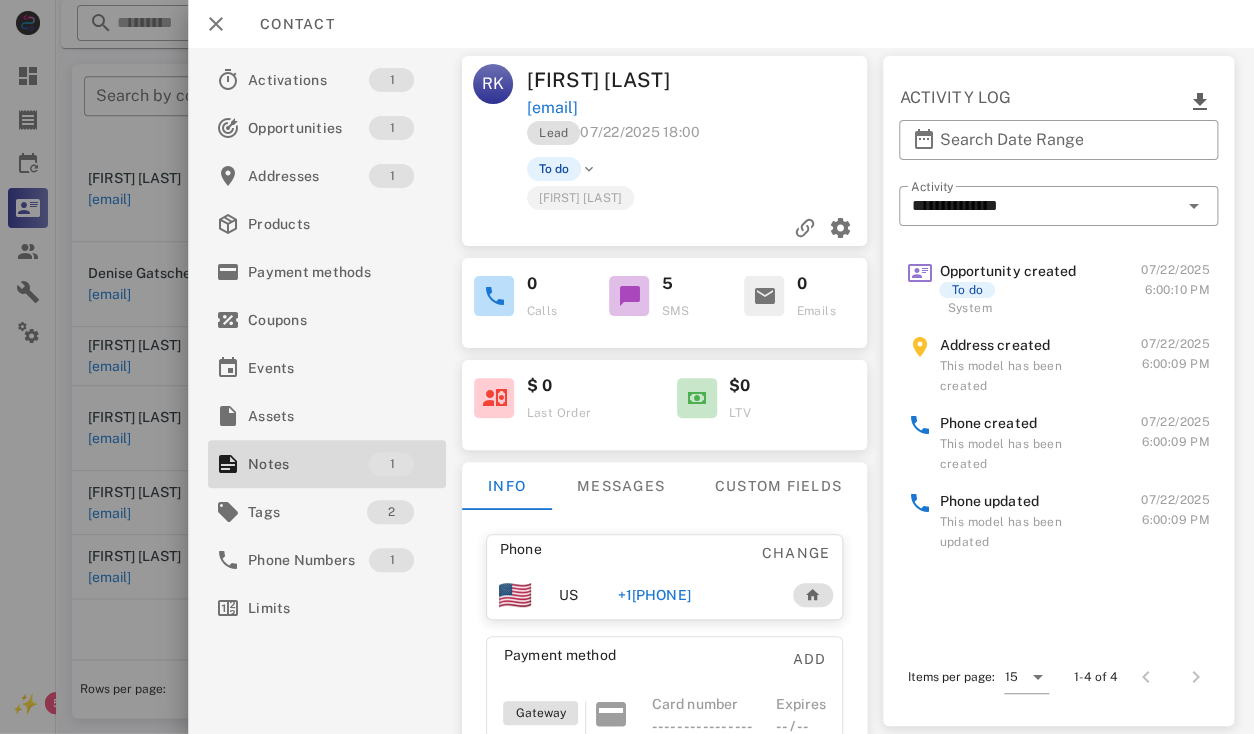 click at bounding box center (627, 367) 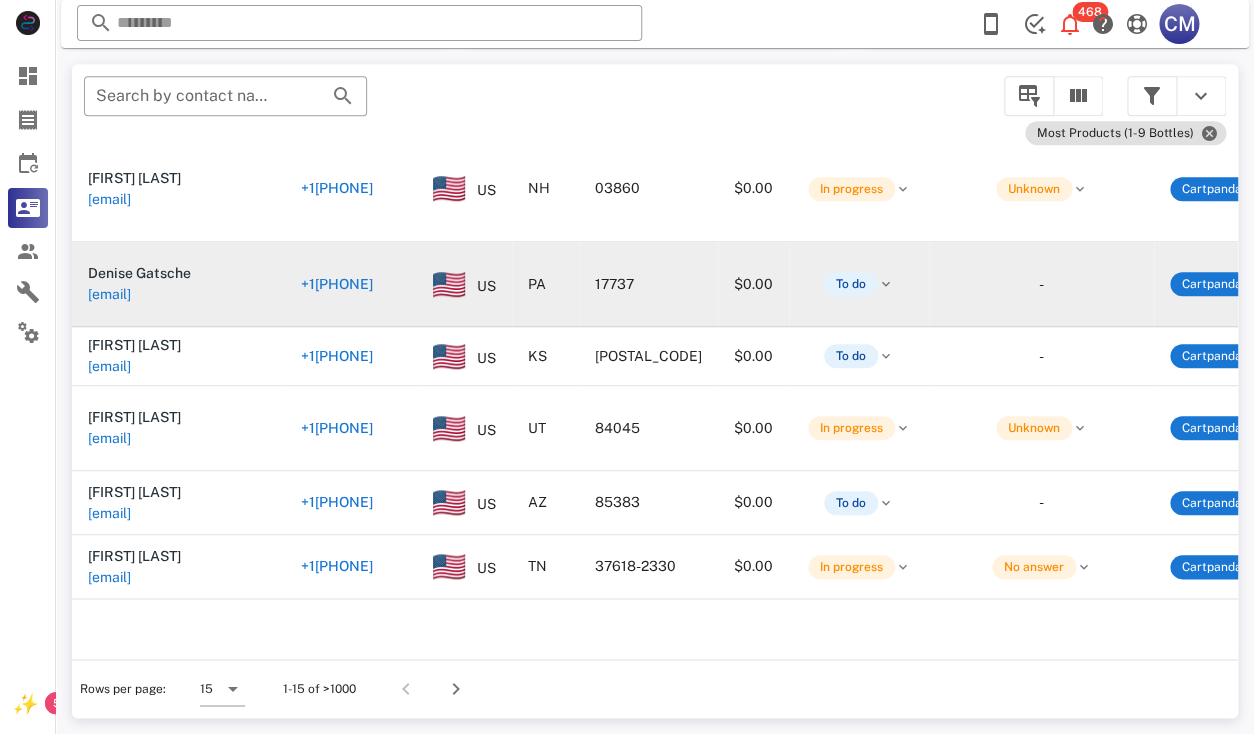 click on "dgatsche@gmail.com" at bounding box center [109, 294] 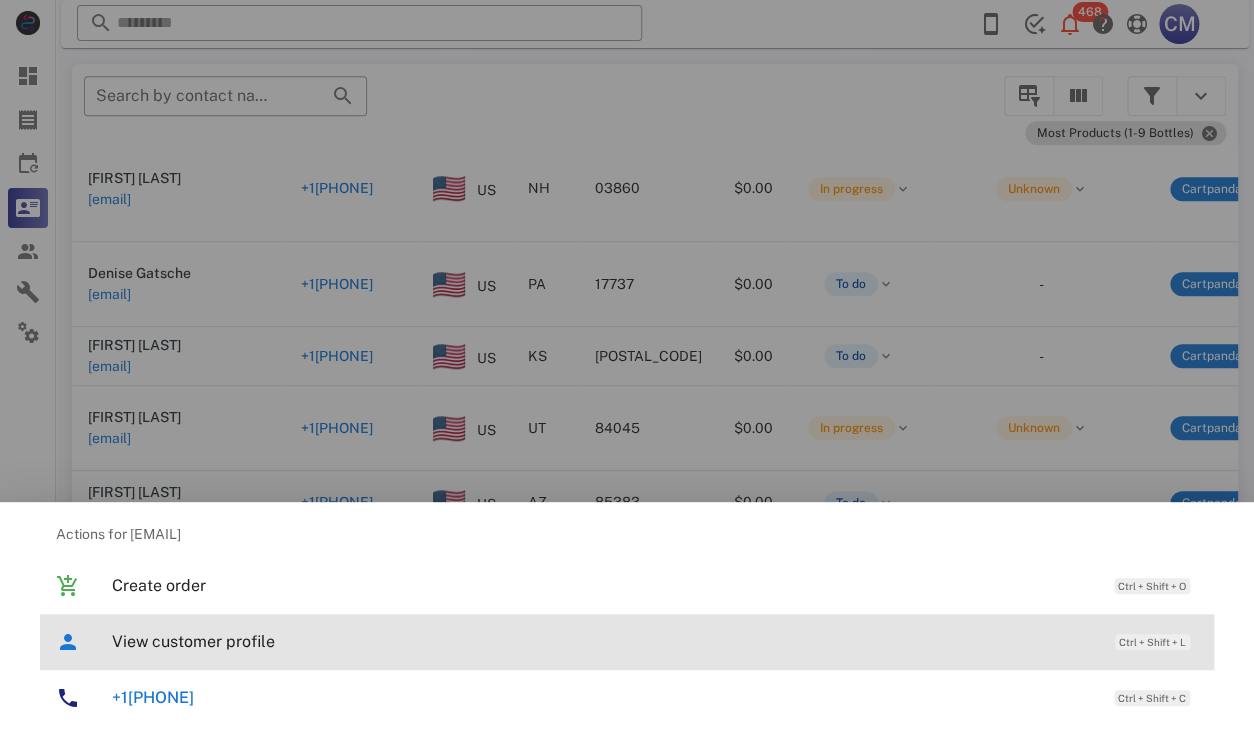 click on "View customer profile" at bounding box center [603, 641] 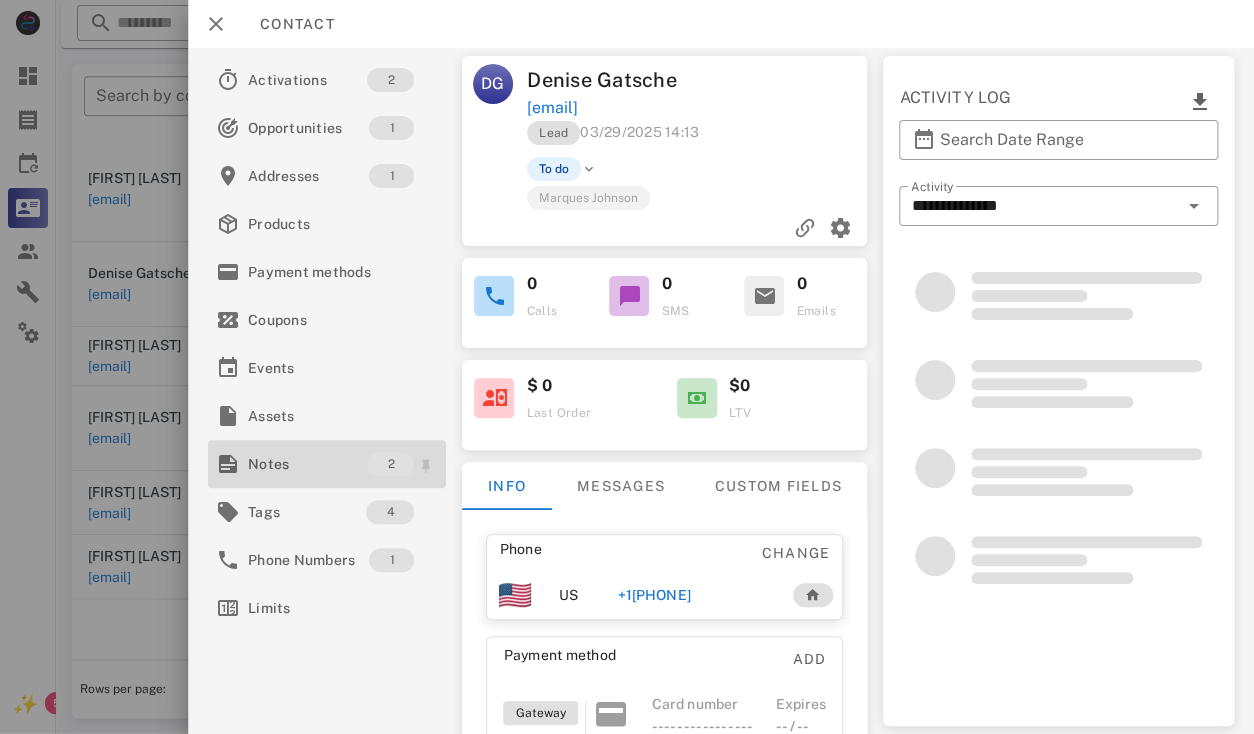 click on "Notes" at bounding box center (307, 464) 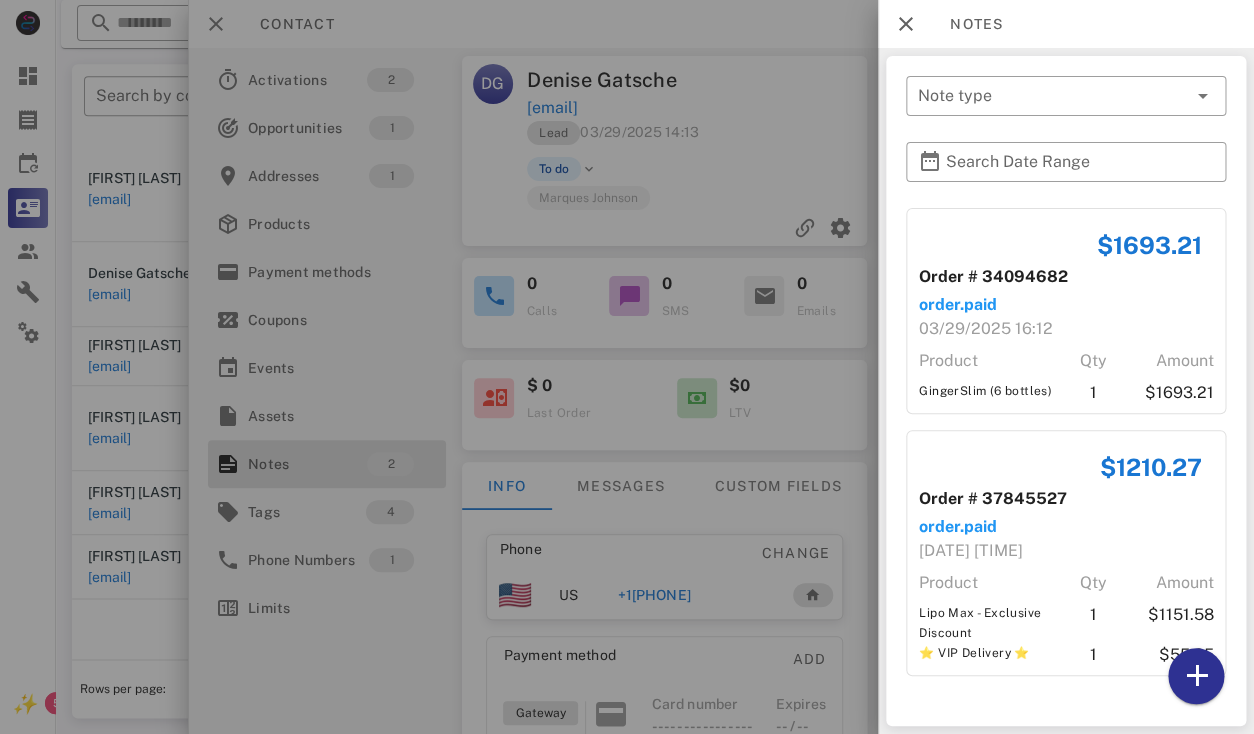 click at bounding box center (627, 367) 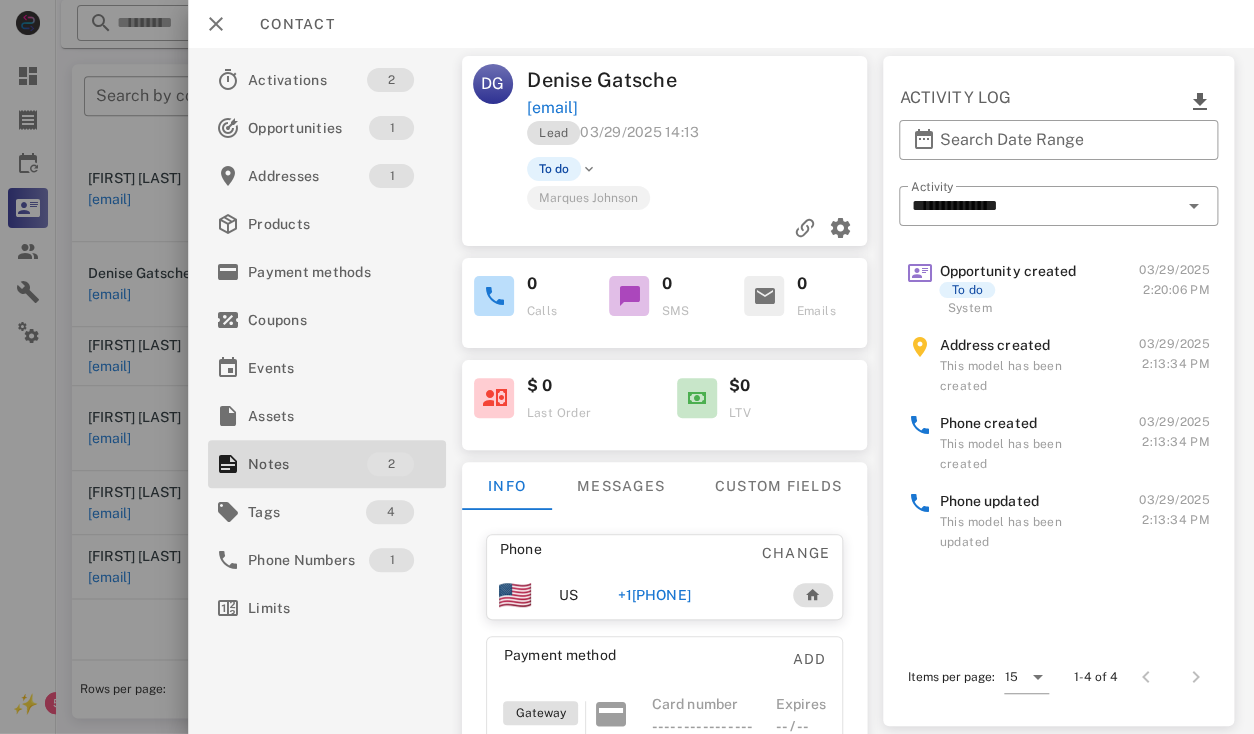 click on "**********" at bounding box center (721, 391) 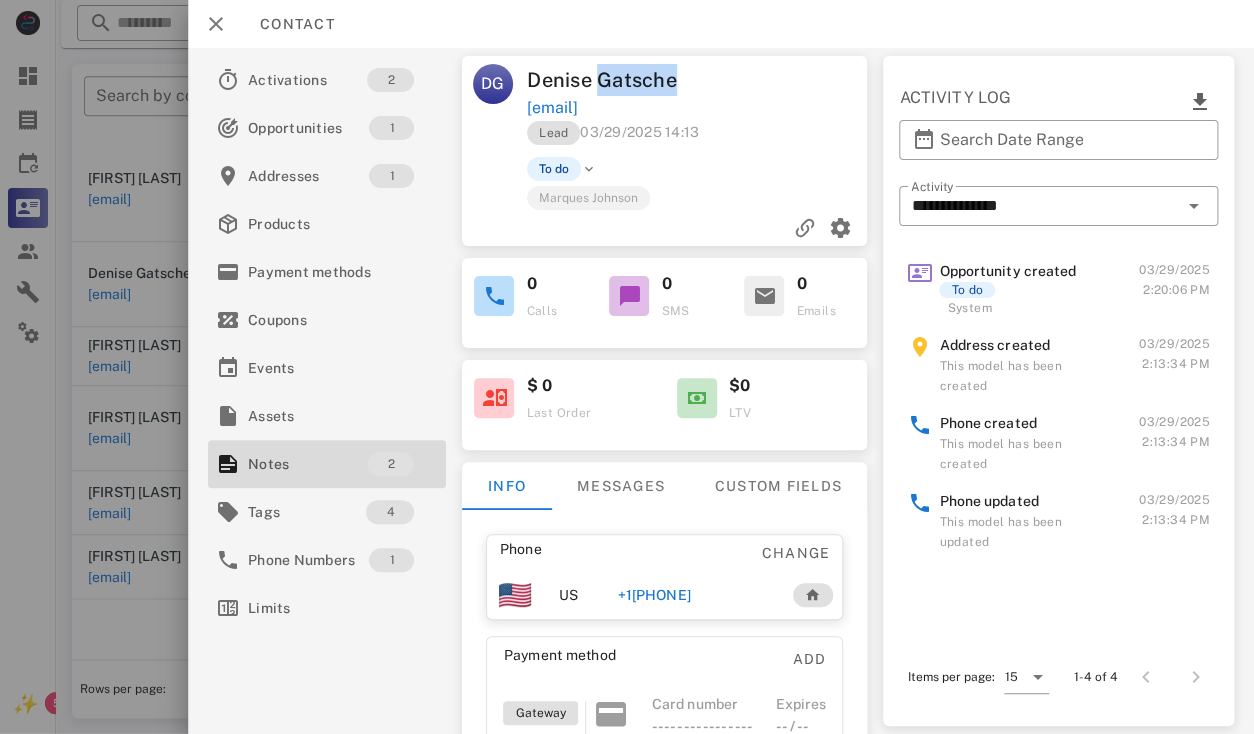 click on "Denise Gatsche" at bounding box center (613, 80) 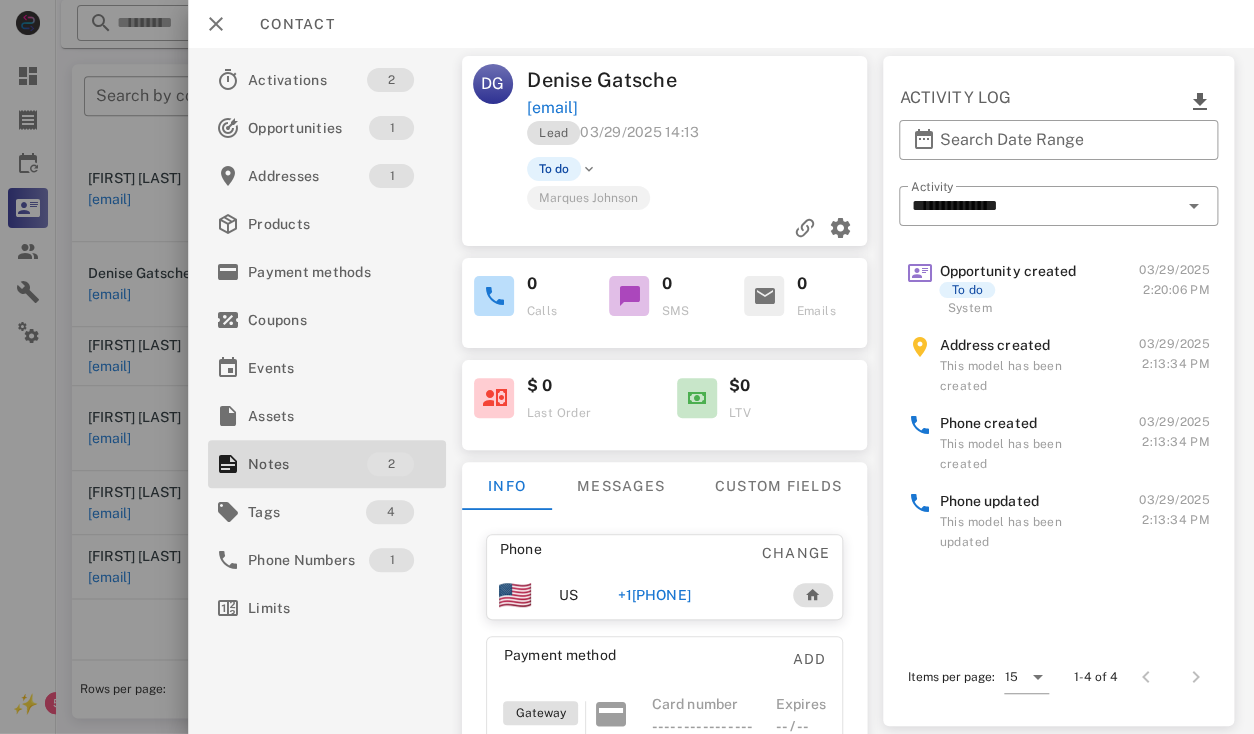 click on "Denise Gatsche" at bounding box center (613, 80) 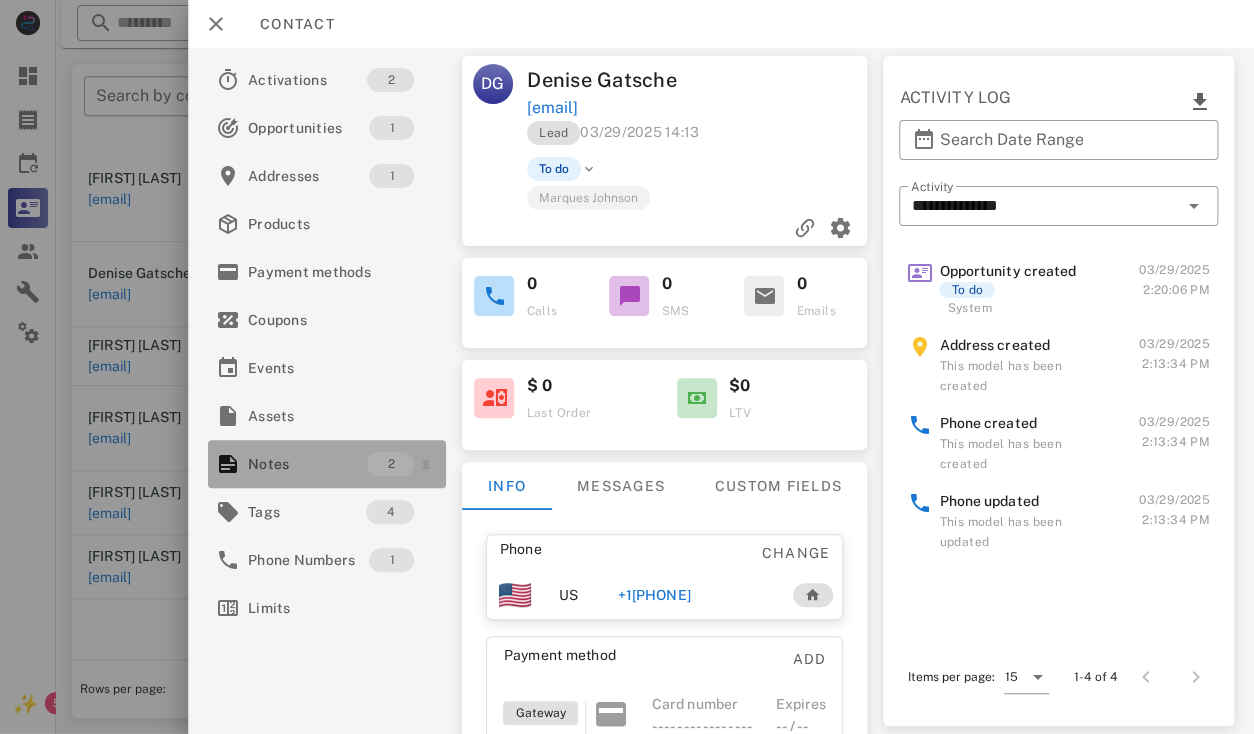 click on "Notes" at bounding box center [307, 464] 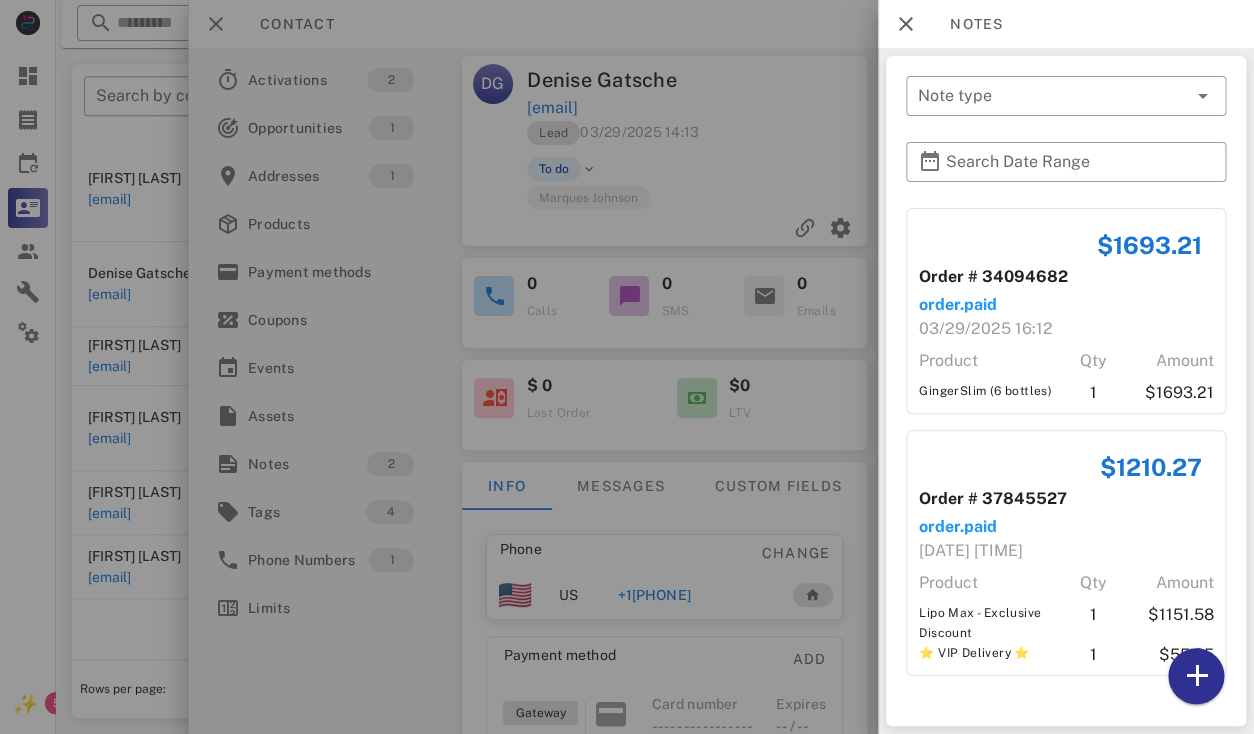 click at bounding box center [627, 367] 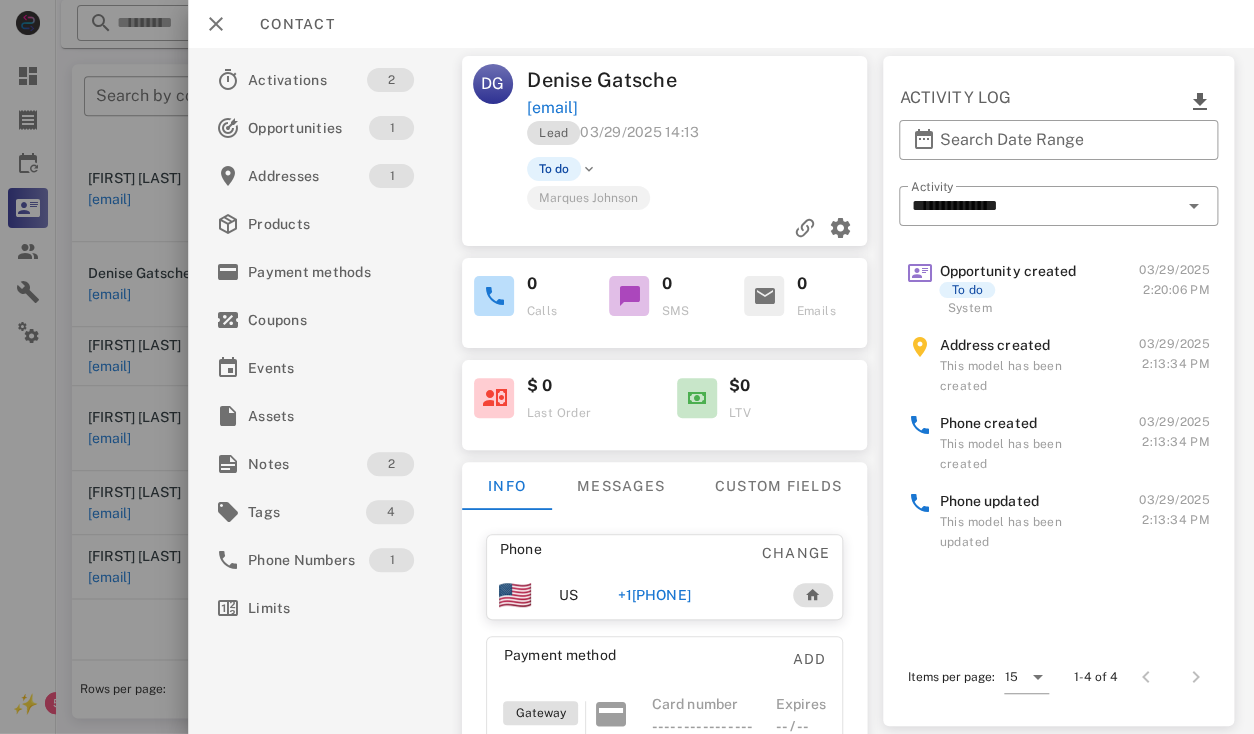 click on "[PHONE]" at bounding box center (654, 595) 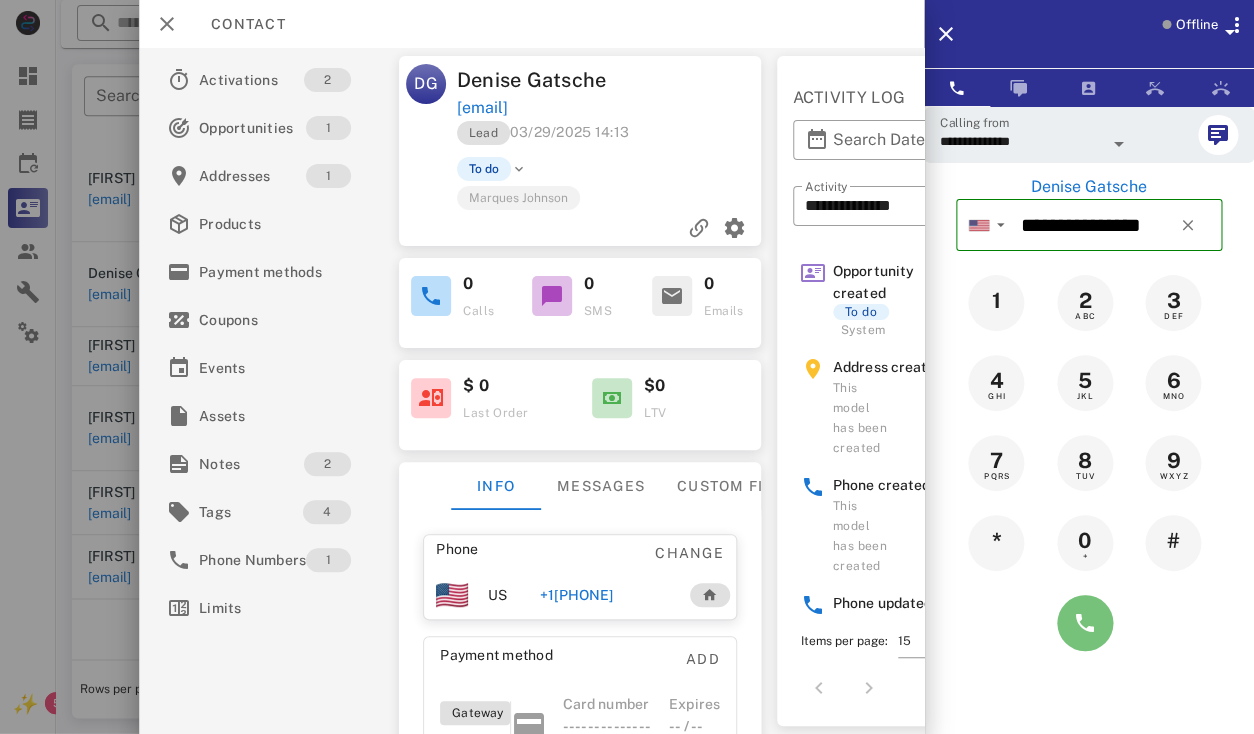 type 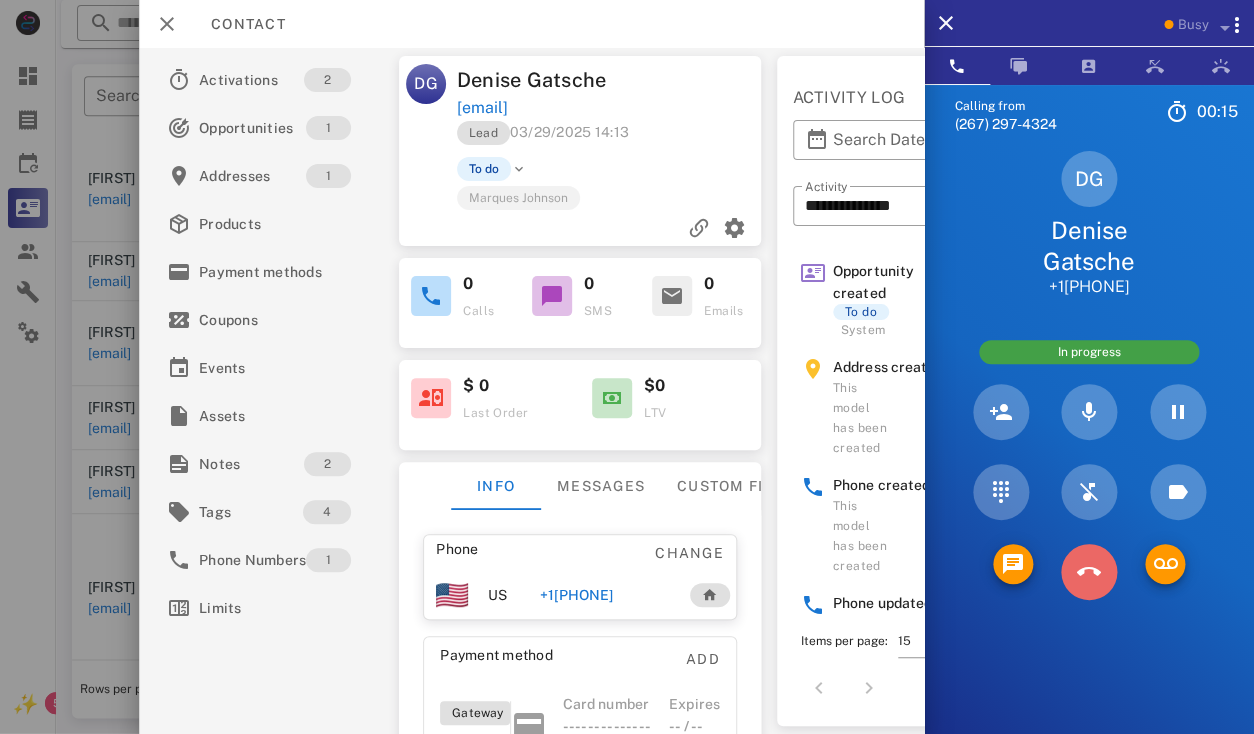 click at bounding box center (1089, 572) 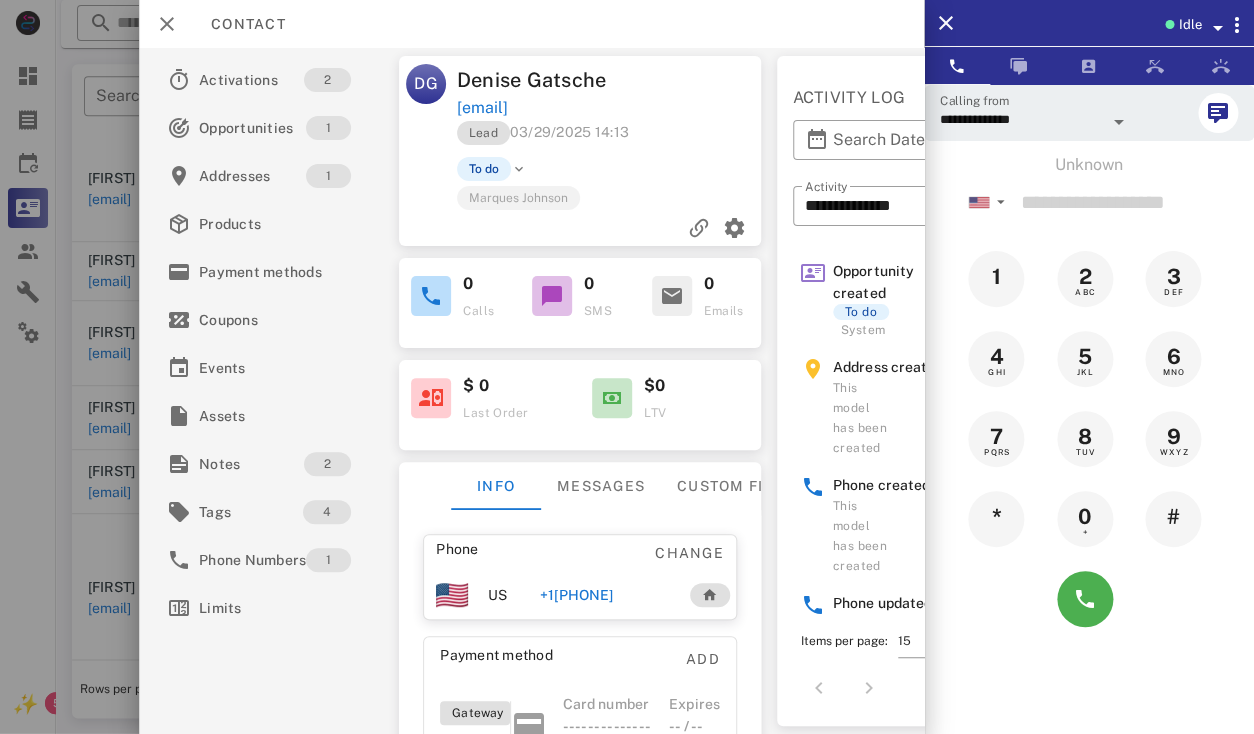 click on "+15703375476" at bounding box center [576, 595] 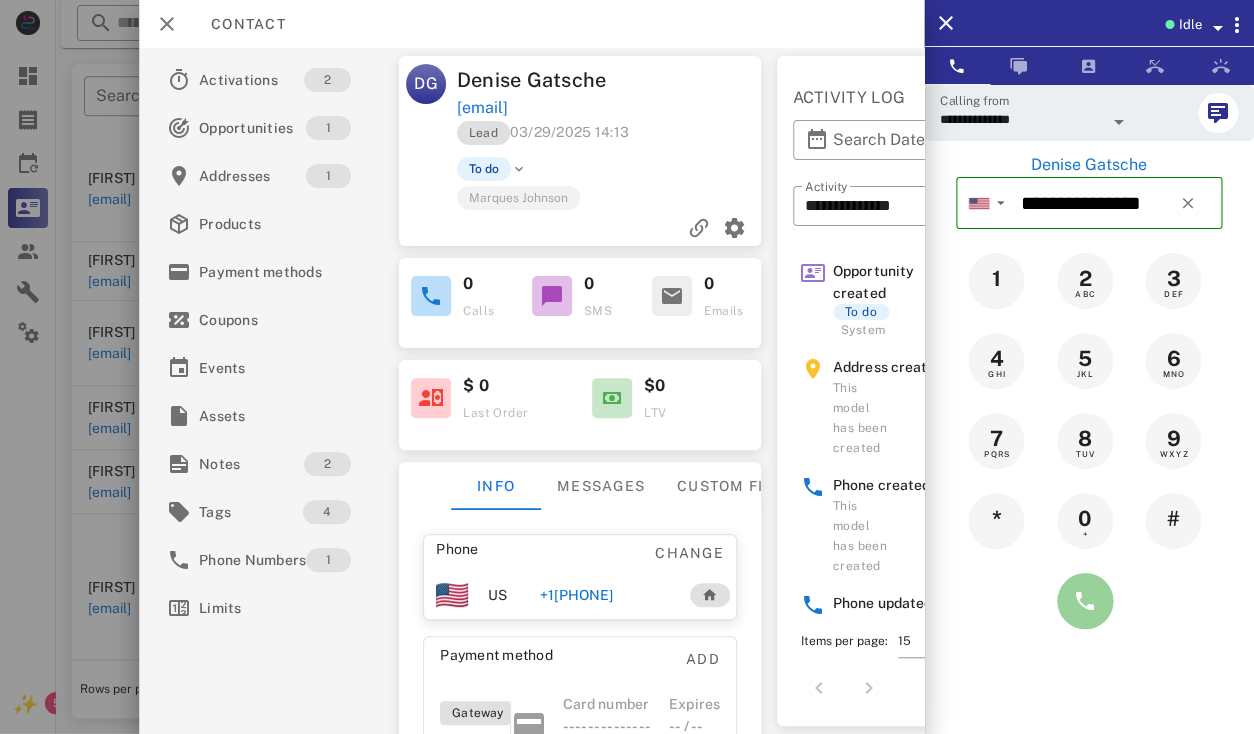 click at bounding box center (1085, 601) 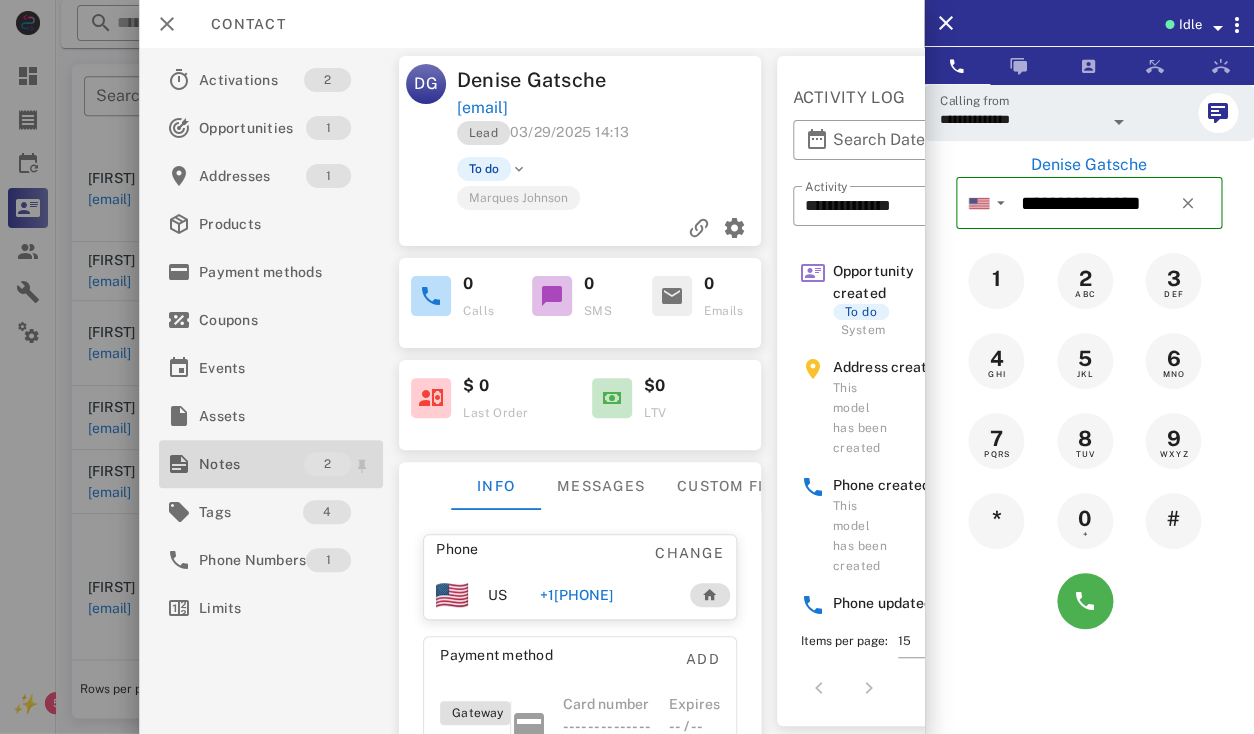 click on "Notes" at bounding box center (251, 464) 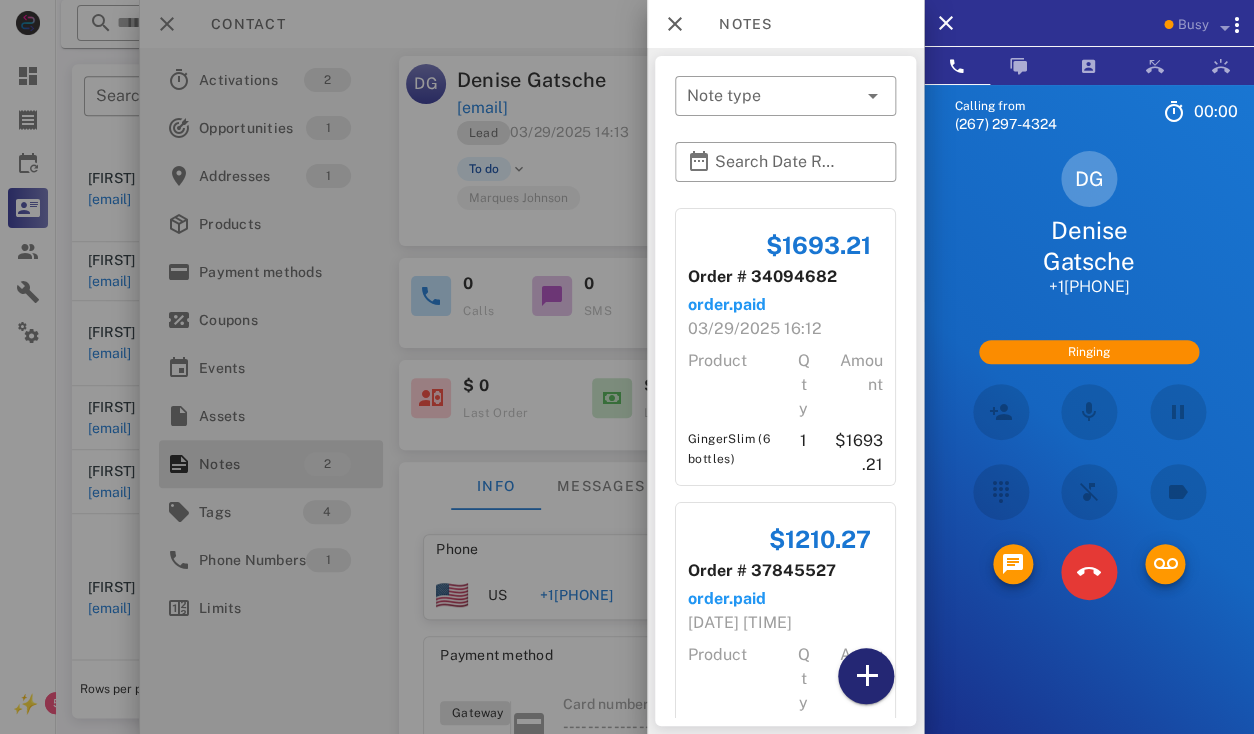click at bounding box center (866, 676) 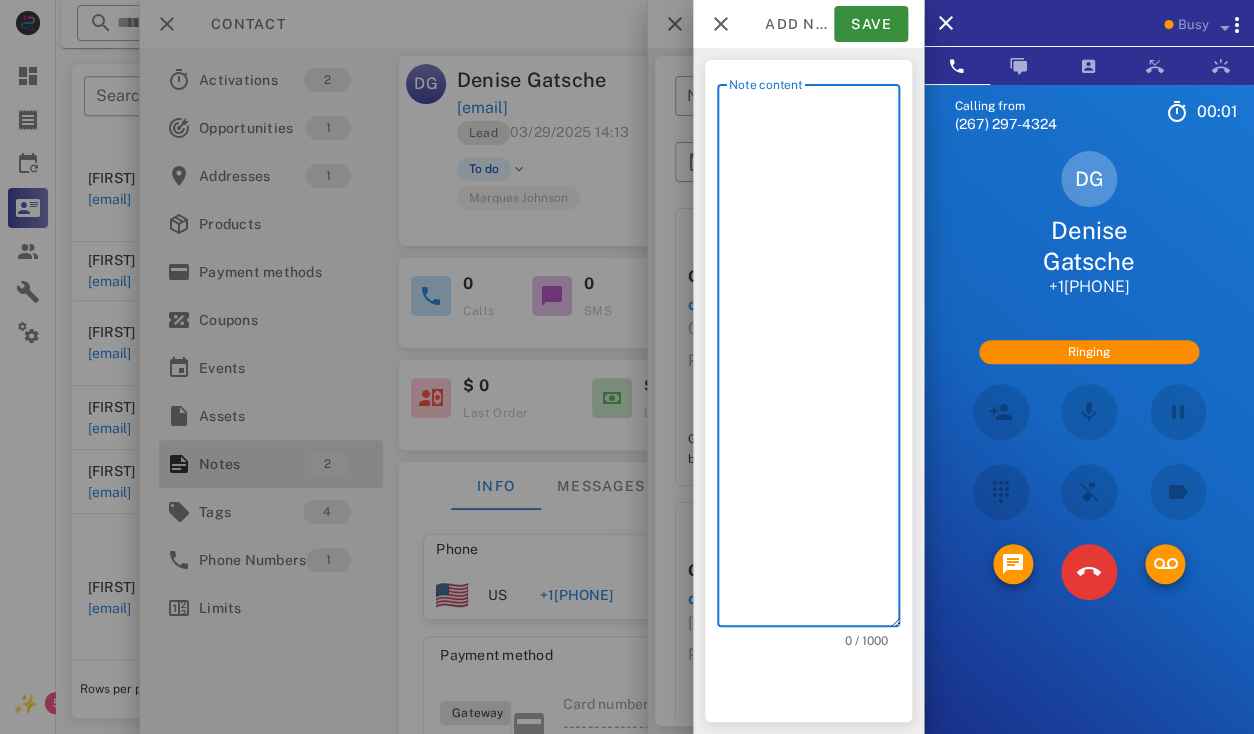 click on "Note content" at bounding box center [814, 360] 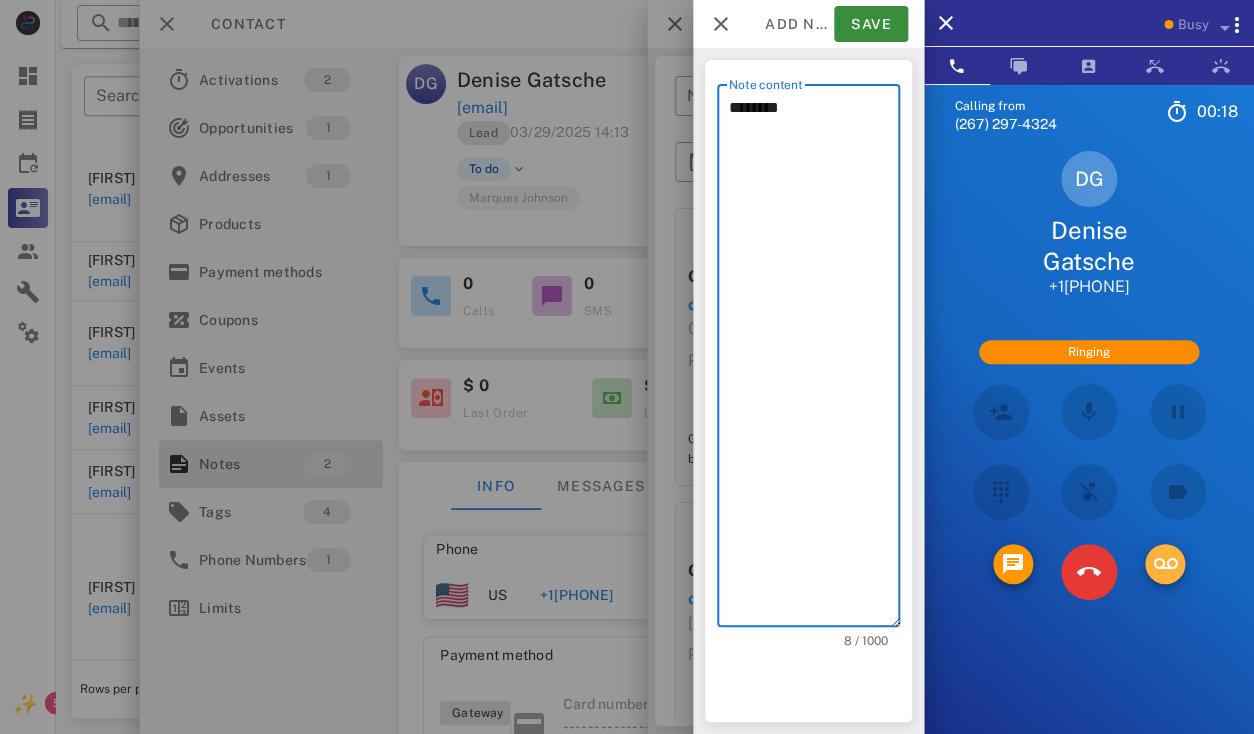 click at bounding box center [1165, 564] 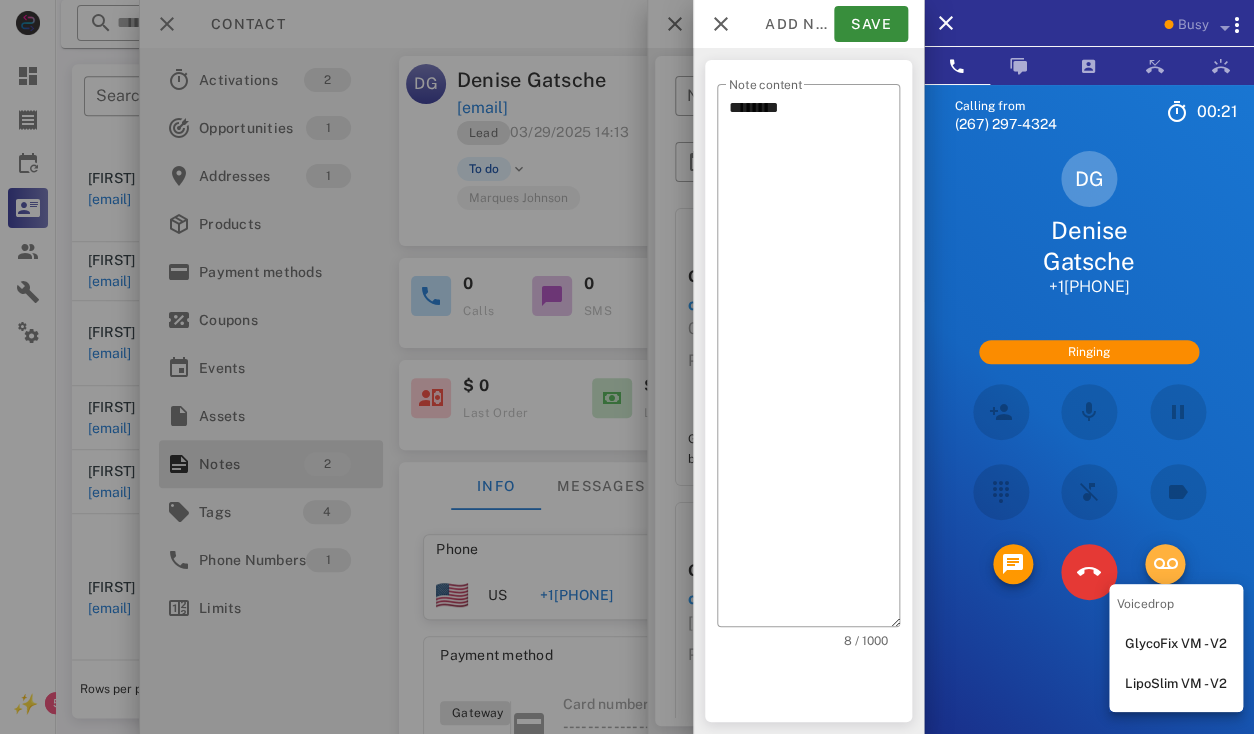 click at bounding box center (1165, 564) 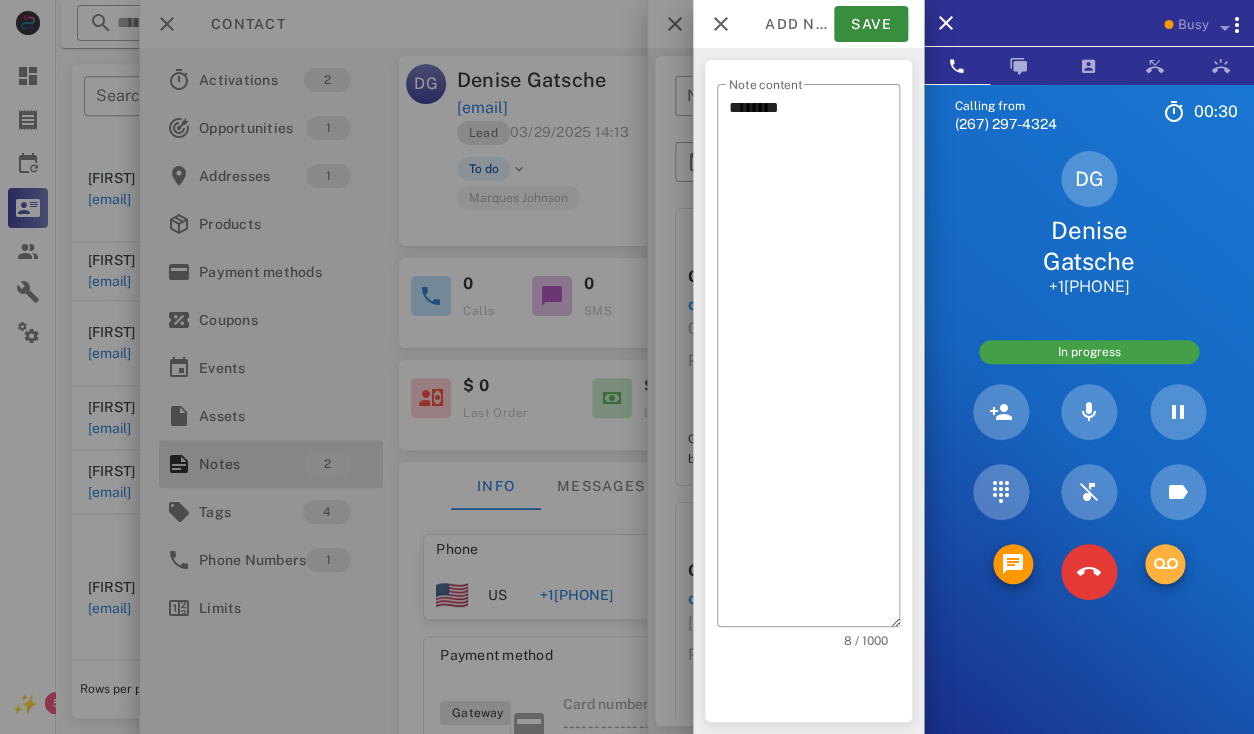 click at bounding box center (1165, 564) 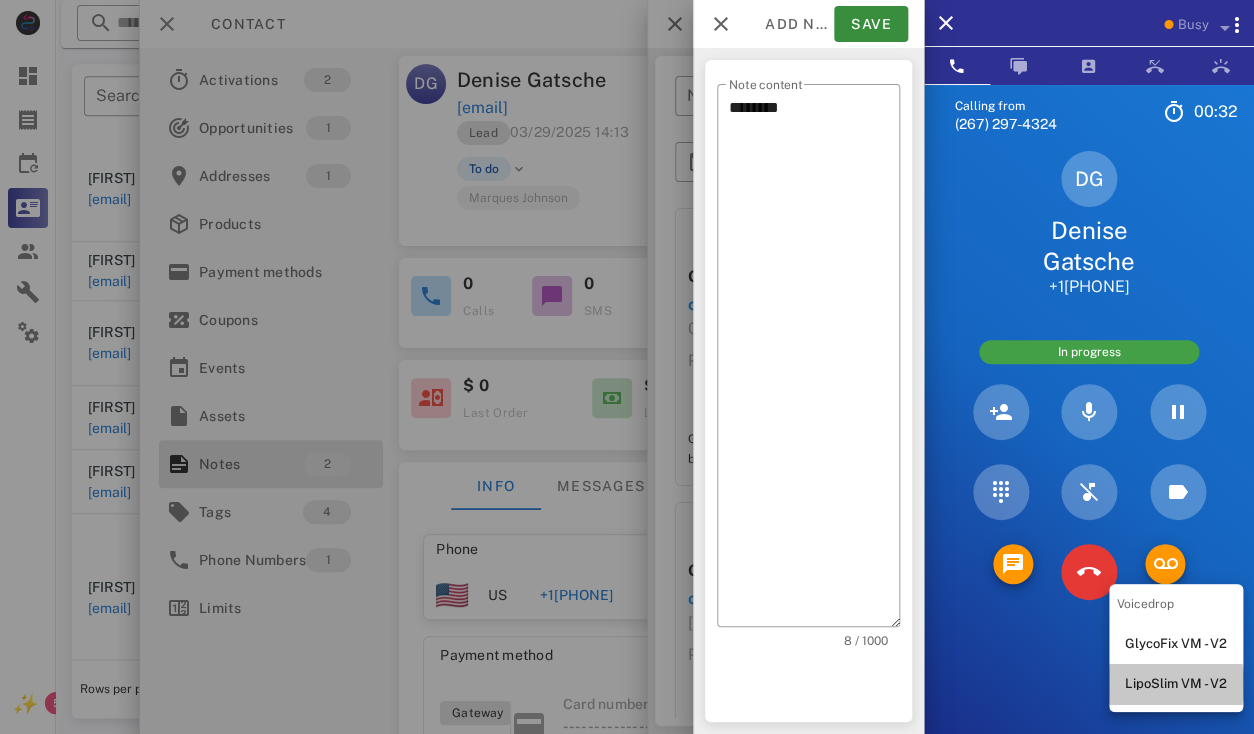click on "LipoSlim VM - V2" at bounding box center [1176, 684] 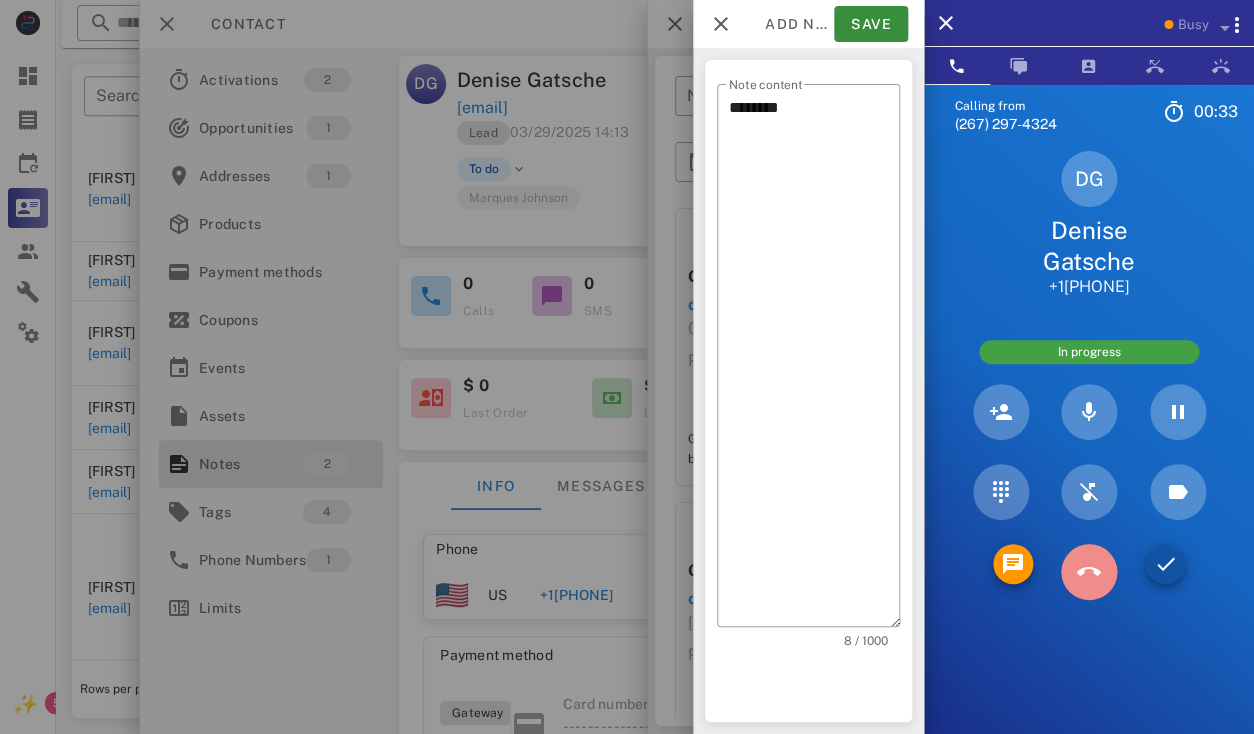 click at bounding box center [1089, 572] 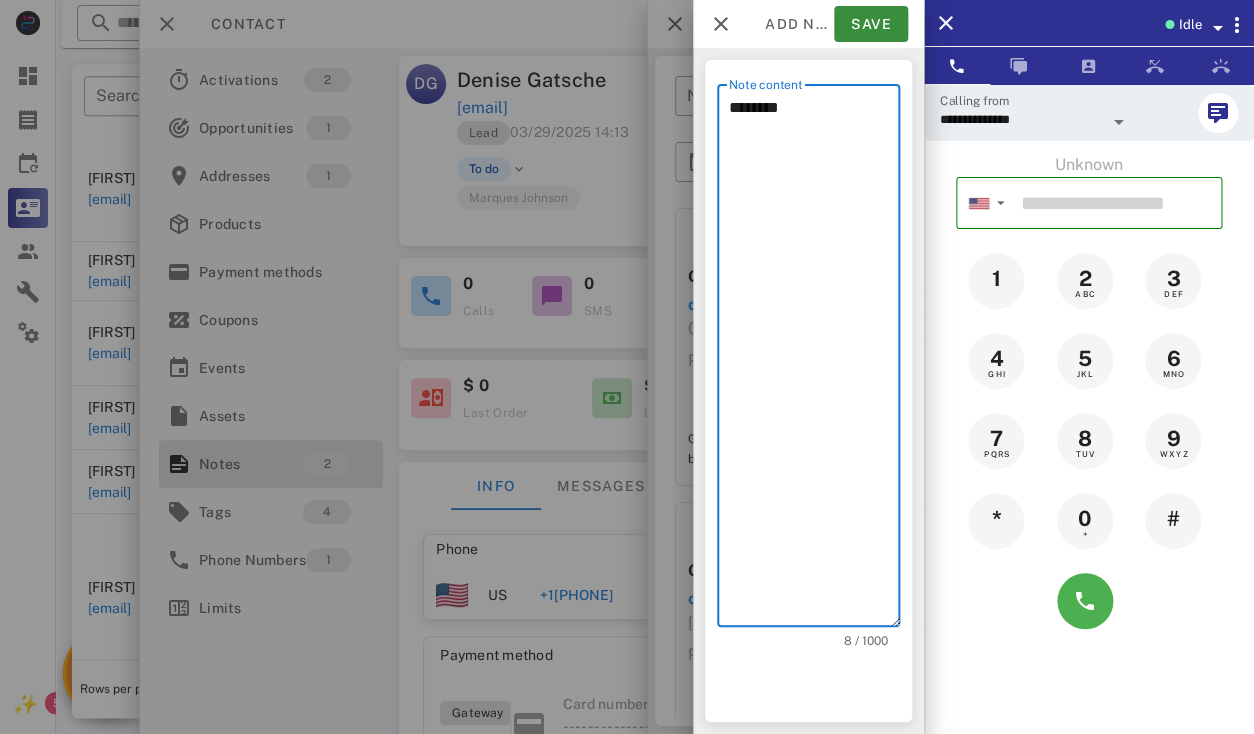 click on "********" at bounding box center (814, 360) 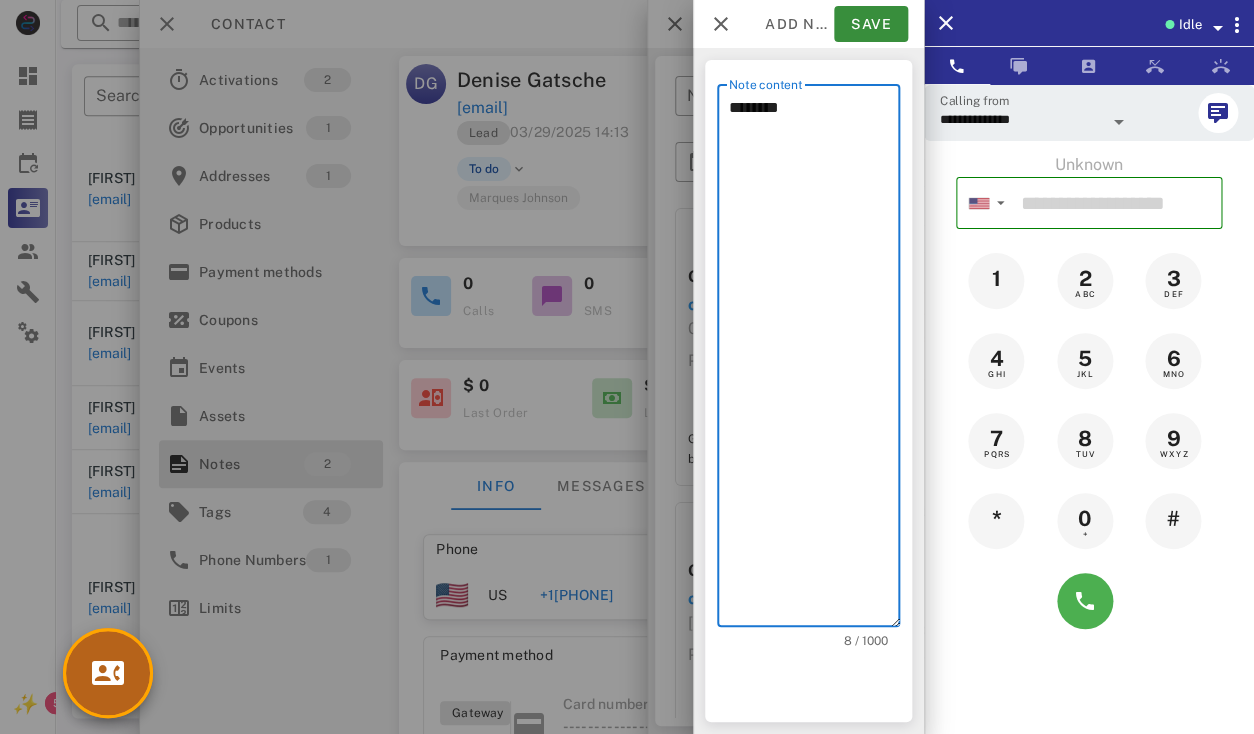 click at bounding box center [108, 673] 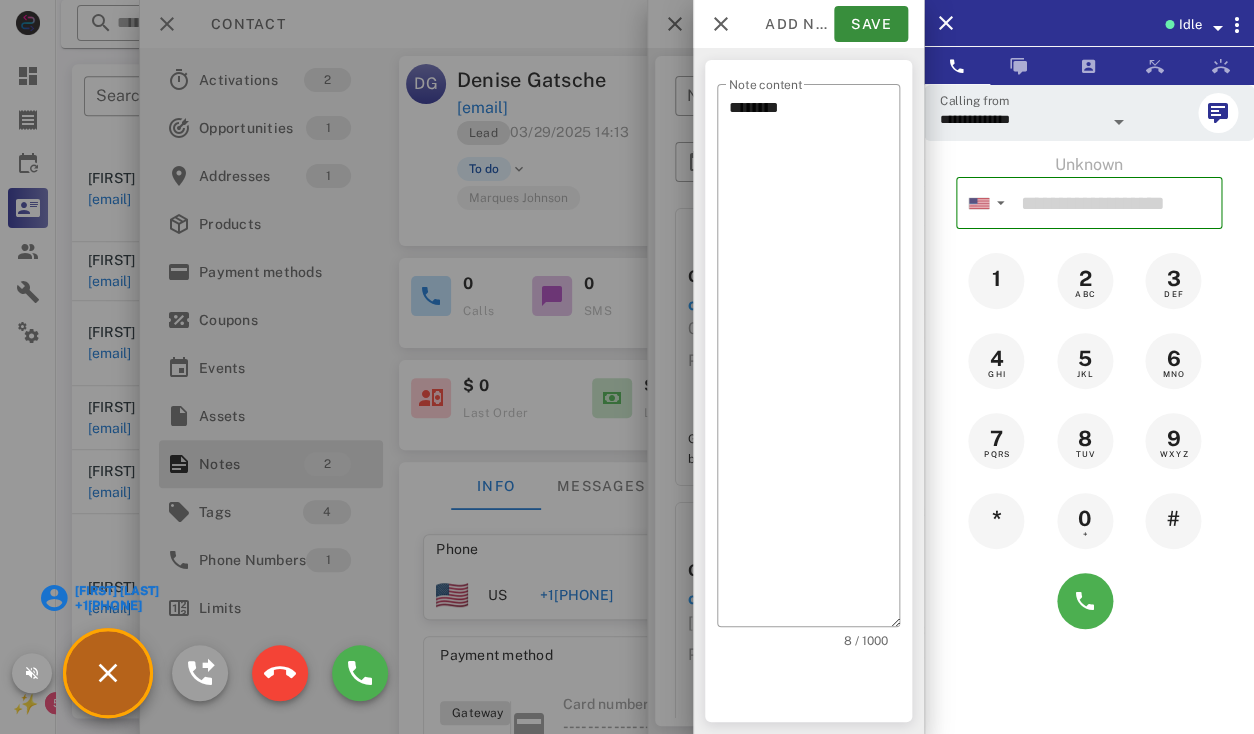 click on "Cheryl Rust +17025560289" at bounding box center (100, 598) 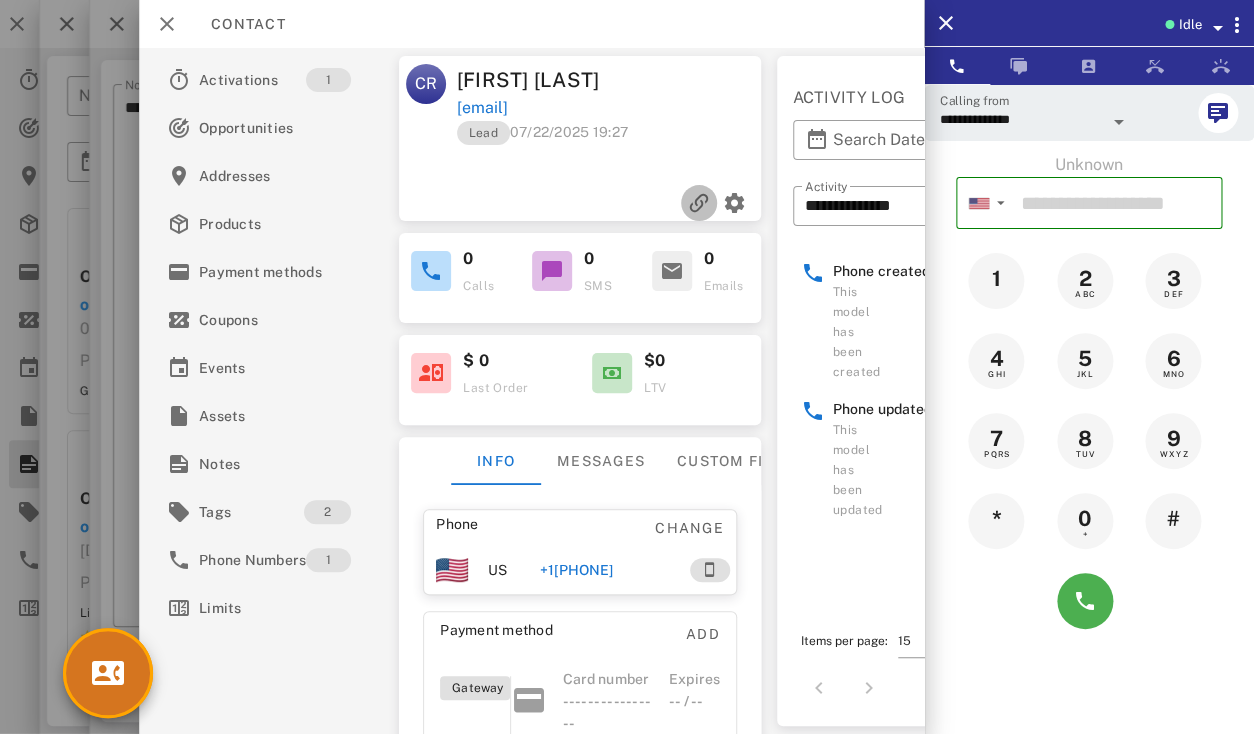 click at bounding box center [698, 203] 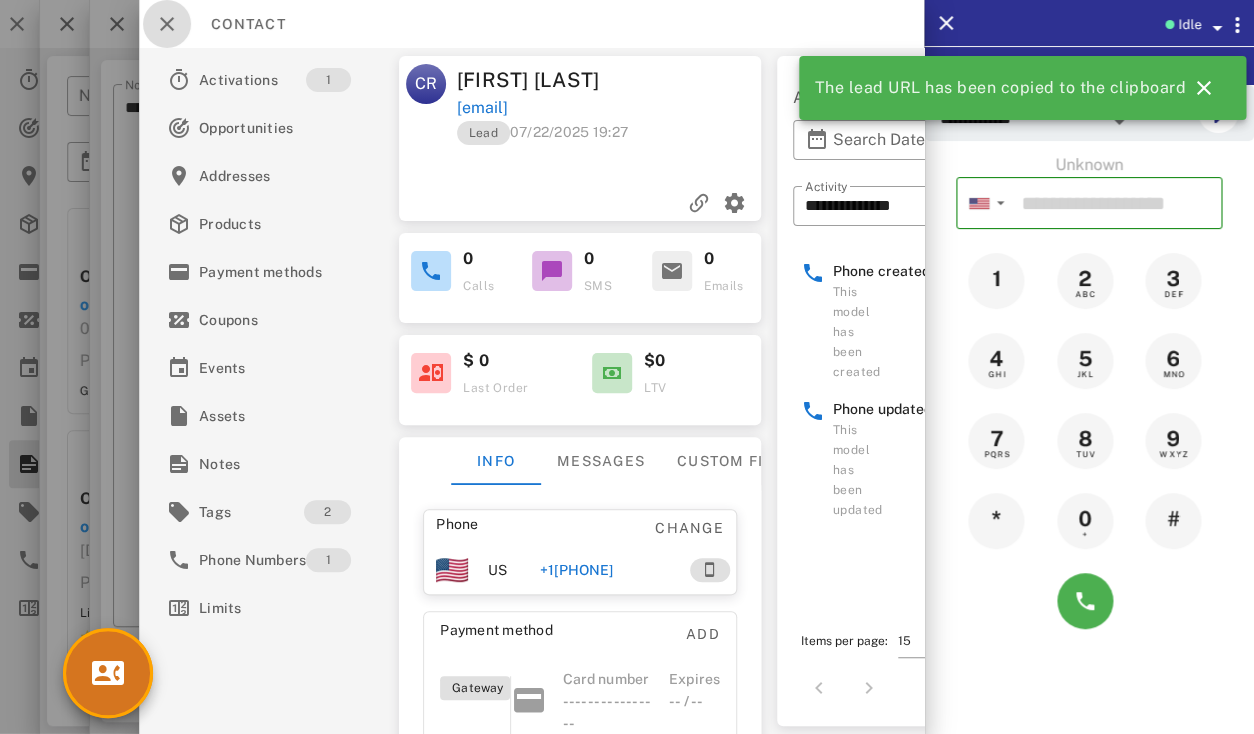 click at bounding box center (167, 24) 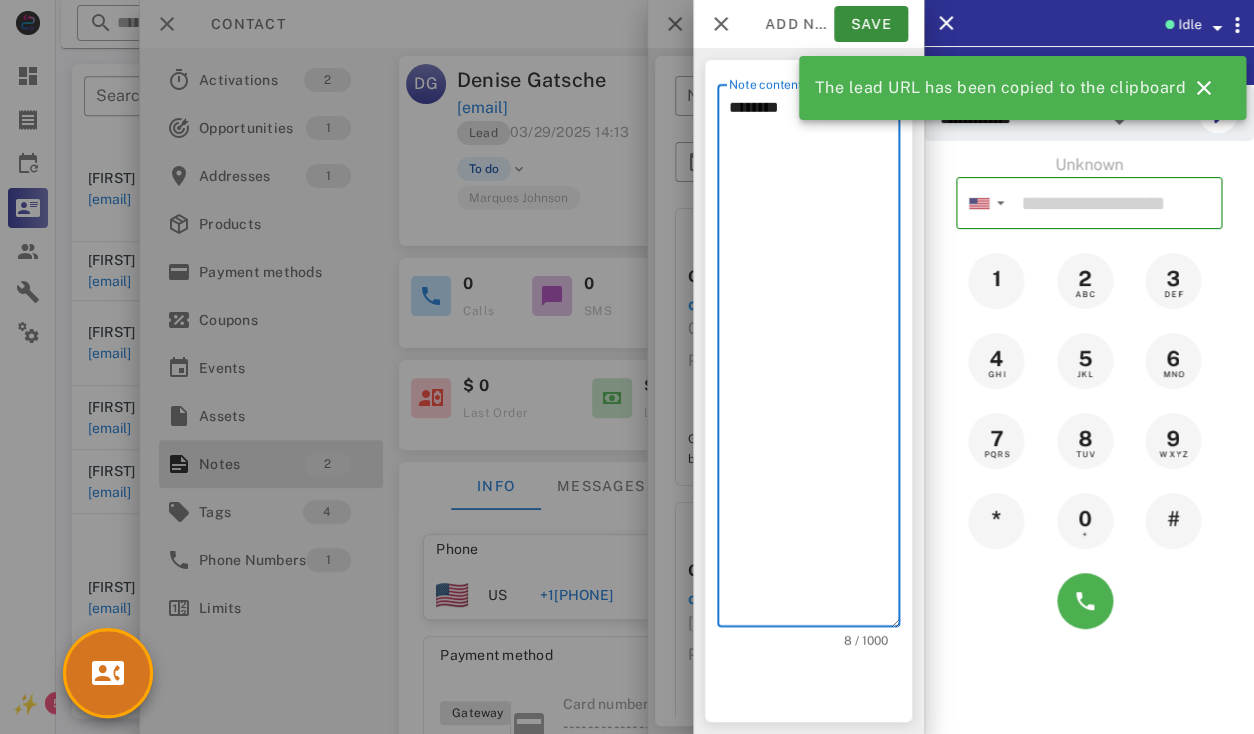 click on "********" at bounding box center (814, 360) 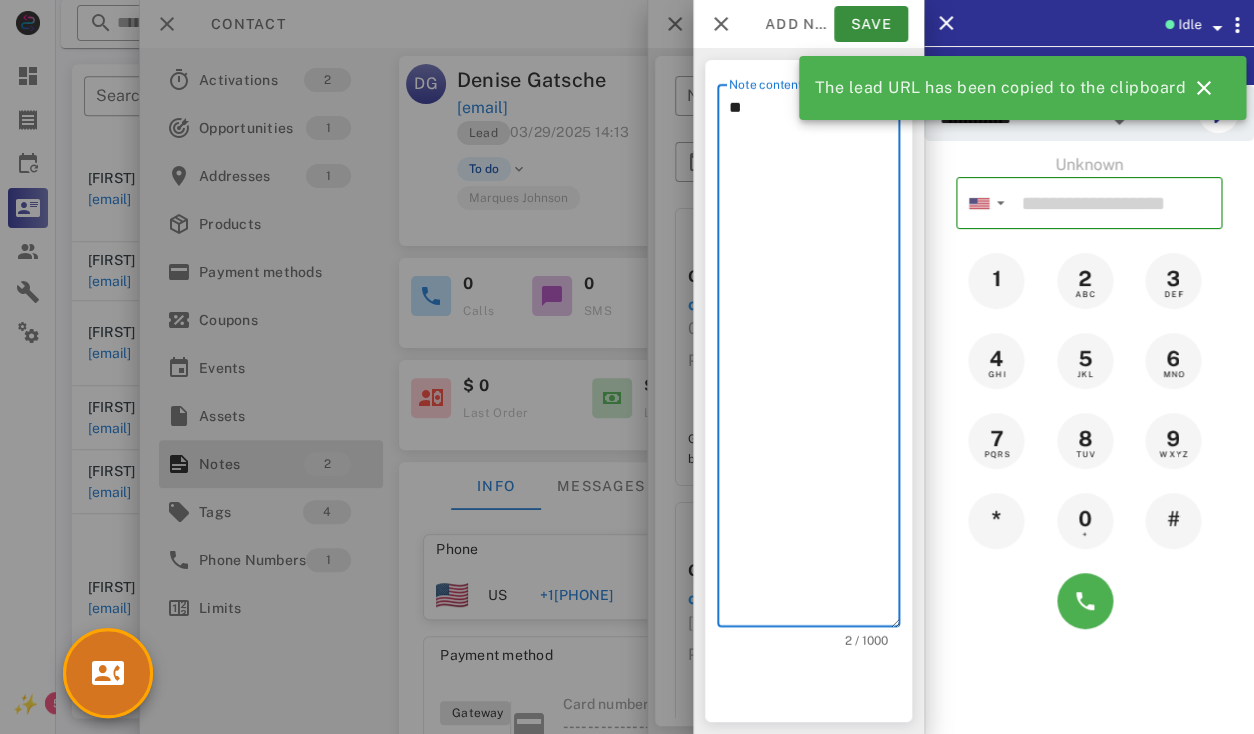 type on "*" 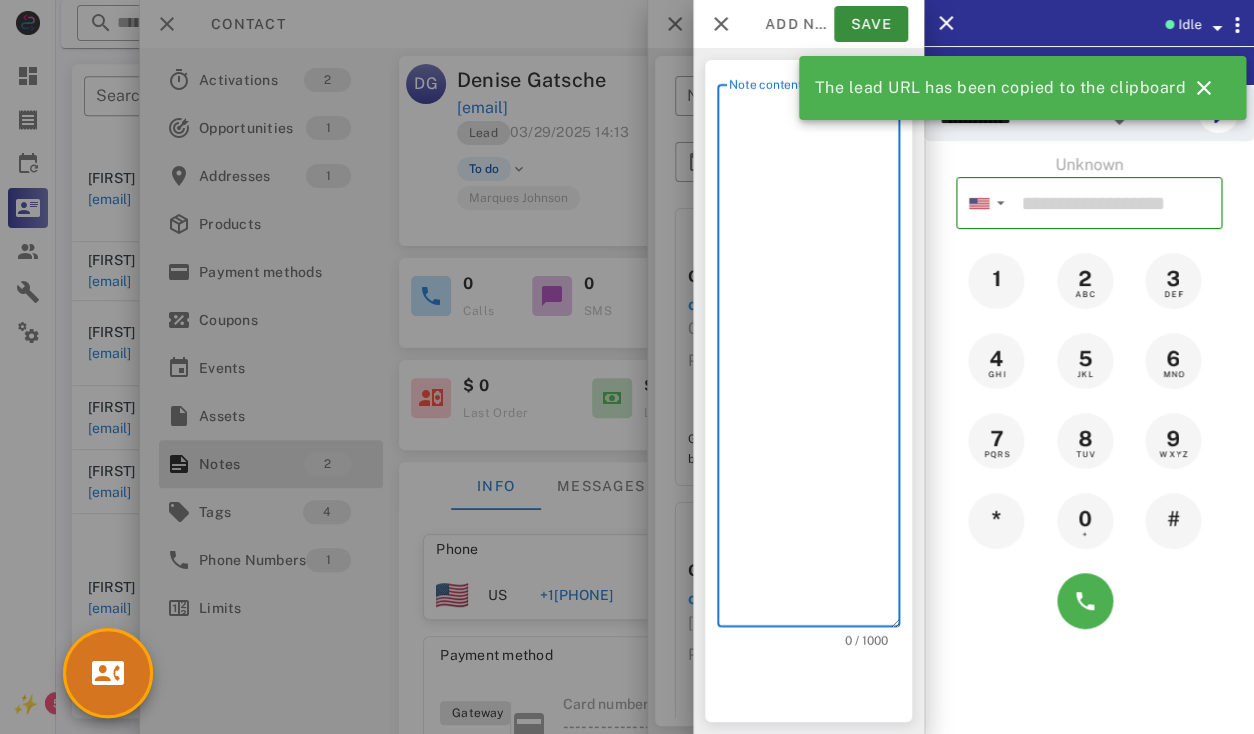 type on "*" 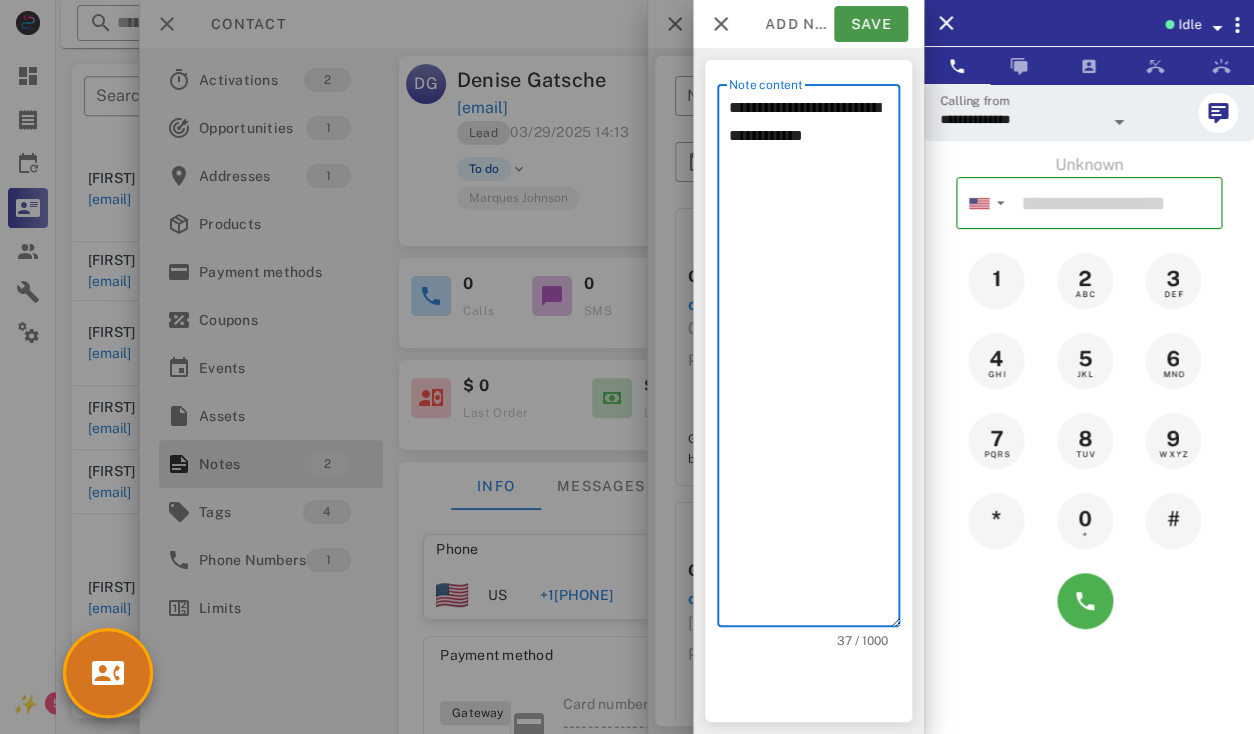 type on "**********" 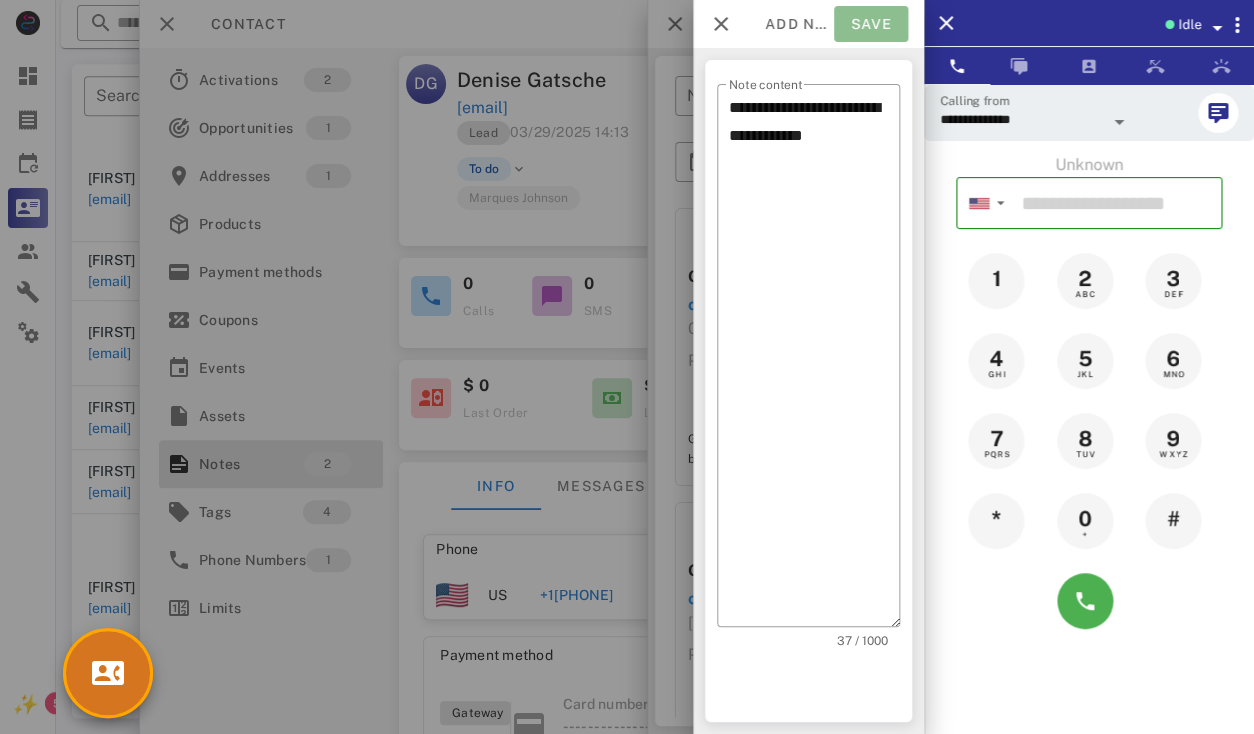 click on "Save" at bounding box center [871, 24] 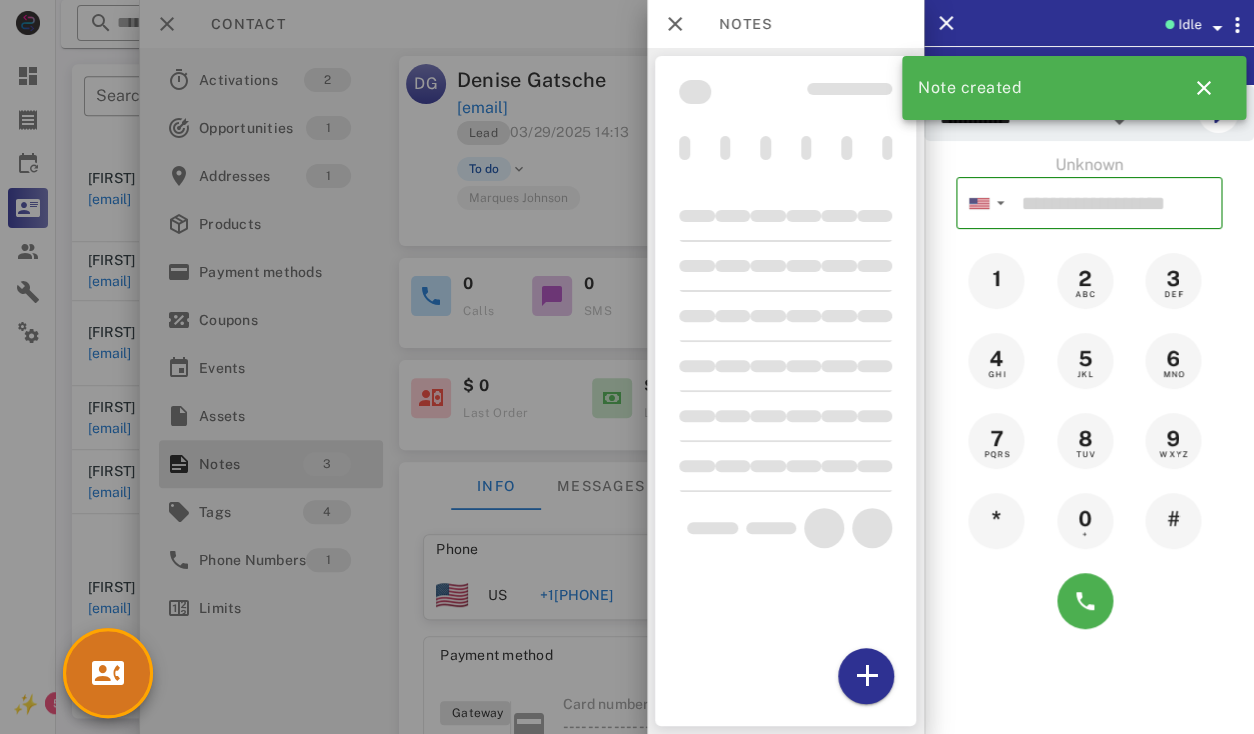 click at bounding box center [627, 367] 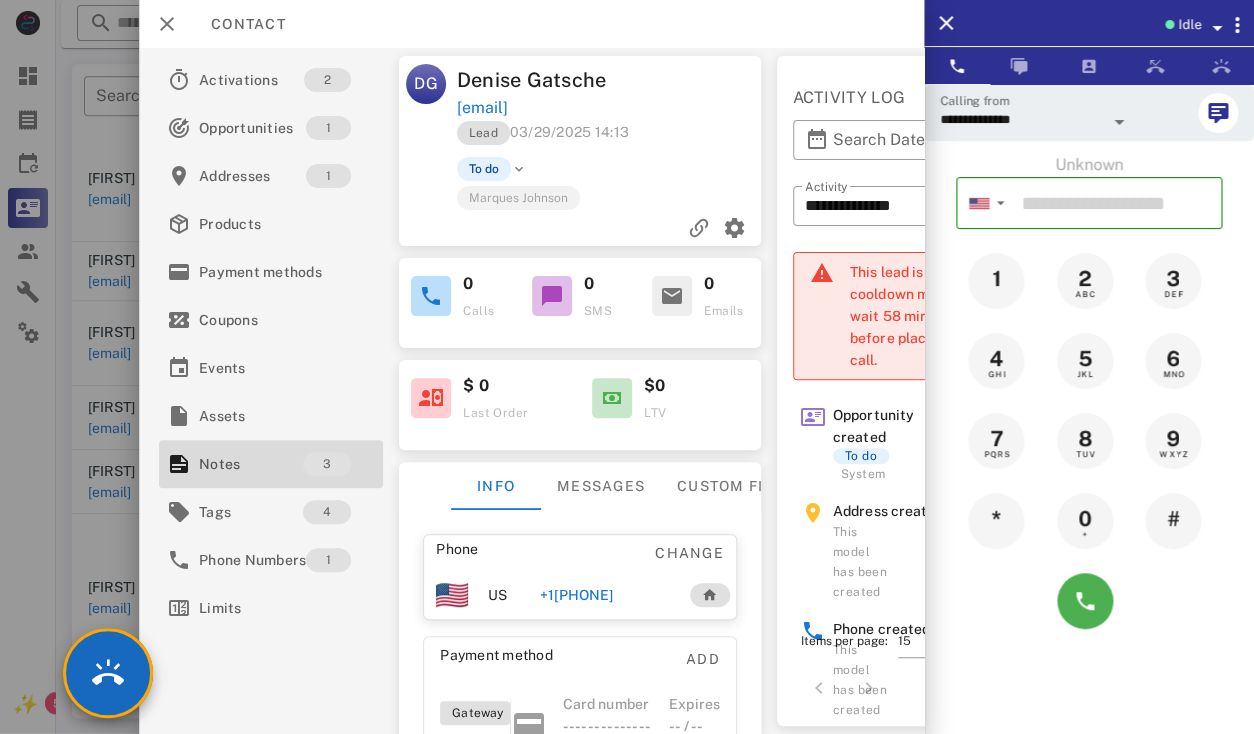 click at bounding box center [580, 228] 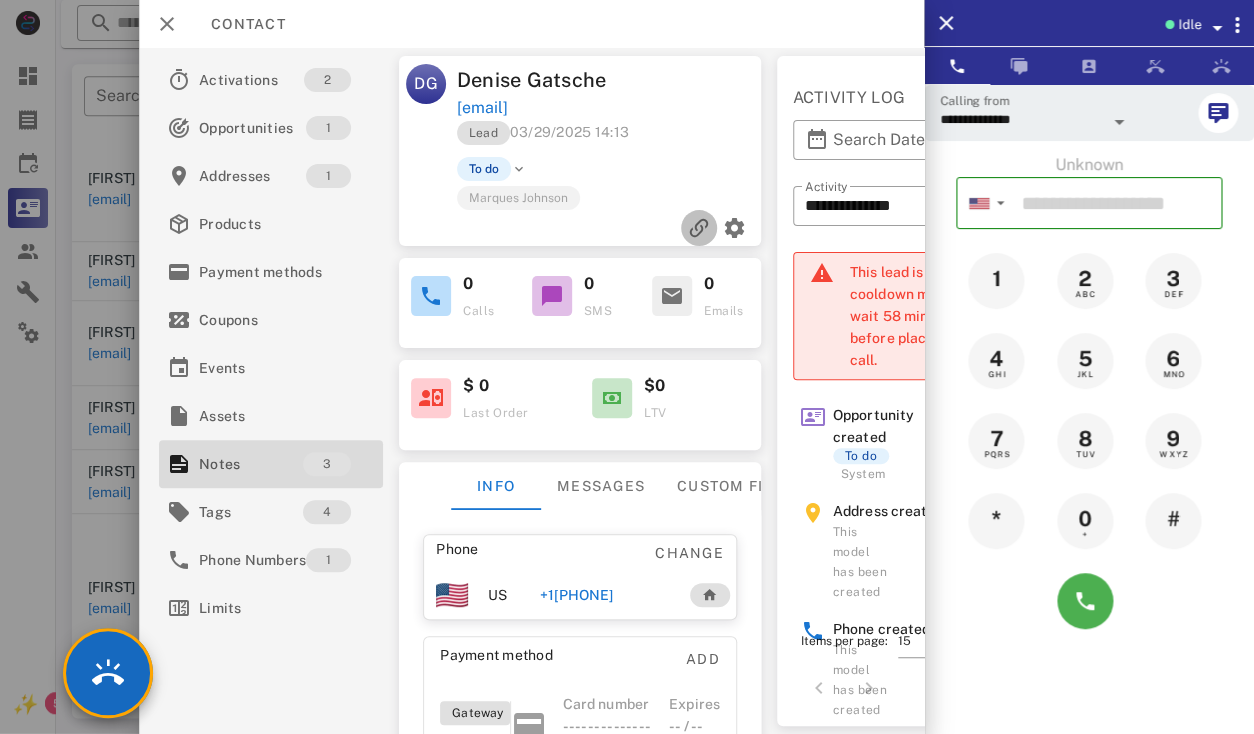 click at bounding box center (698, 228) 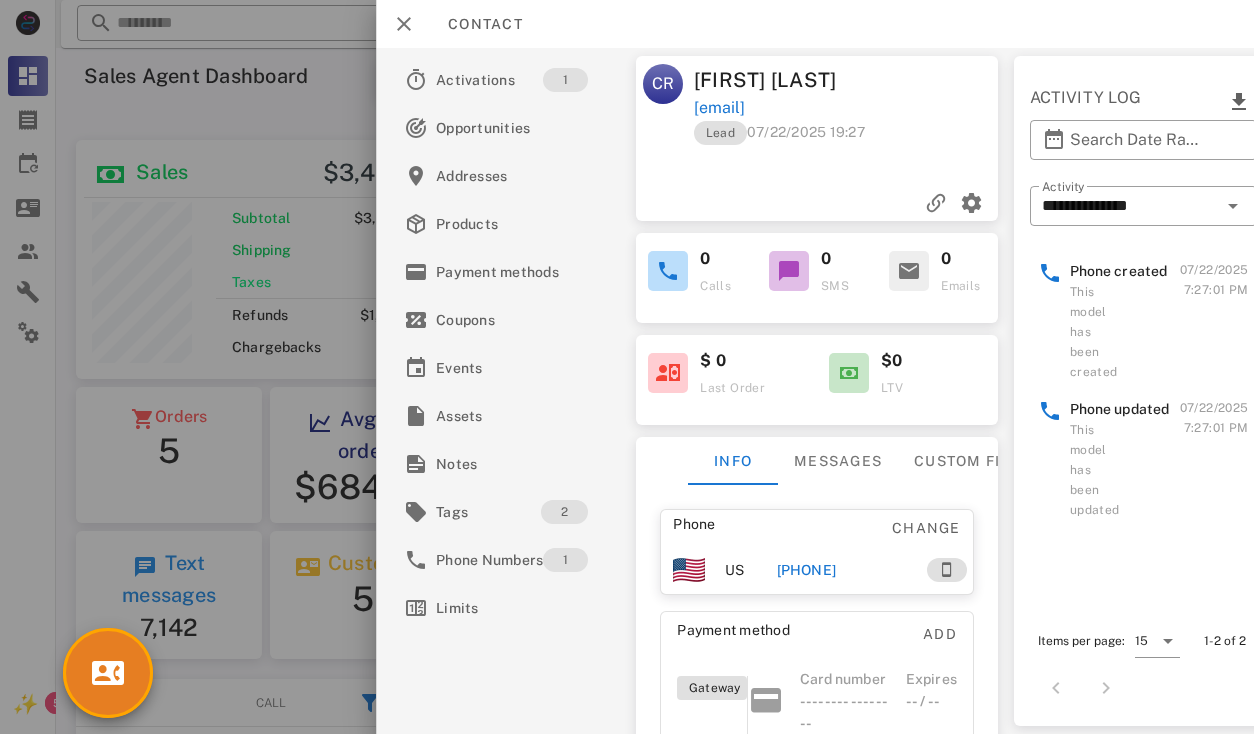 scroll, scrollTop: 0, scrollLeft: 0, axis: both 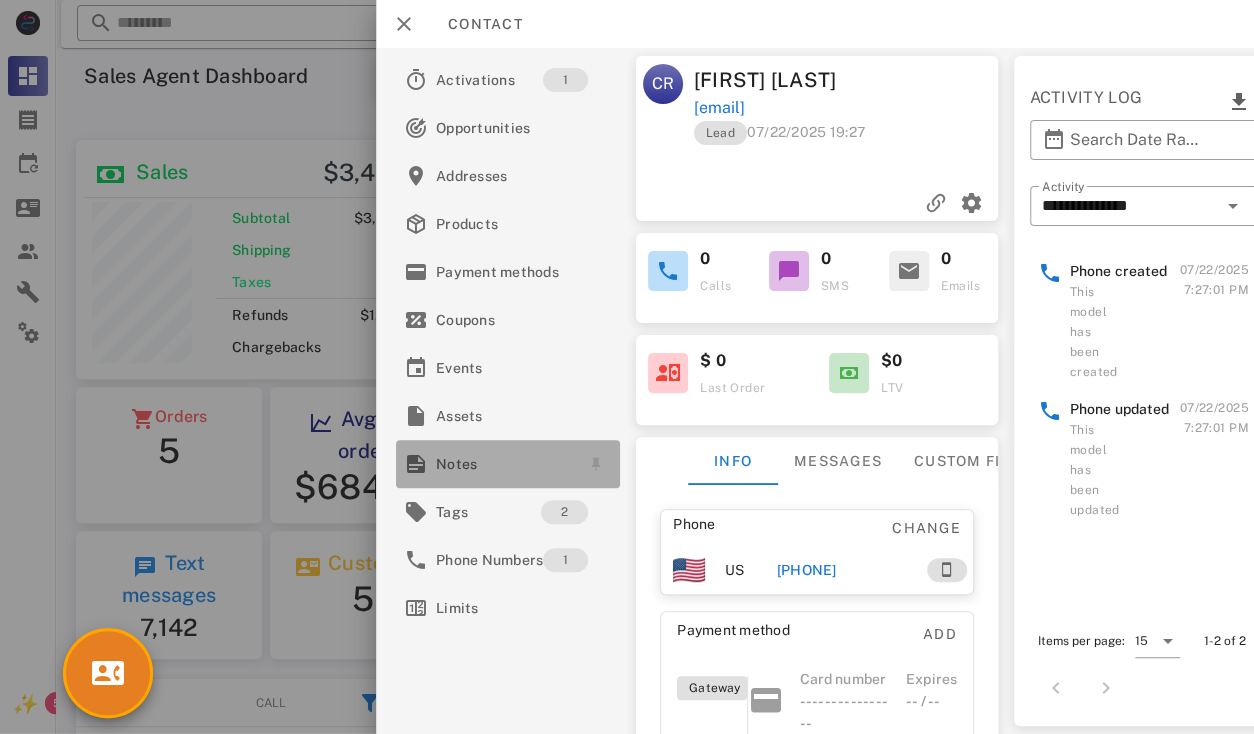 click on "Notes" at bounding box center (504, 464) 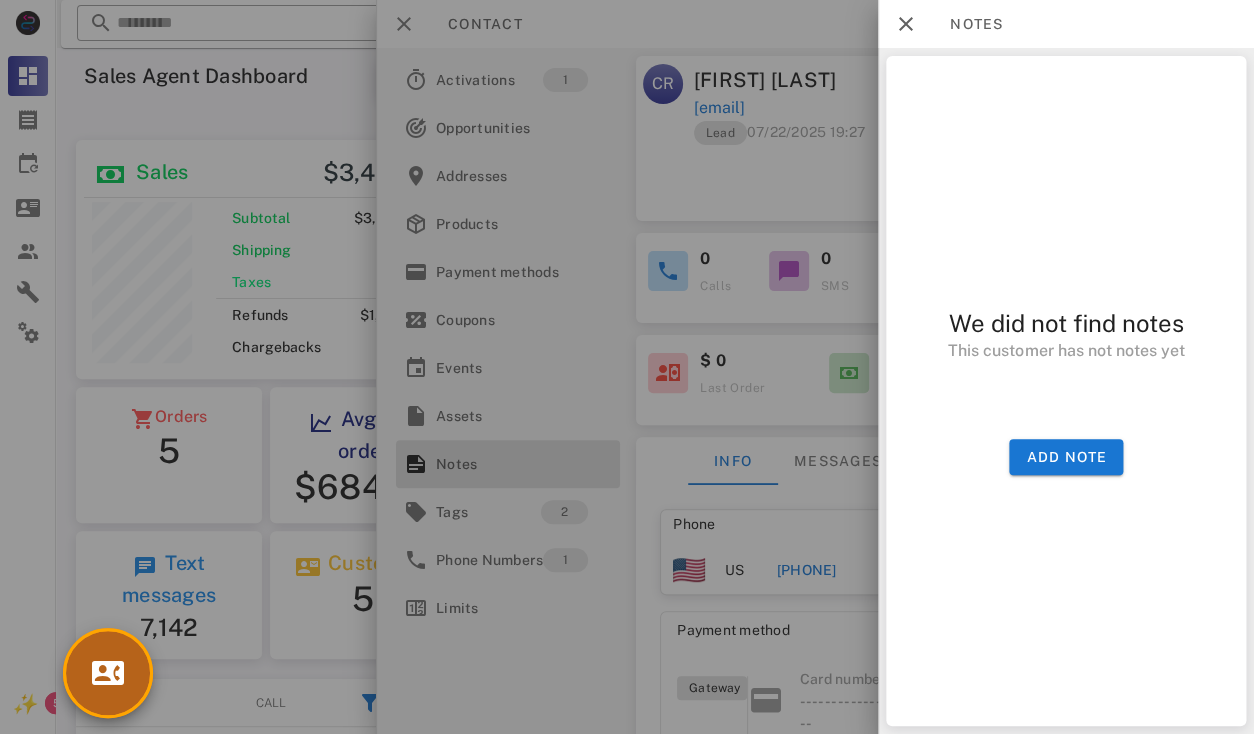 click at bounding box center (108, 673) 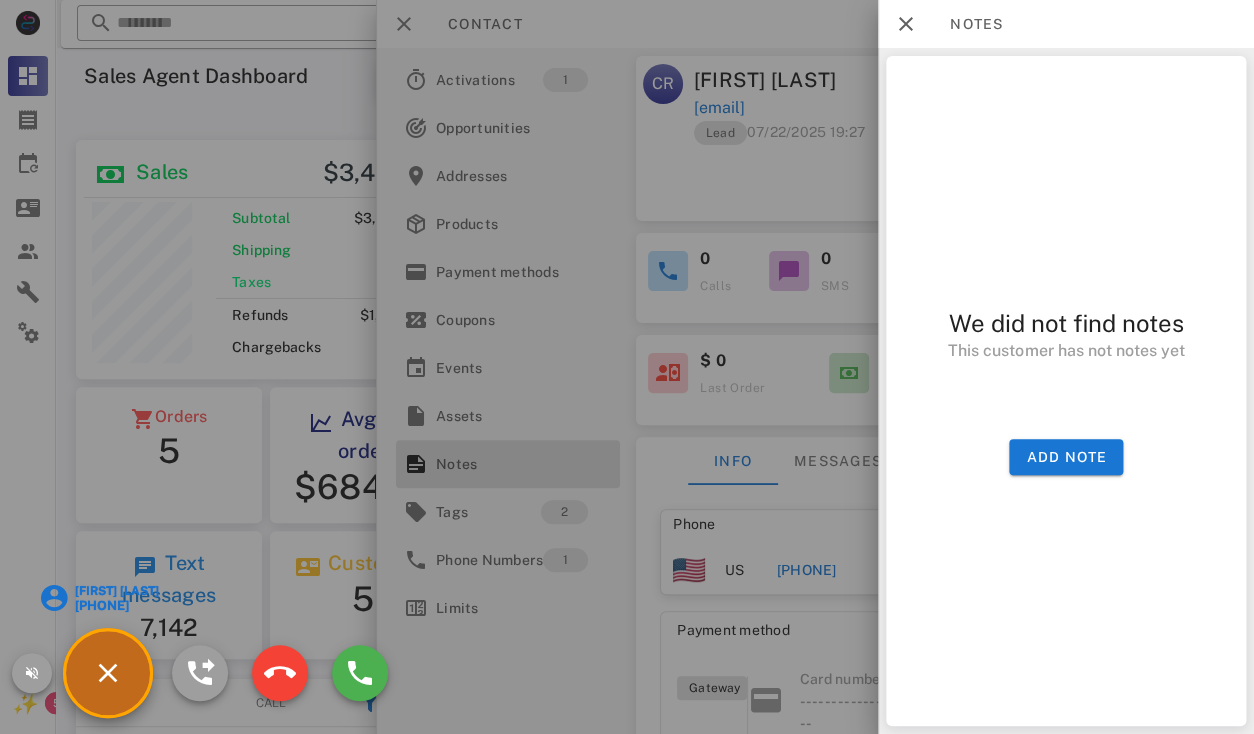 click at bounding box center (627, 367) 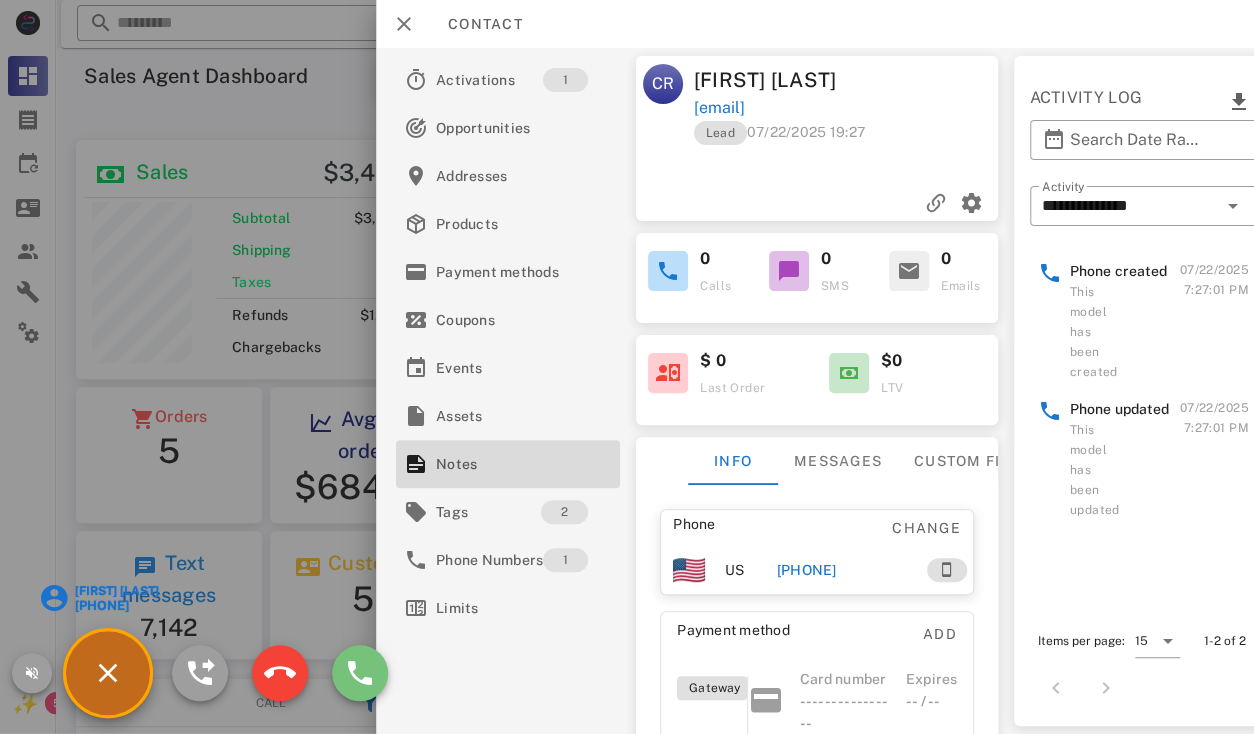 click at bounding box center (360, 673) 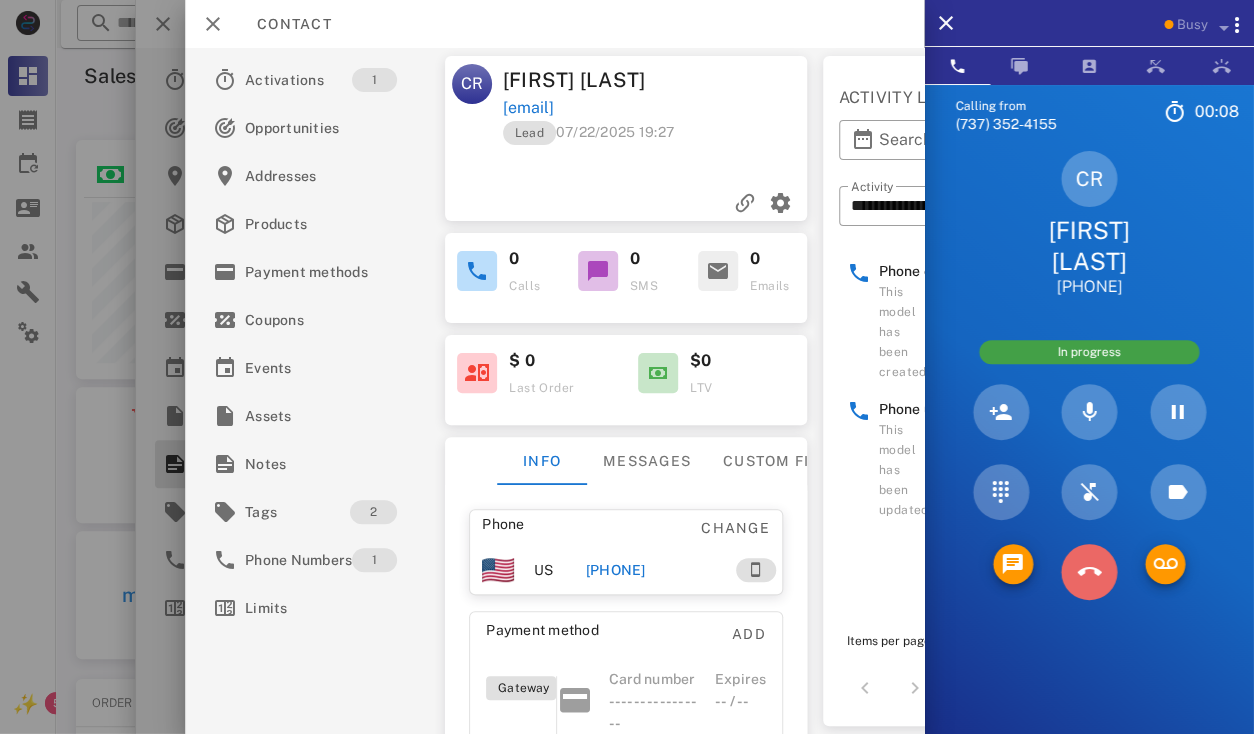 click at bounding box center (1089, 572) 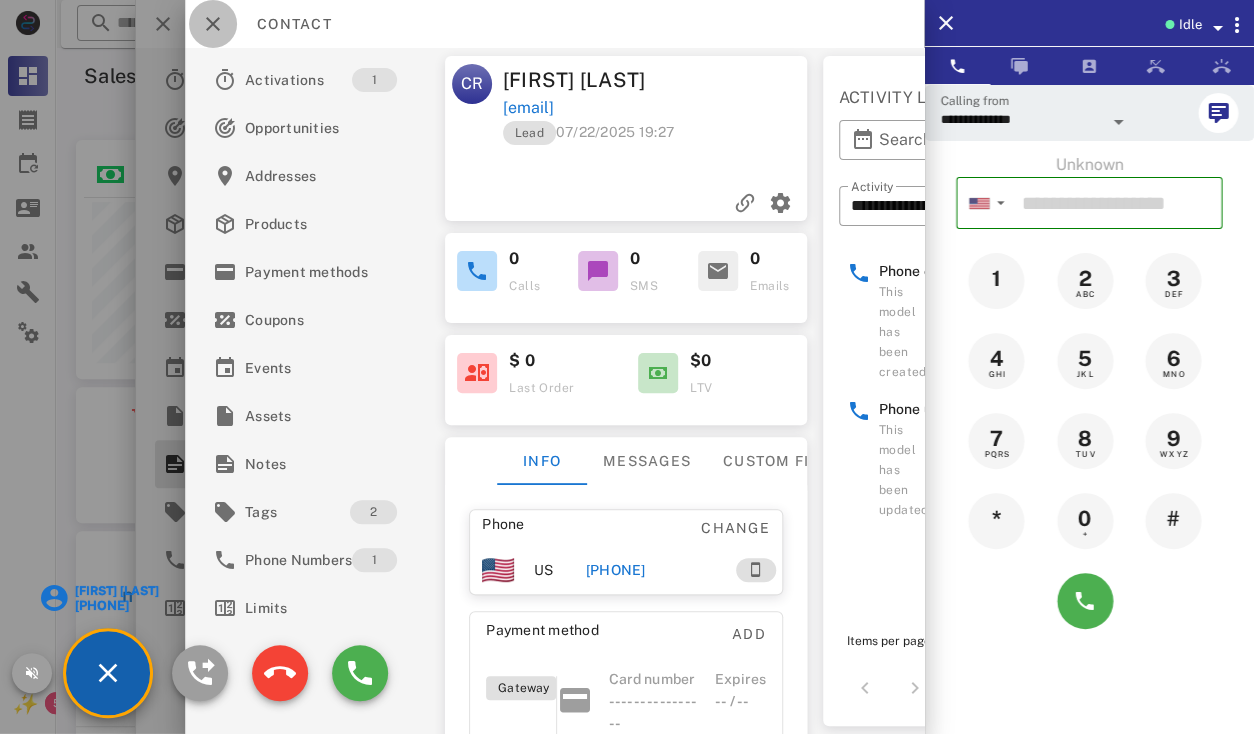 click at bounding box center [213, 24] 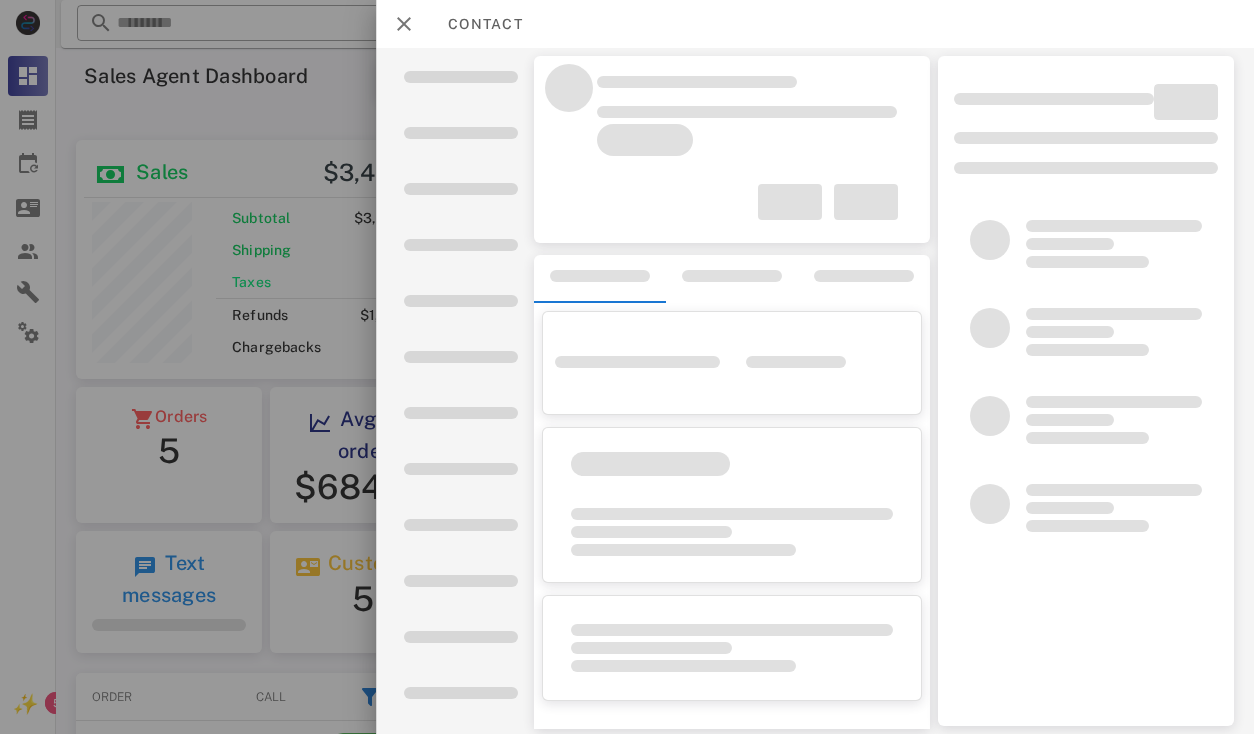 scroll, scrollTop: 0, scrollLeft: 0, axis: both 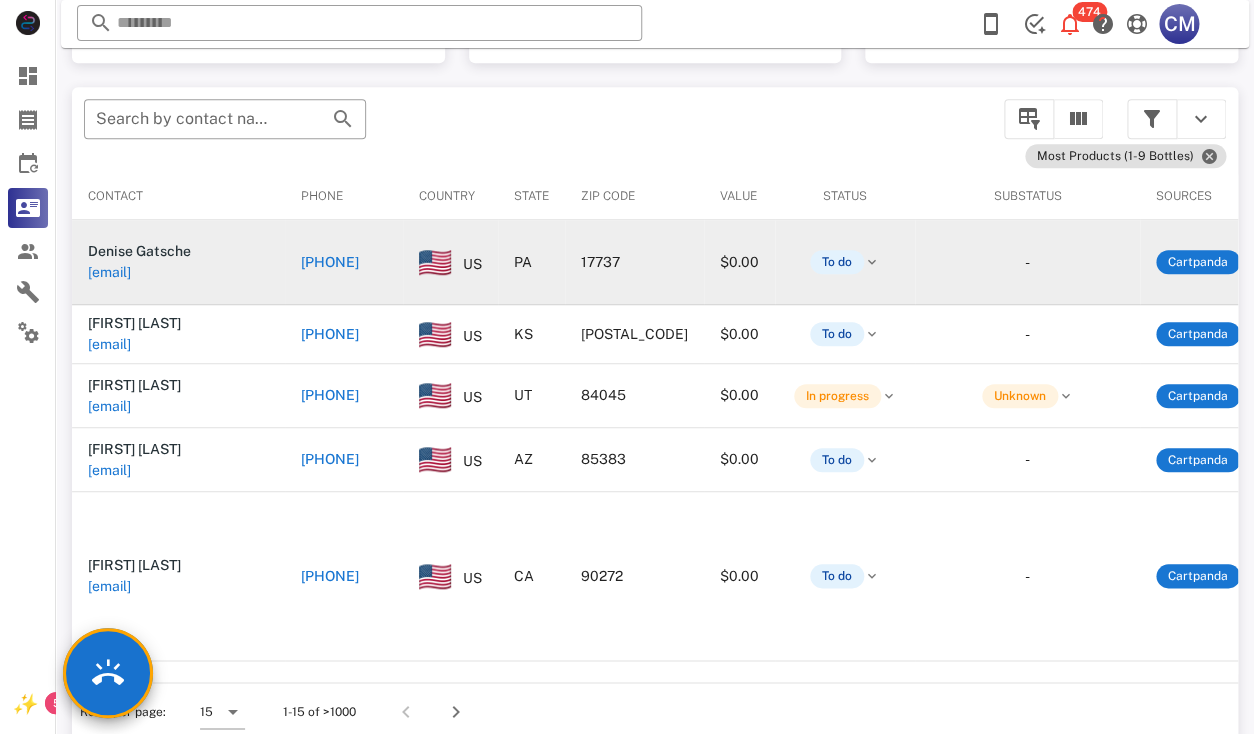 click on "[EMAIL]" at bounding box center [109, 272] 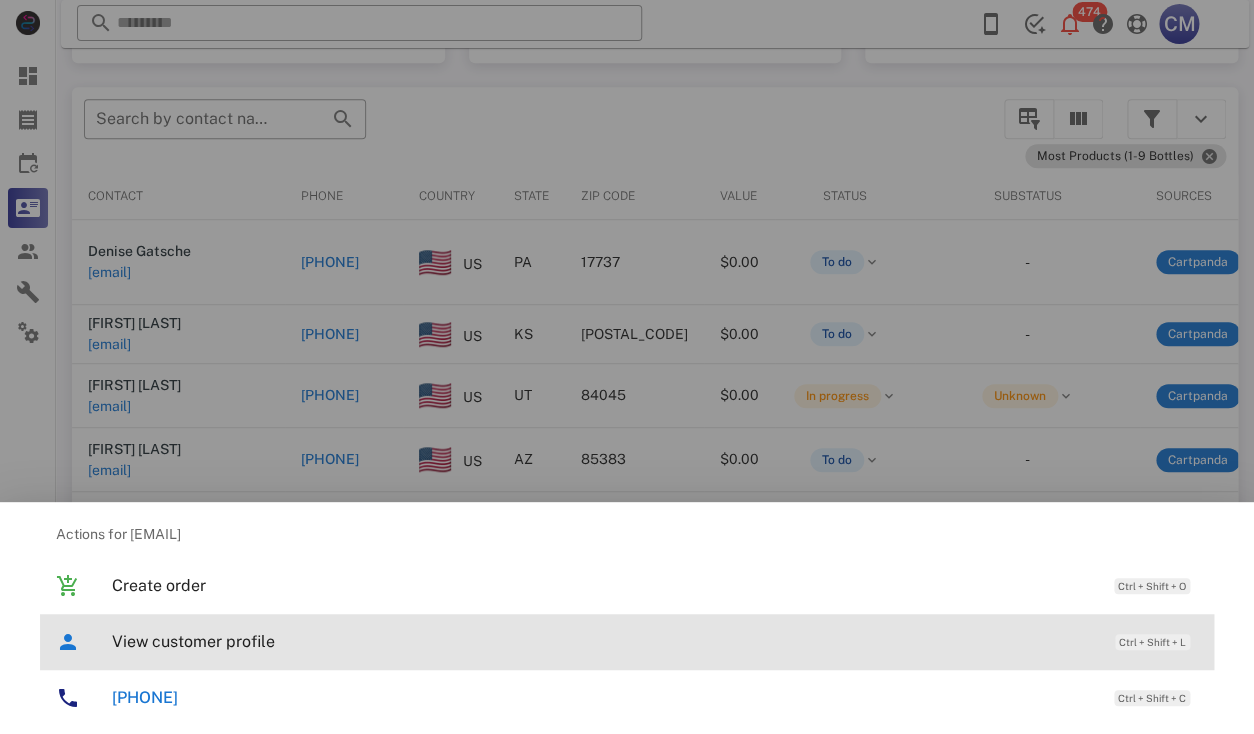 click on "View customer profile" at bounding box center (603, 641) 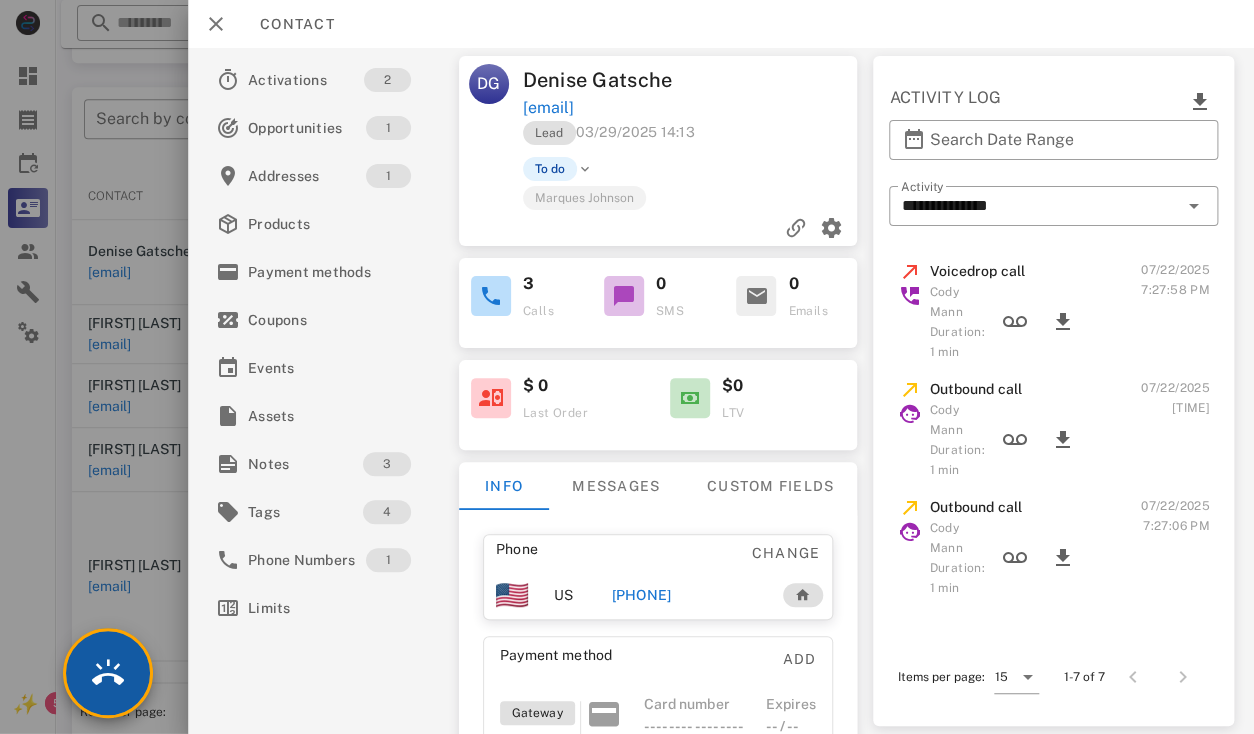 click at bounding box center (108, 673) 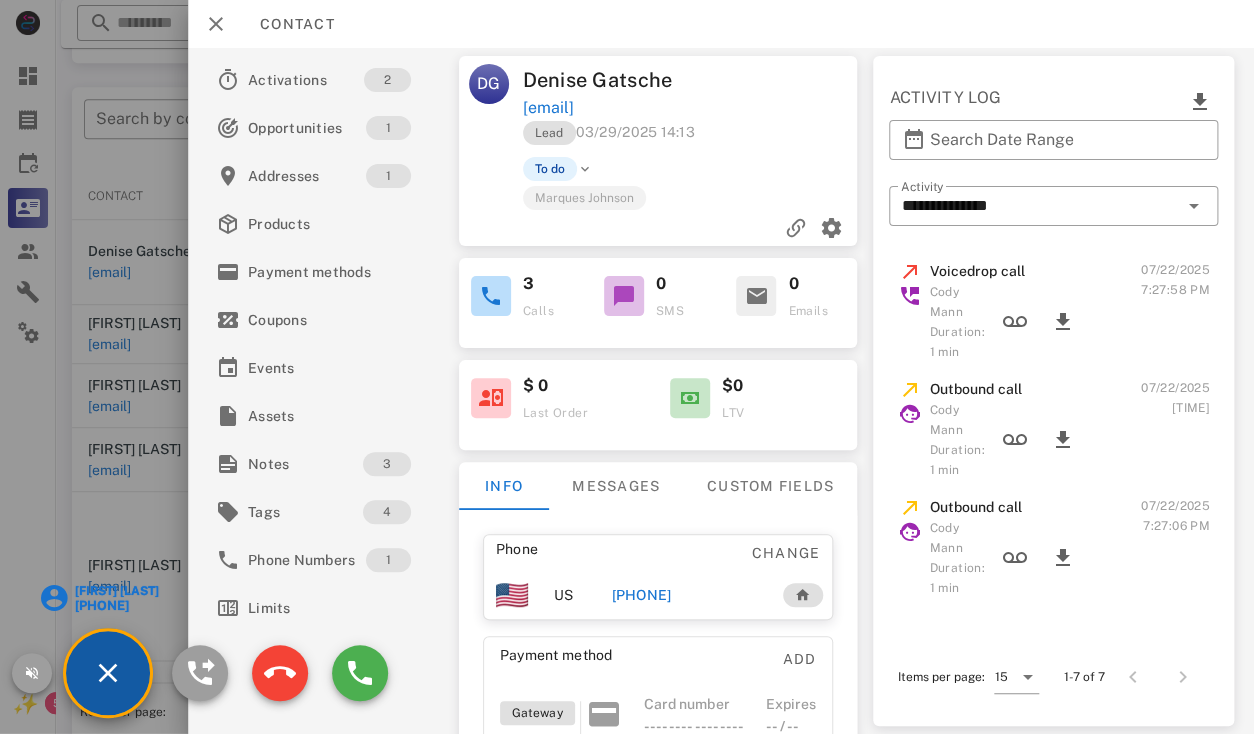 click on "Cheryl Rust" at bounding box center (116, 591) 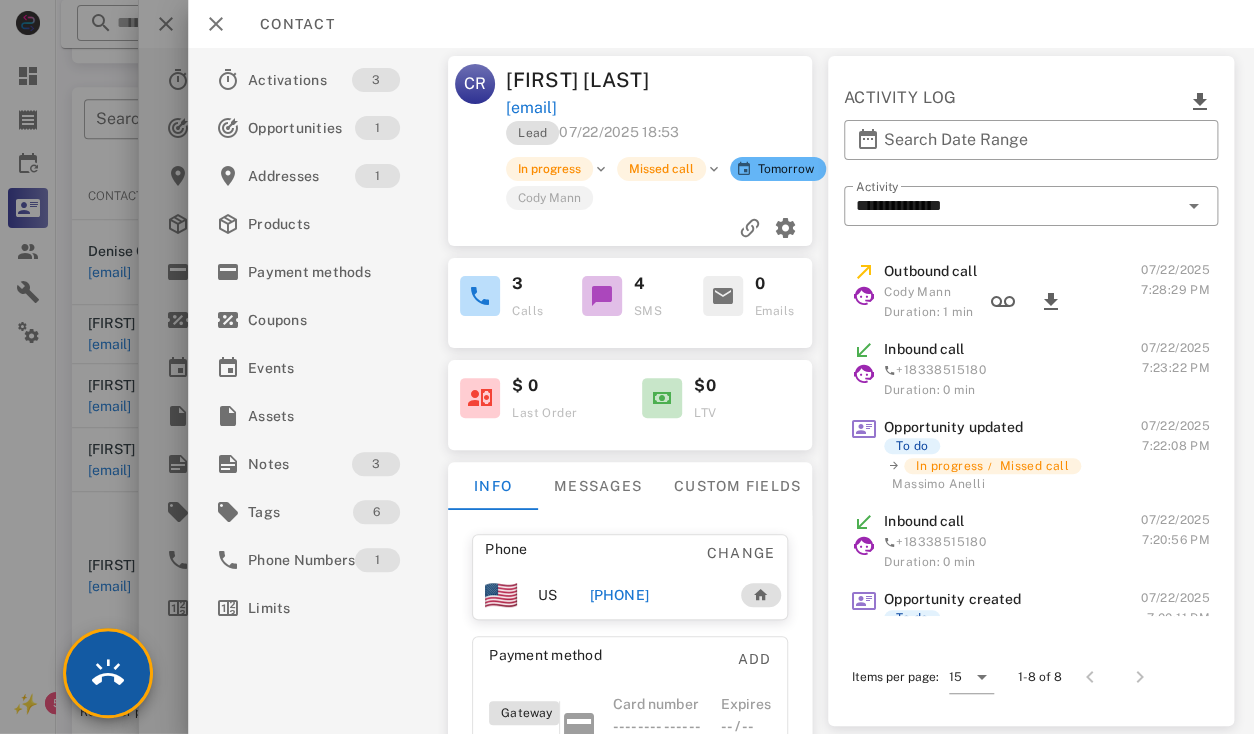 click at bounding box center (108, 673) 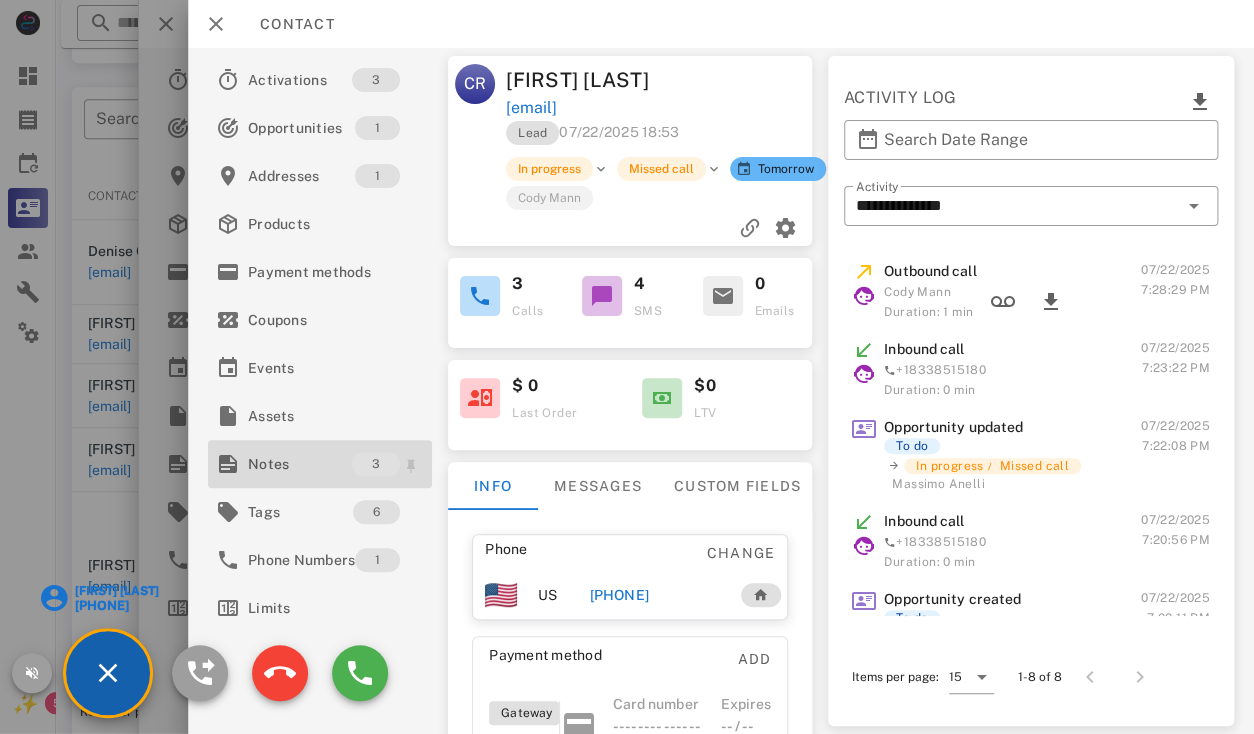 click on "Notes" at bounding box center [300, 464] 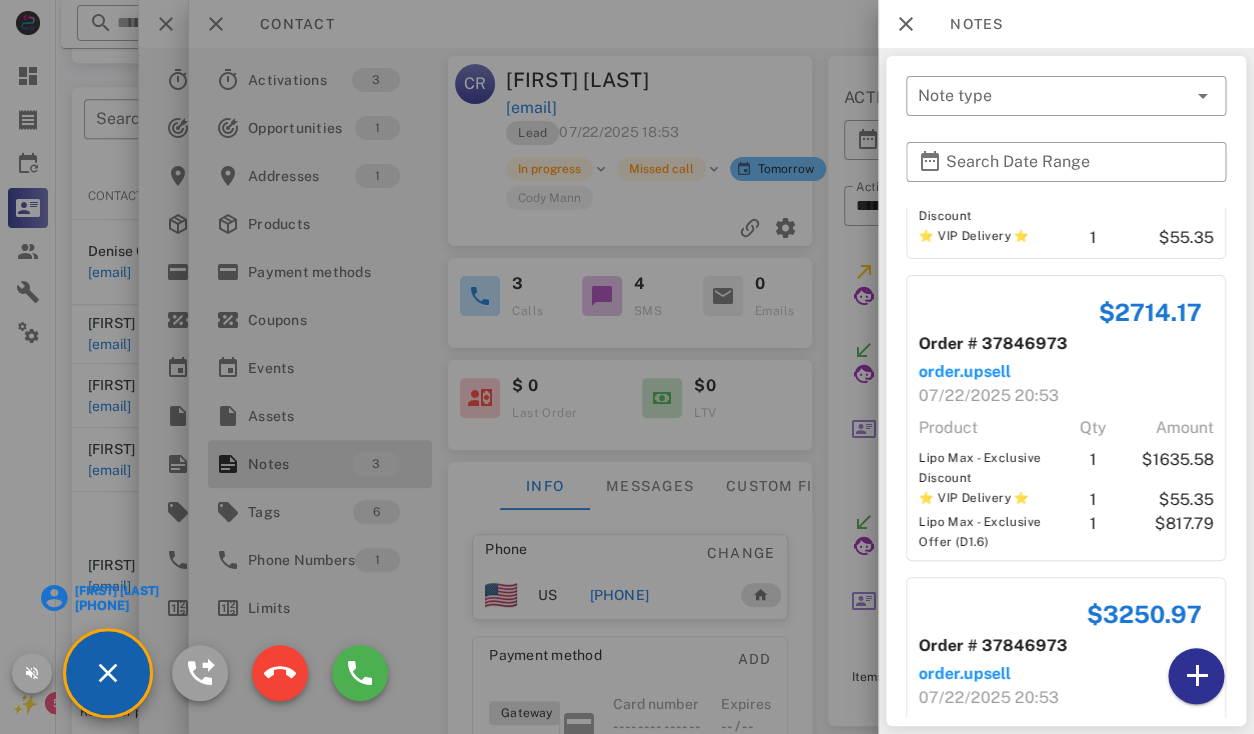 scroll, scrollTop: 409, scrollLeft: 0, axis: vertical 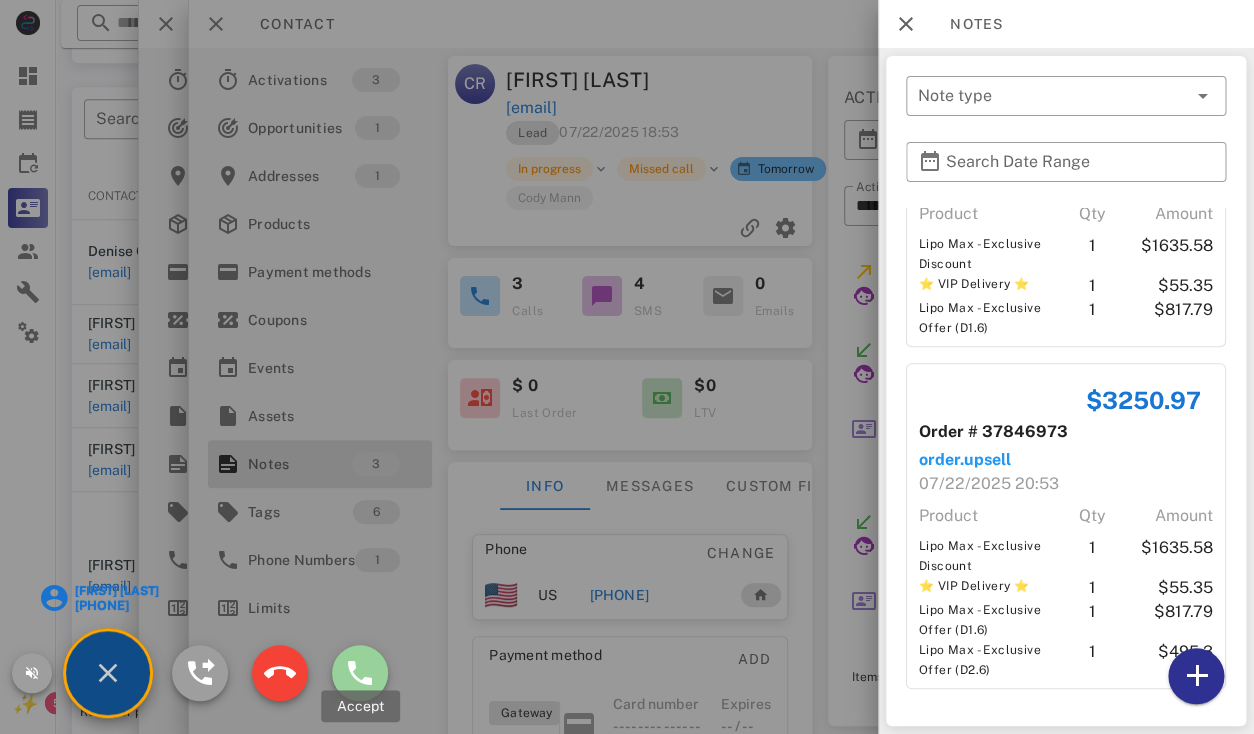 click at bounding box center [360, 673] 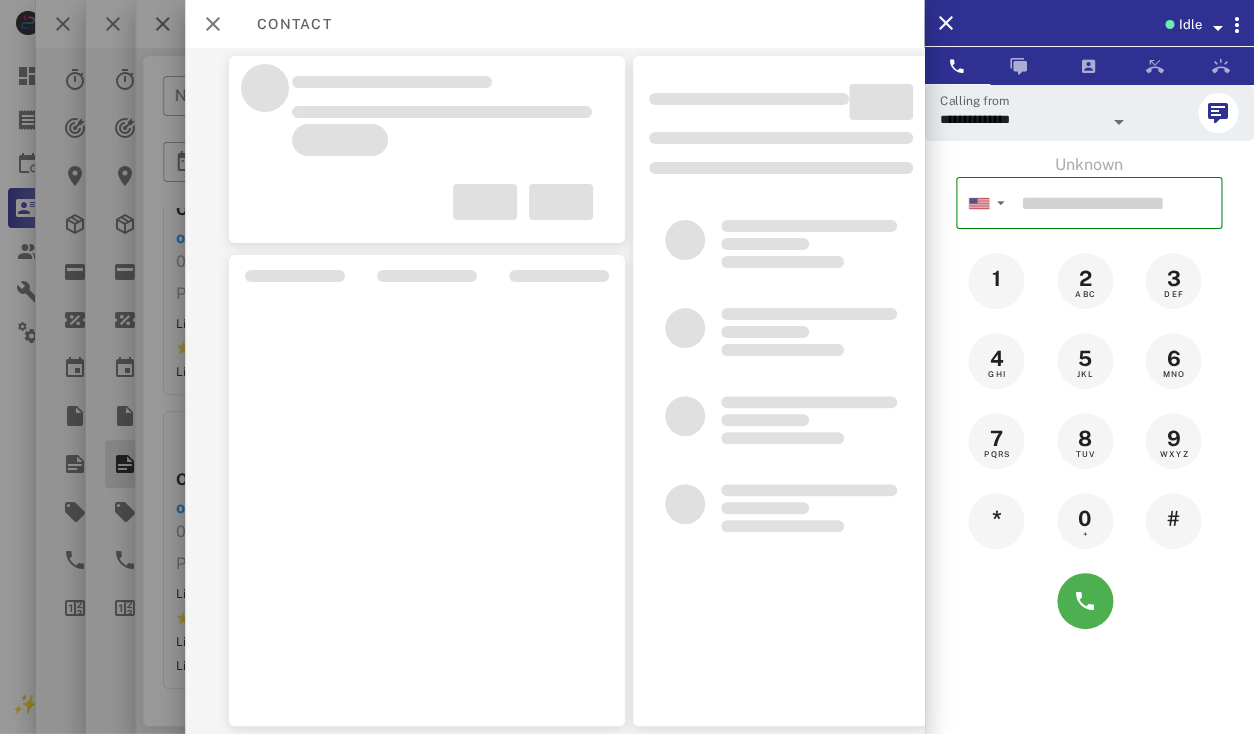 scroll, scrollTop: 313, scrollLeft: 0, axis: vertical 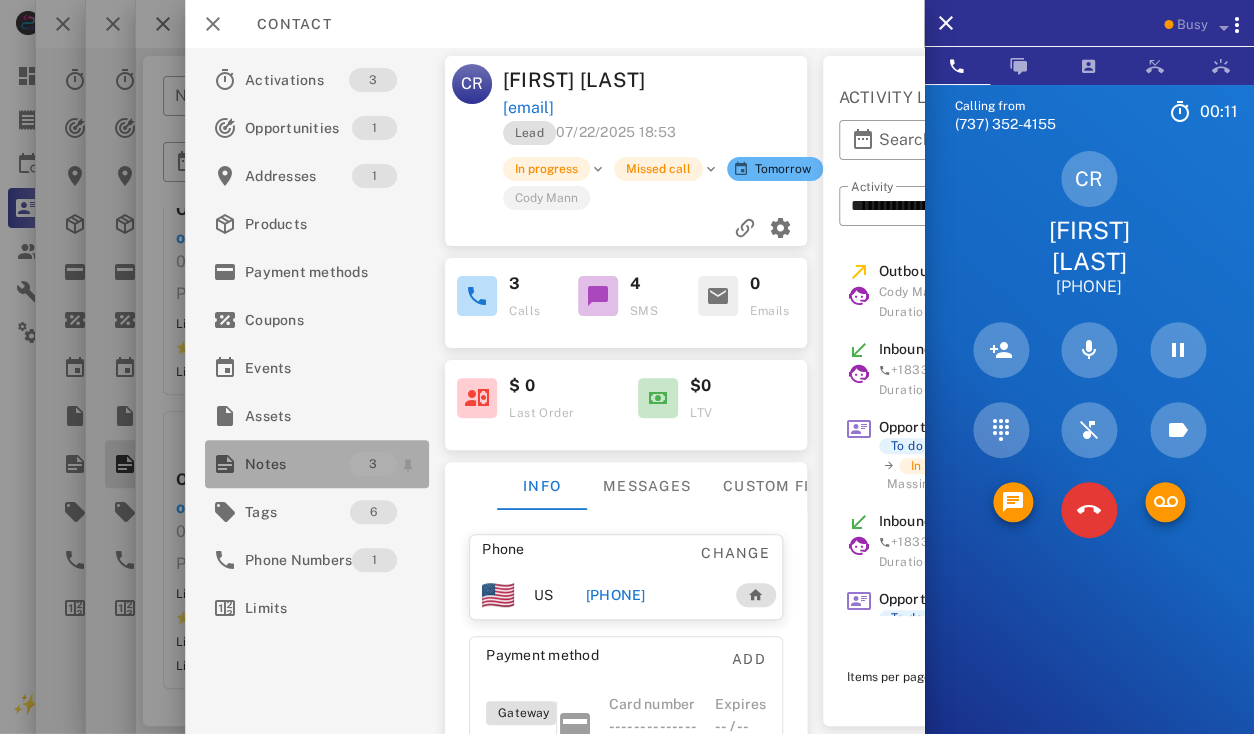 click on "Notes" at bounding box center (297, 464) 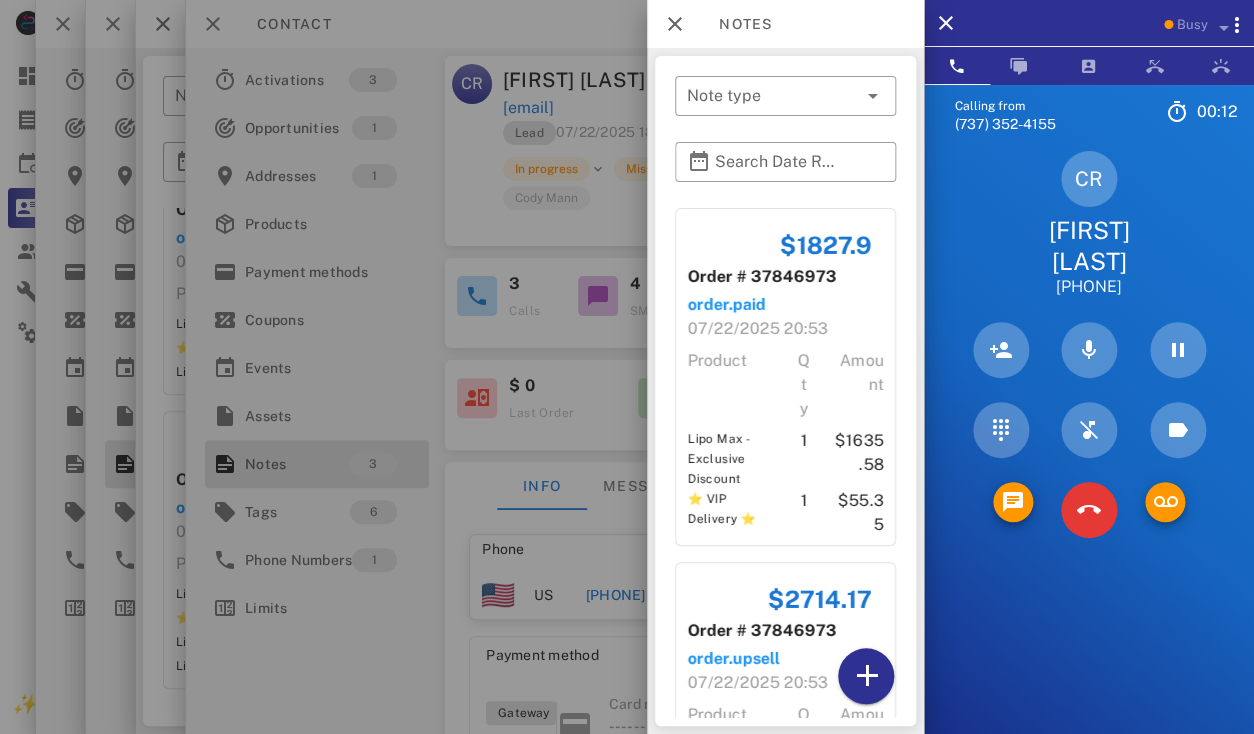 scroll, scrollTop: 745, scrollLeft: 0, axis: vertical 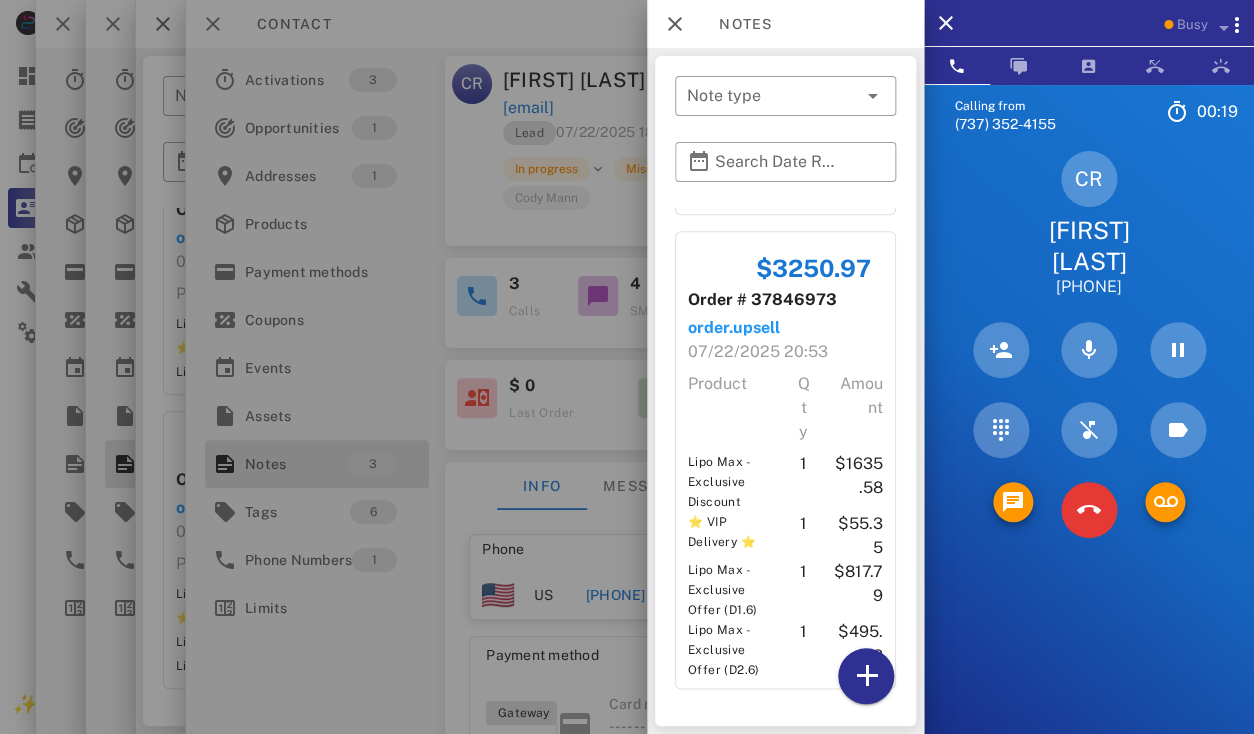 click at bounding box center (627, 367) 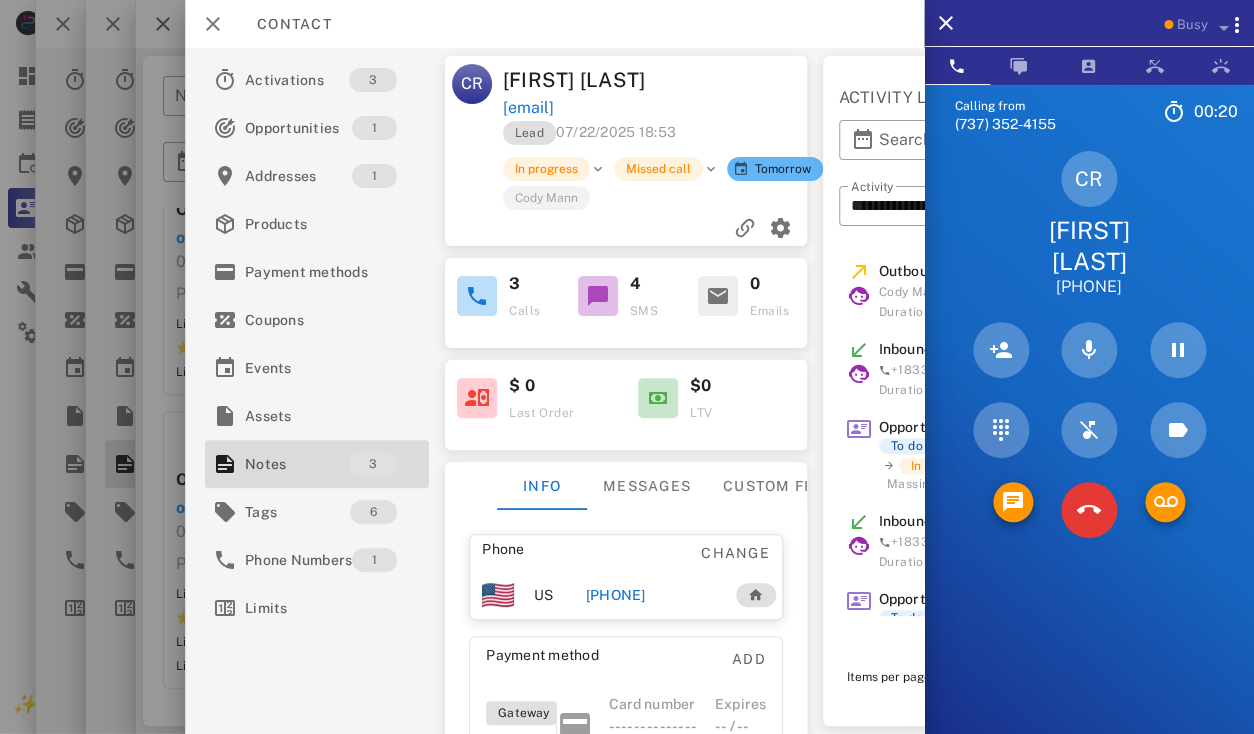 click on "Cheryl Rust" at bounding box center (580, 80) 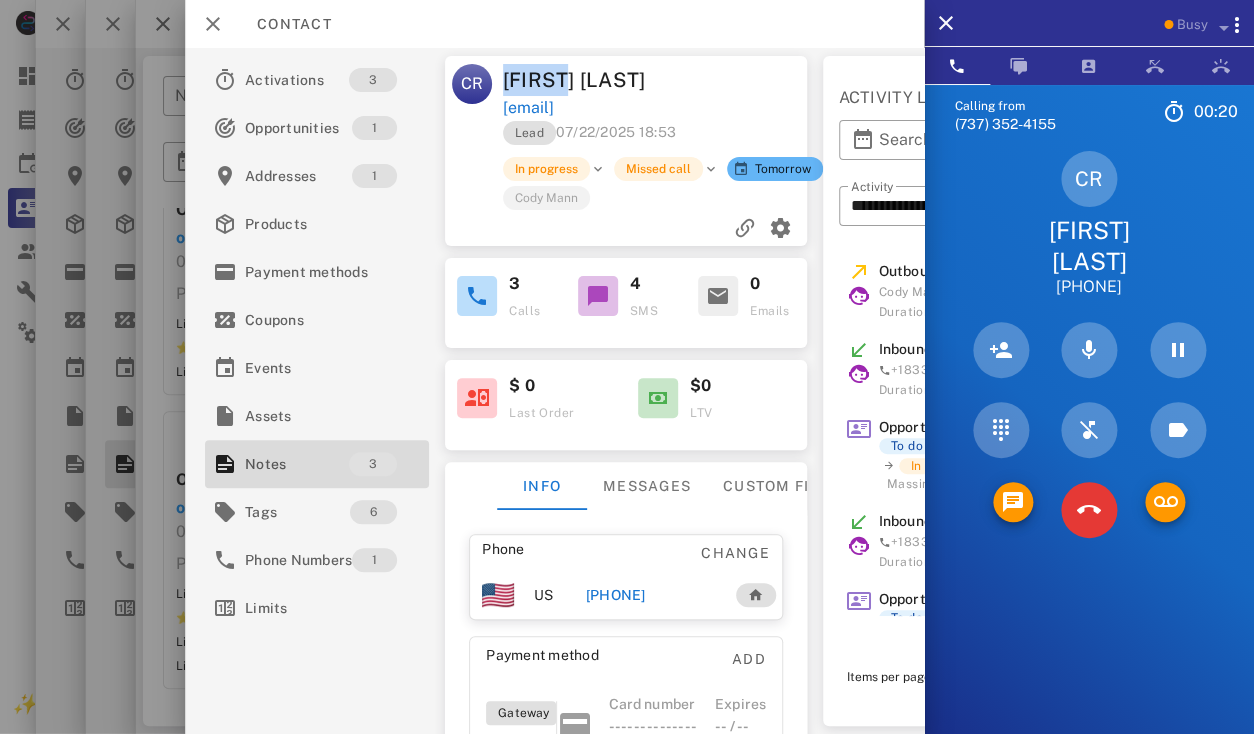 click on "Cheryl Rust" at bounding box center [580, 80] 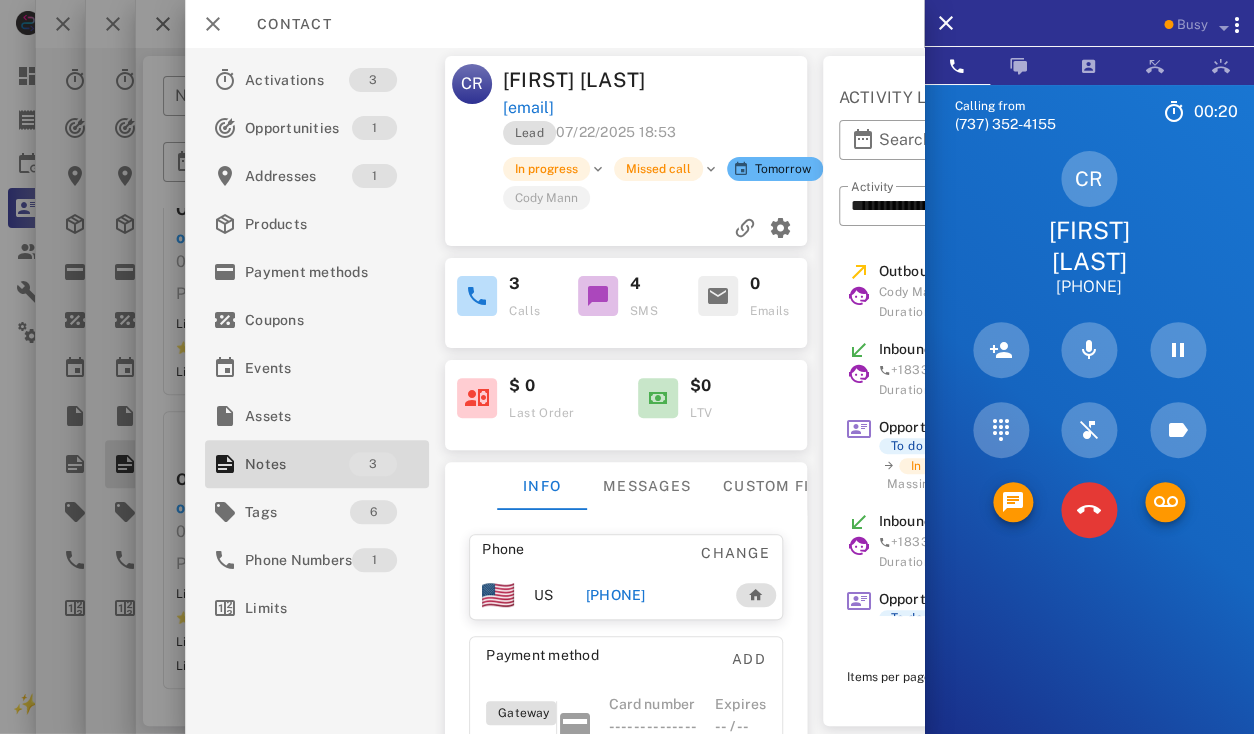 click on "Cheryl Rust" at bounding box center [580, 80] 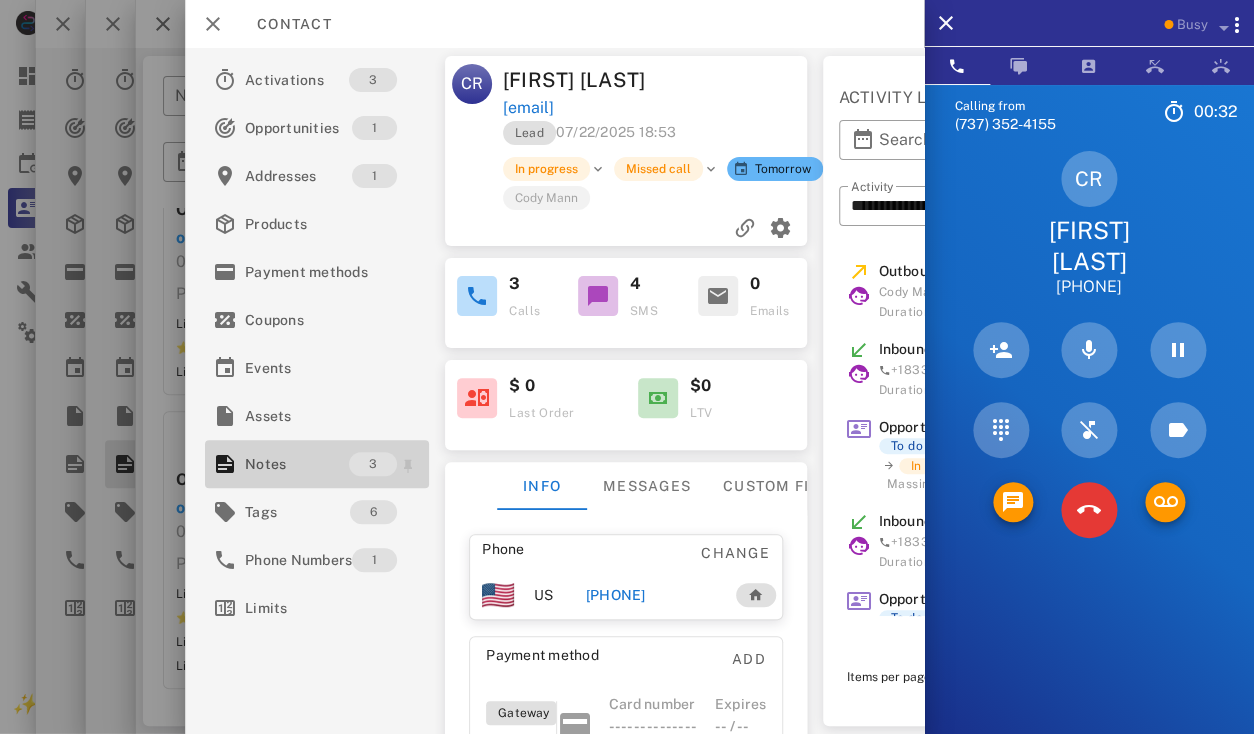click on "Notes" at bounding box center (297, 464) 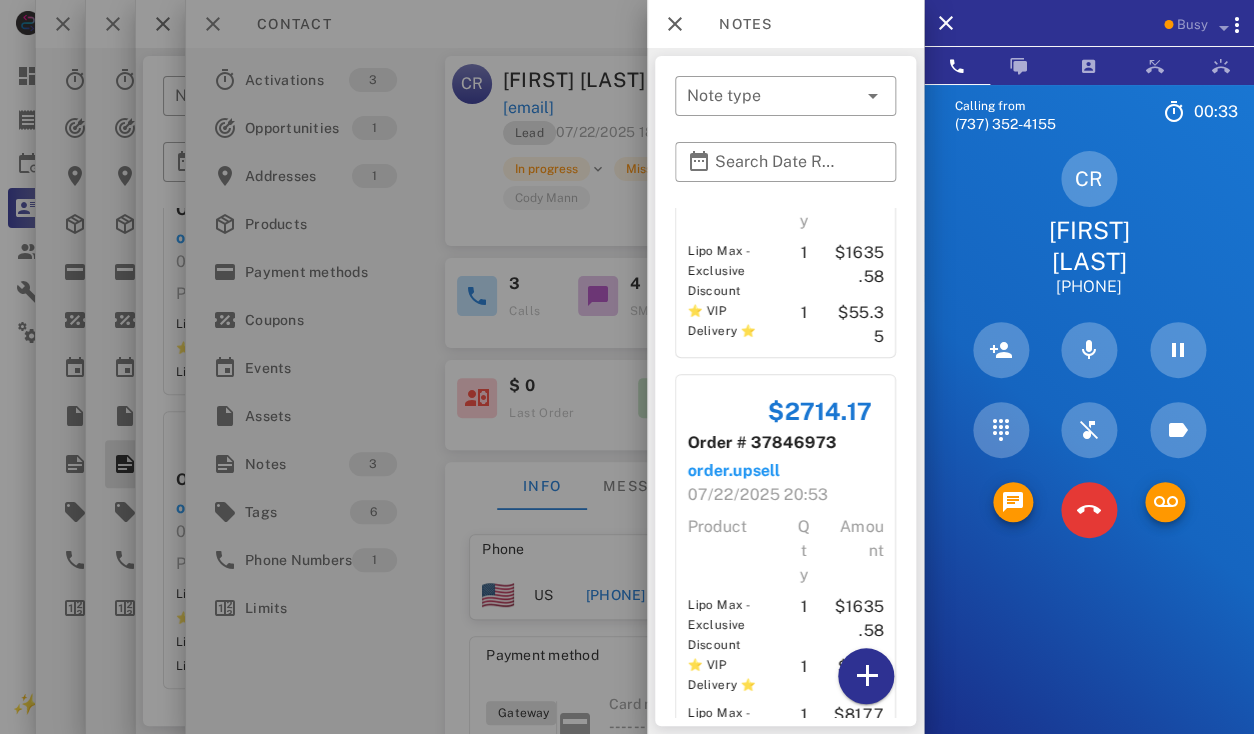 scroll, scrollTop: 745, scrollLeft: 0, axis: vertical 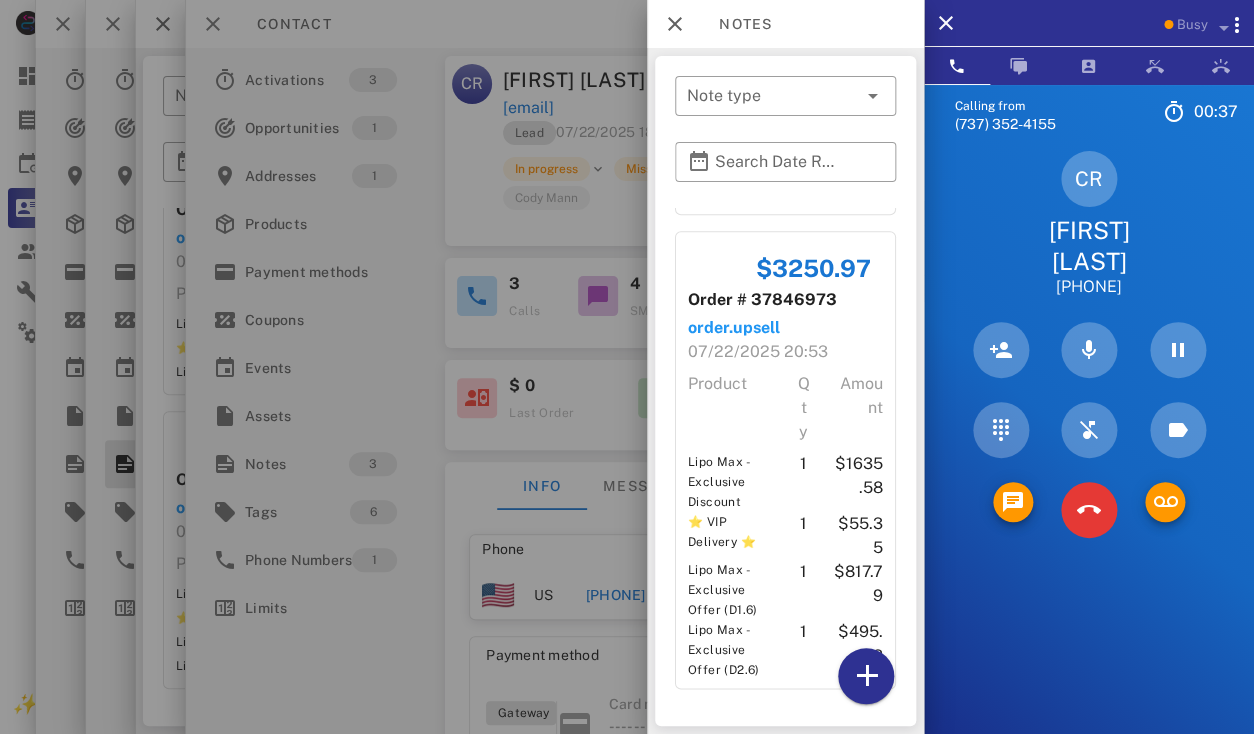 click at bounding box center [627, 367] 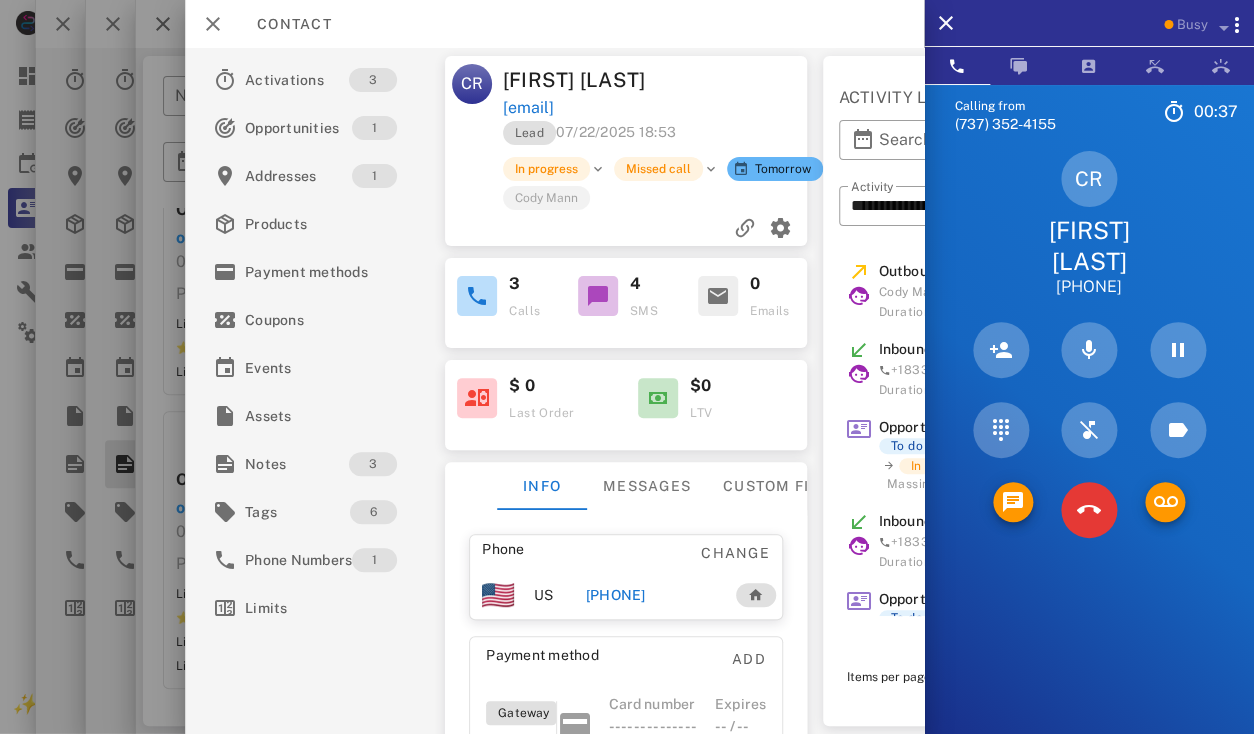 scroll, scrollTop: 234, scrollLeft: 0, axis: vertical 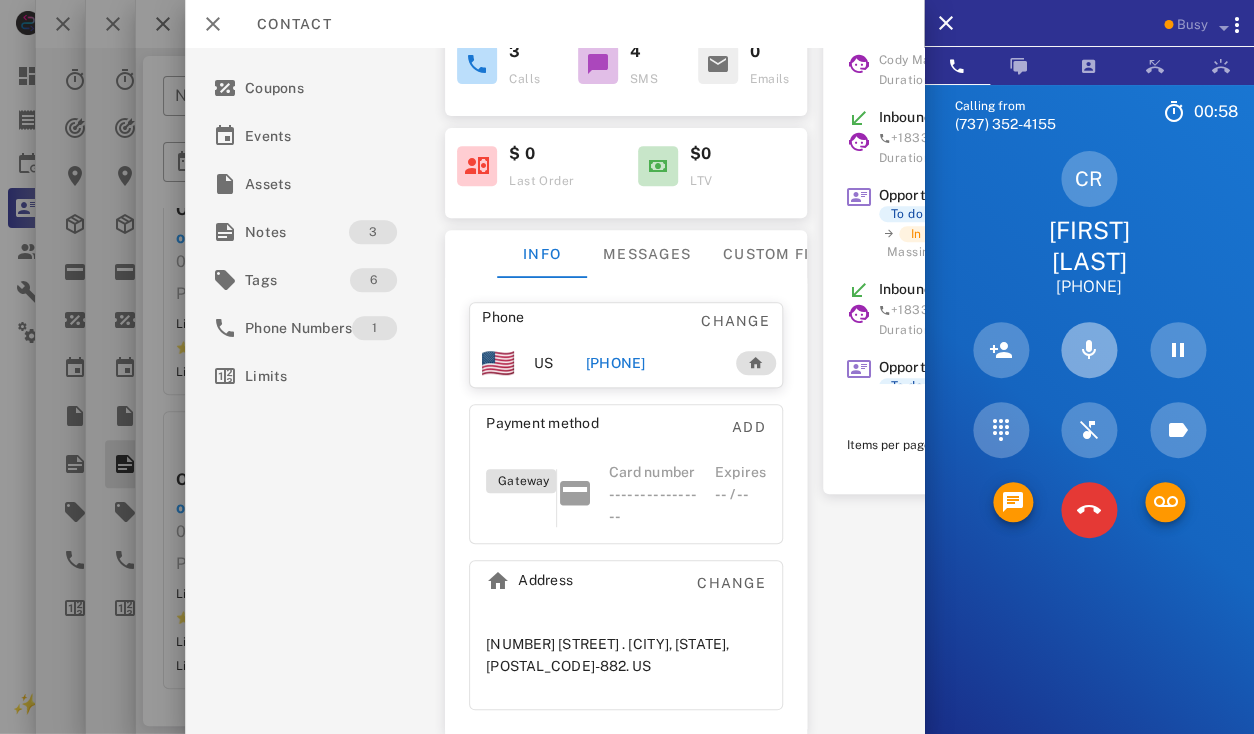 click at bounding box center [1089, 350] 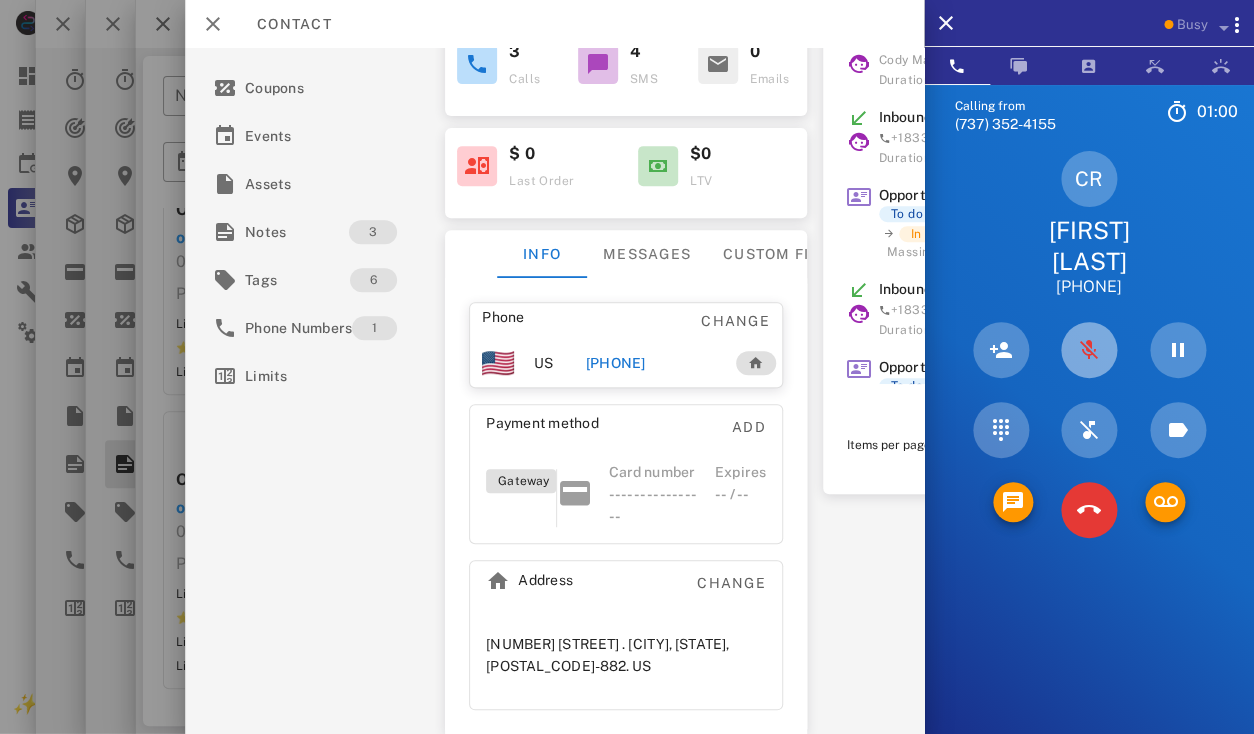 click at bounding box center (1089, 350) 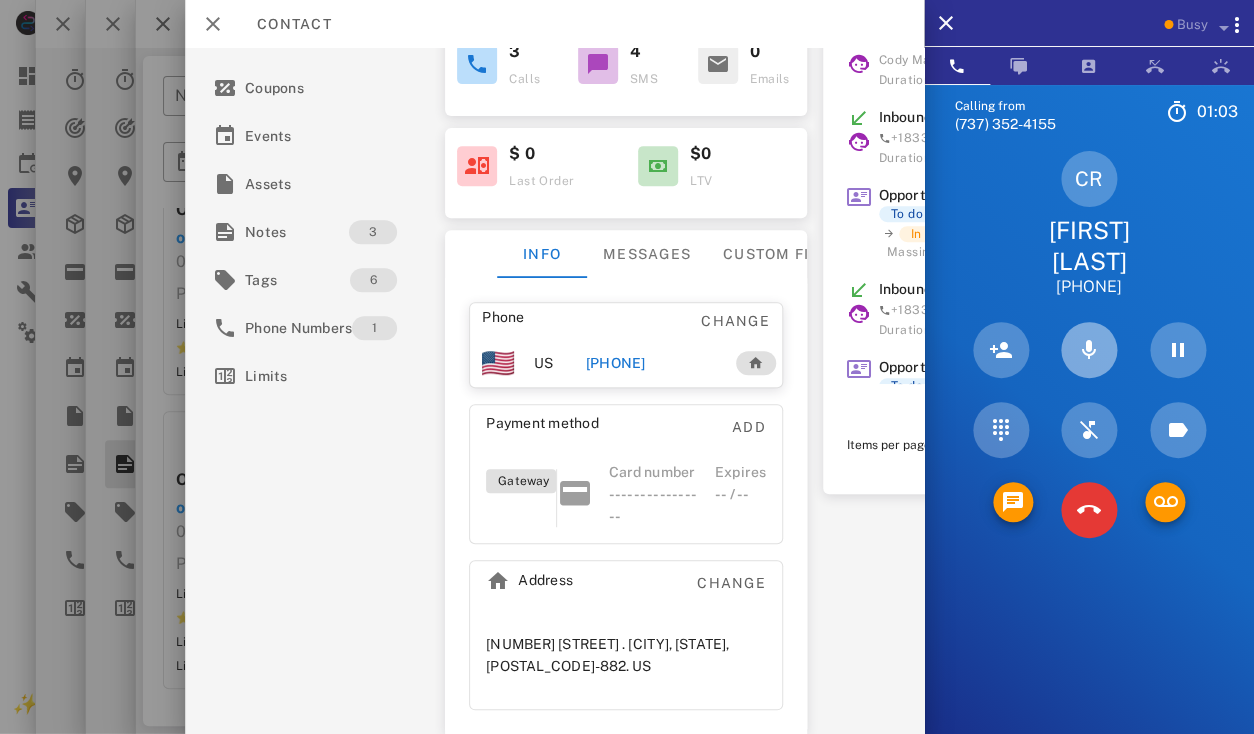 type 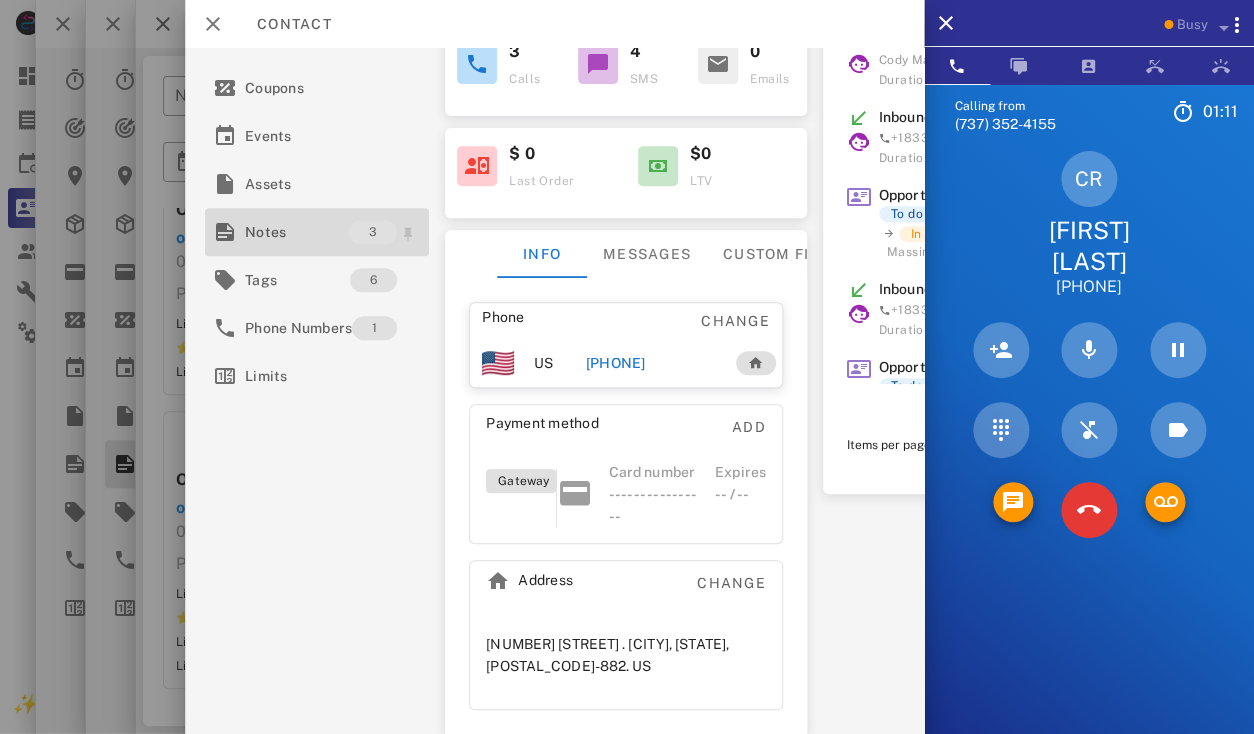 click on "Notes" at bounding box center (297, 232) 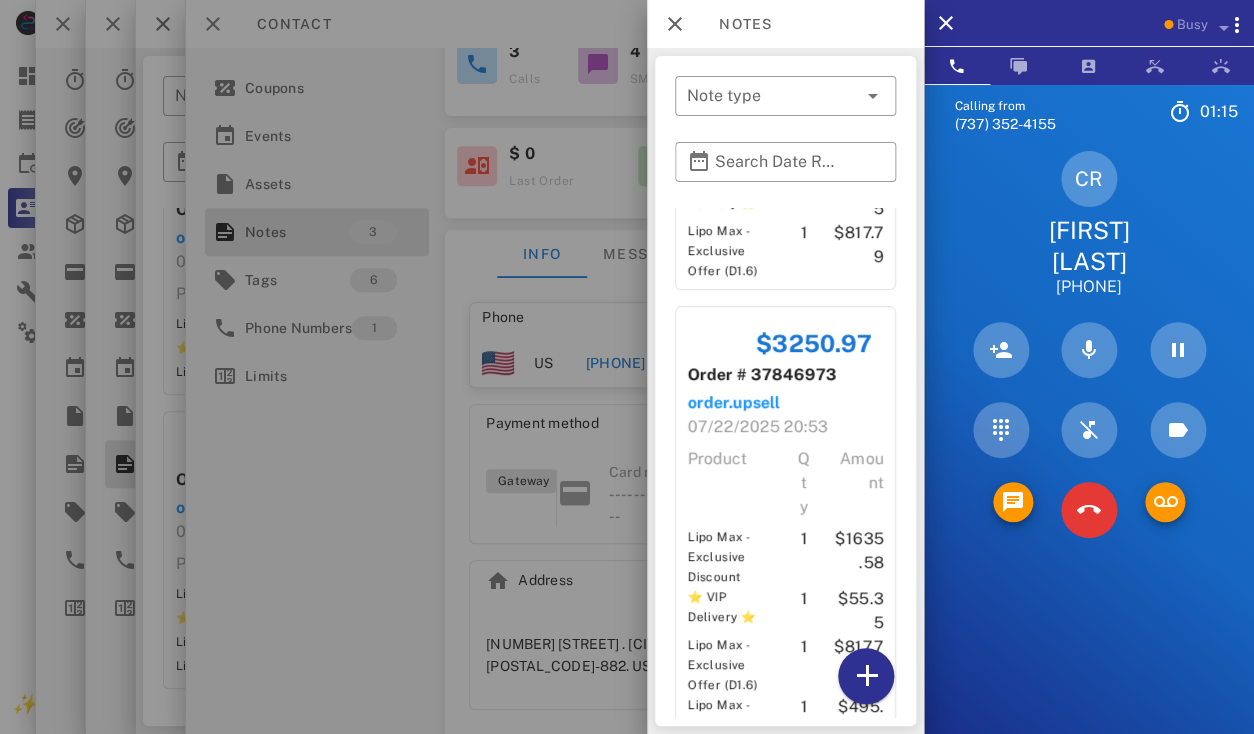 scroll, scrollTop: 745, scrollLeft: 0, axis: vertical 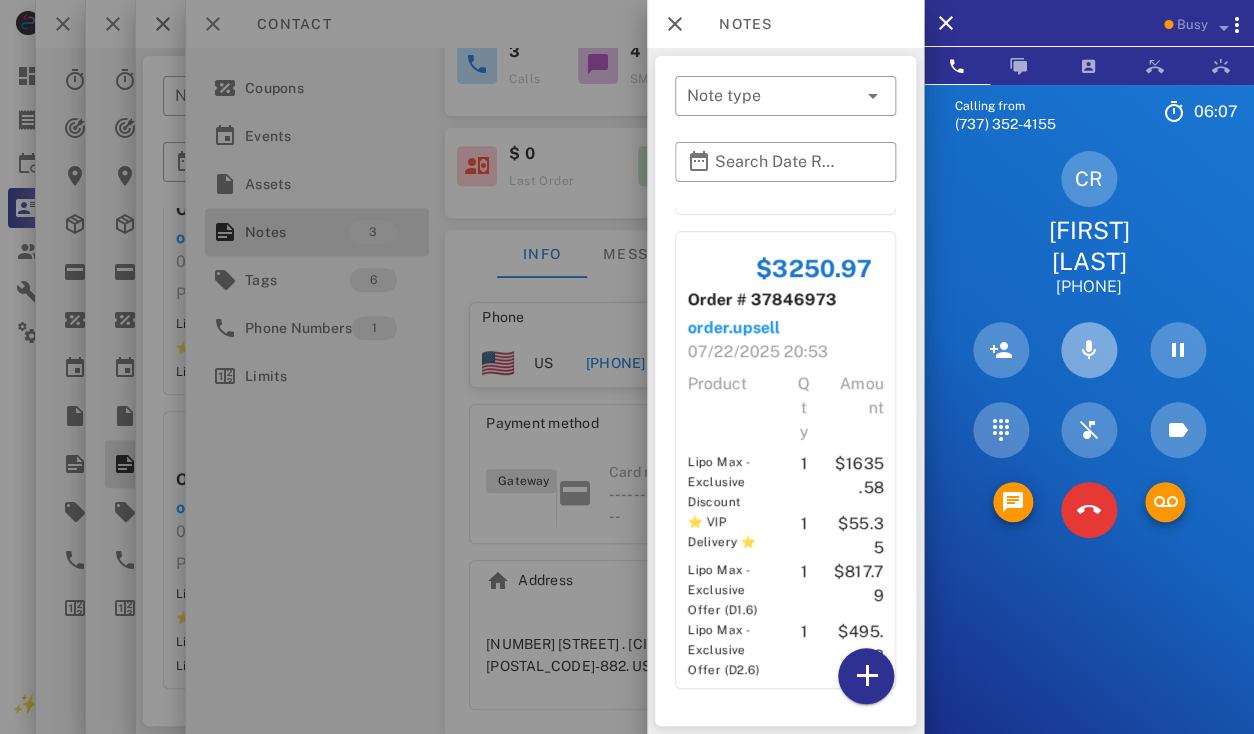 click at bounding box center (1089, 350) 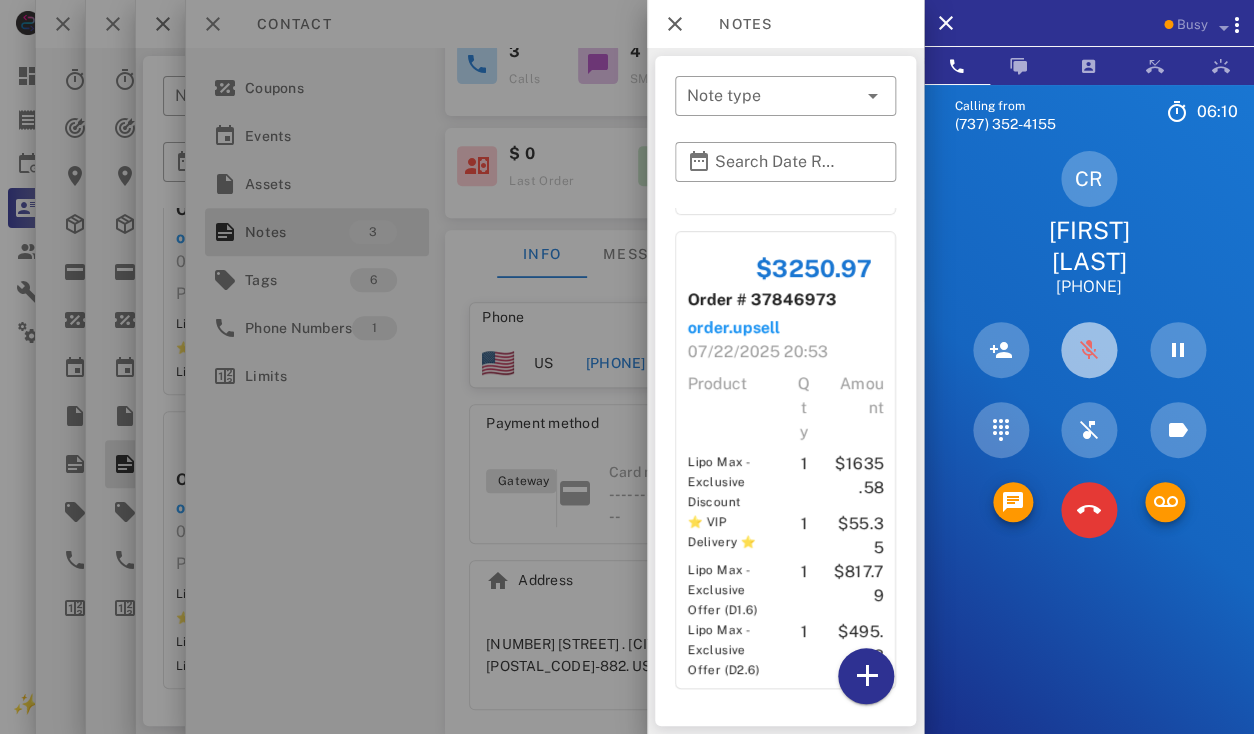click at bounding box center (1089, 350) 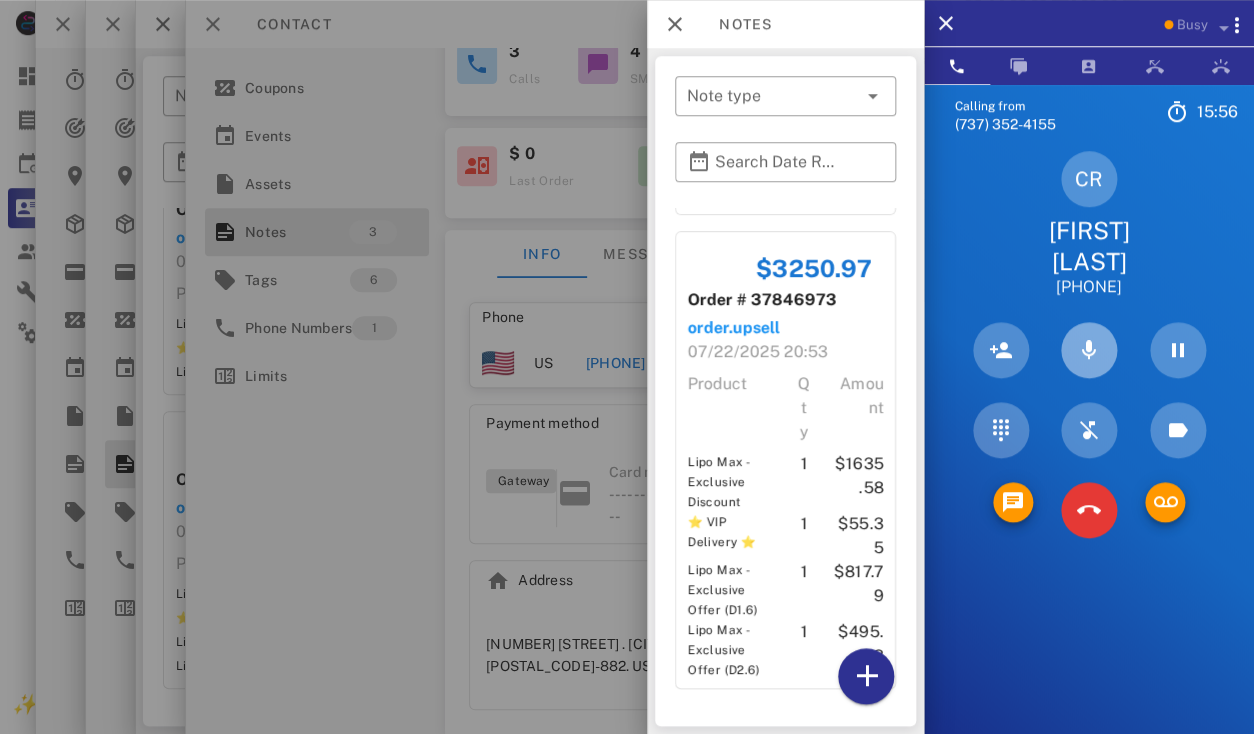 scroll, scrollTop: 336, scrollLeft: 0, axis: vertical 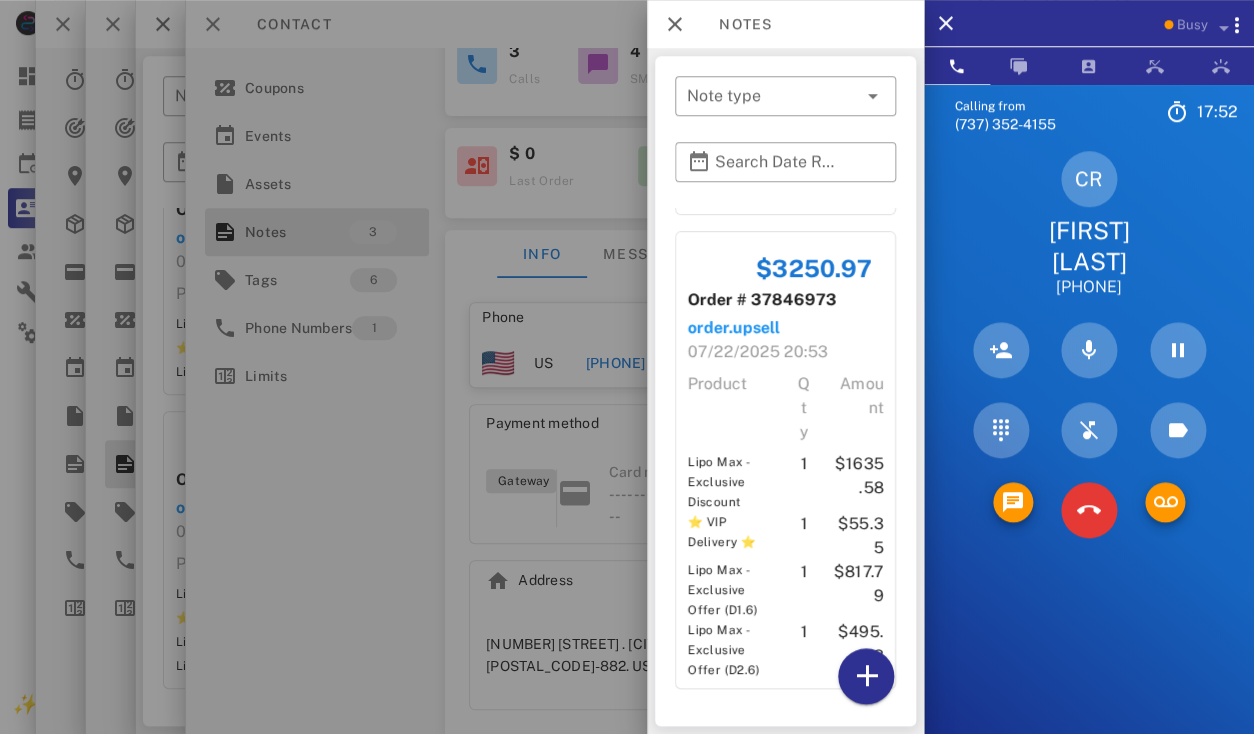 click at bounding box center (627, 367) 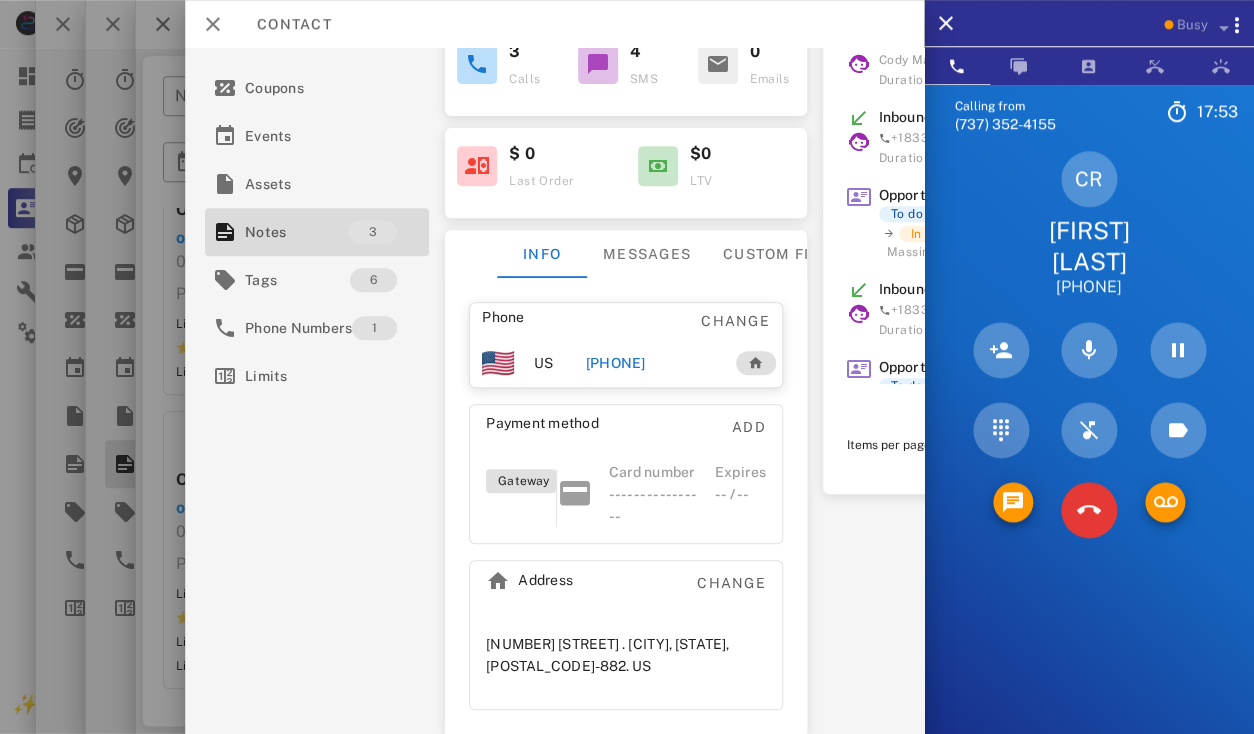 scroll, scrollTop: 381, scrollLeft: 0, axis: vertical 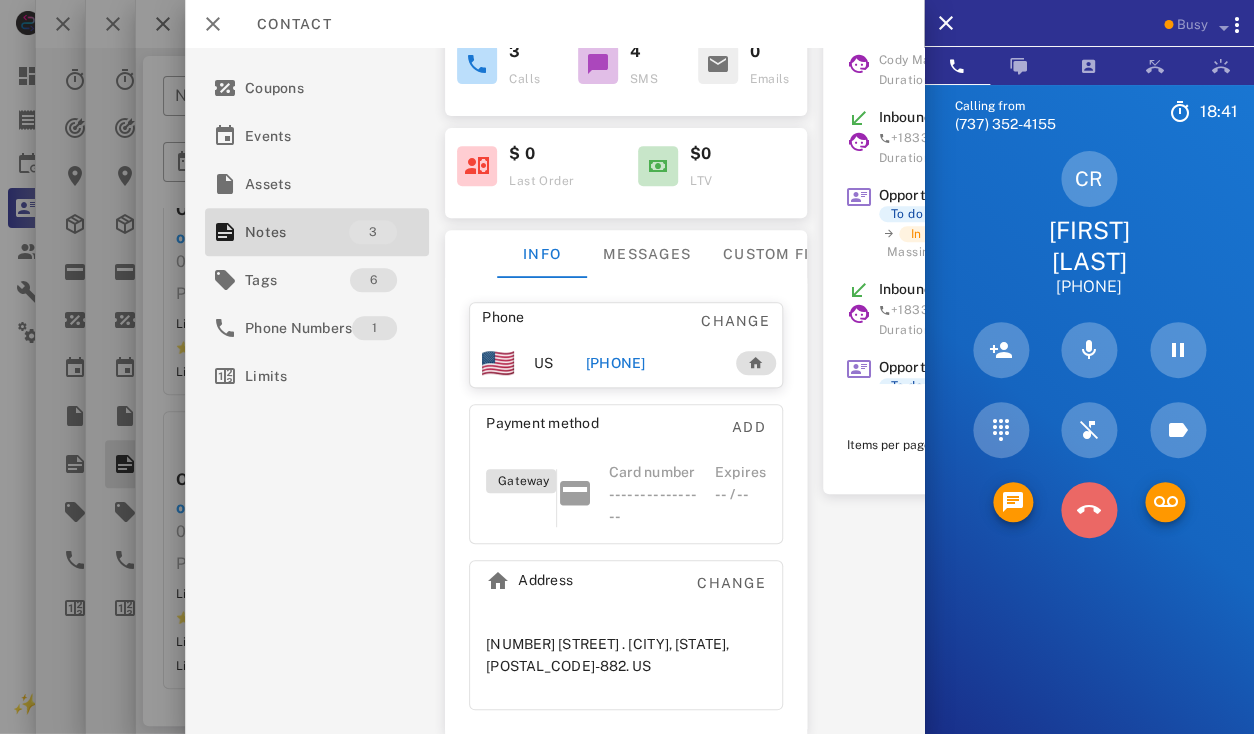 click at bounding box center [1089, 510] 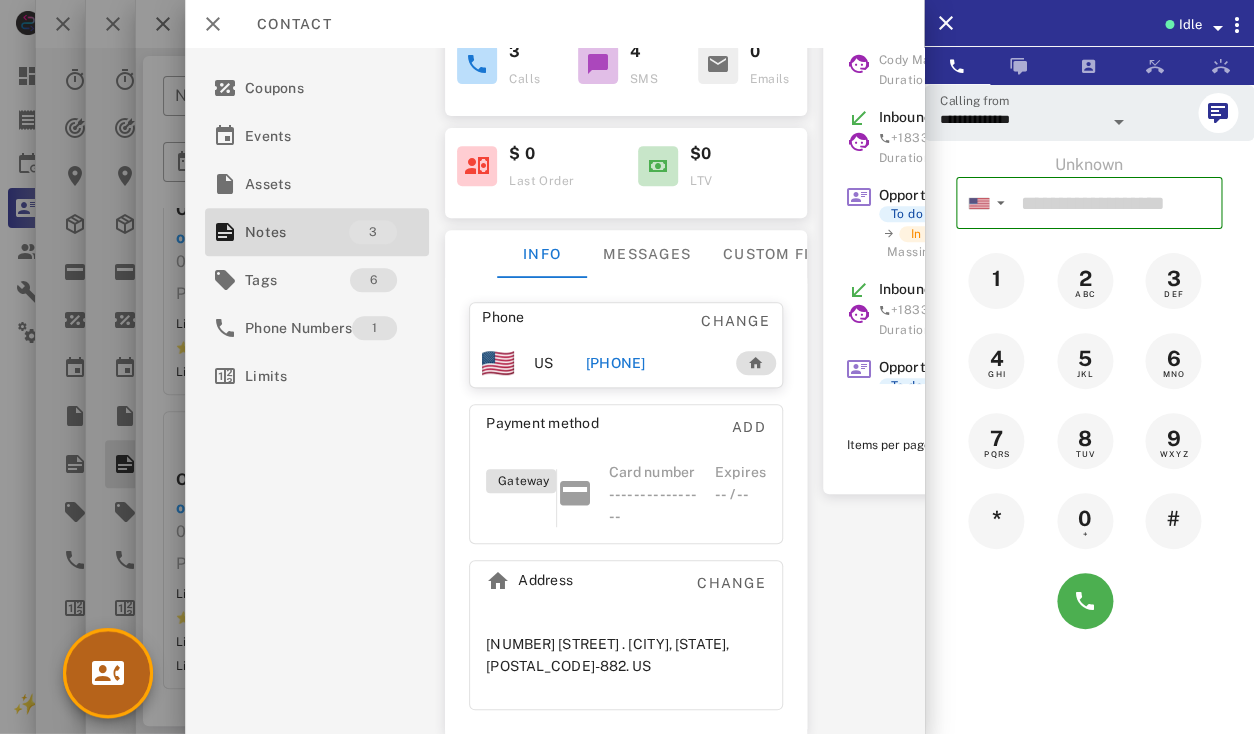 click at bounding box center [108, 673] 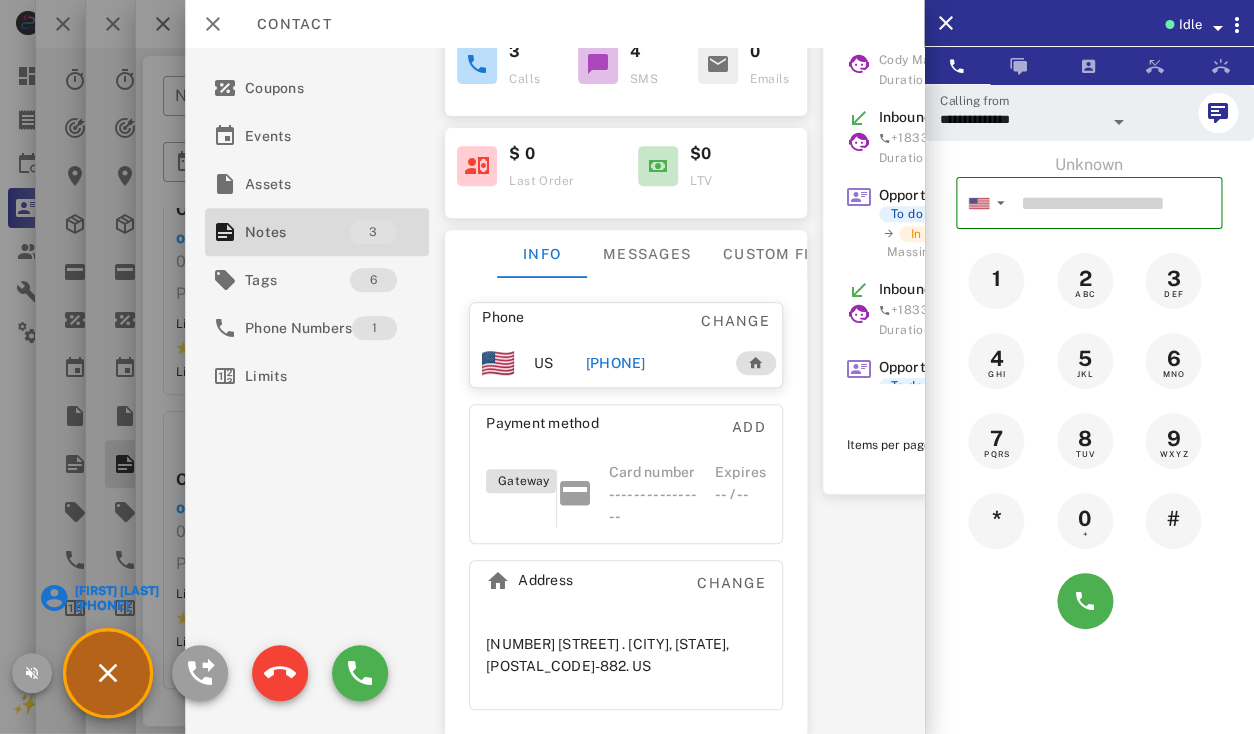click on "Rita Bober" at bounding box center (116, 591) 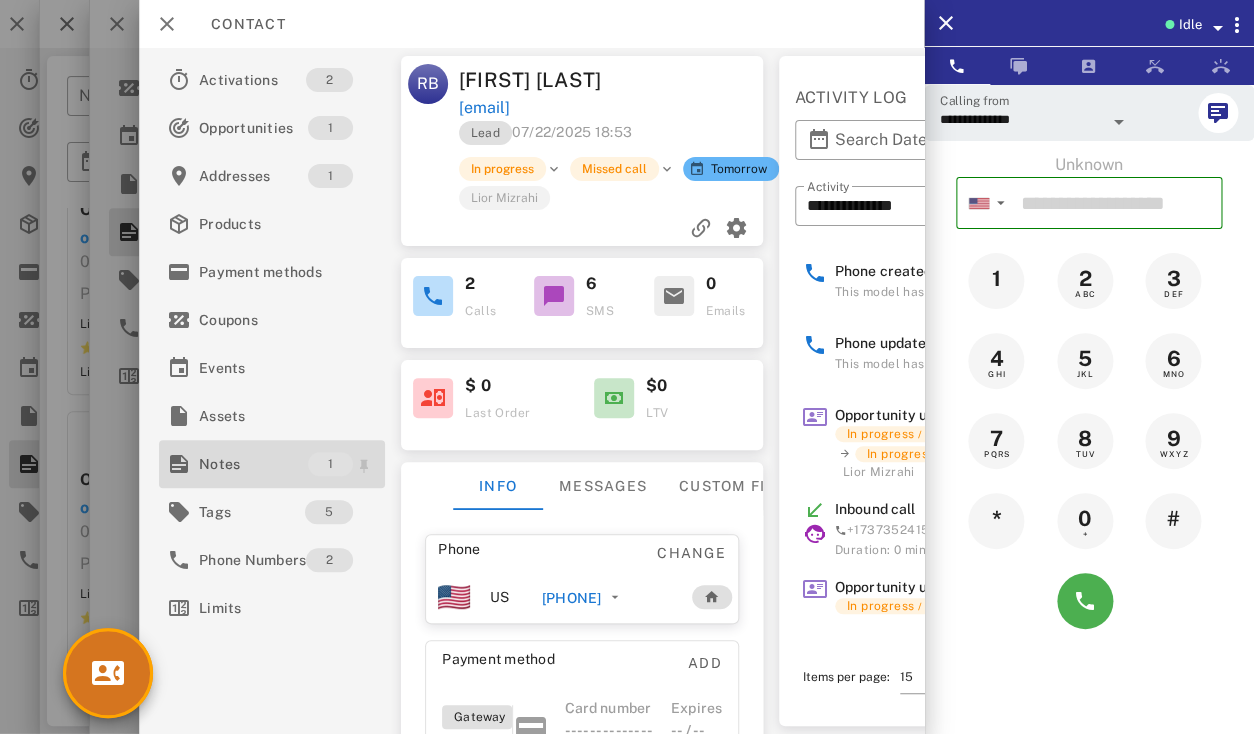 click on "Notes" at bounding box center (253, 464) 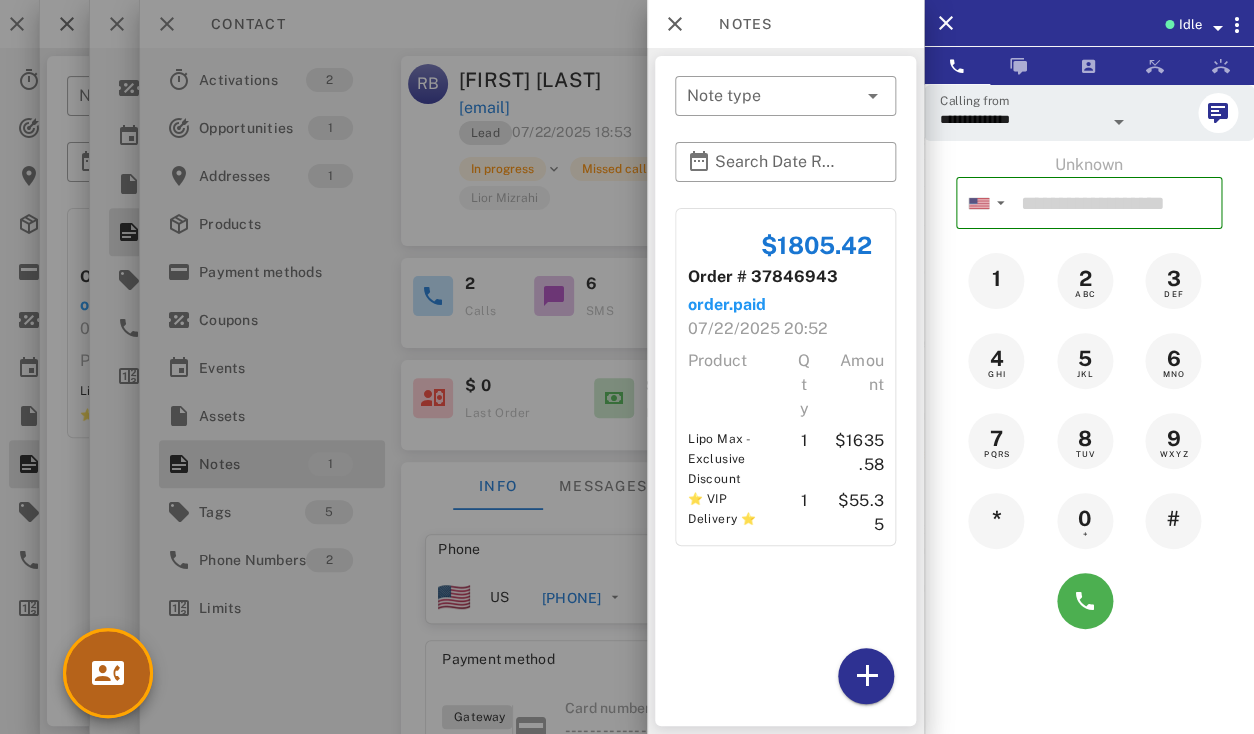 click at bounding box center (108, 673) 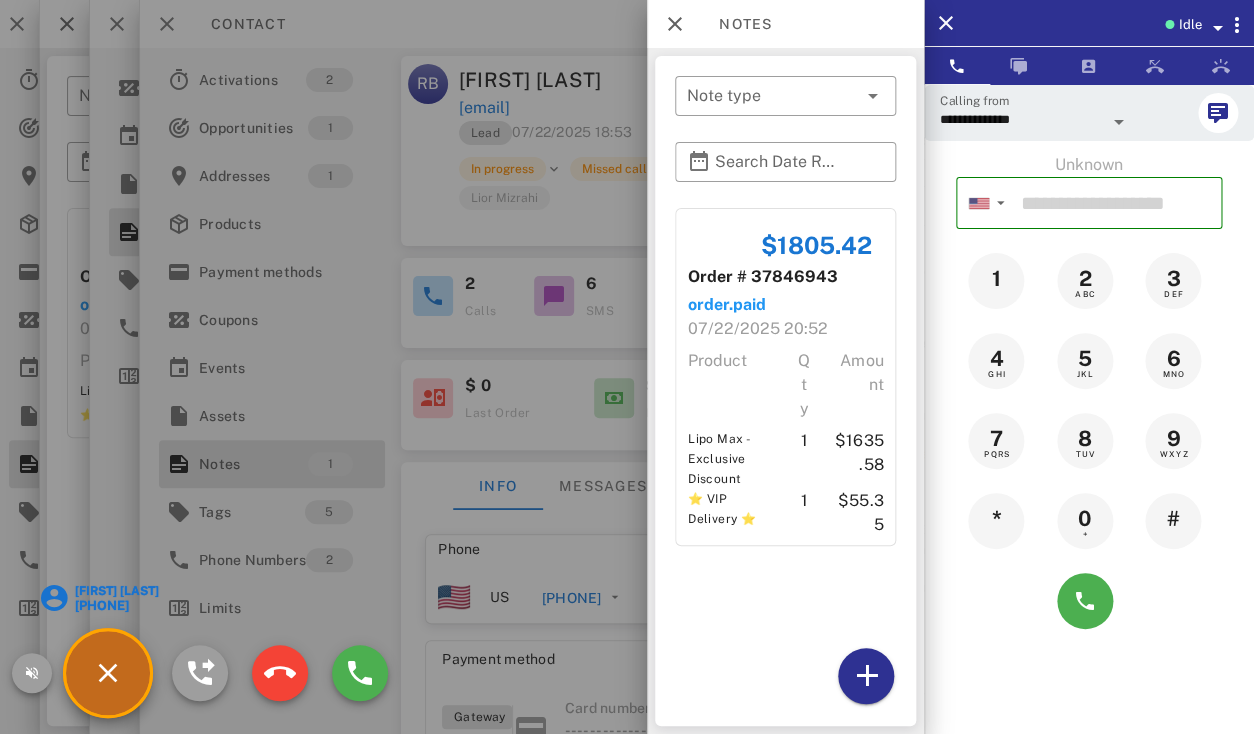 click at bounding box center (627, 367) 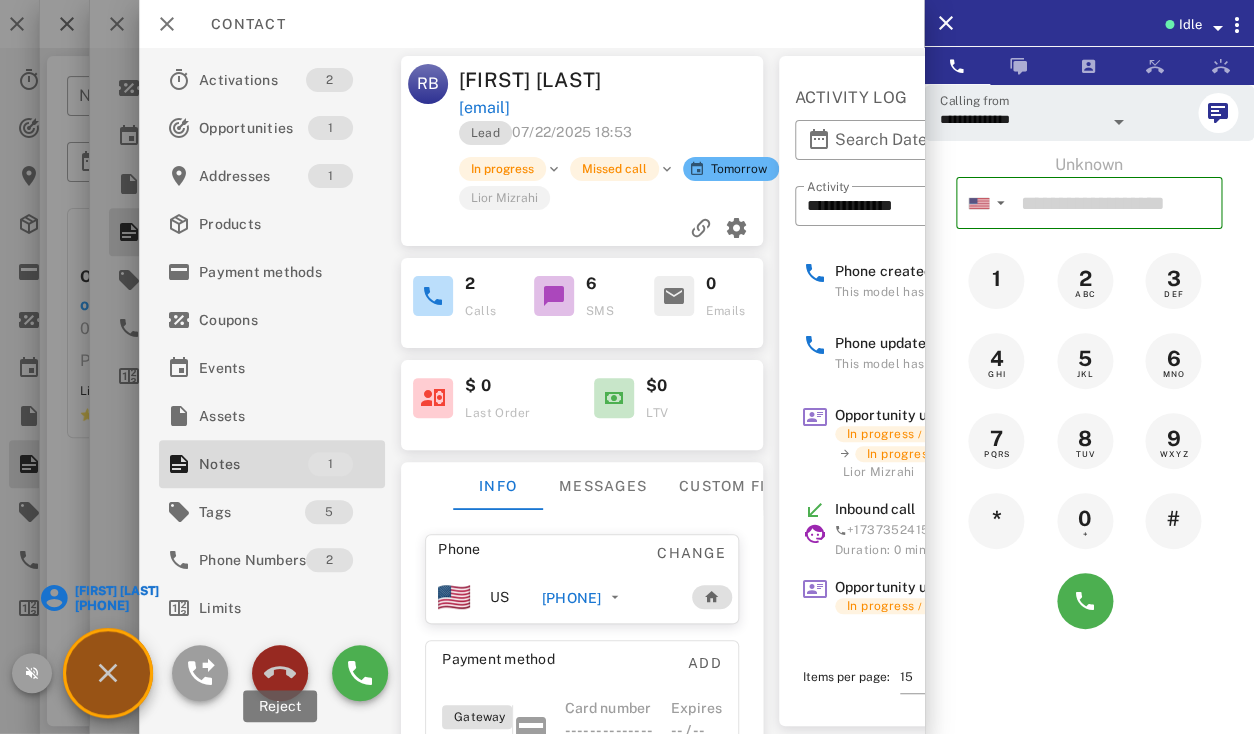click at bounding box center (280, 673) 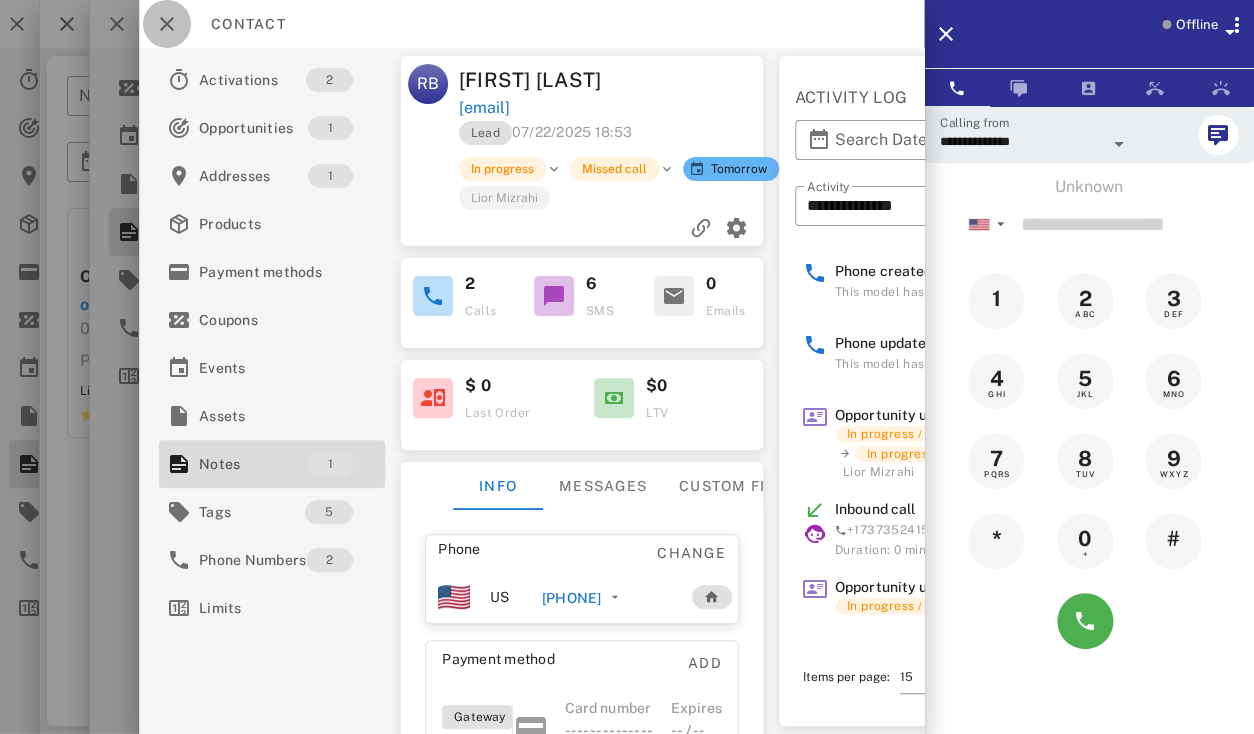 click at bounding box center [167, 24] 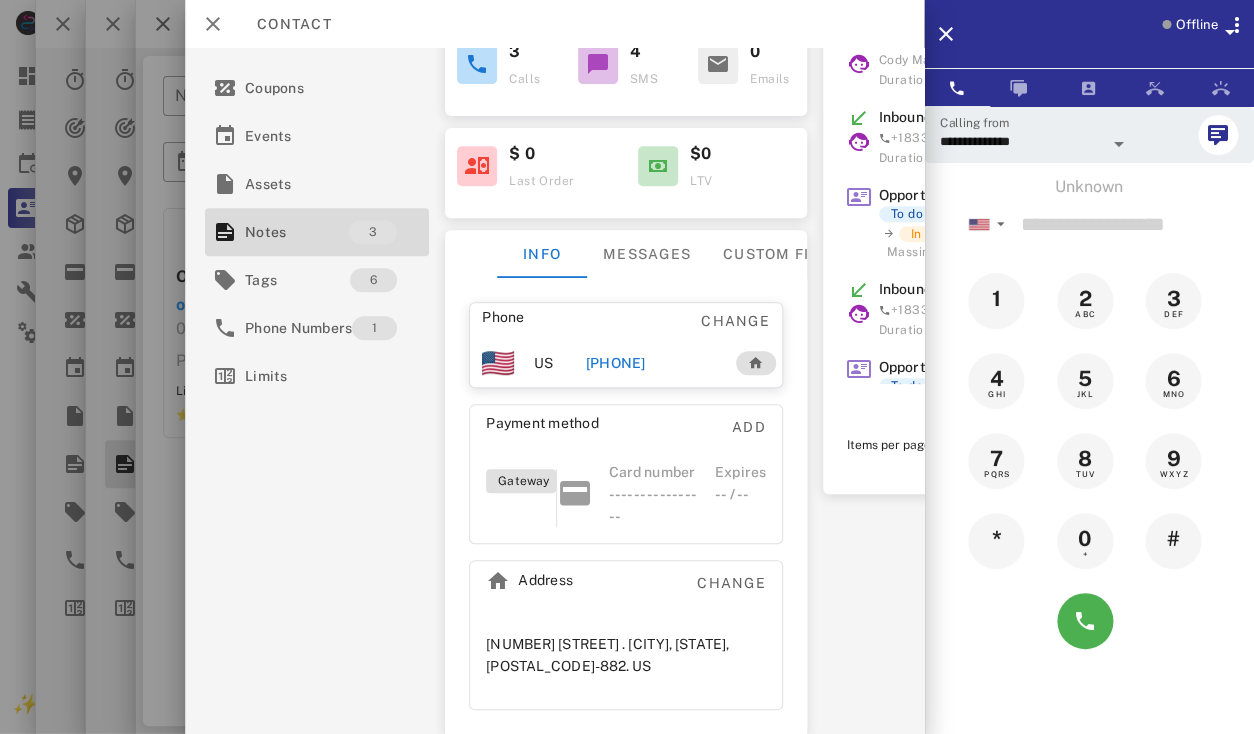 scroll, scrollTop: 0, scrollLeft: 0, axis: both 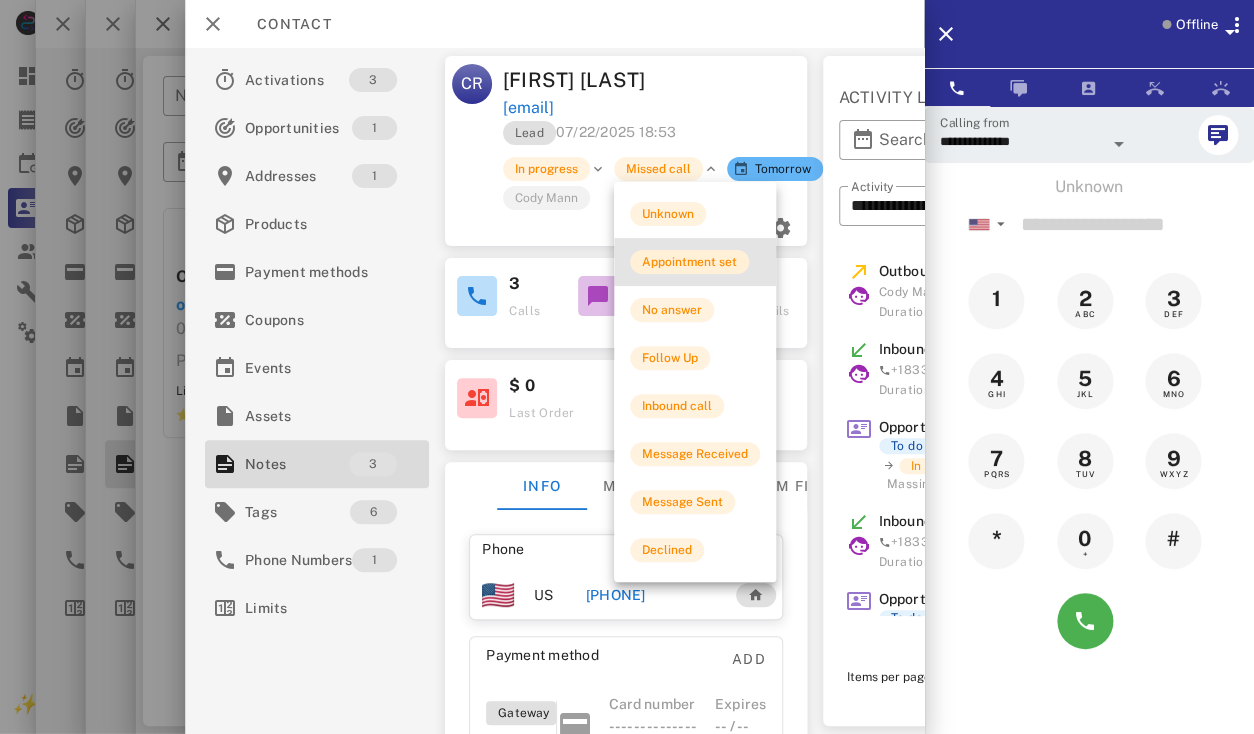 click on "Appointment set" at bounding box center (689, 262) 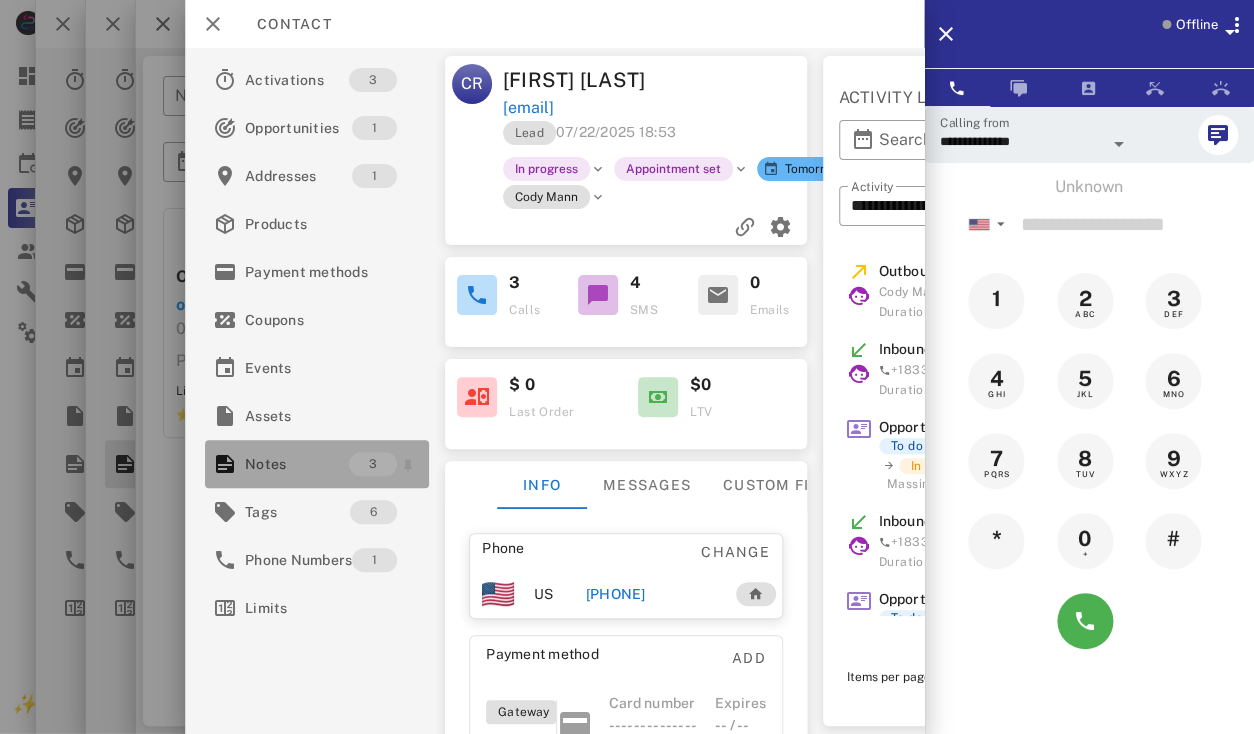click on "Notes" at bounding box center [297, 464] 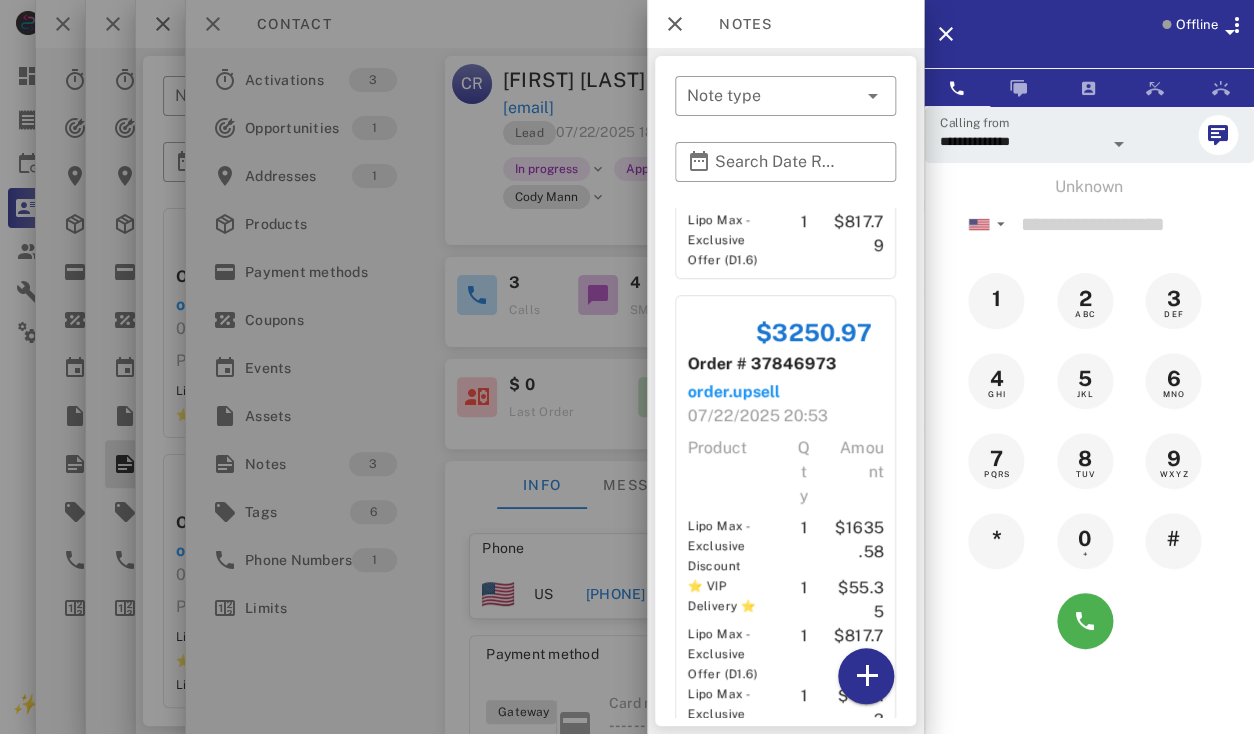scroll, scrollTop: 745, scrollLeft: 0, axis: vertical 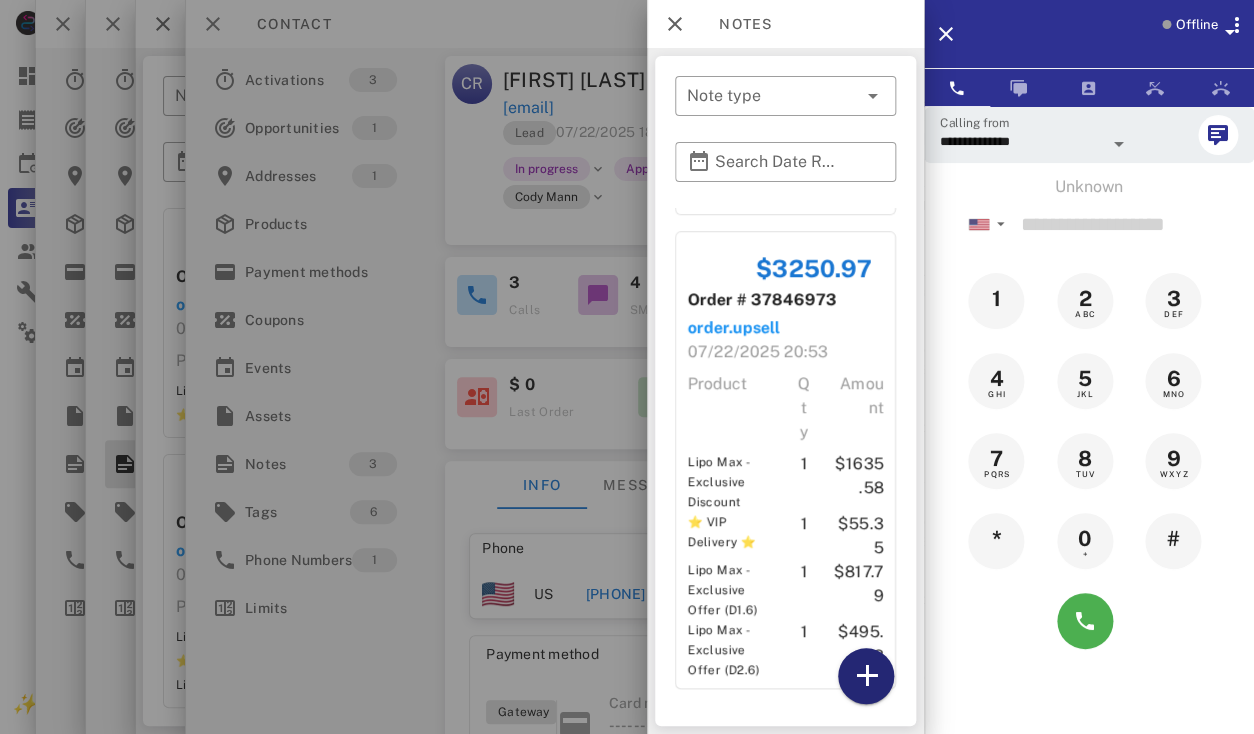 click at bounding box center (866, 676) 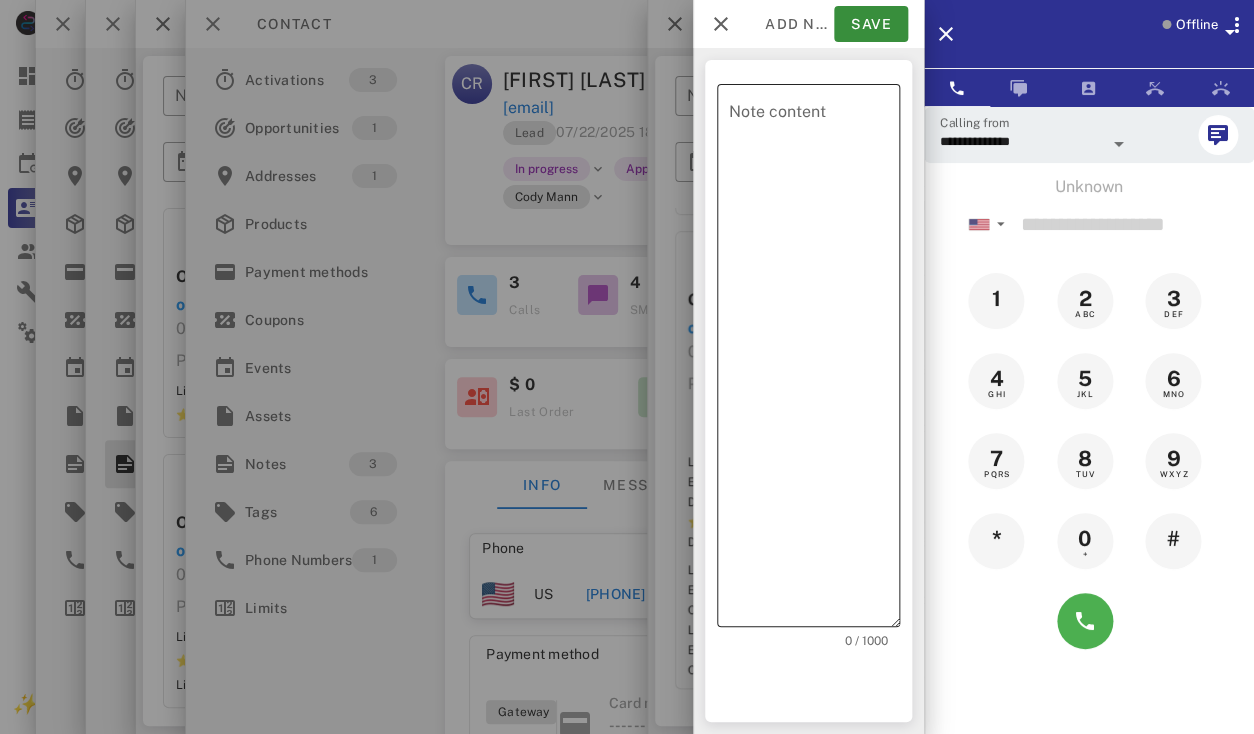 click on "Note content" at bounding box center (814, 360) 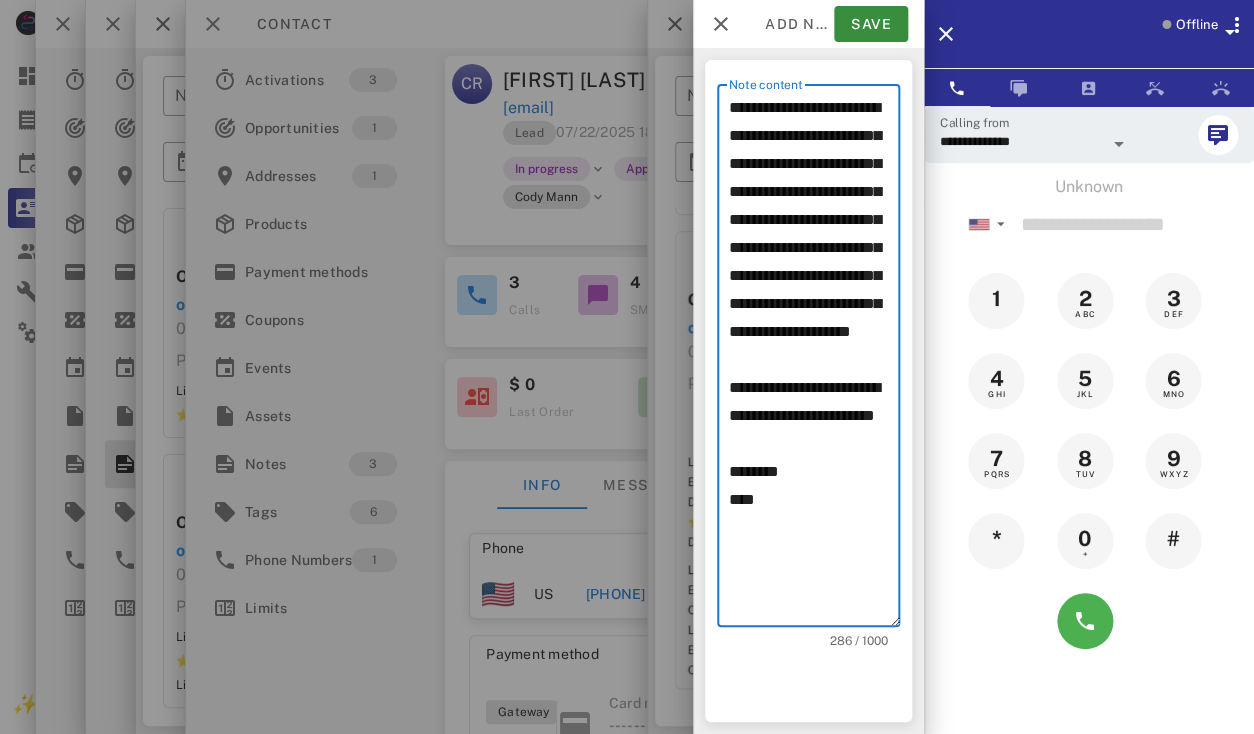scroll, scrollTop: 56, scrollLeft: 0, axis: vertical 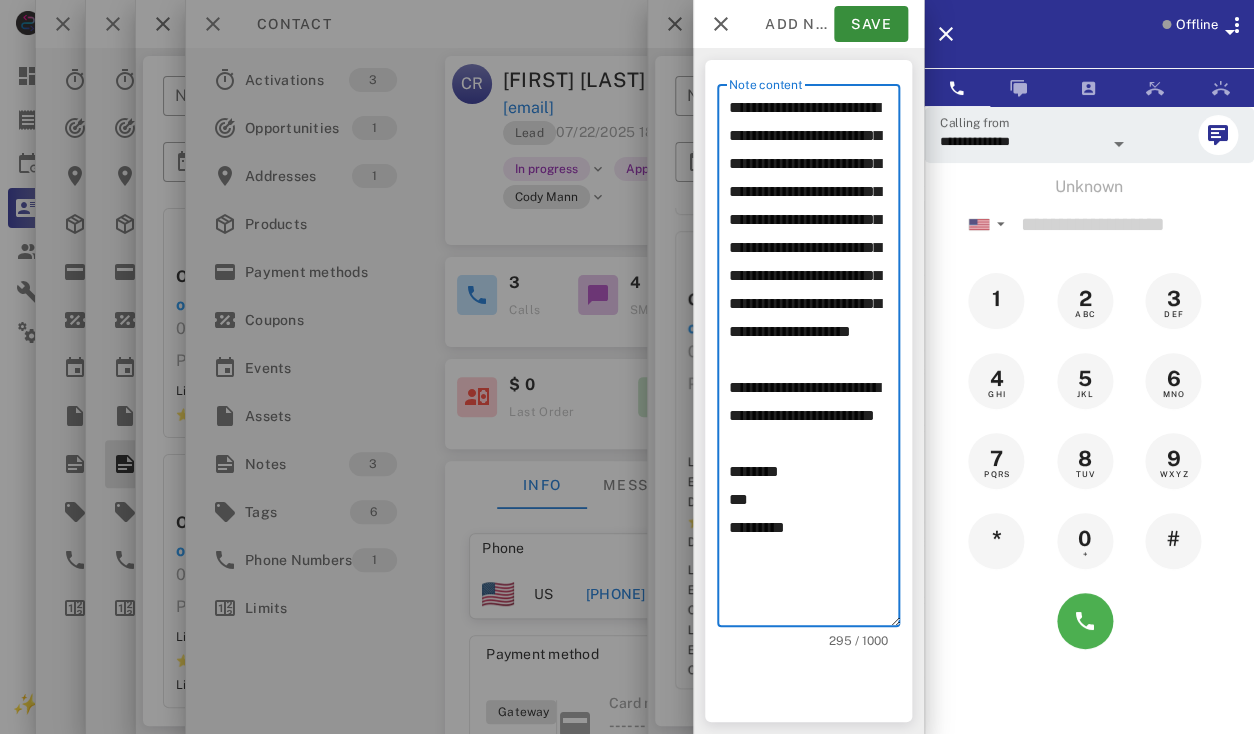 click on "**********" at bounding box center [814, 360] 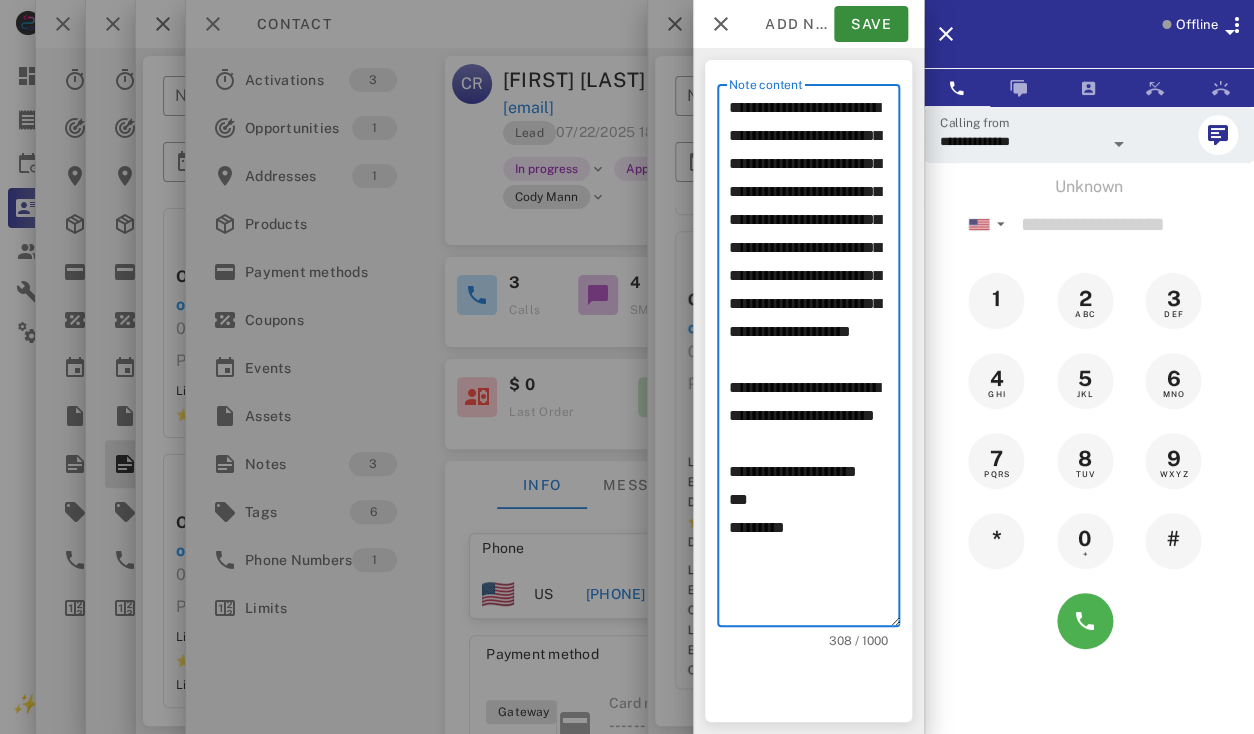 click on "**********" at bounding box center (814, 360) 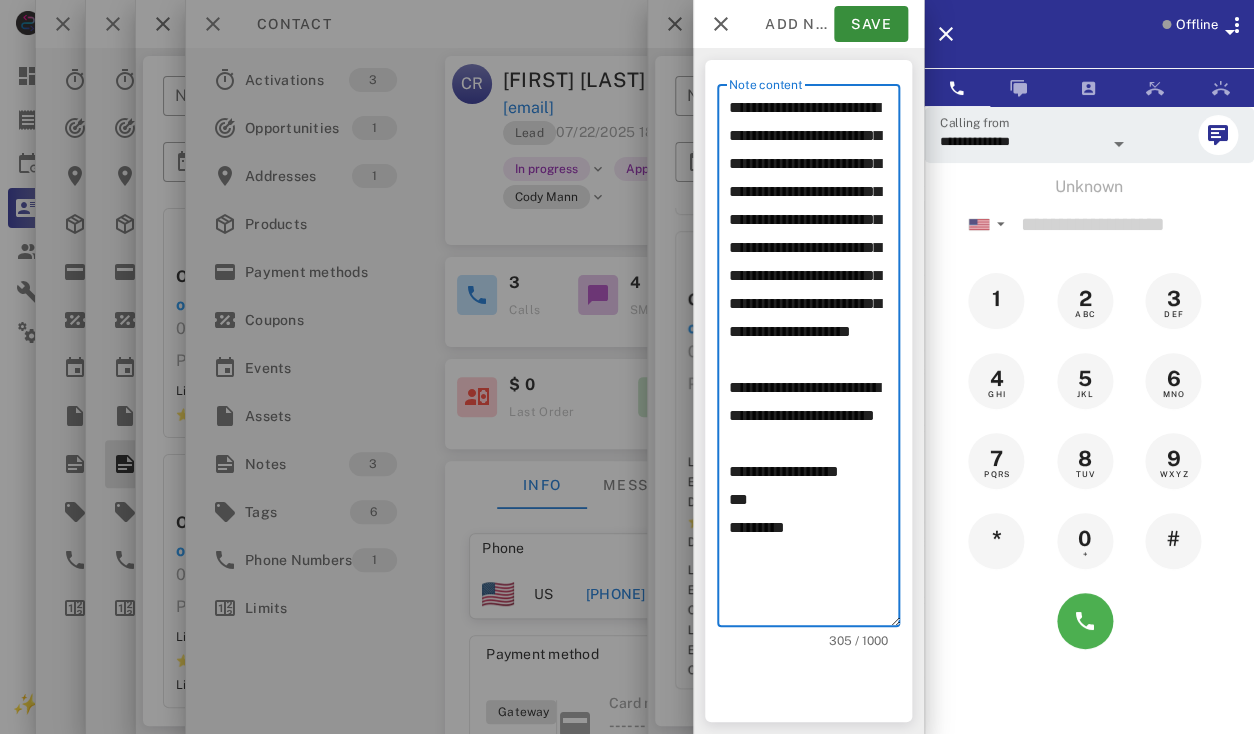click on "**********" at bounding box center [814, 360] 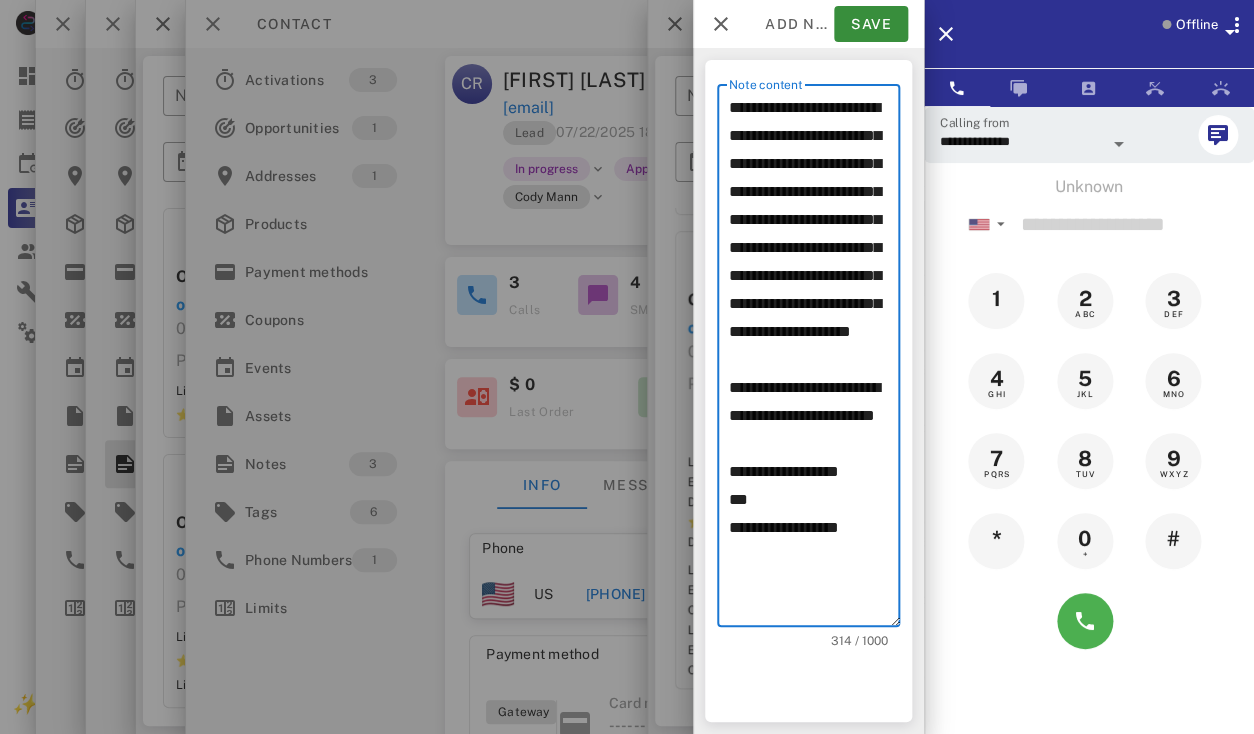 click on "**********" at bounding box center [814, 360] 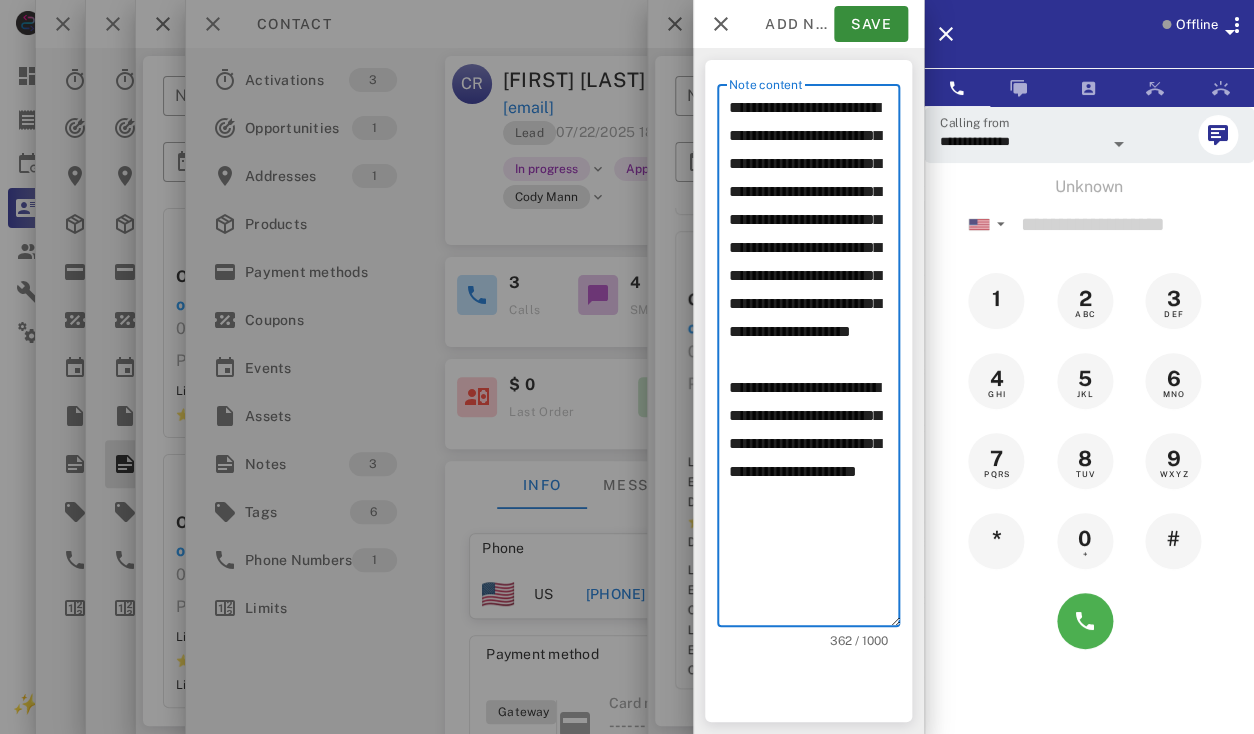 scroll, scrollTop: 28, scrollLeft: 0, axis: vertical 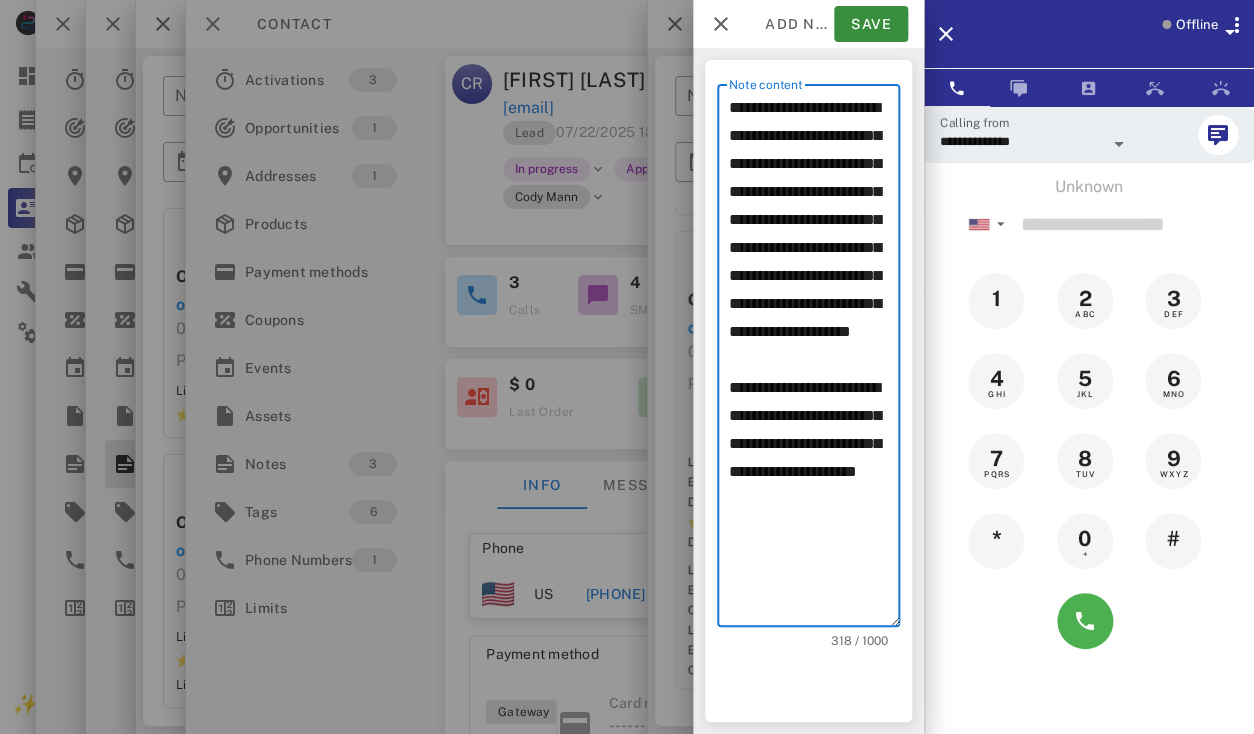 click on "**********" at bounding box center (814, 360) 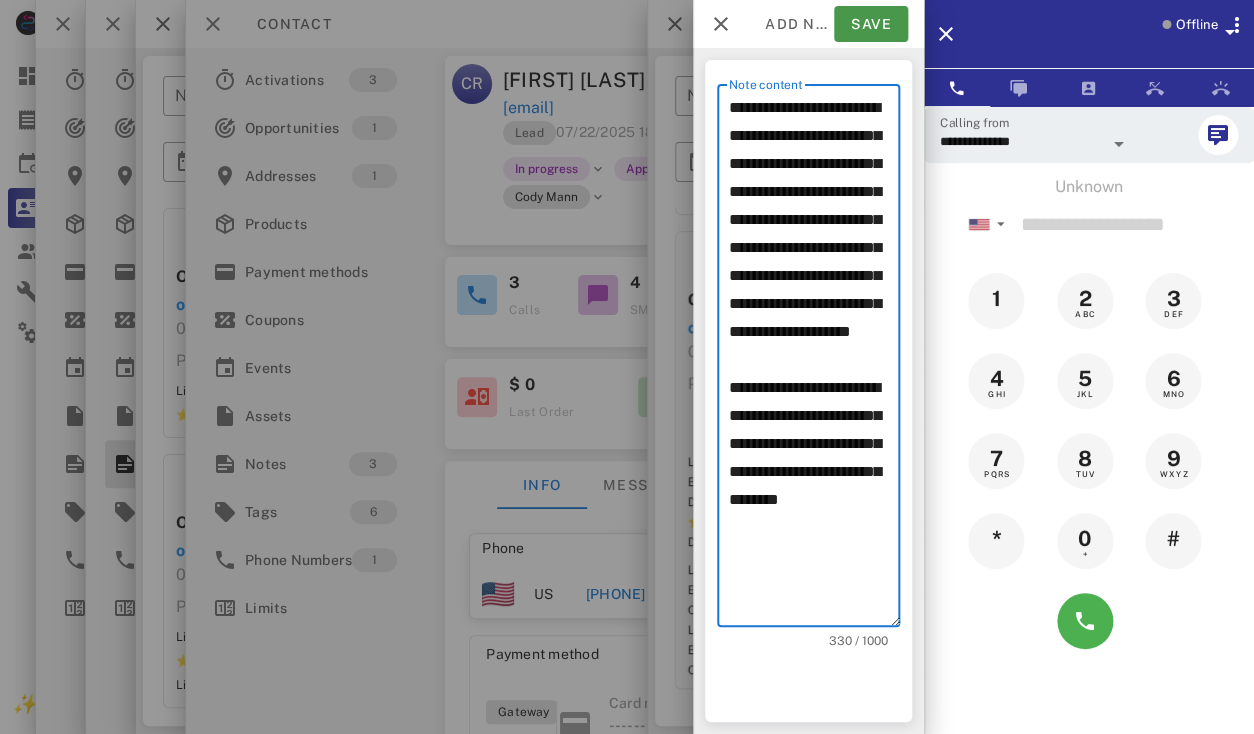 type on "**********" 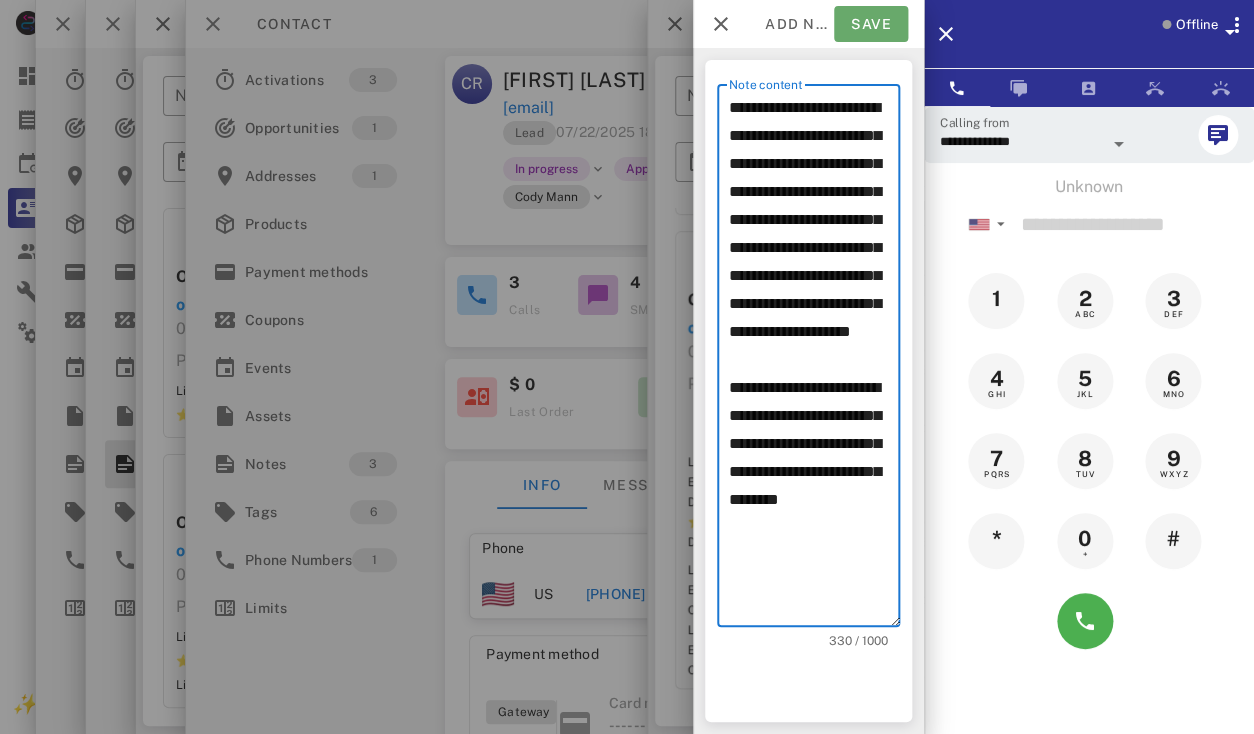 click on "Save" at bounding box center (871, 24) 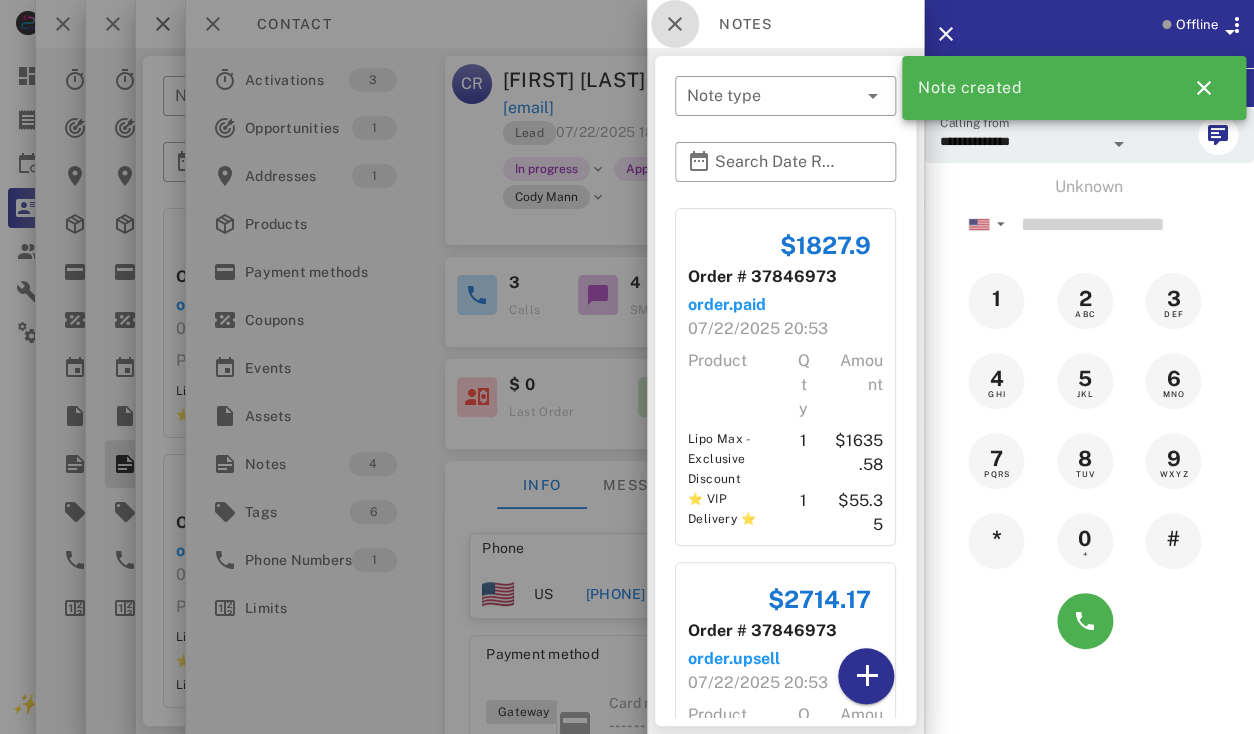 click at bounding box center [675, 24] 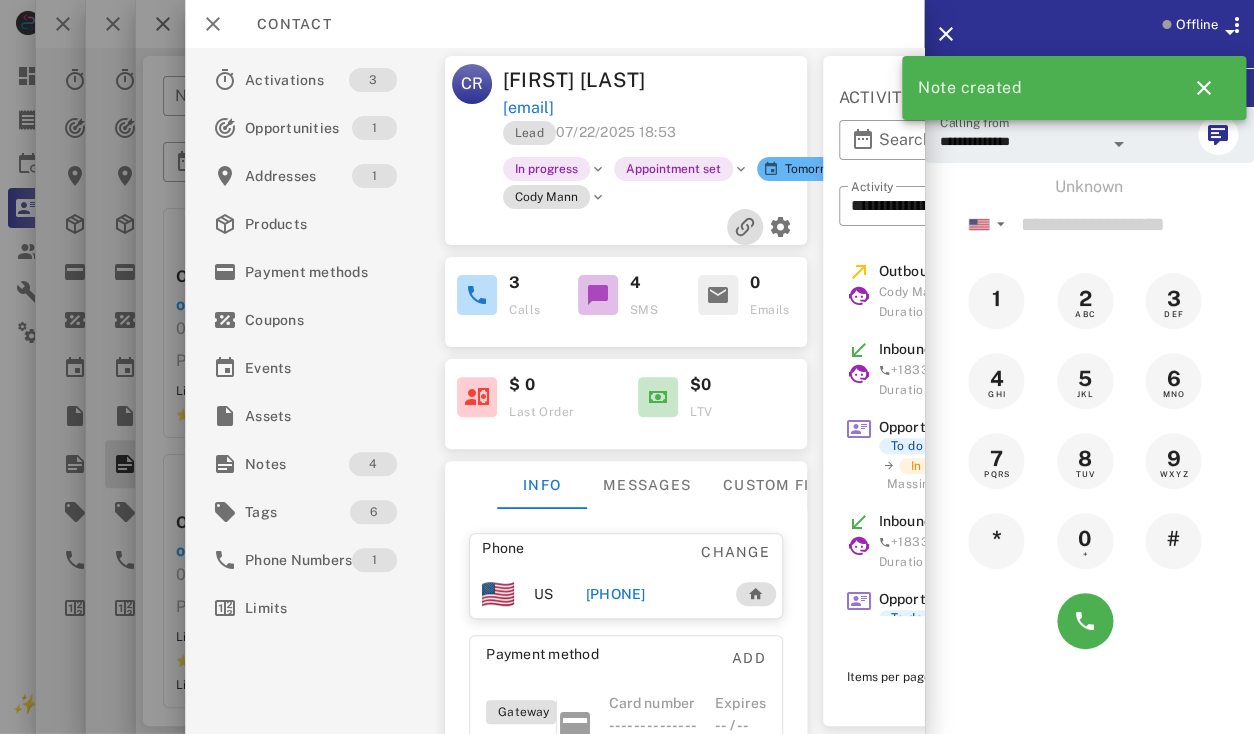 click at bounding box center (745, 227) 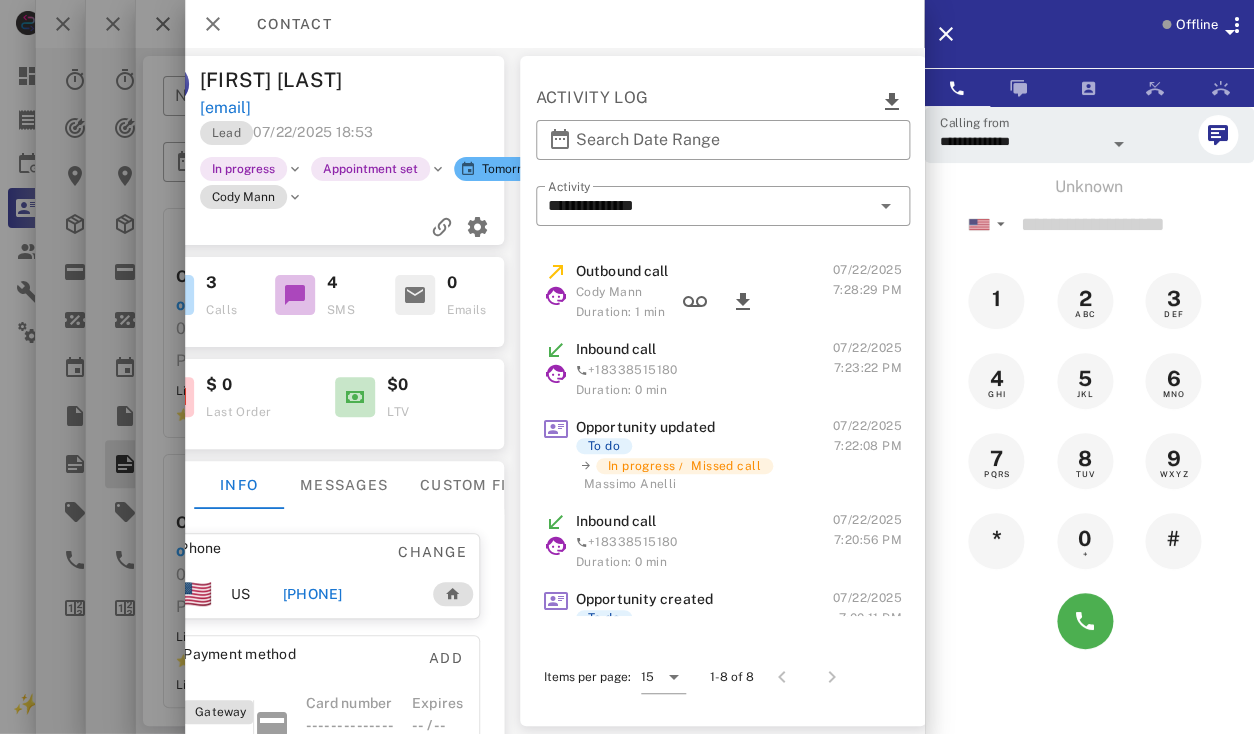 scroll, scrollTop: 0, scrollLeft: 0, axis: both 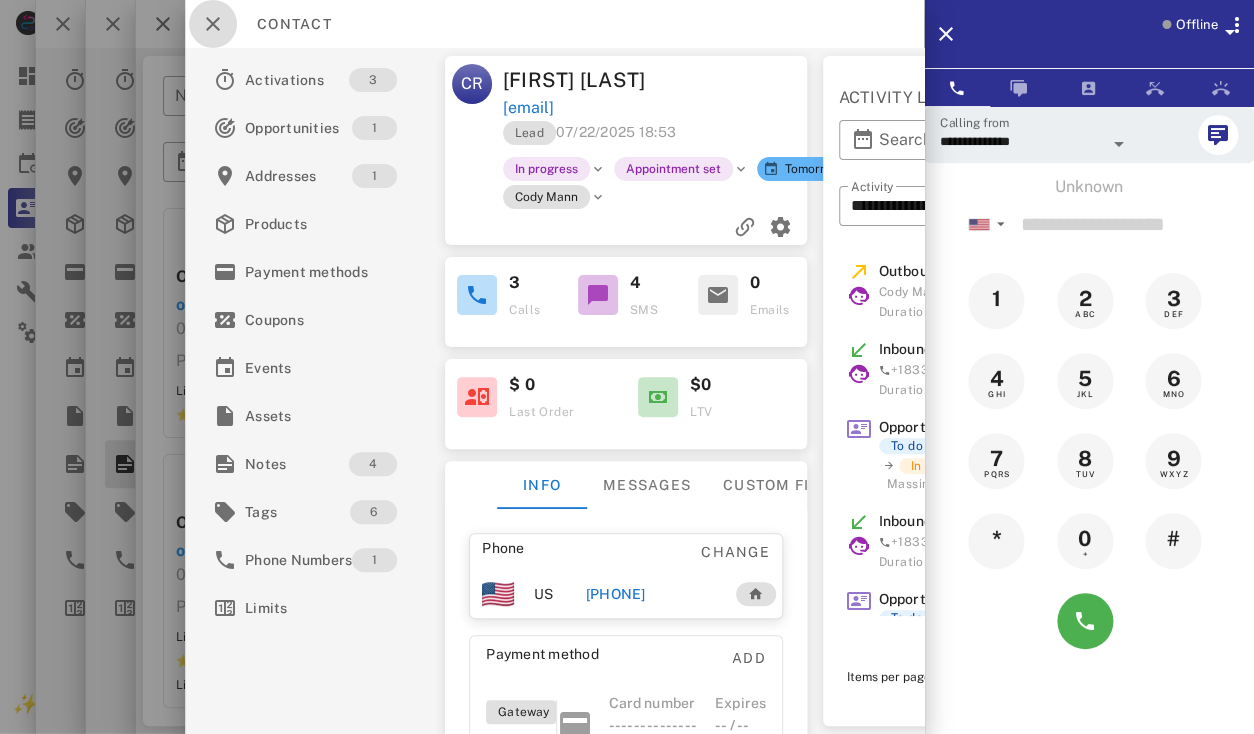 click at bounding box center [213, 24] 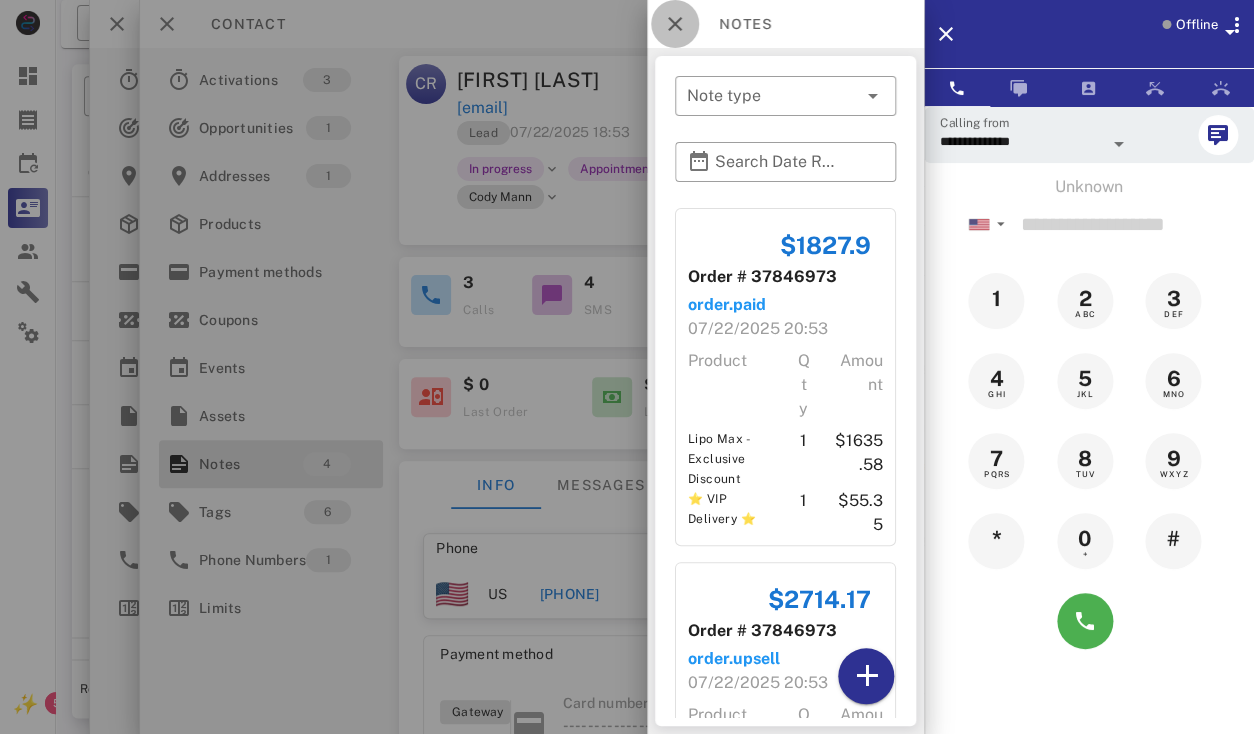 click at bounding box center (675, 24) 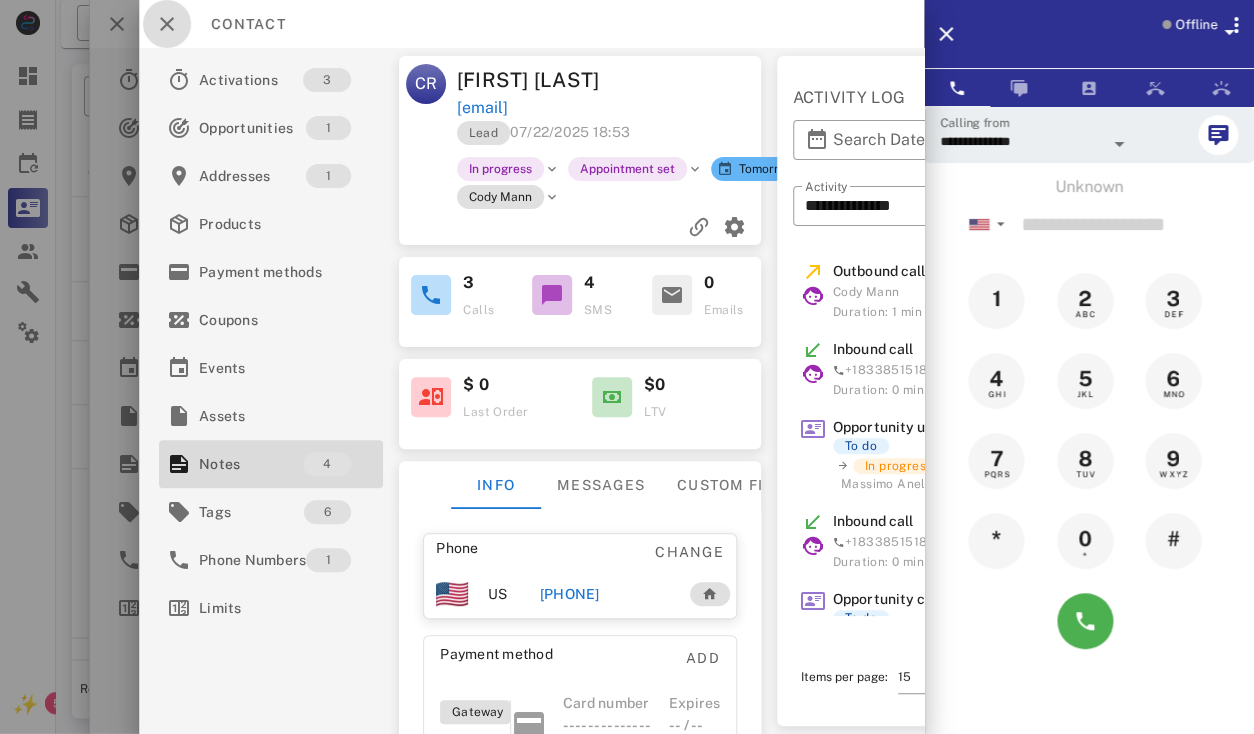 click at bounding box center [167, 24] 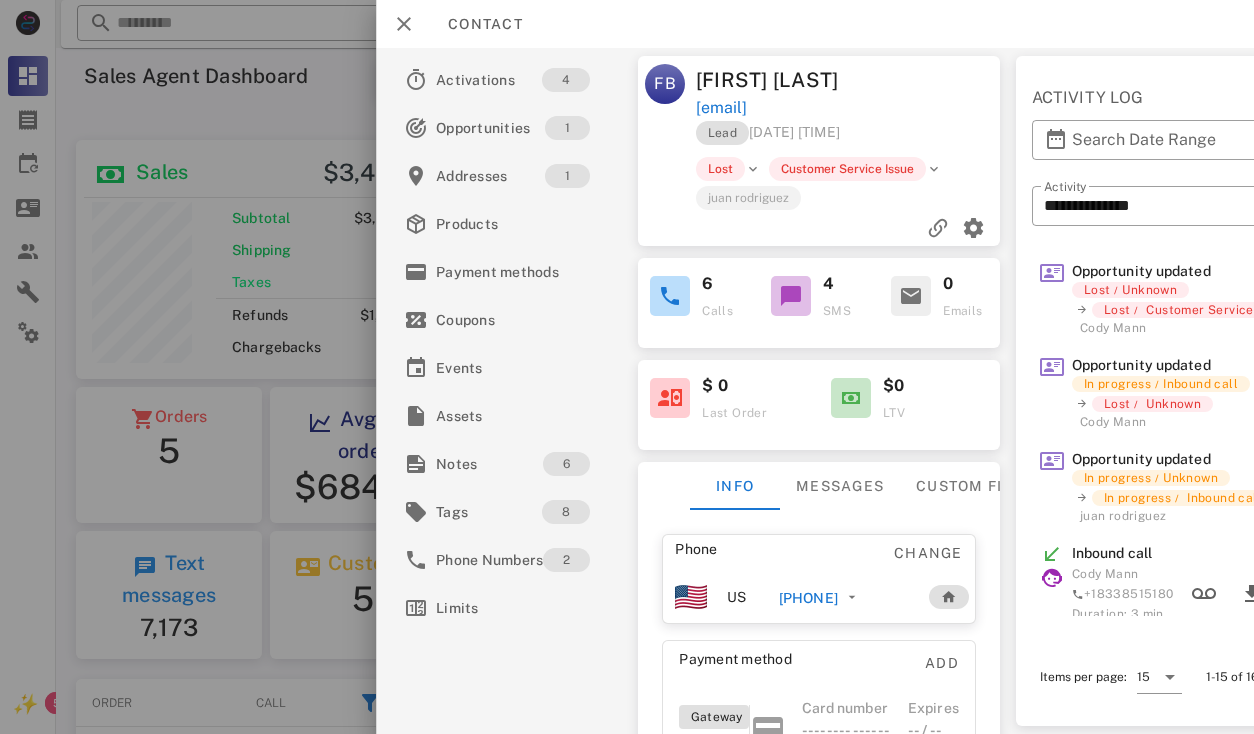scroll, scrollTop: 0, scrollLeft: 0, axis: both 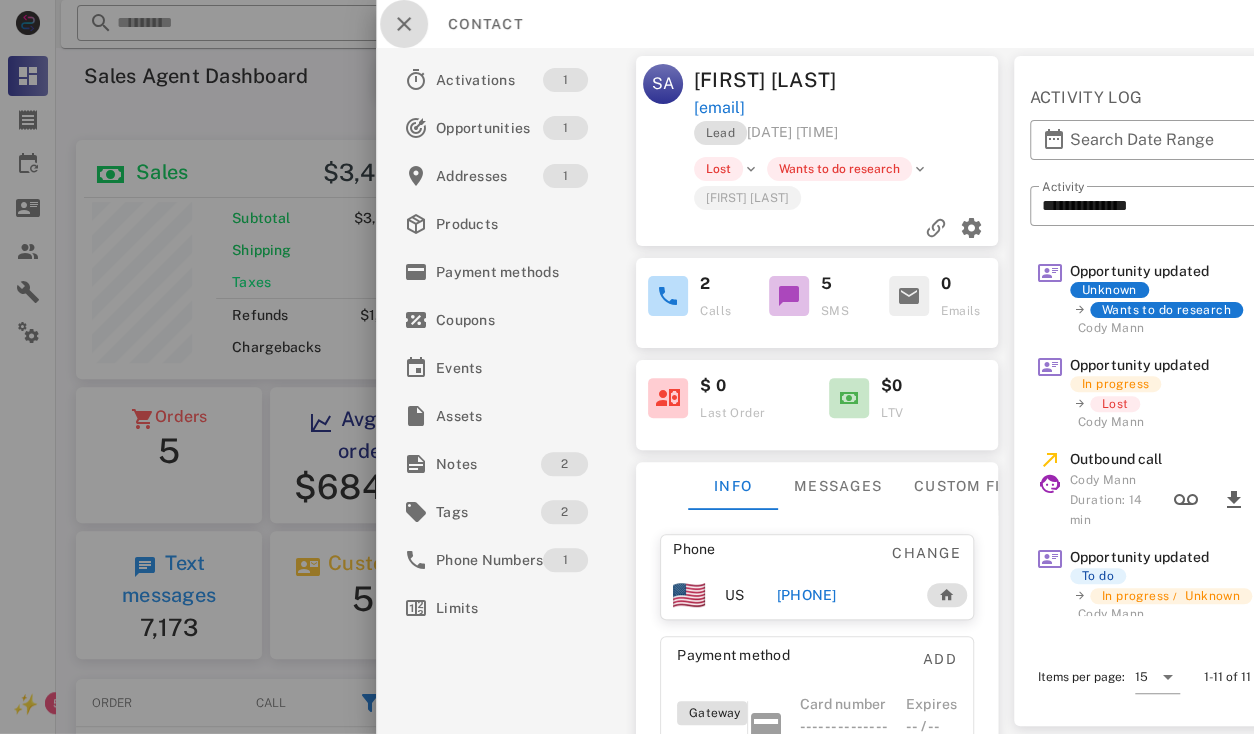 click at bounding box center (404, 24) 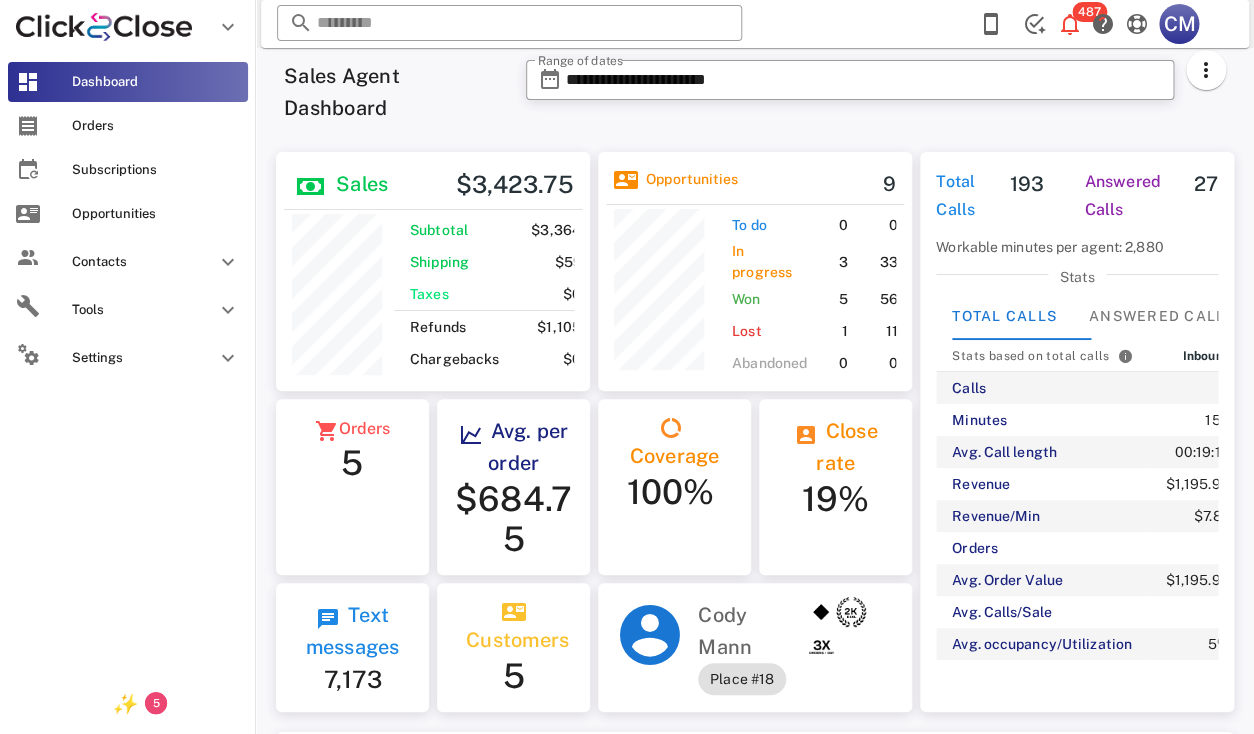 scroll, scrollTop: 240, scrollLeft: 319, axis: both 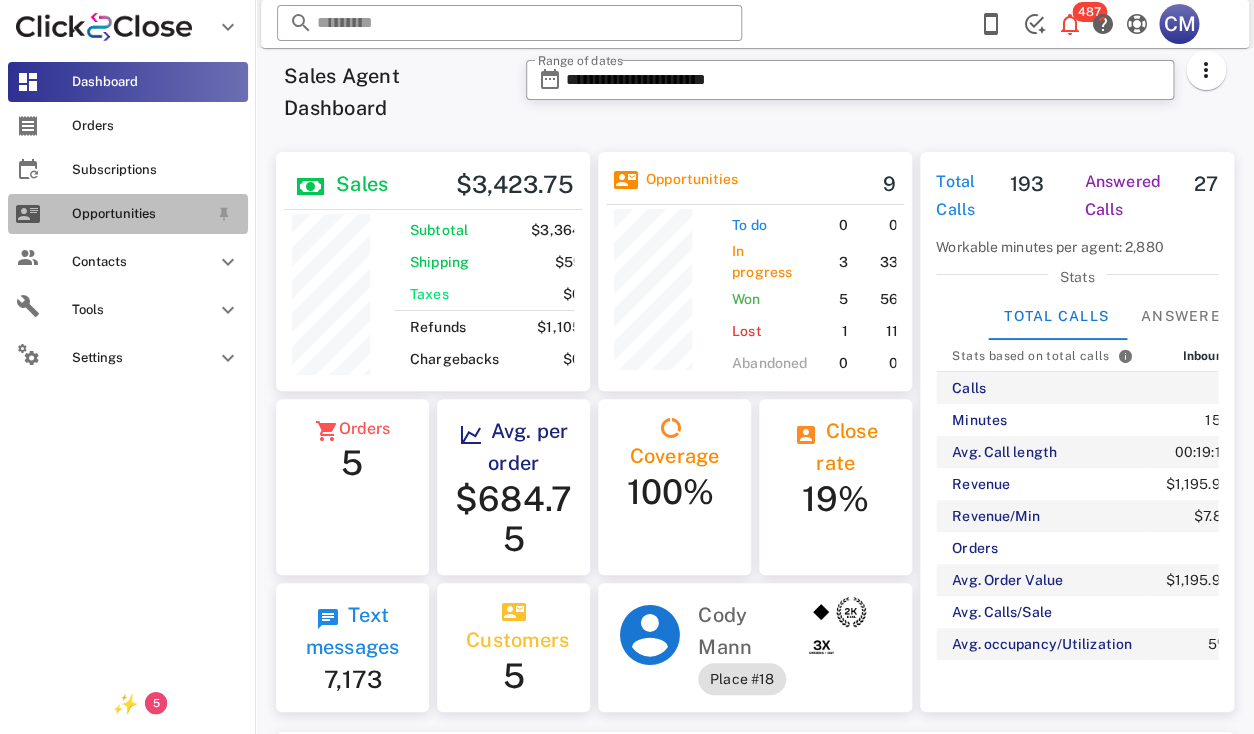 click on "Opportunities" at bounding box center (140, 214) 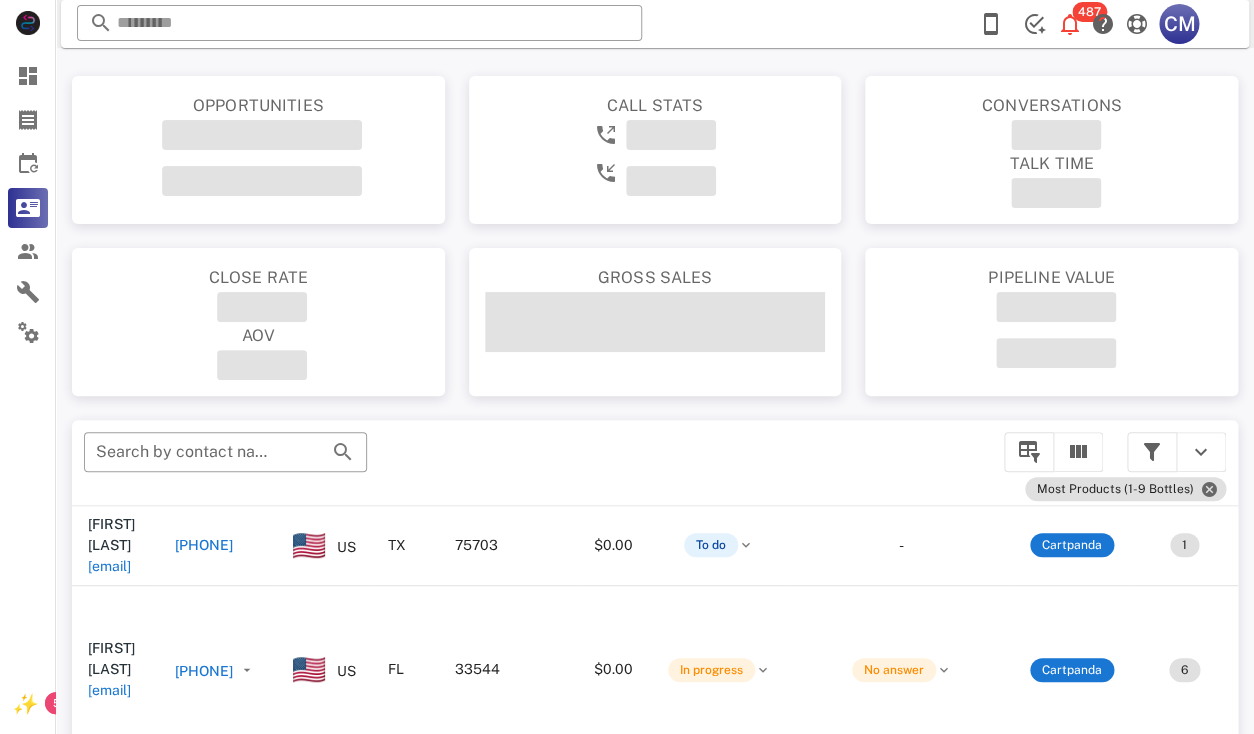 scroll, scrollTop: 637, scrollLeft: 0, axis: vertical 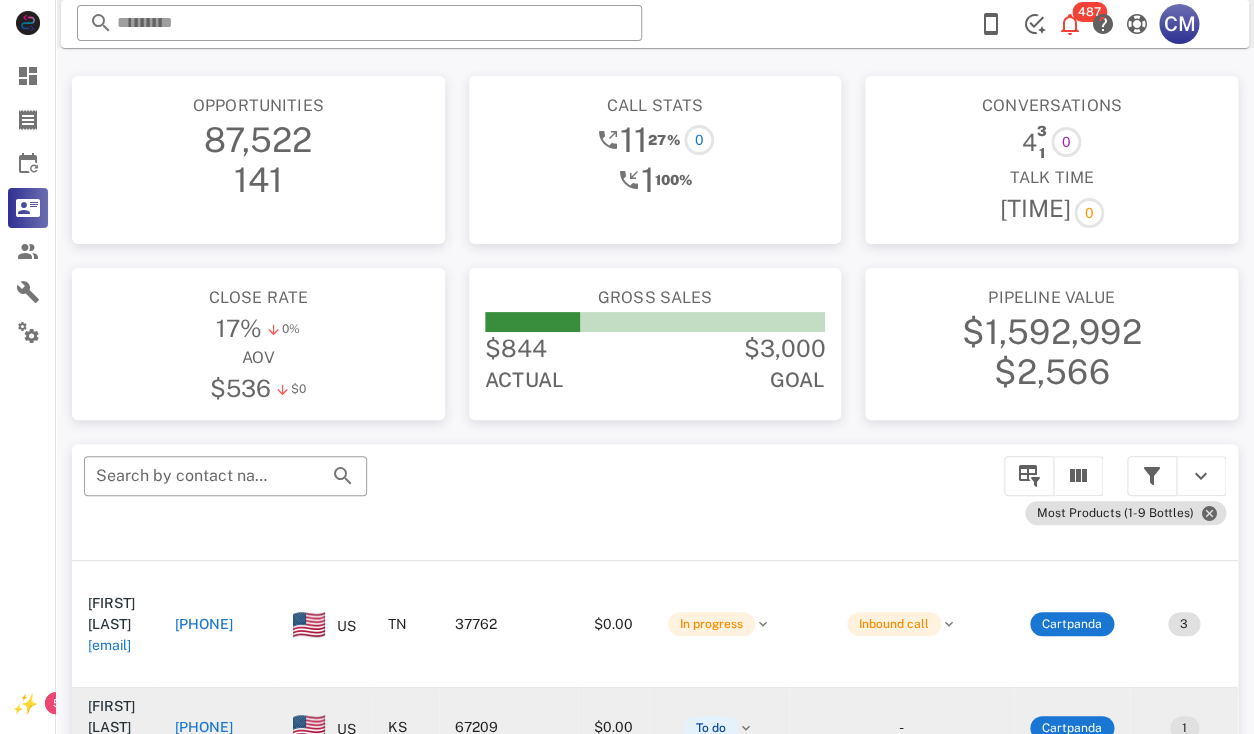 click on "[EMAIL]" at bounding box center (109, 748) 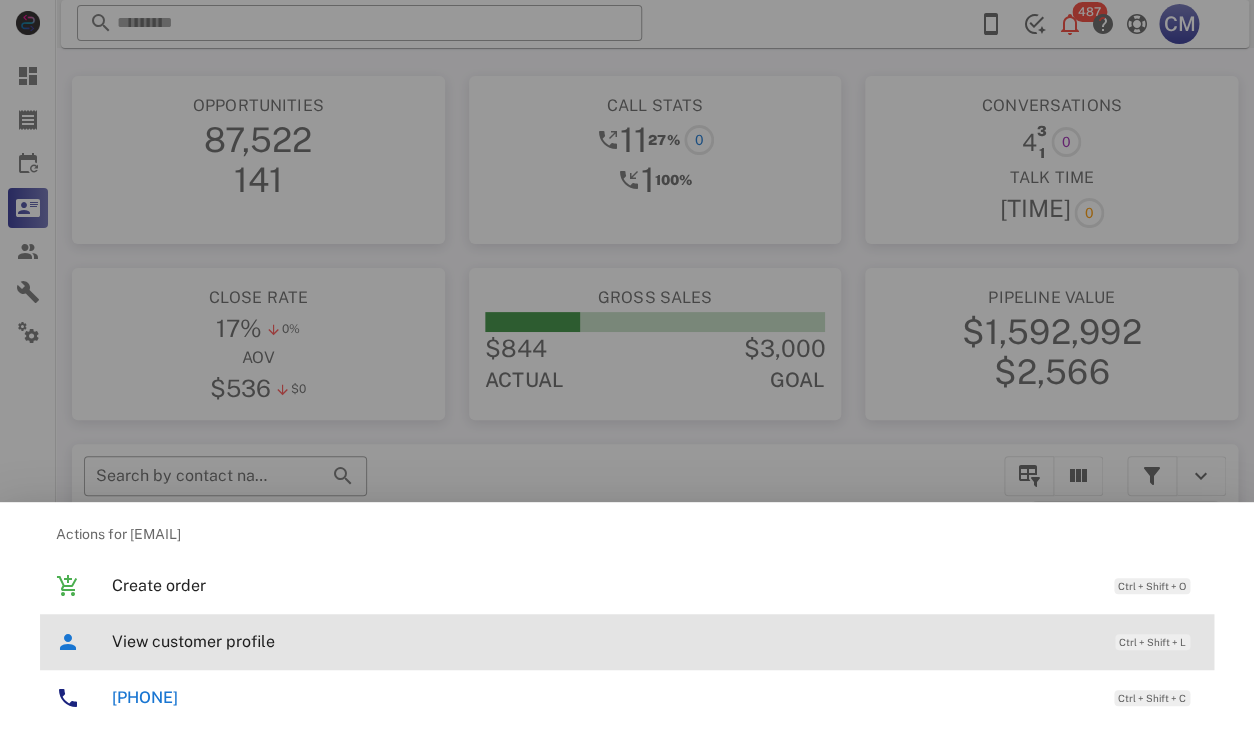 click on "View customer profile Ctrl + Shift + L" at bounding box center [627, 642] 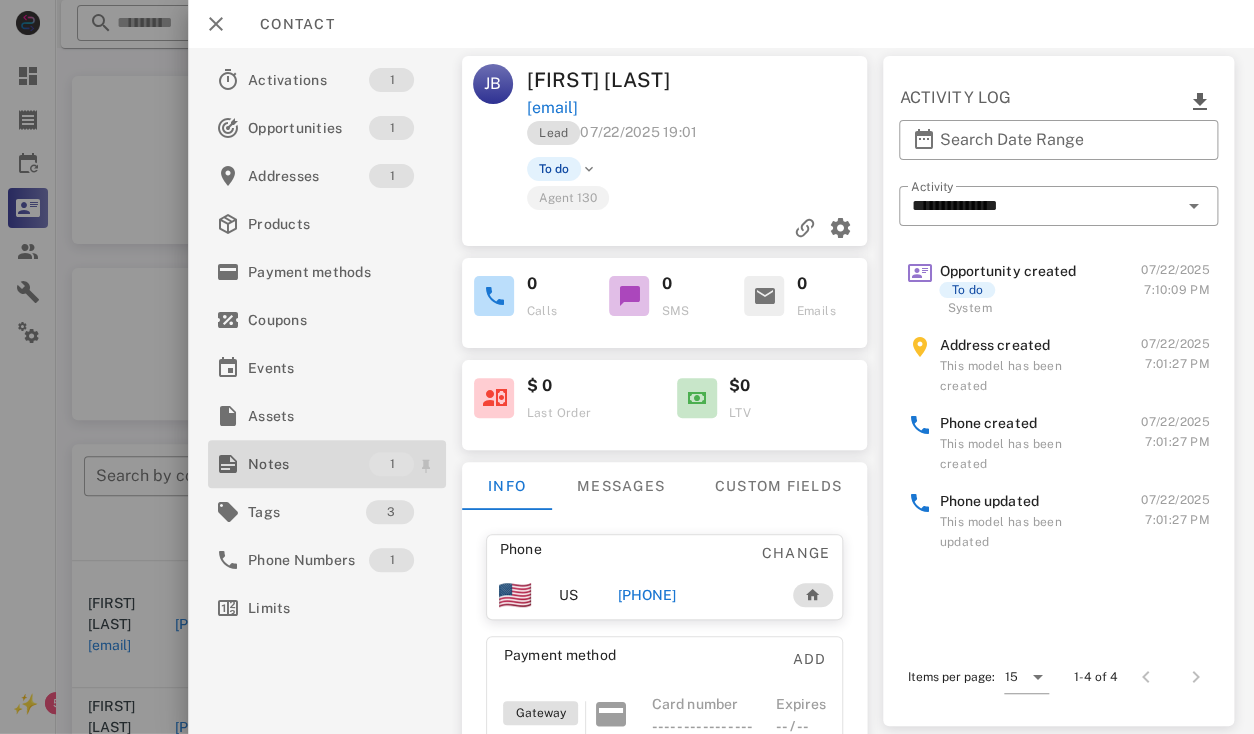 click on "Notes" at bounding box center [308, 464] 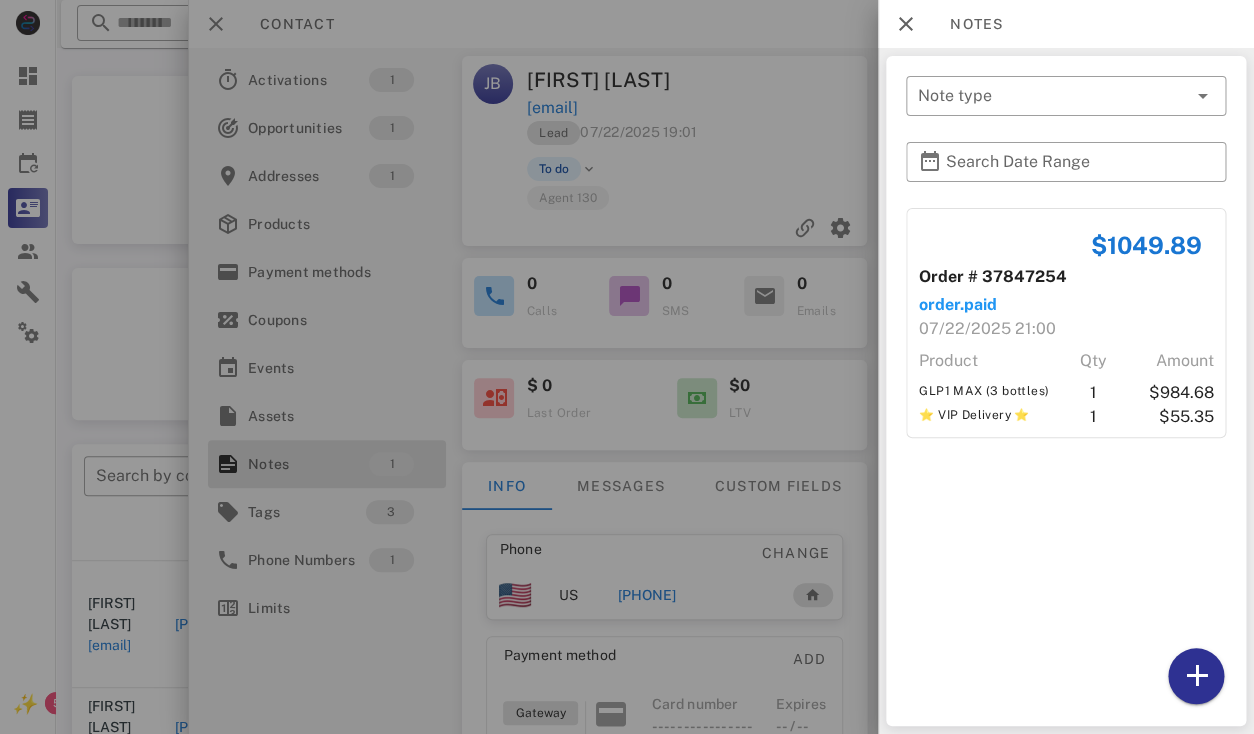 click at bounding box center (627, 367) 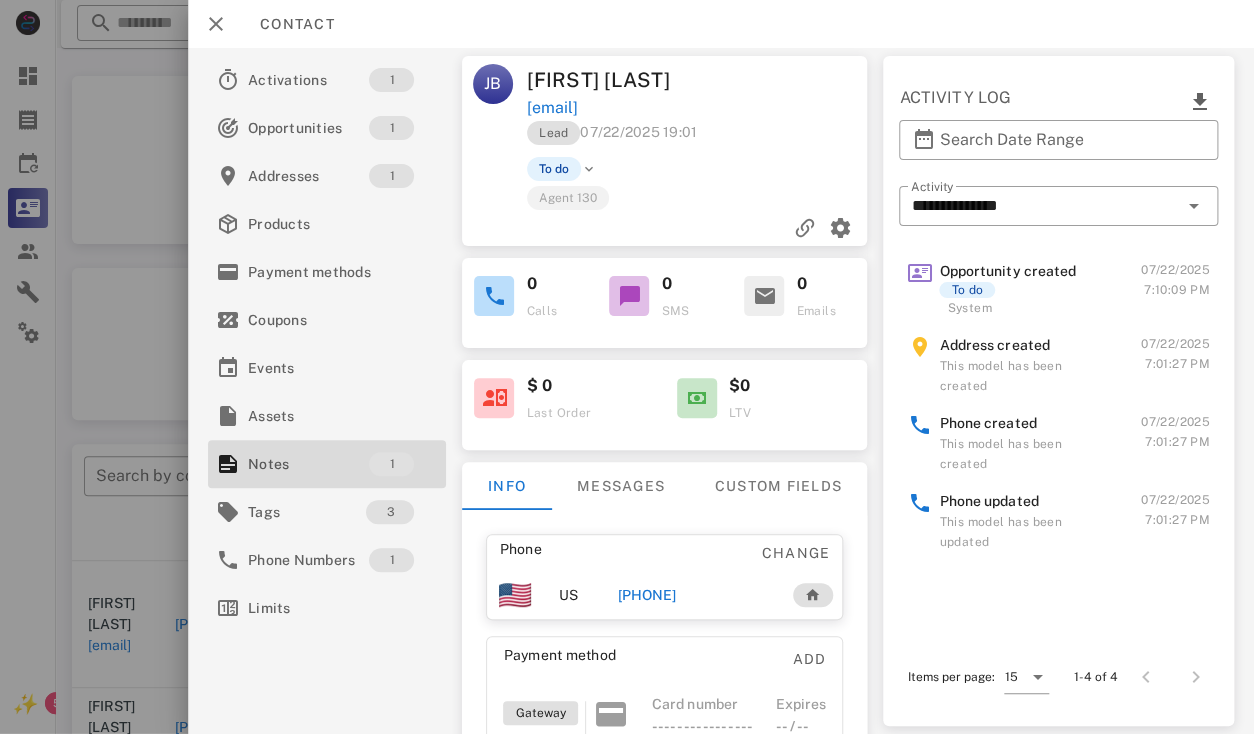 click on "[FIRST] [LAST]" at bounding box center [613, 80] 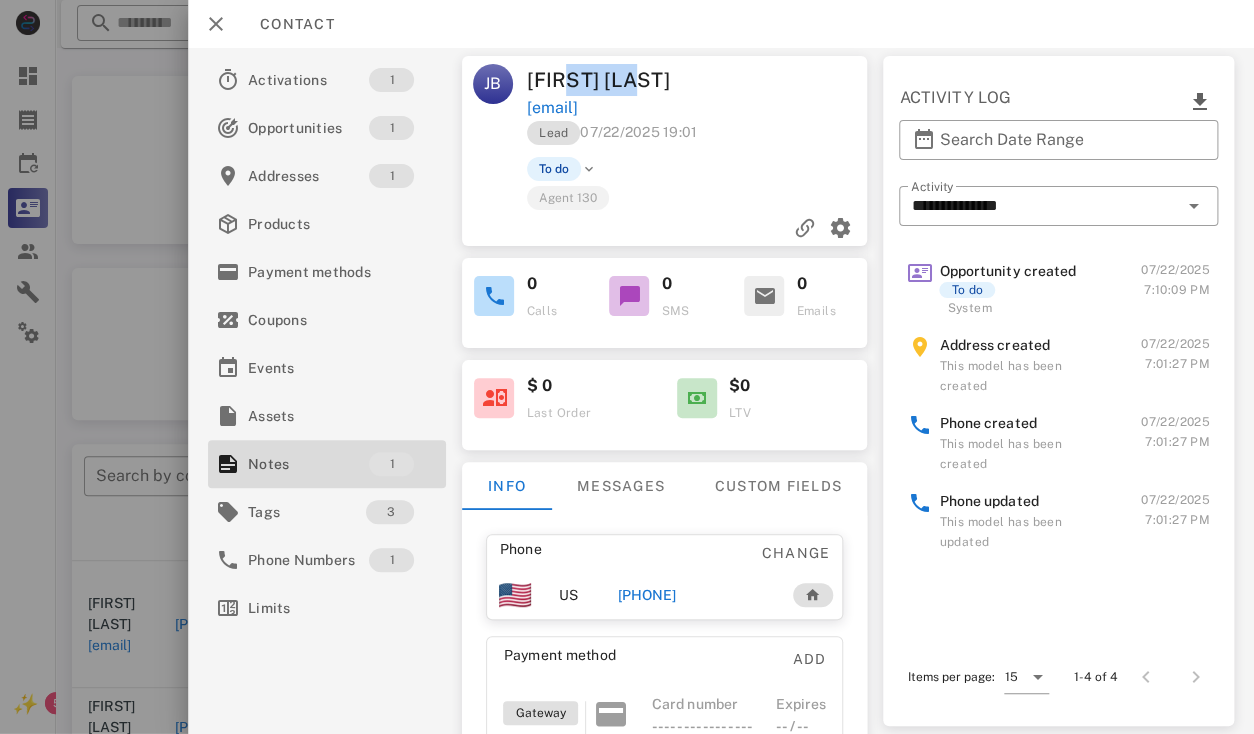 click on "[FIRST] [LAST]" at bounding box center [613, 80] 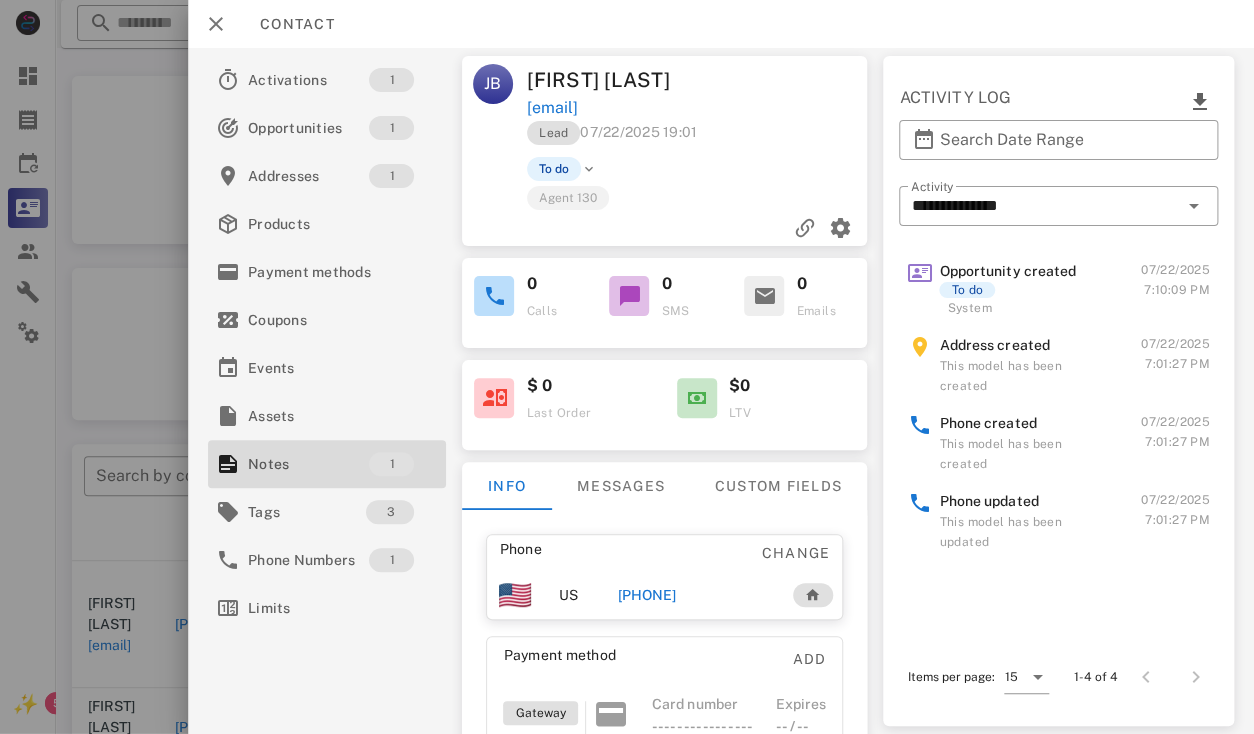 click on "[FIRST] [LAST]" at bounding box center (613, 80) 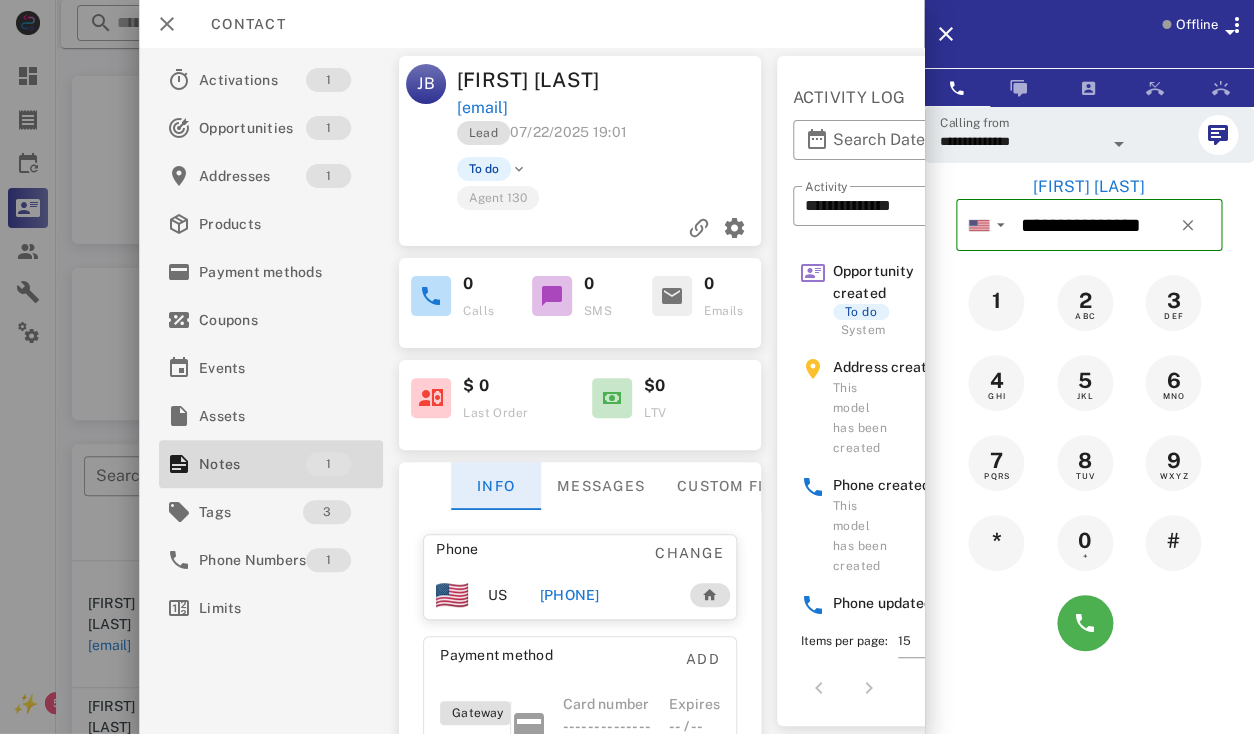 scroll, scrollTop: 212, scrollLeft: 0, axis: vertical 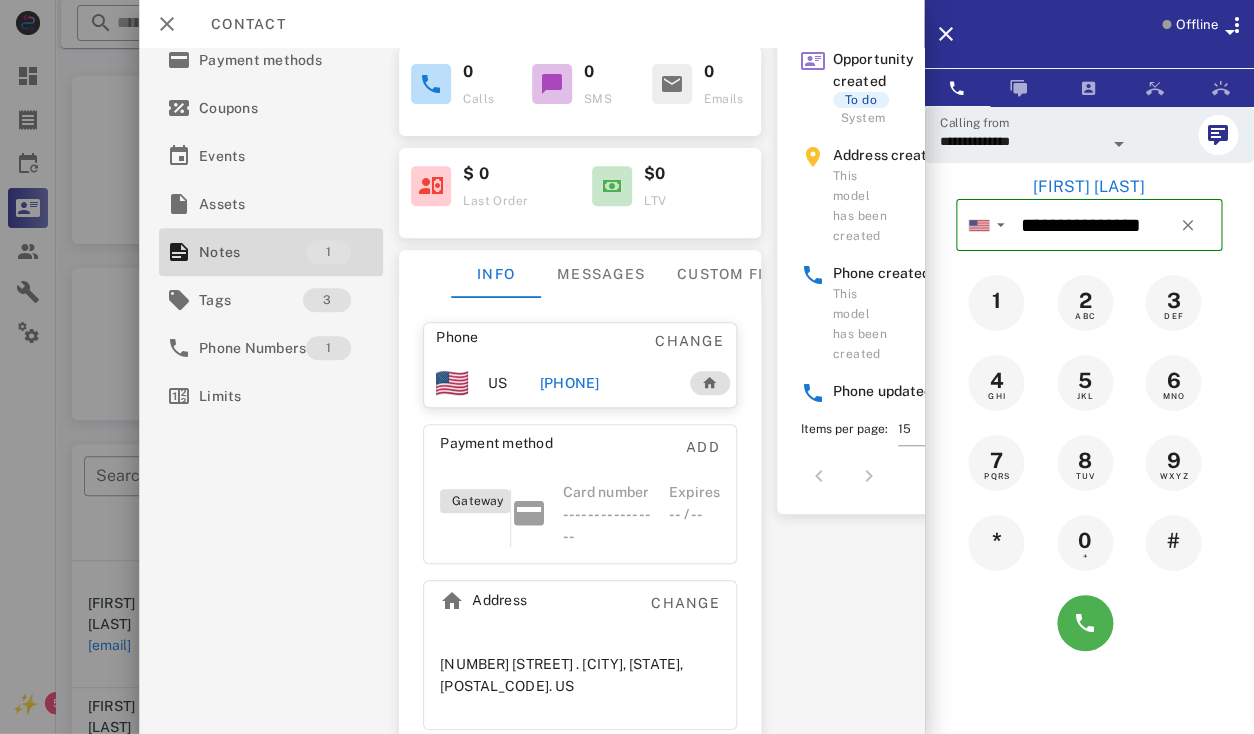 click at bounding box center (1119, 144) 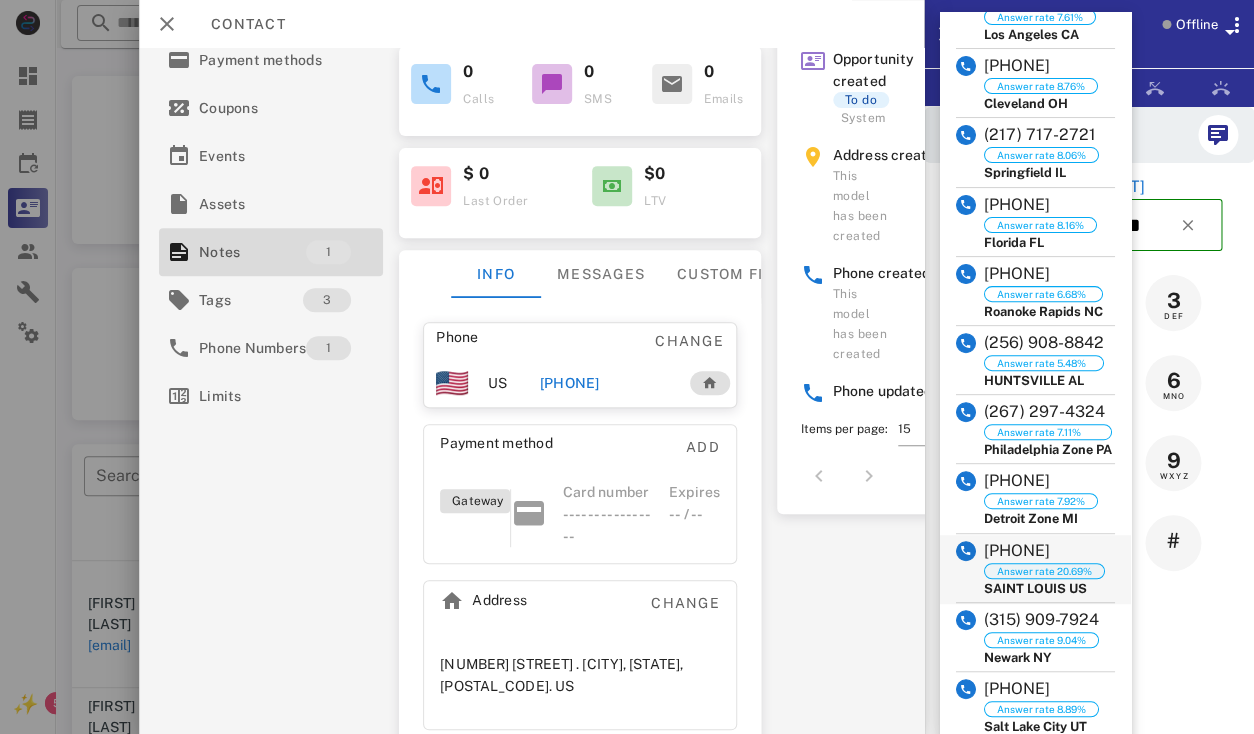 scroll, scrollTop: 45, scrollLeft: 0, axis: vertical 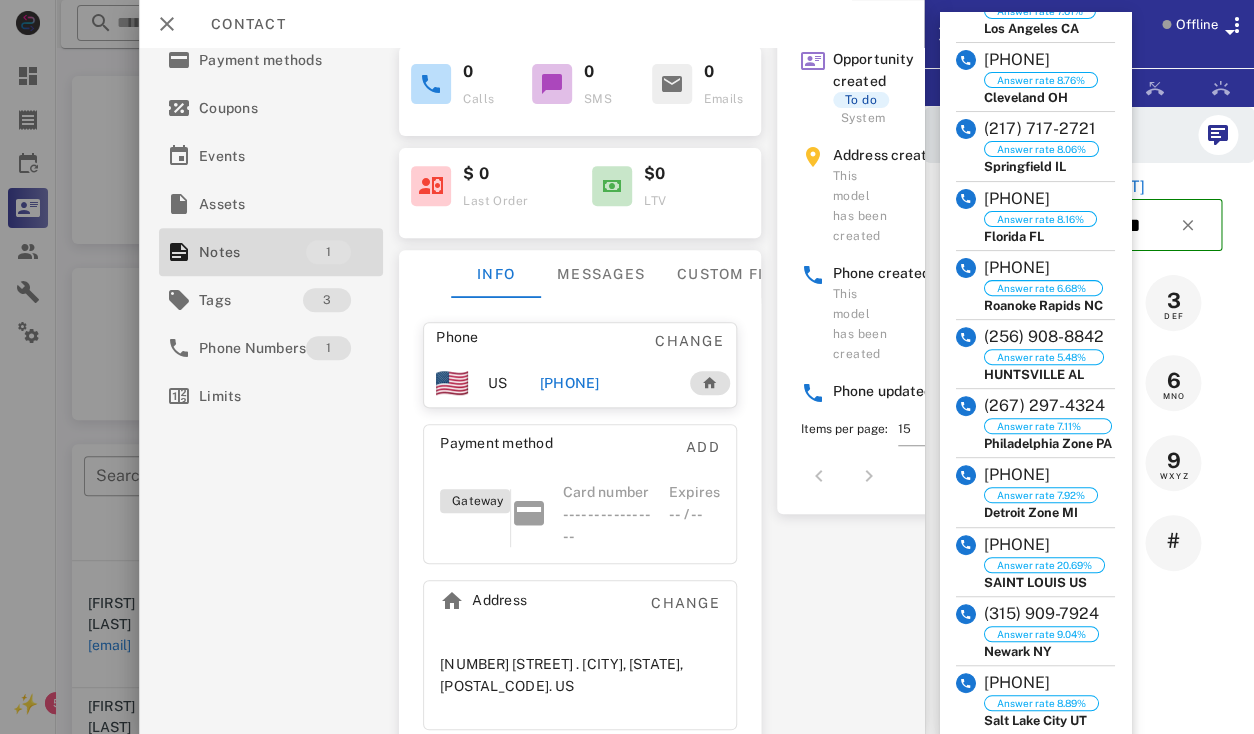 click on "**********" at bounding box center [1089, 473] 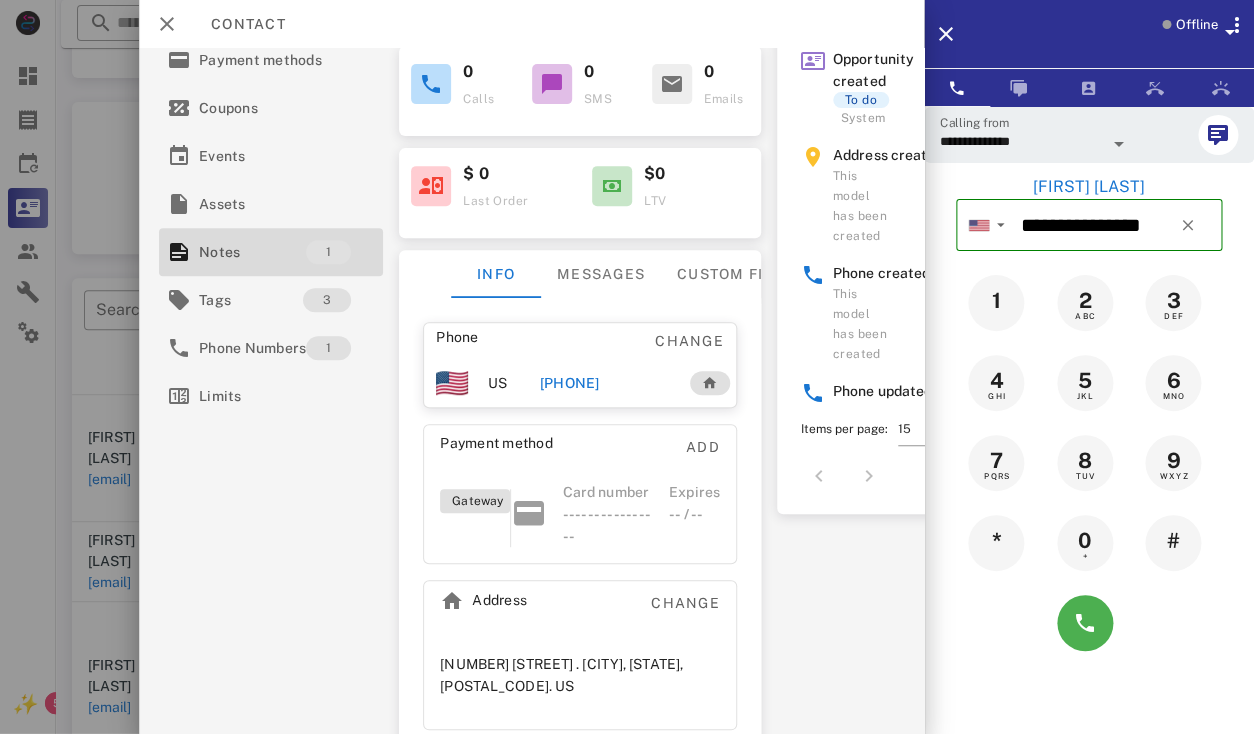 scroll, scrollTop: 199, scrollLeft: 0, axis: vertical 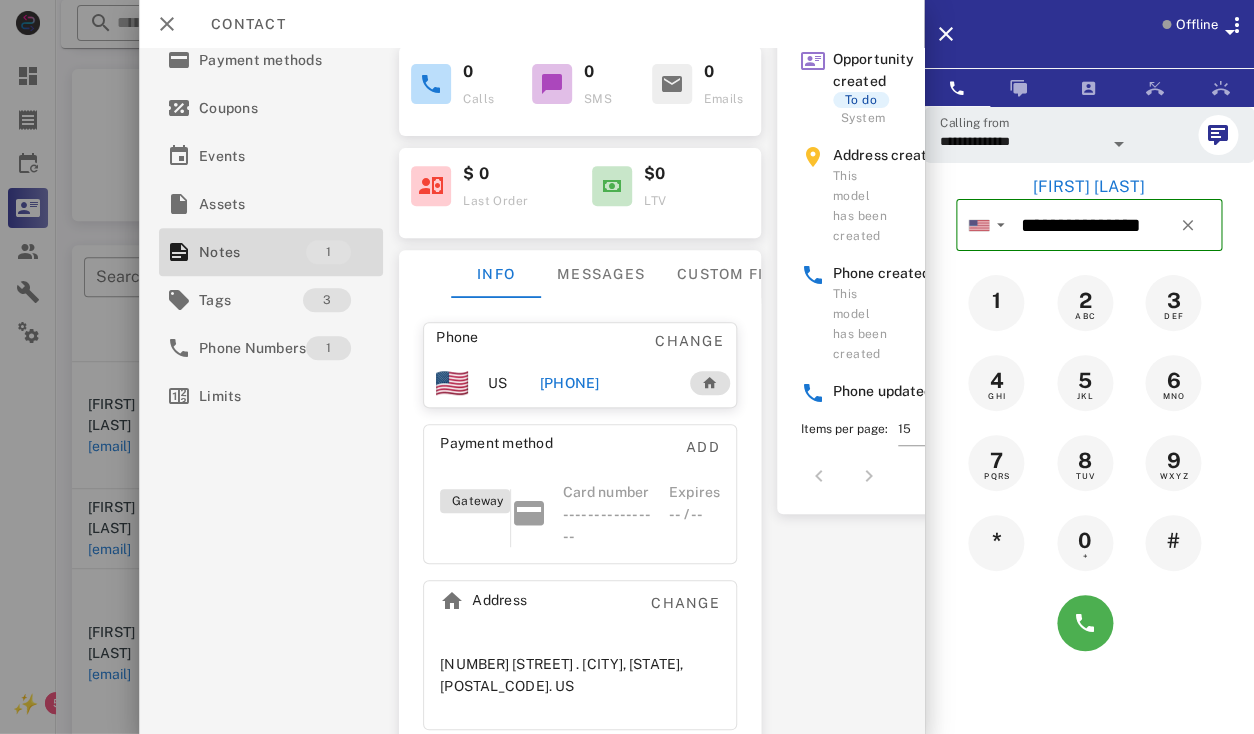 click at bounding box center [1119, 144] 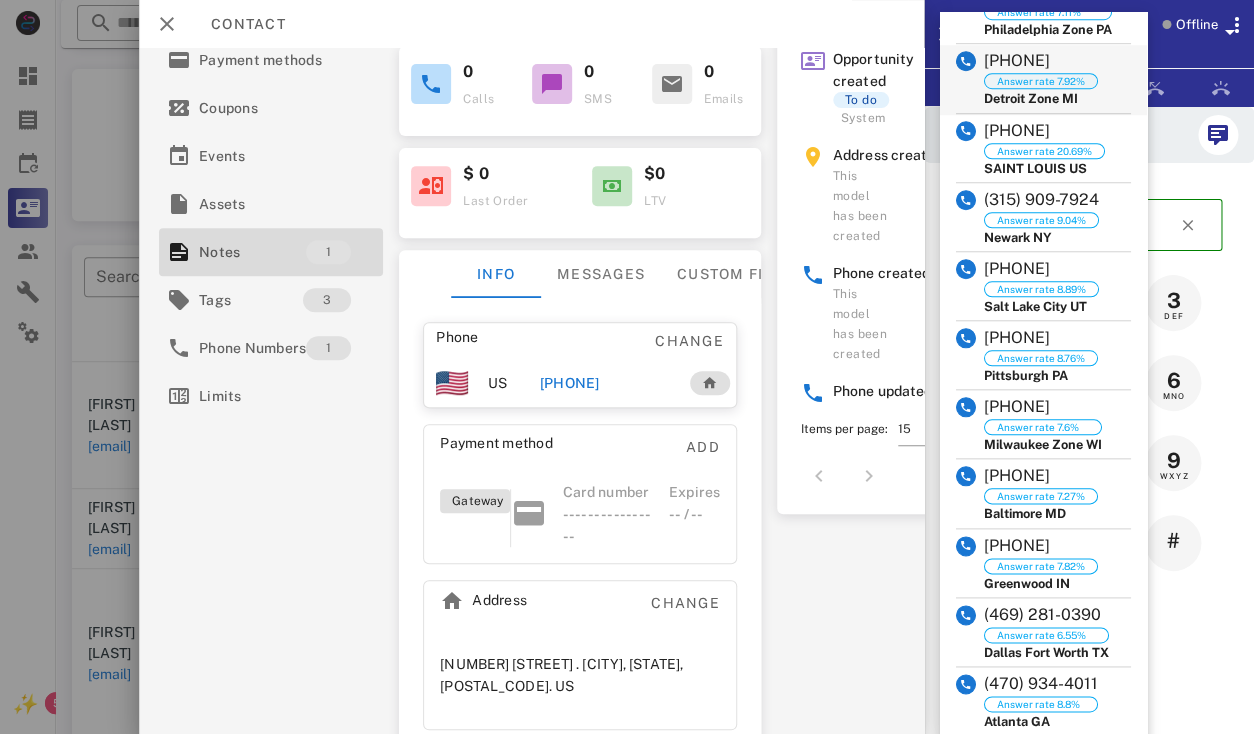 scroll, scrollTop: 1539, scrollLeft: 0, axis: vertical 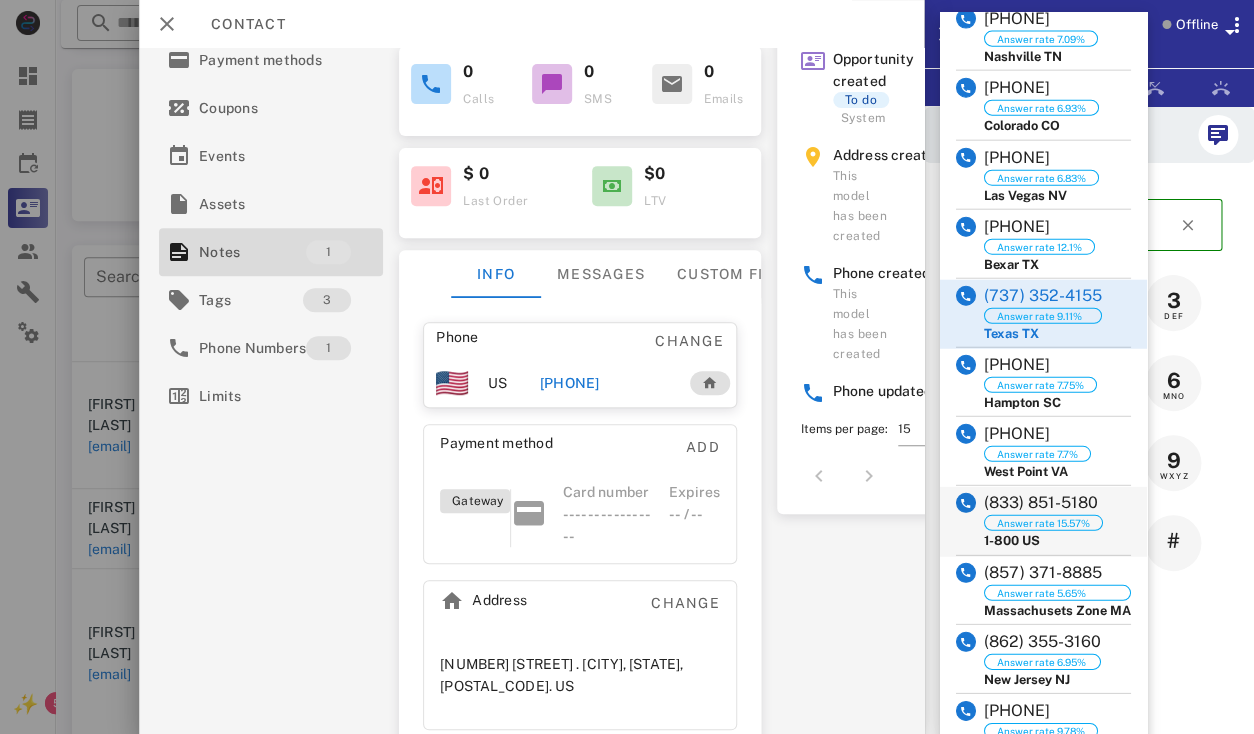click on "(833) 851-5180" at bounding box center (1043, 503) 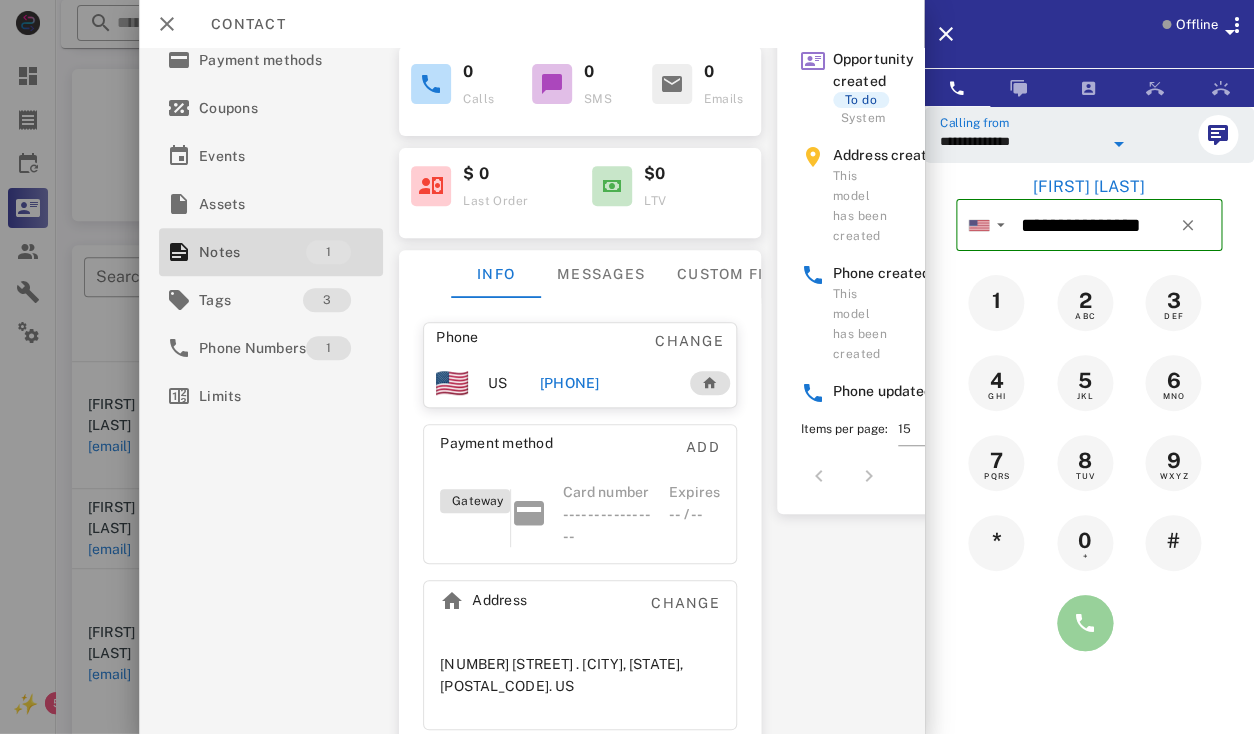 click at bounding box center [1085, 623] 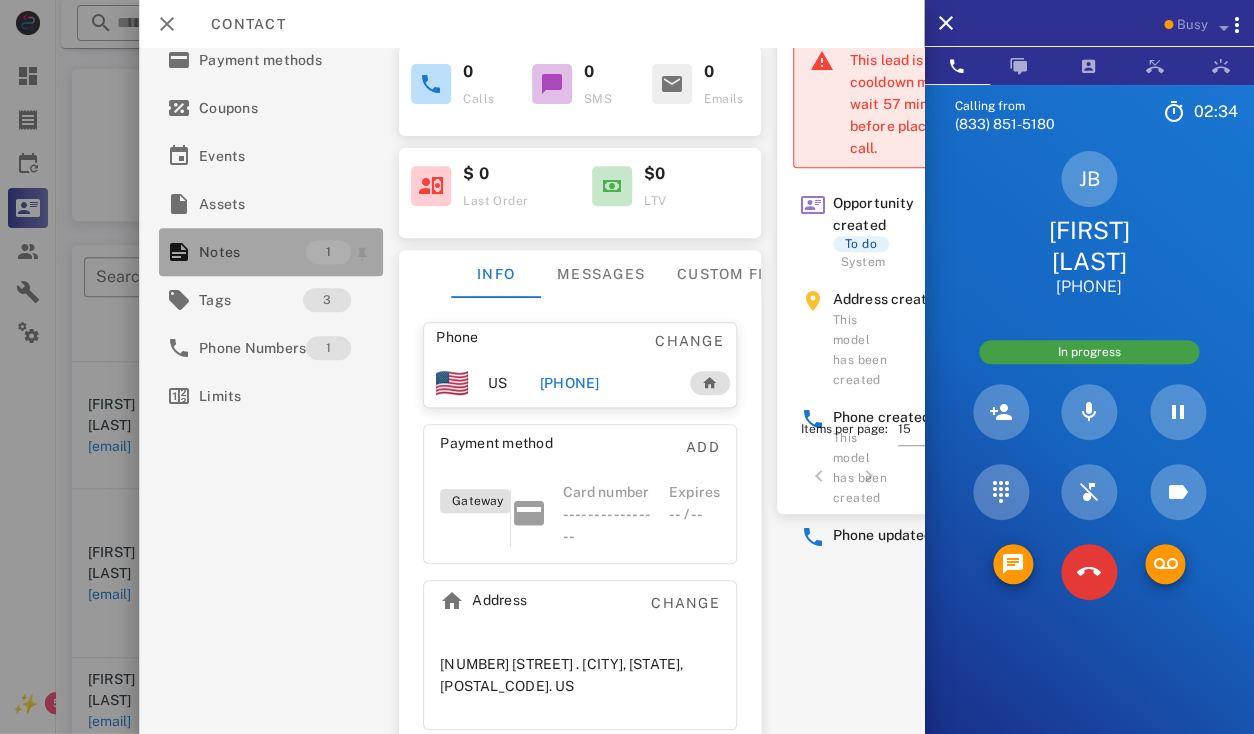 click on "Notes" at bounding box center [252, 252] 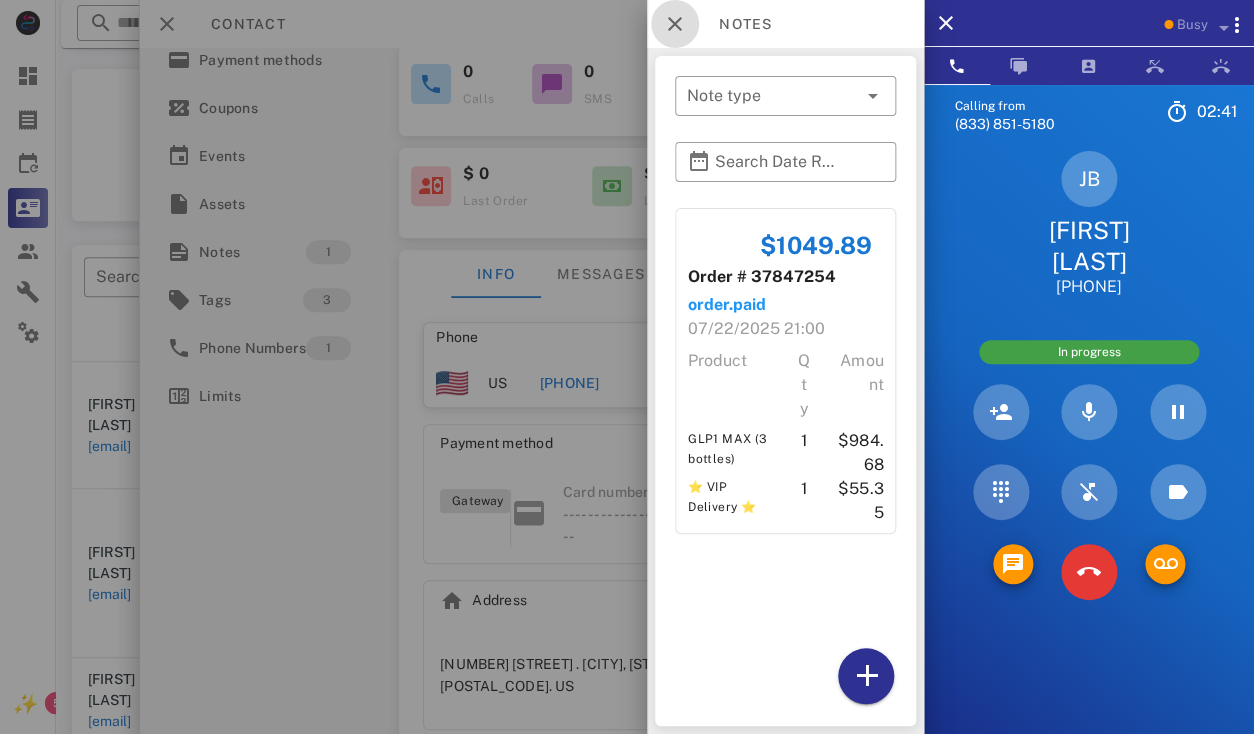 click at bounding box center (675, 24) 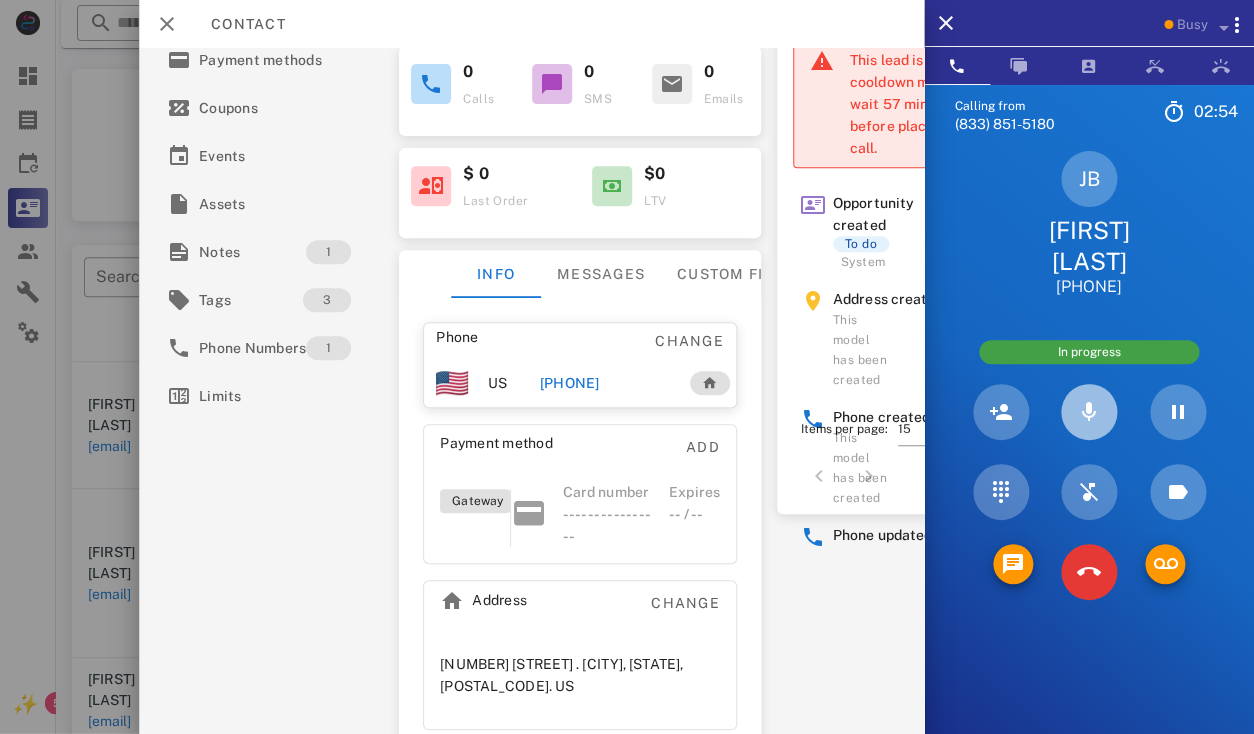 click at bounding box center [1089, 412] 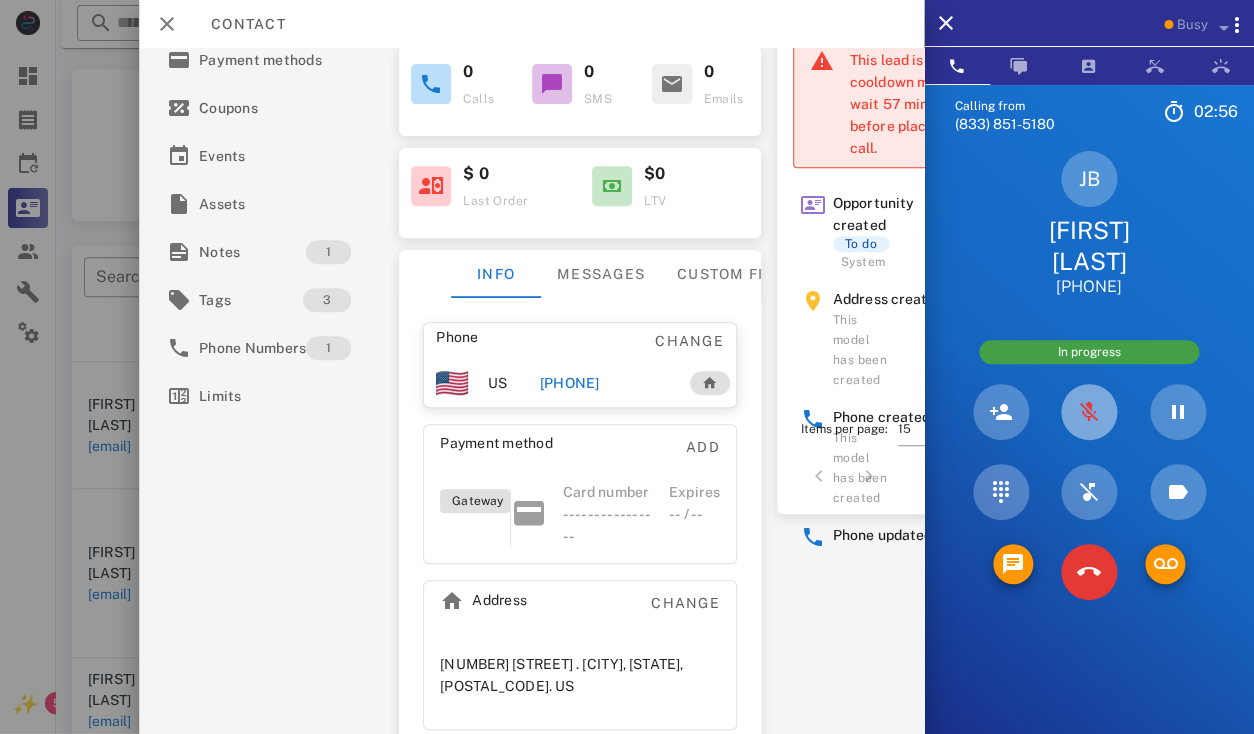 click at bounding box center [1089, 412] 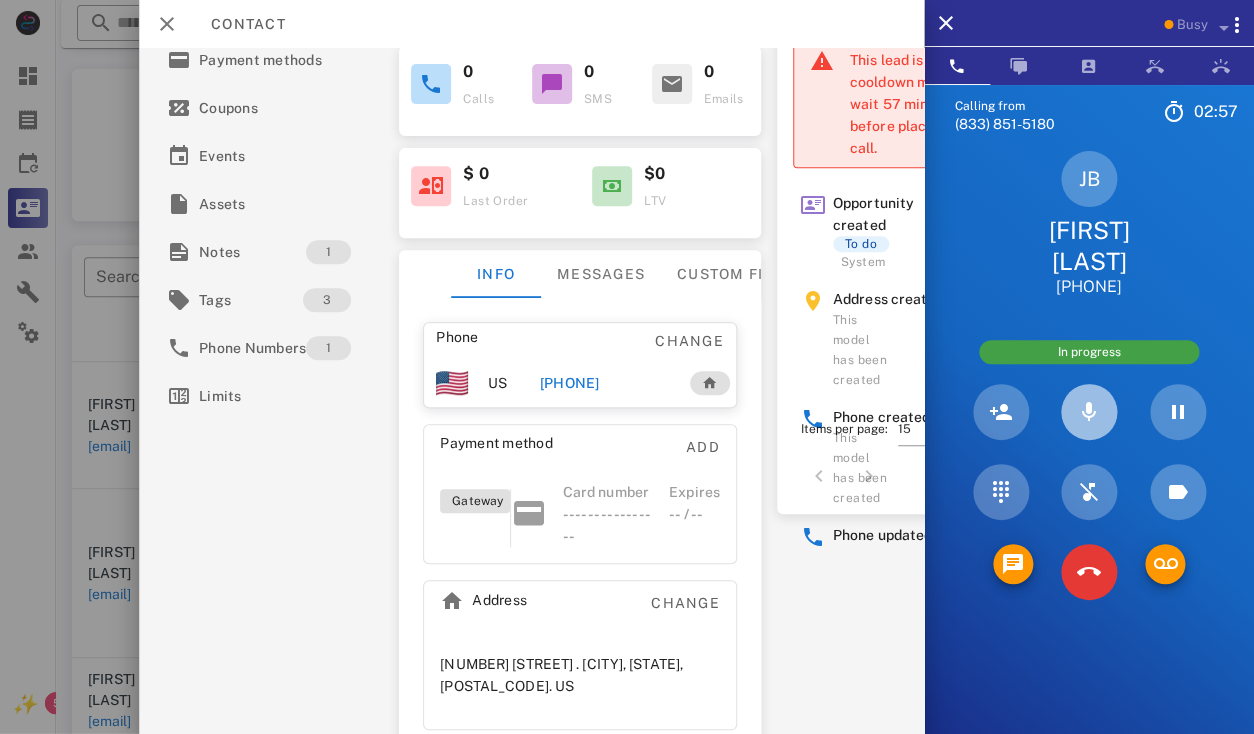 type 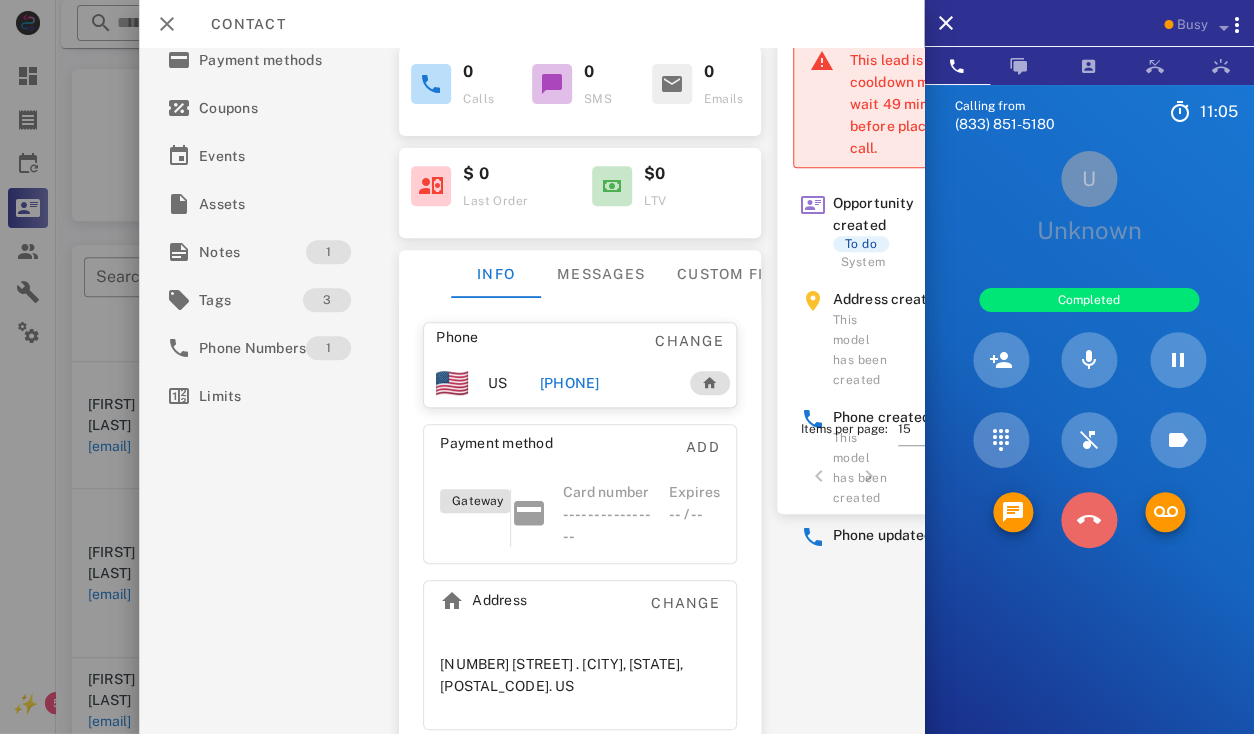 click at bounding box center (1089, 520) 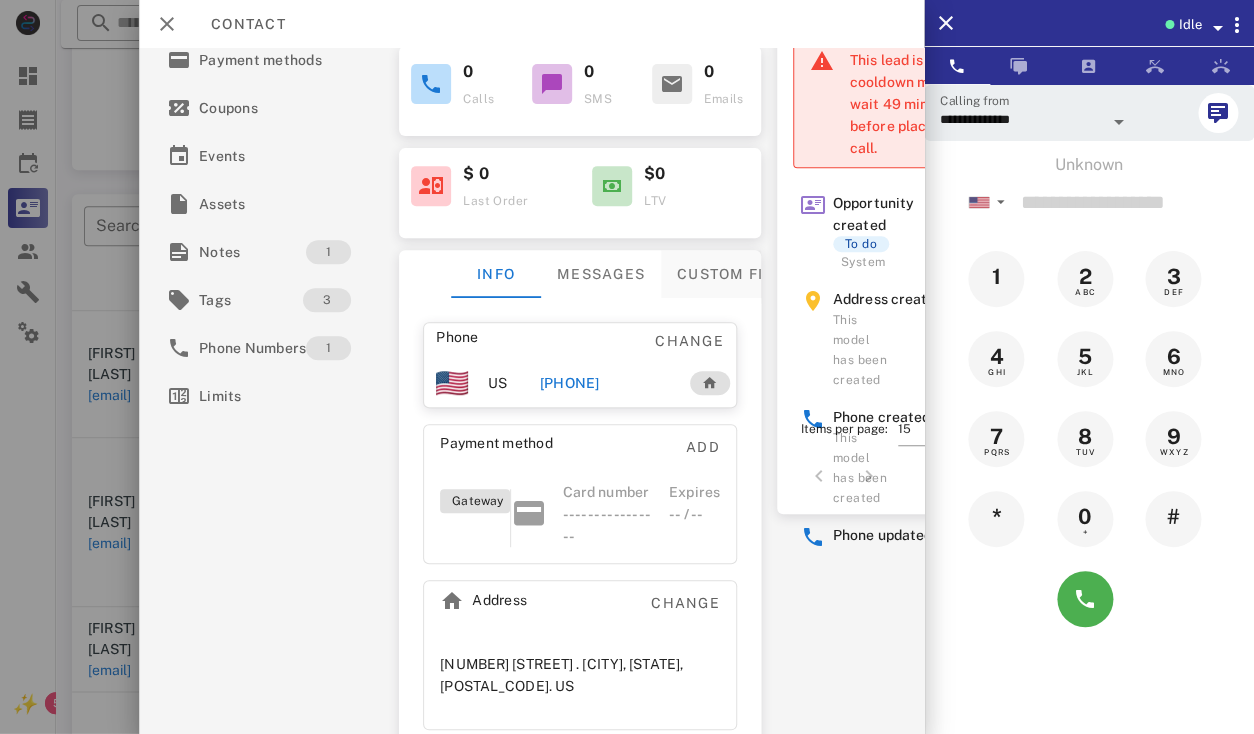 scroll, scrollTop: 381, scrollLeft: 0, axis: vertical 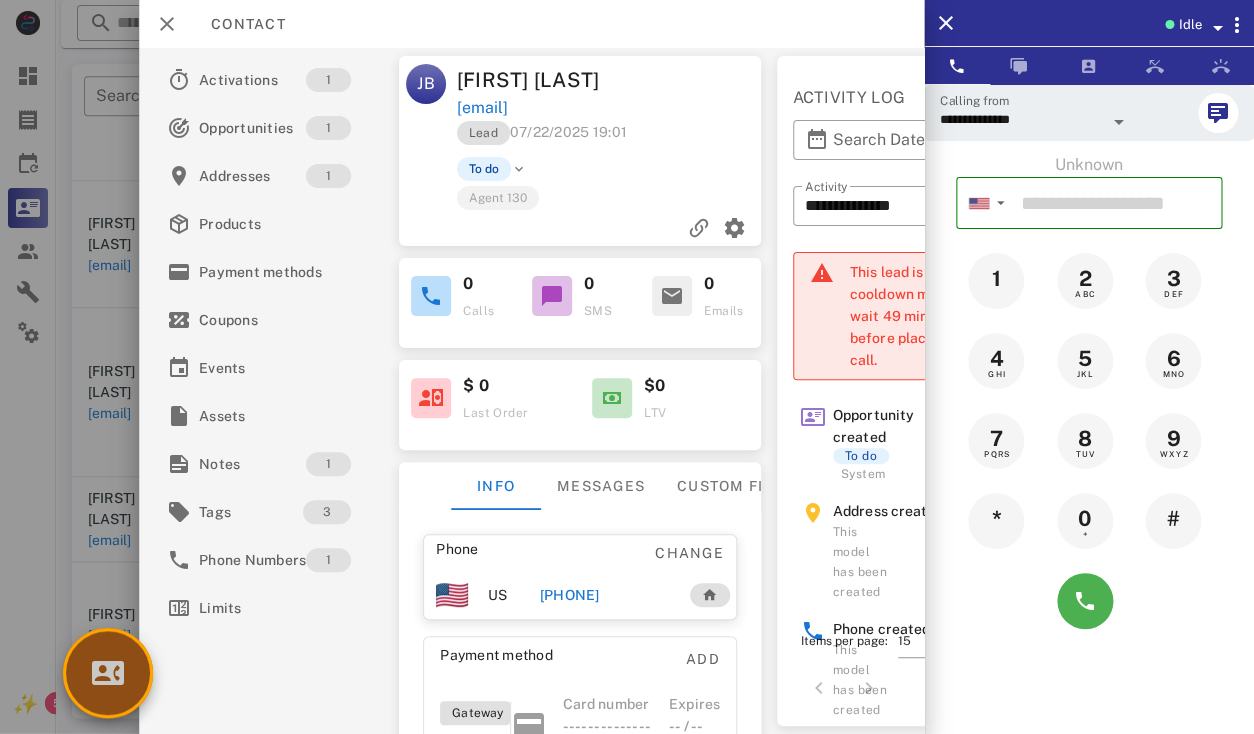 click at bounding box center [108, 673] 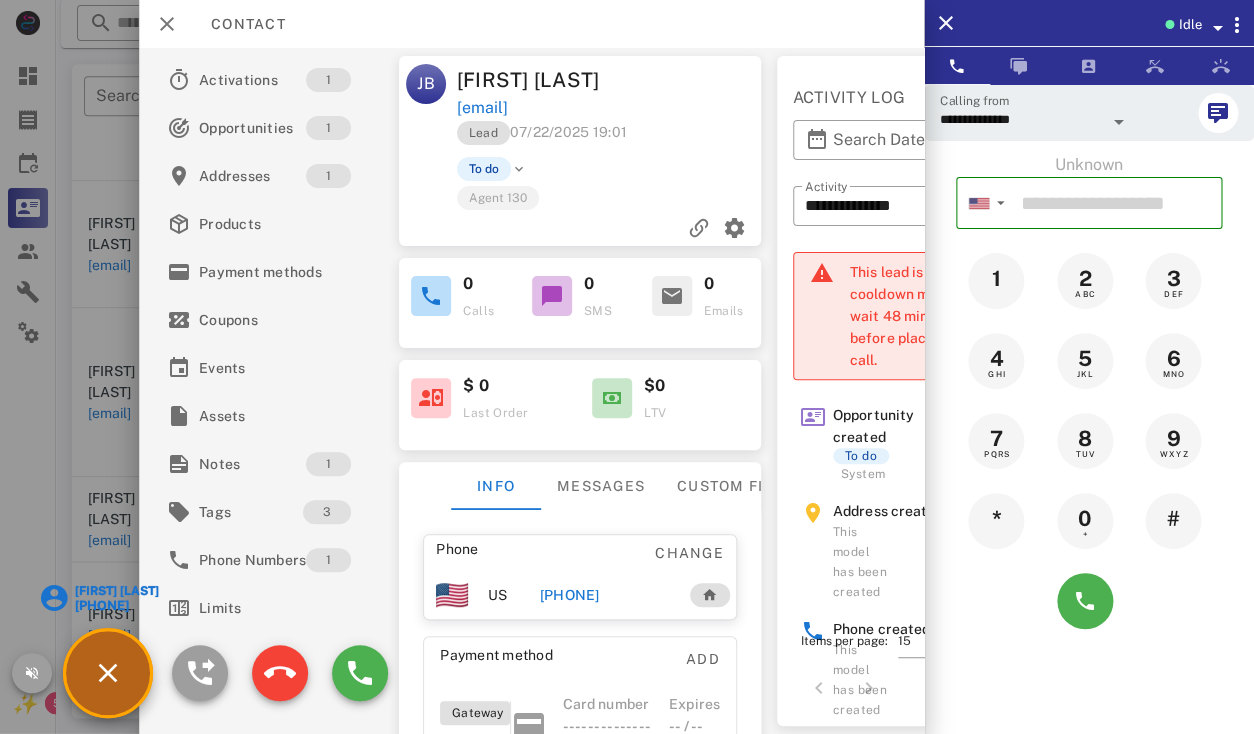 click on "Theresa McBurney" at bounding box center [116, 591] 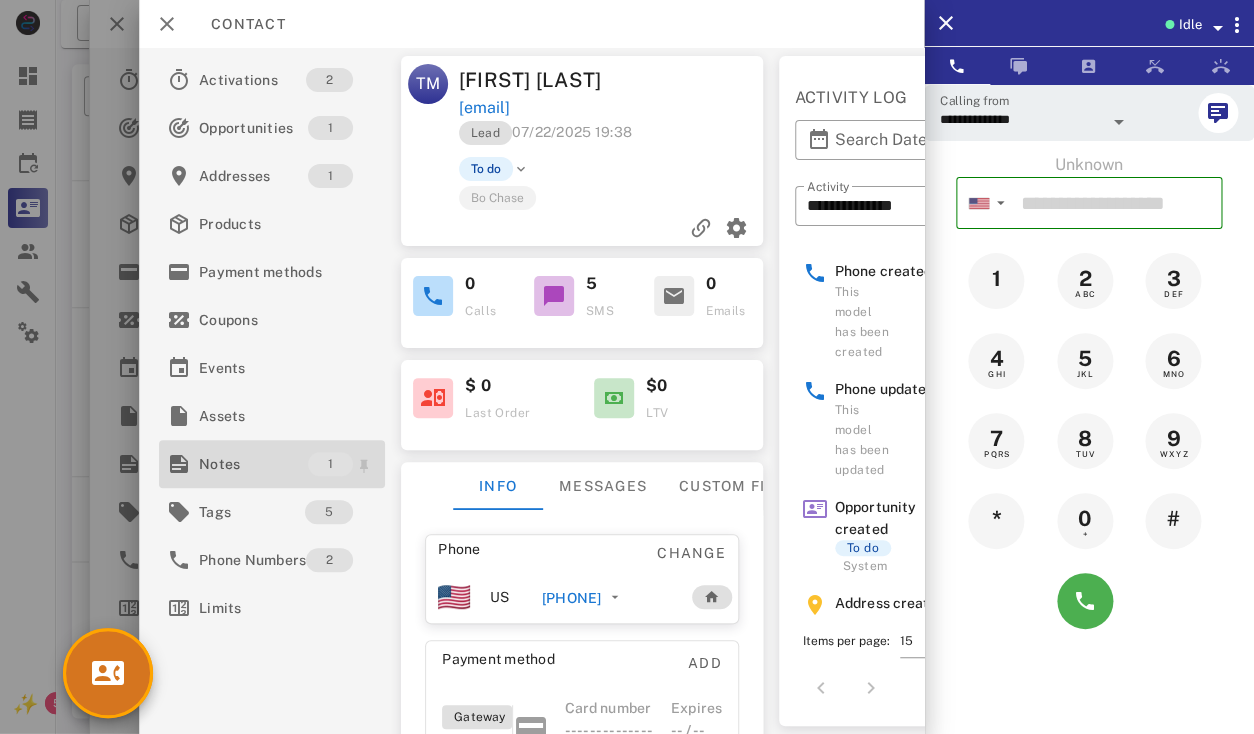 click on "Notes" at bounding box center (253, 464) 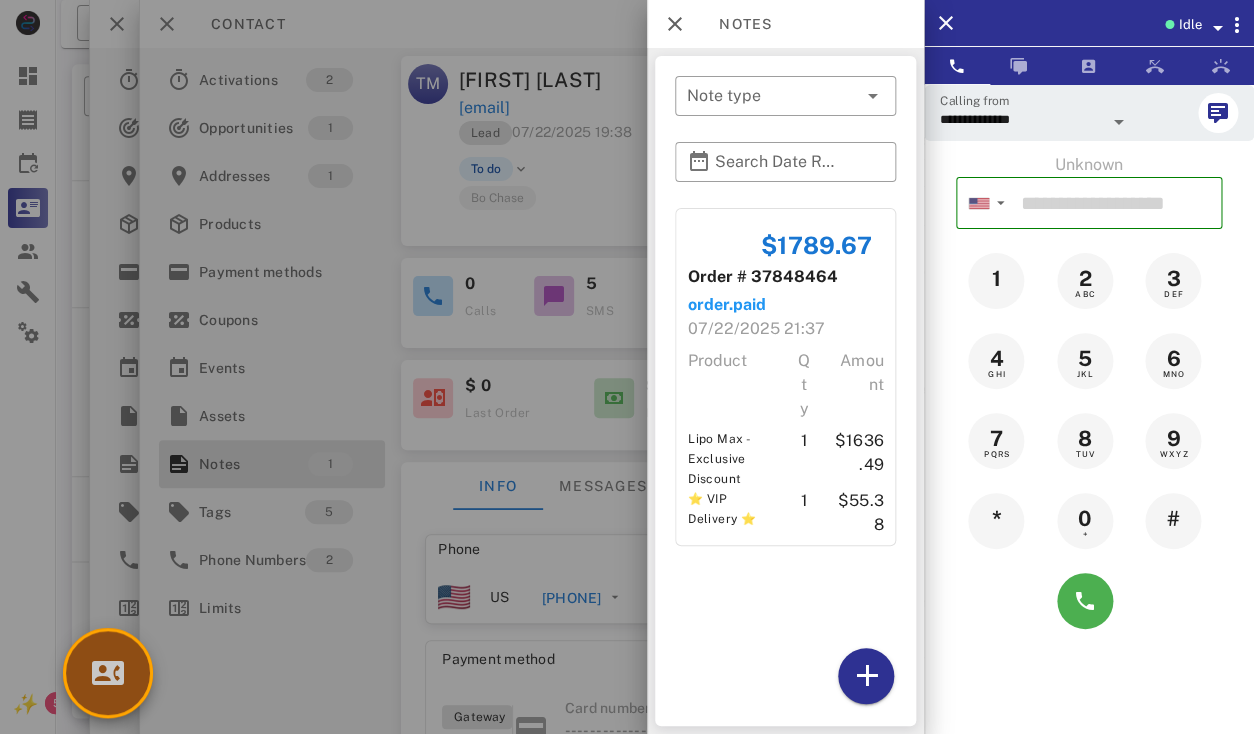 click at bounding box center (108, 673) 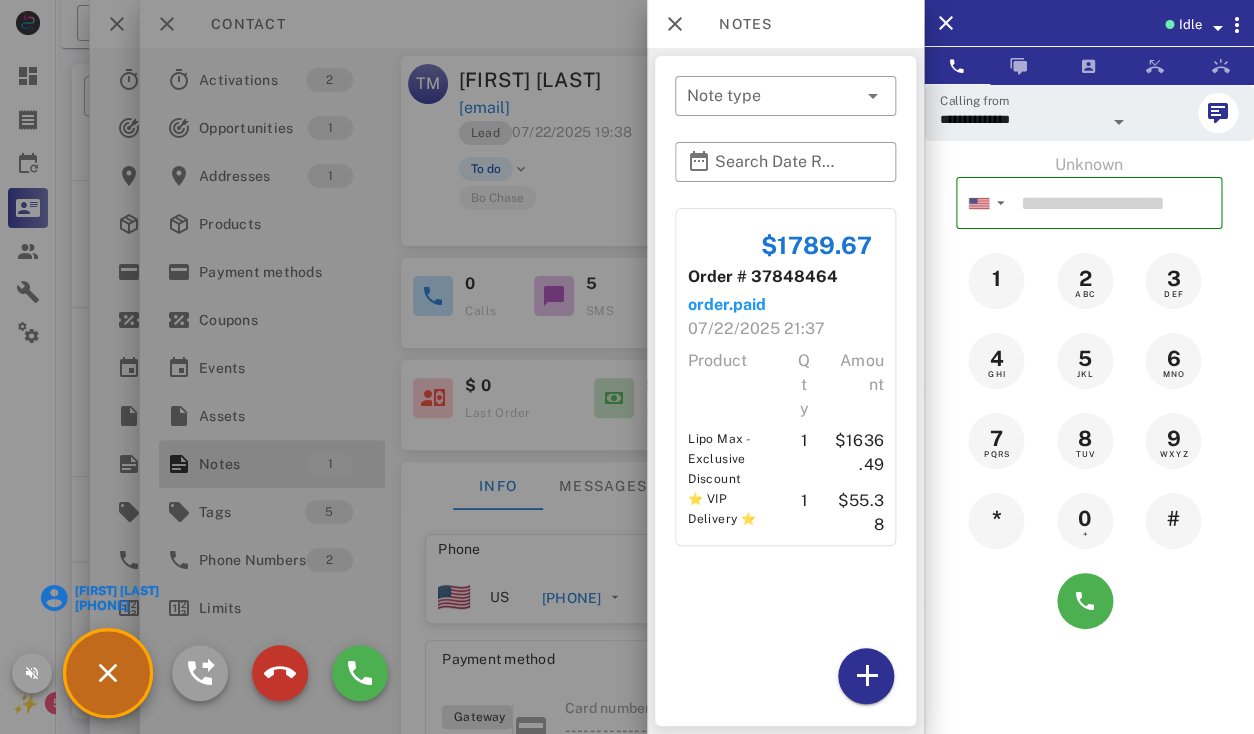 click at bounding box center [280, 673] 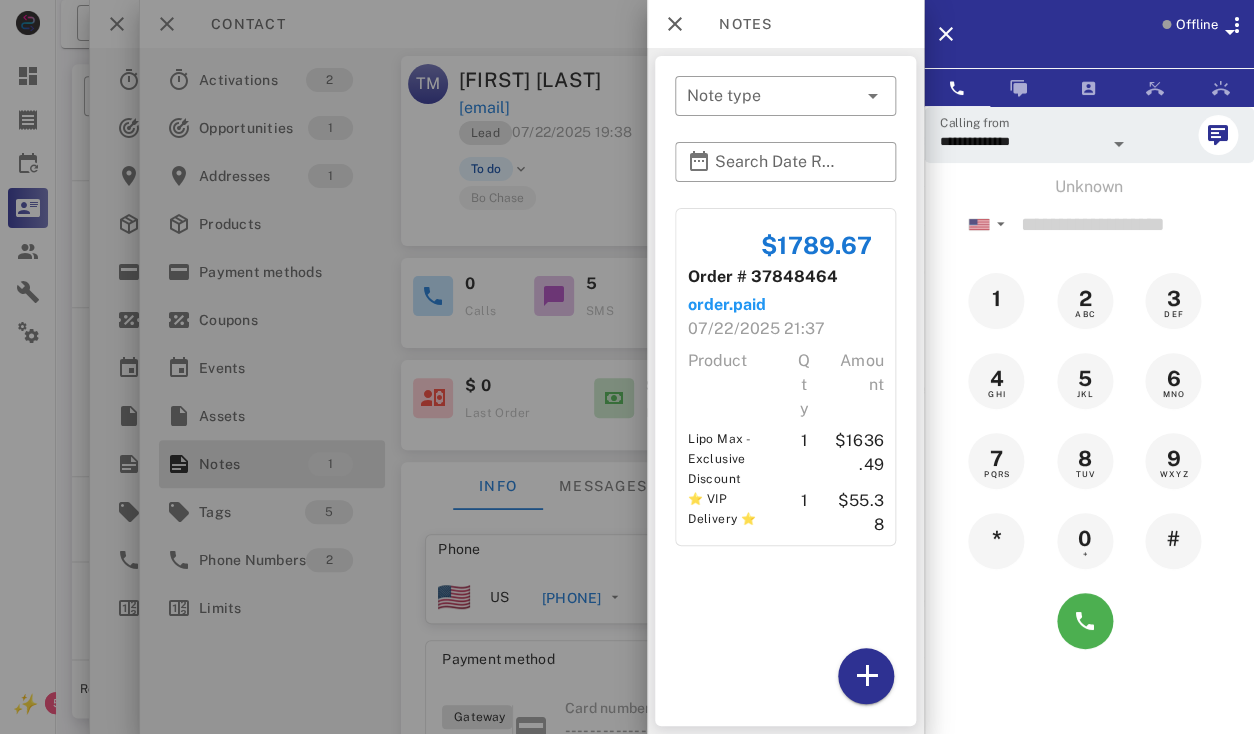 click at bounding box center (627, 367) 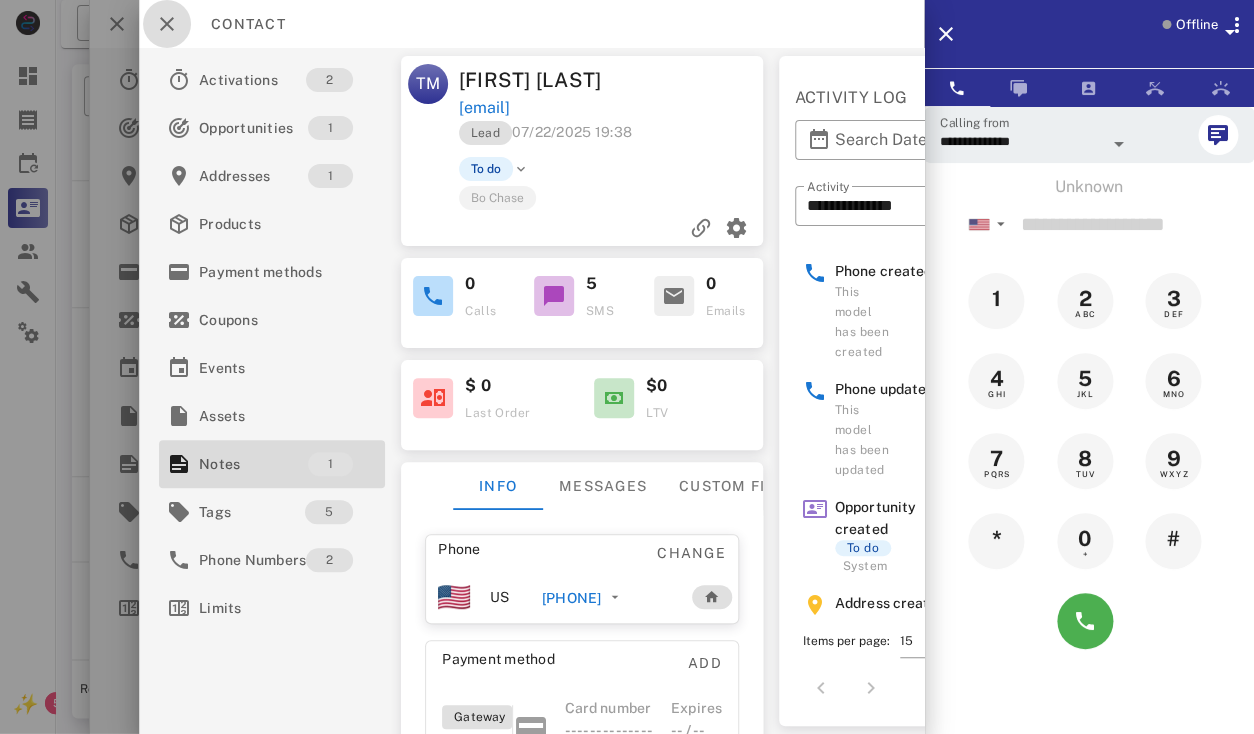 click at bounding box center (167, 24) 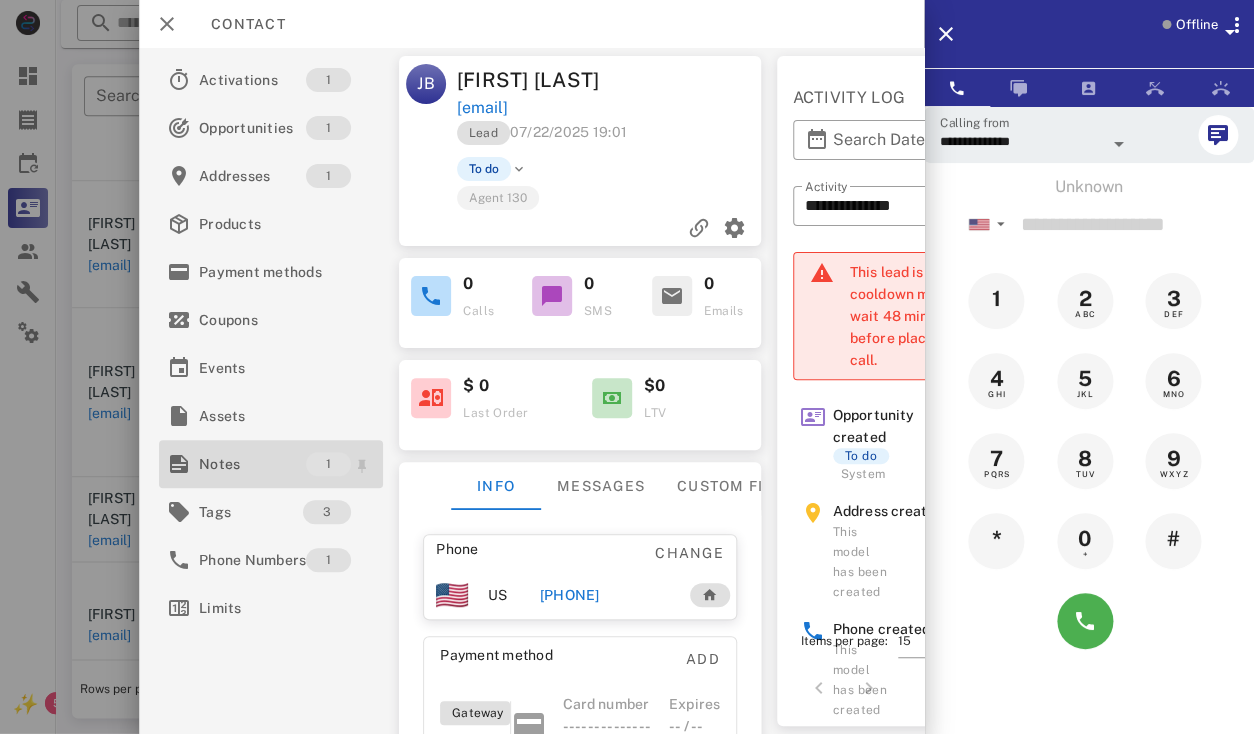 click on "Notes" at bounding box center (252, 464) 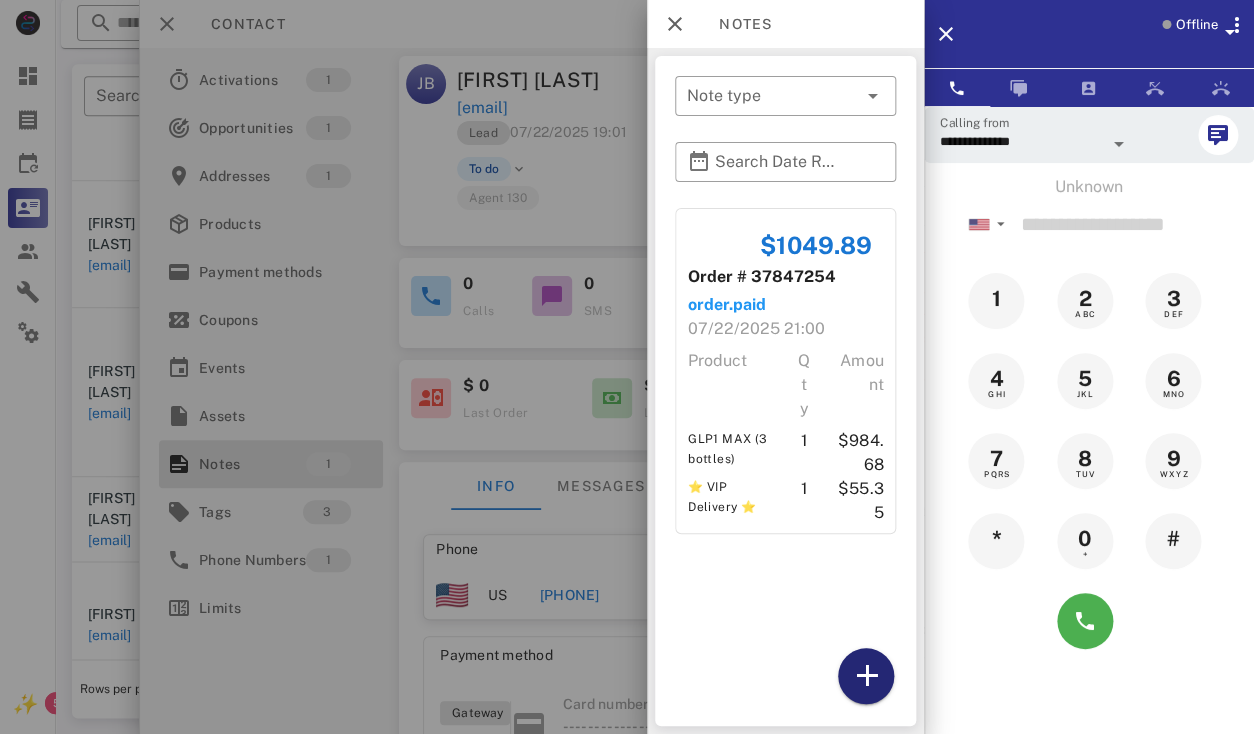 click at bounding box center [866, 676] 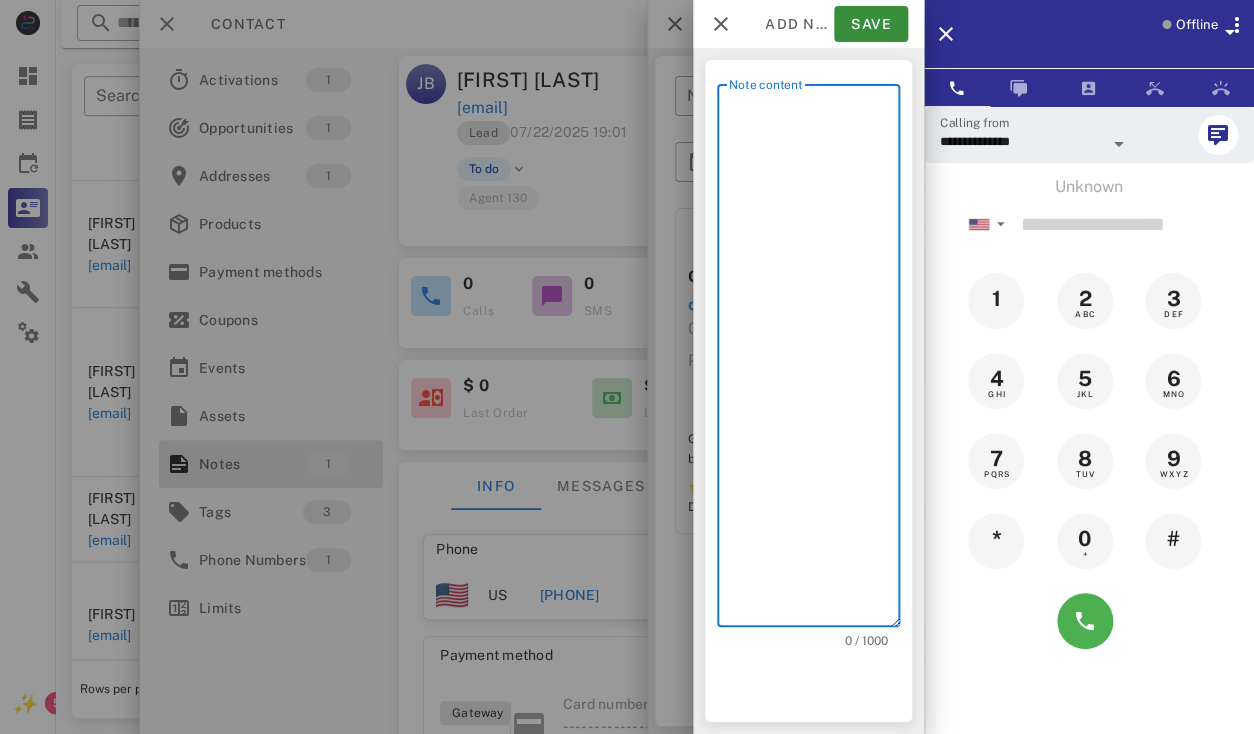 click on "Note content" at bounding box center (814, 360) 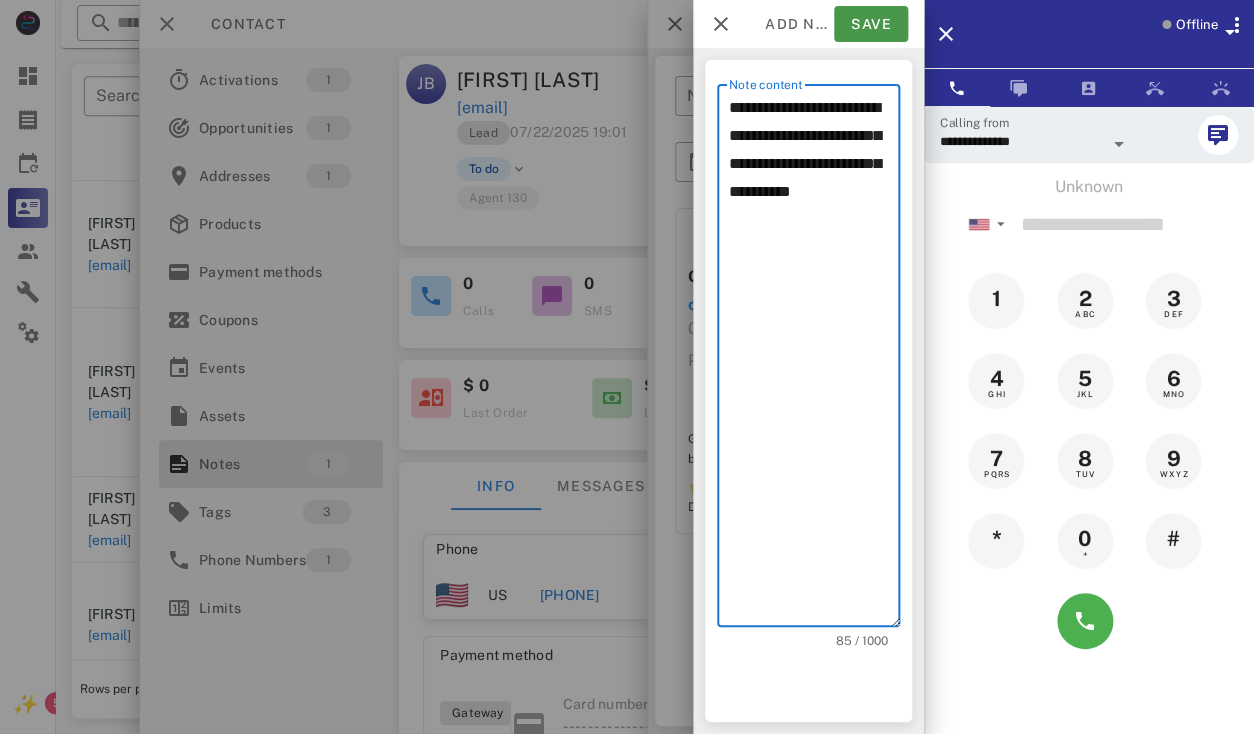 type on "**********" 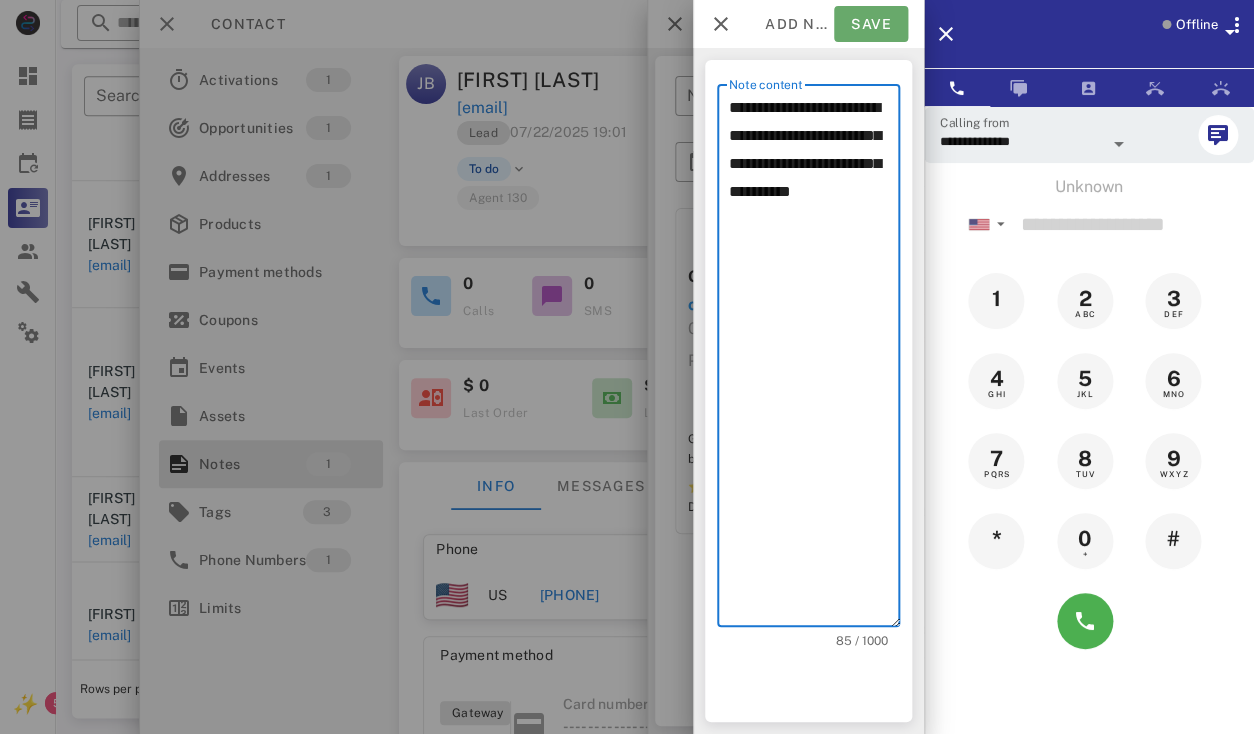 click on "Save" at bounding box center [871, 24] 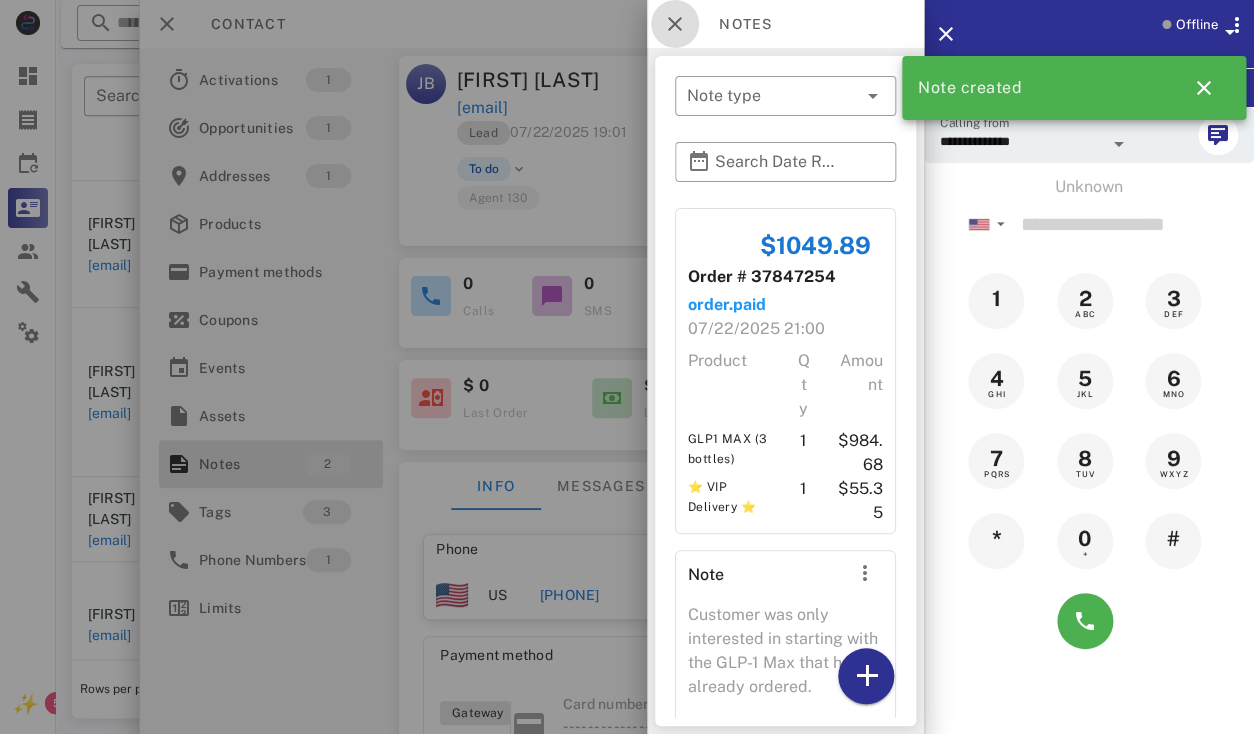 click at bounding box center [675, 24] 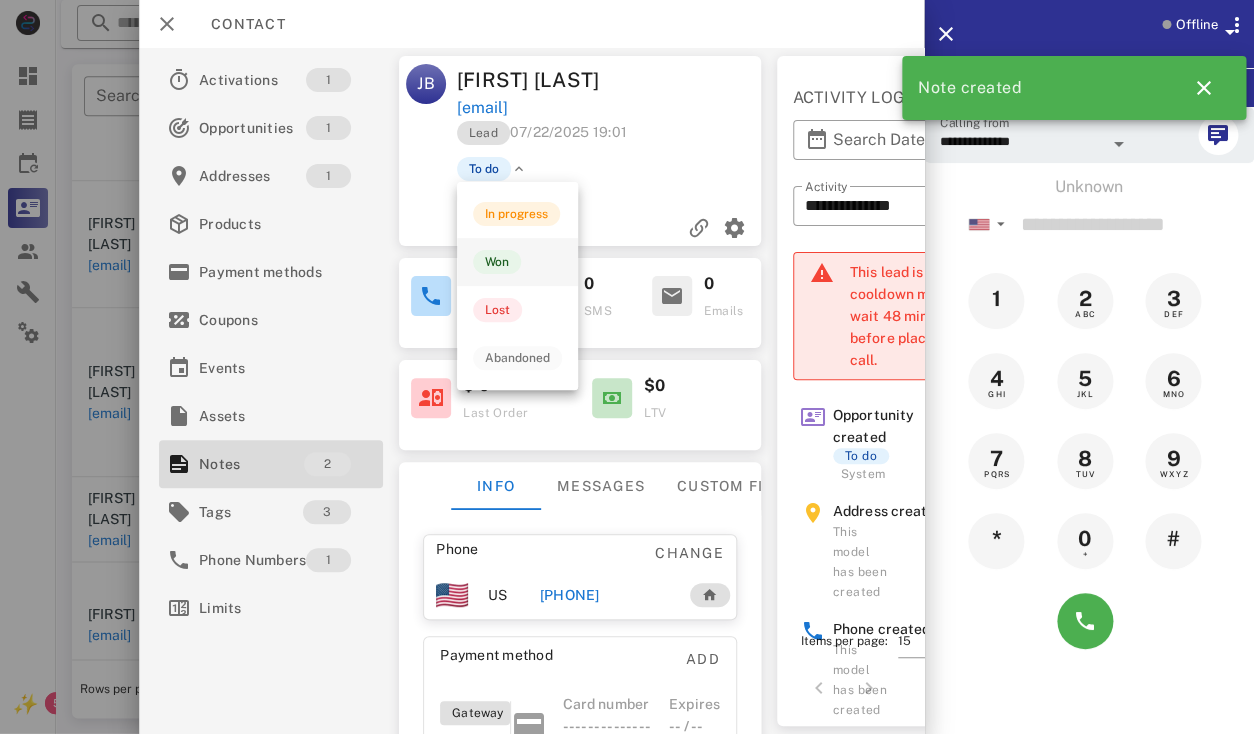 scroll, scrollTop: 552, scrollLeft: 0, axis: vertical 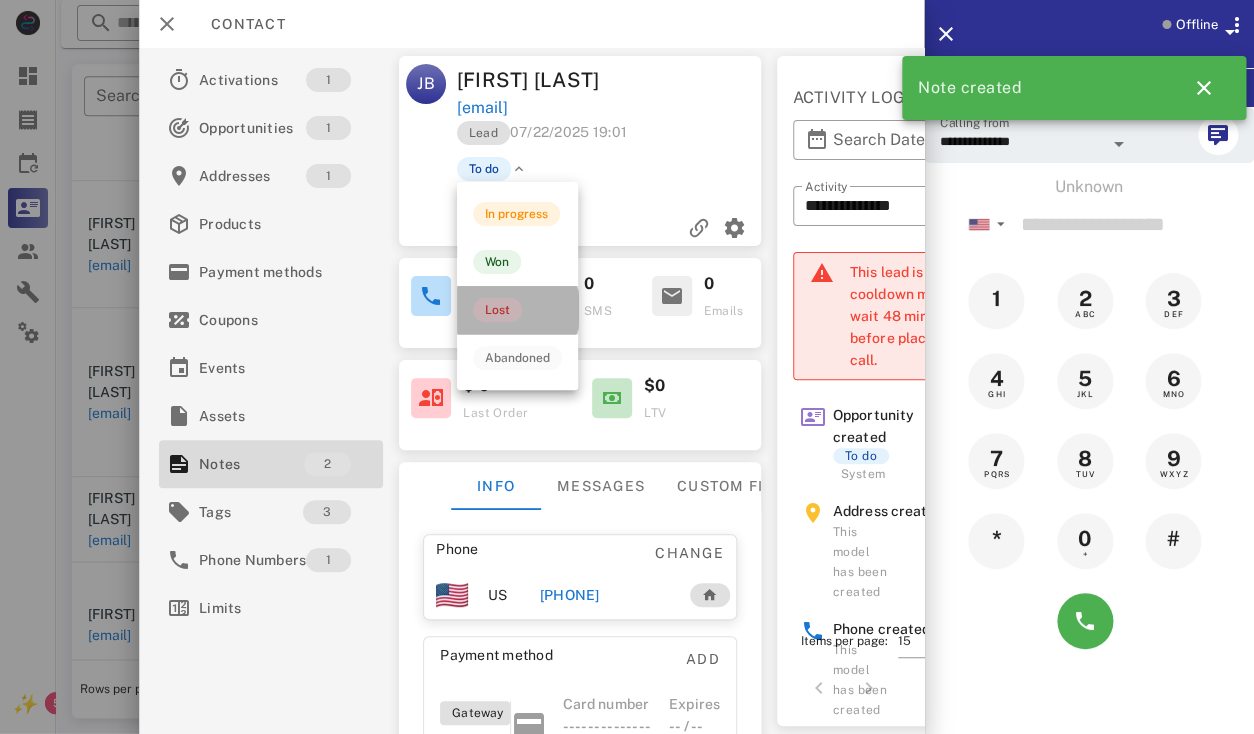 click on "Lost" at bounding box center (497, 310) 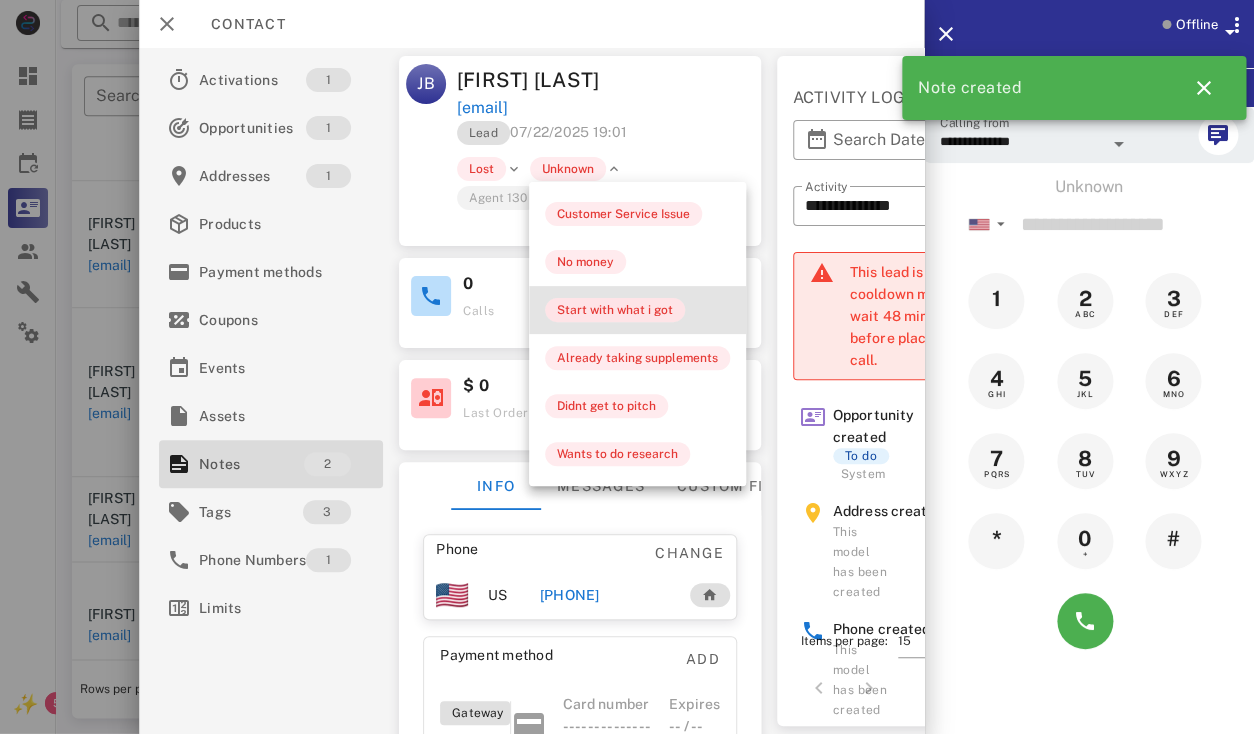 click on "Start with what i got" at bounding box center [615, 310] 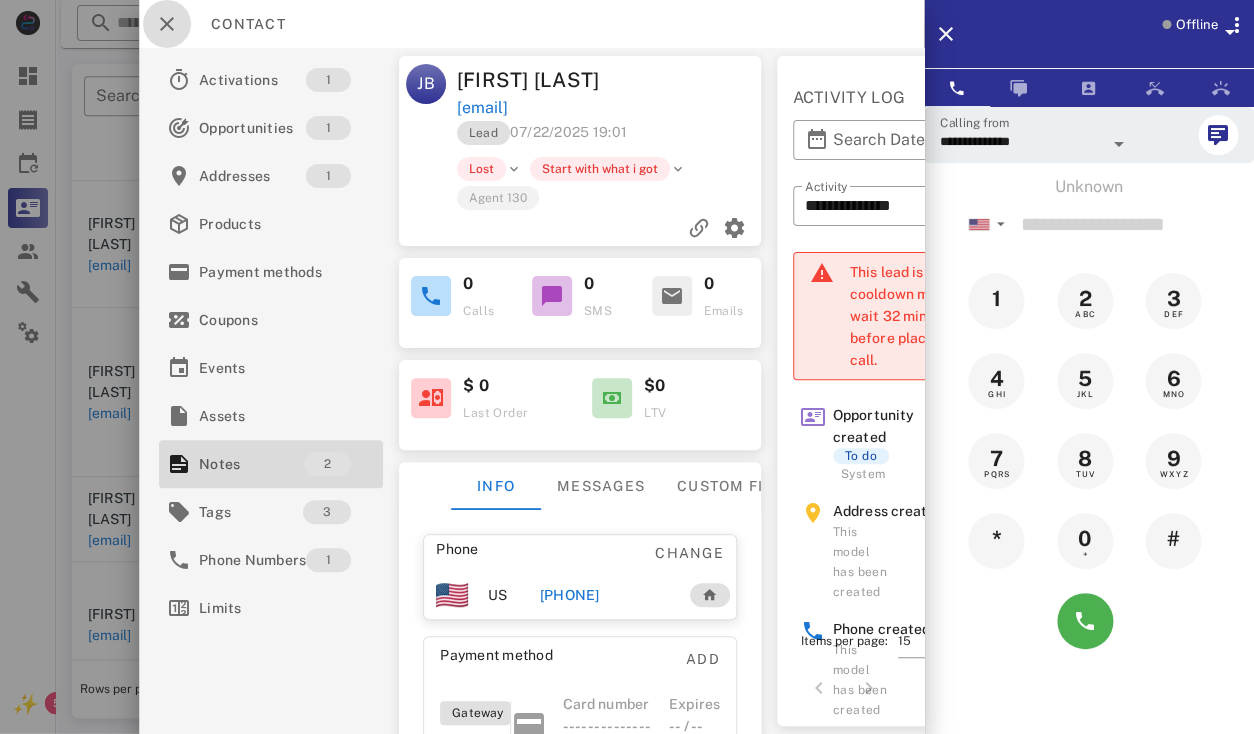 click at bounding box center (167, 24) 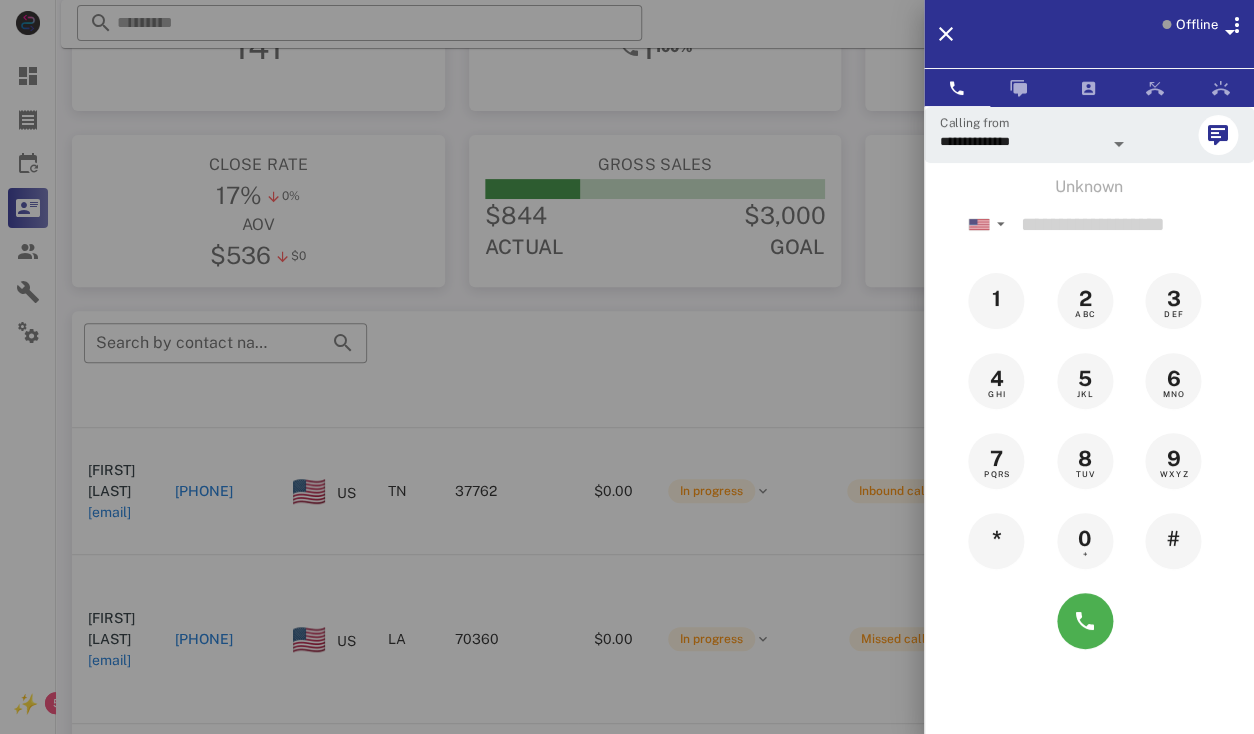 scroll, scrollTop: 0, scrollLeft: 0, axis: both 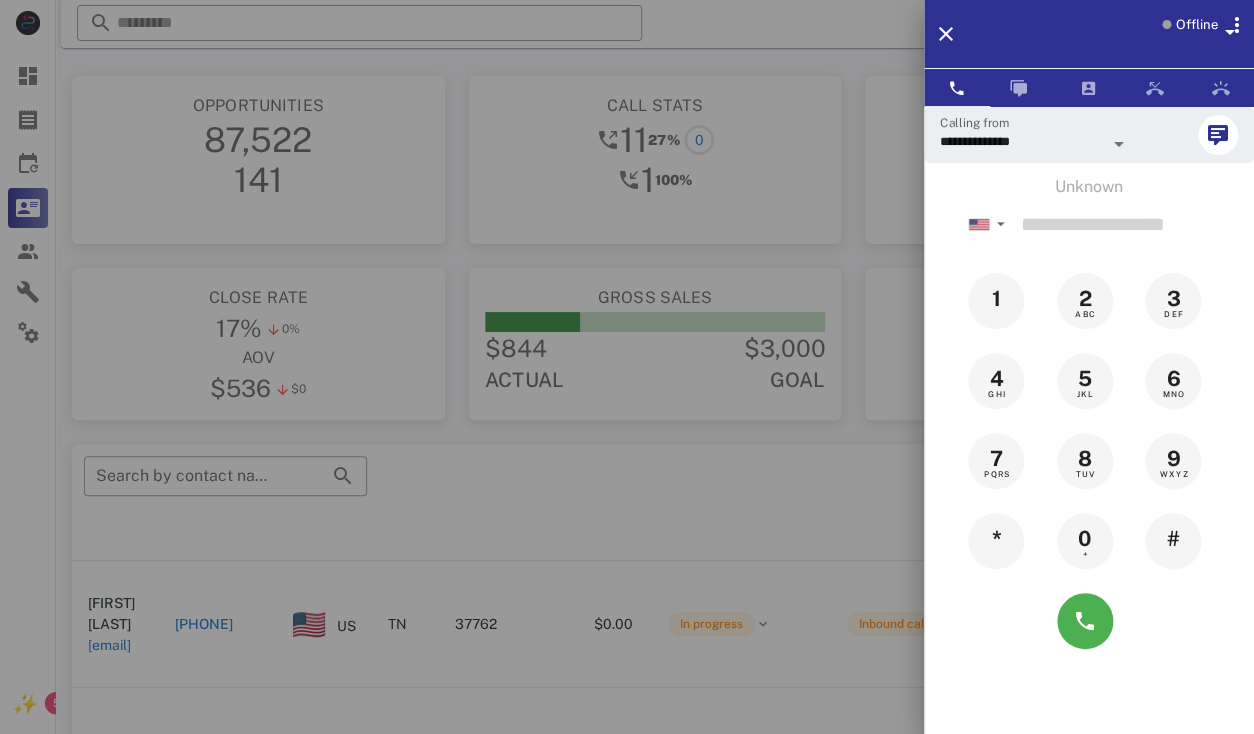 click at bounding box center [627, 367] 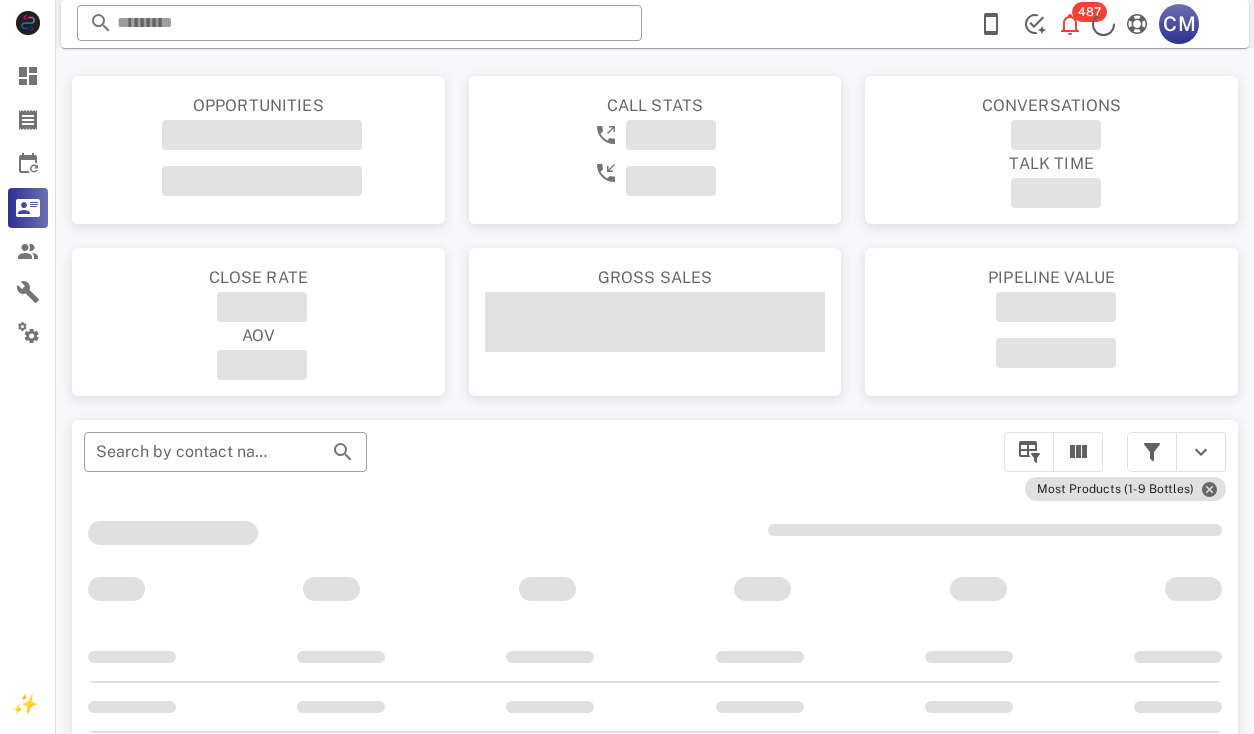 scroll, scrollTop: 0, scrollLeft: 0, axis: both 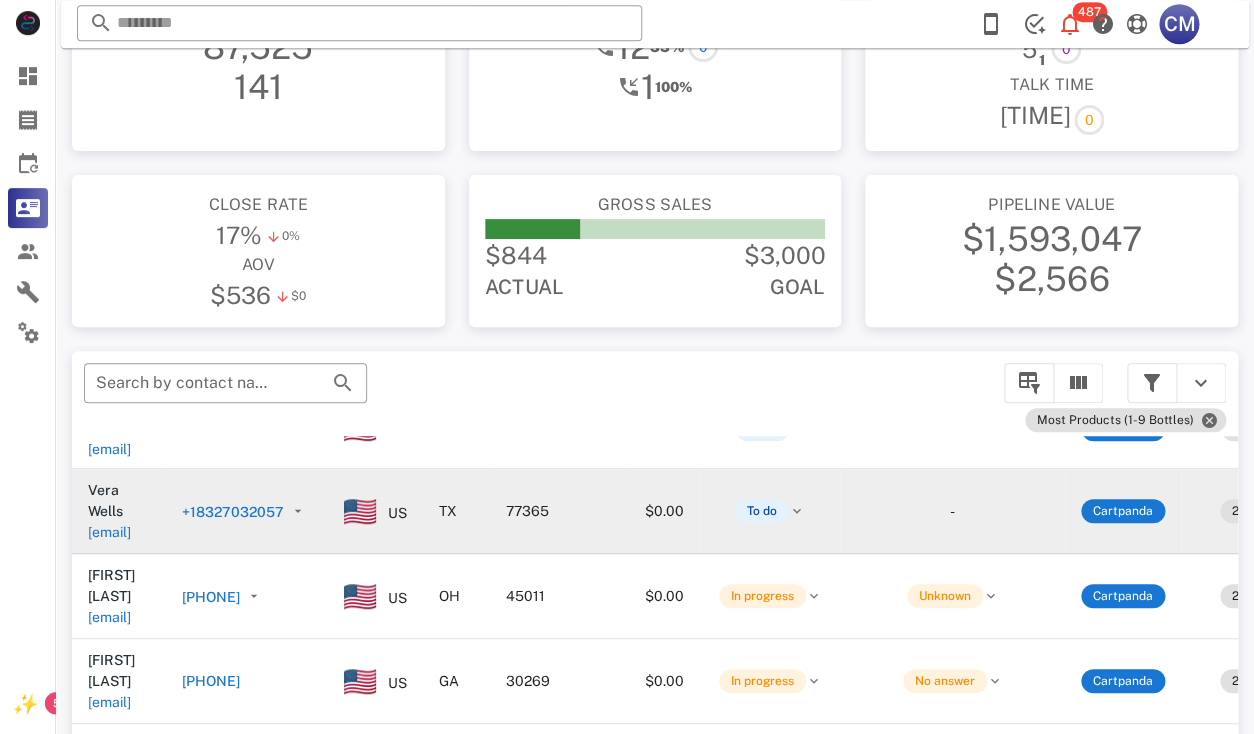 click on "[EMAIL]" at bounding box center [109, 532] 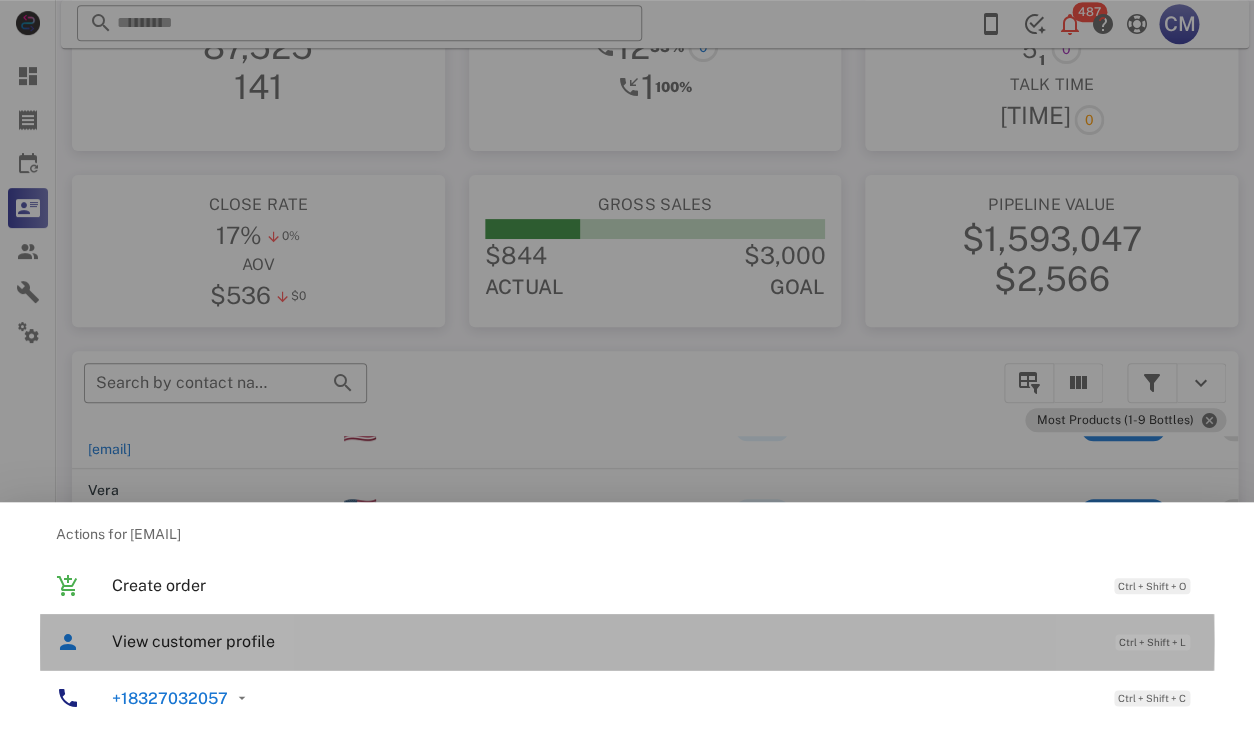 click on "View customer profile Ctrl + Shift + L" at bounding box center [627, 642] 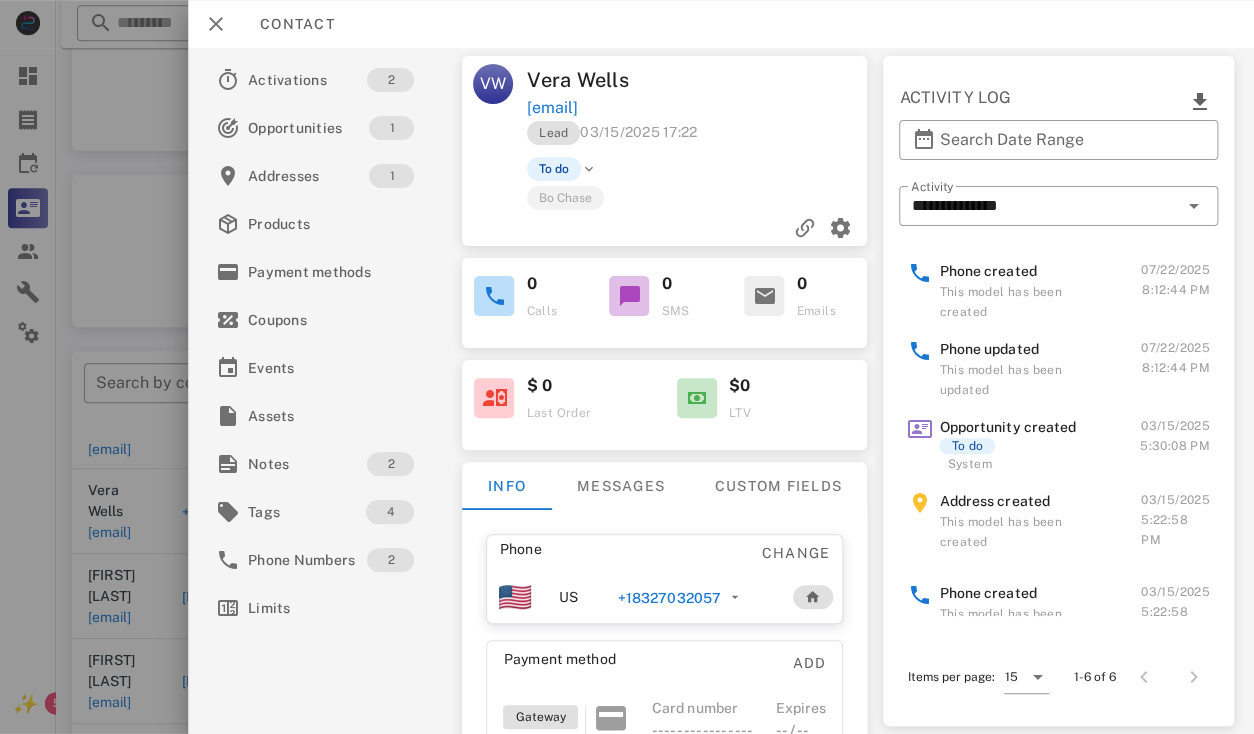 scroll, scrollTop: 194, scrollLeft: 0, axis: vertical 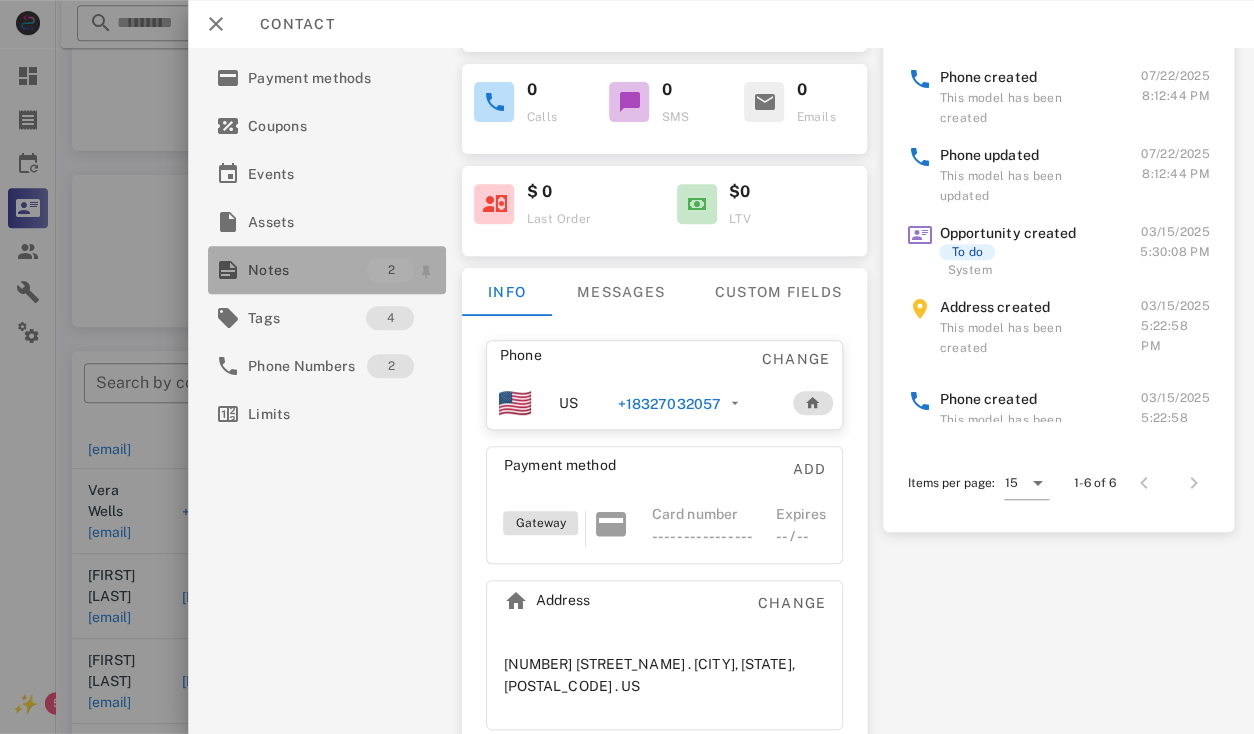 click on "Notes" at bounding box center (307, 270) 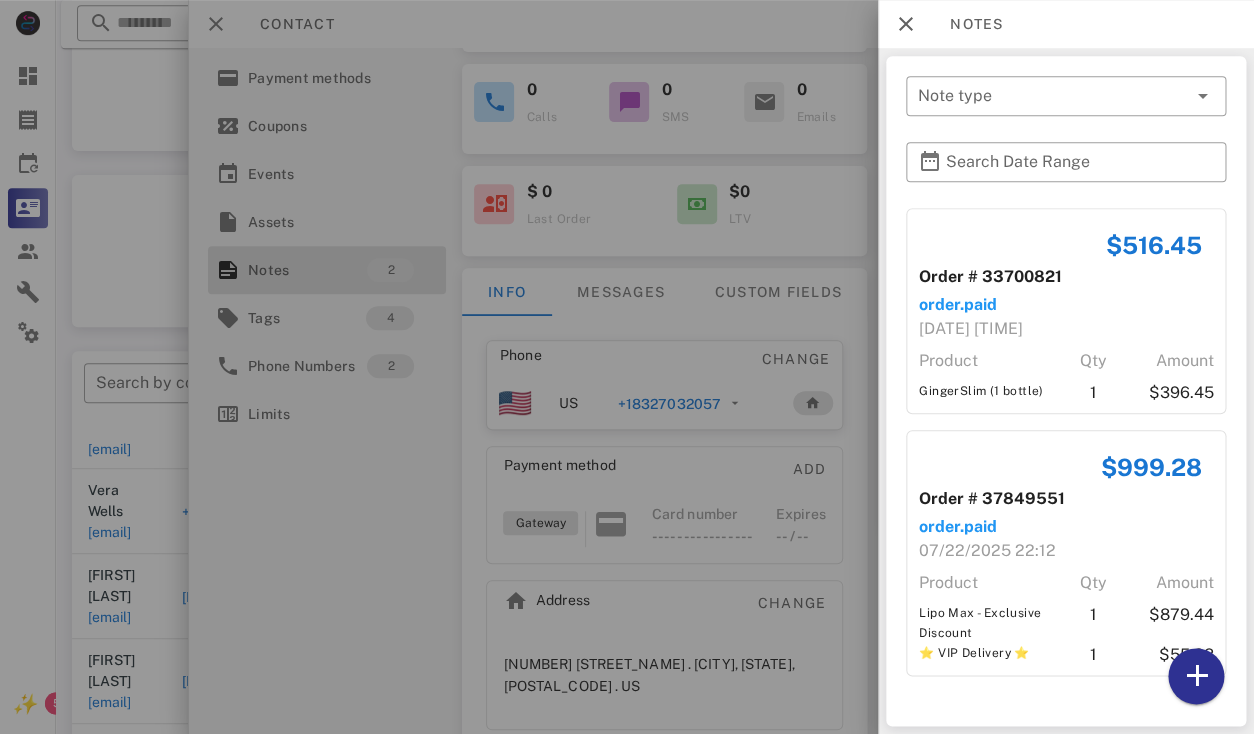 scroll, scrollTop: 162, scrollLeft: 0, axis: vertical 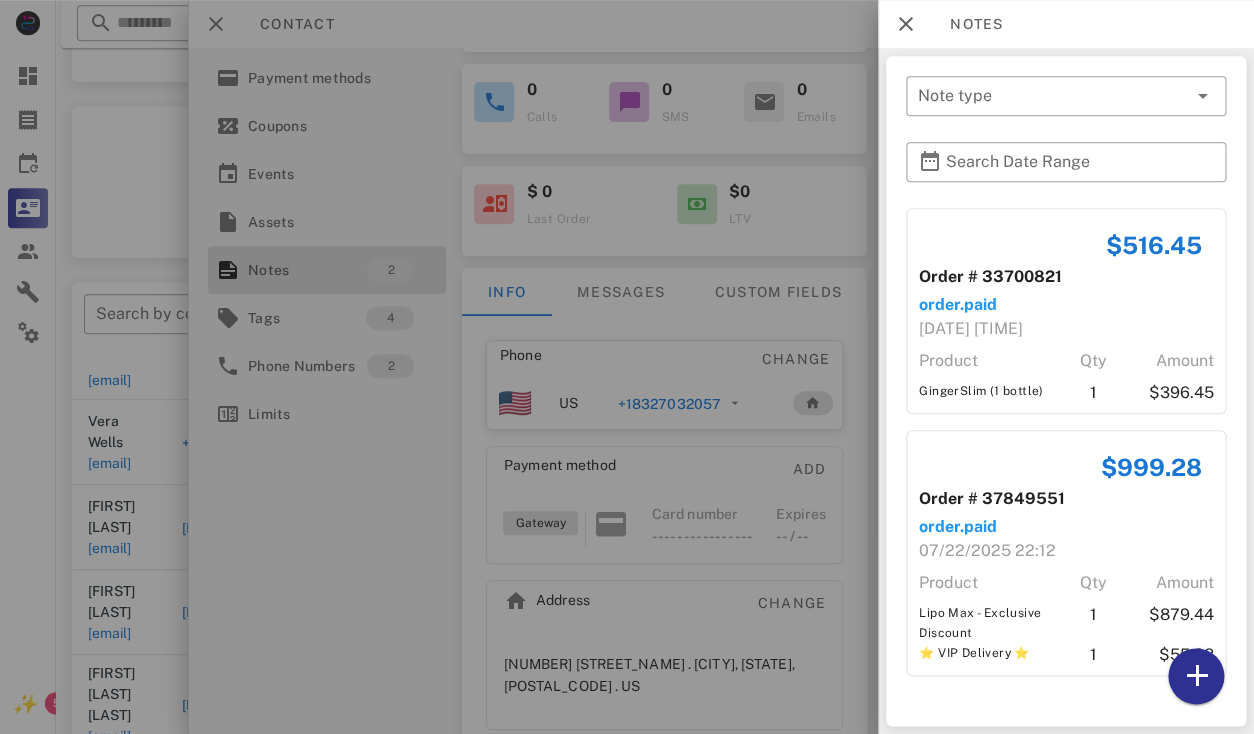 click at bounding box center [627, 367] 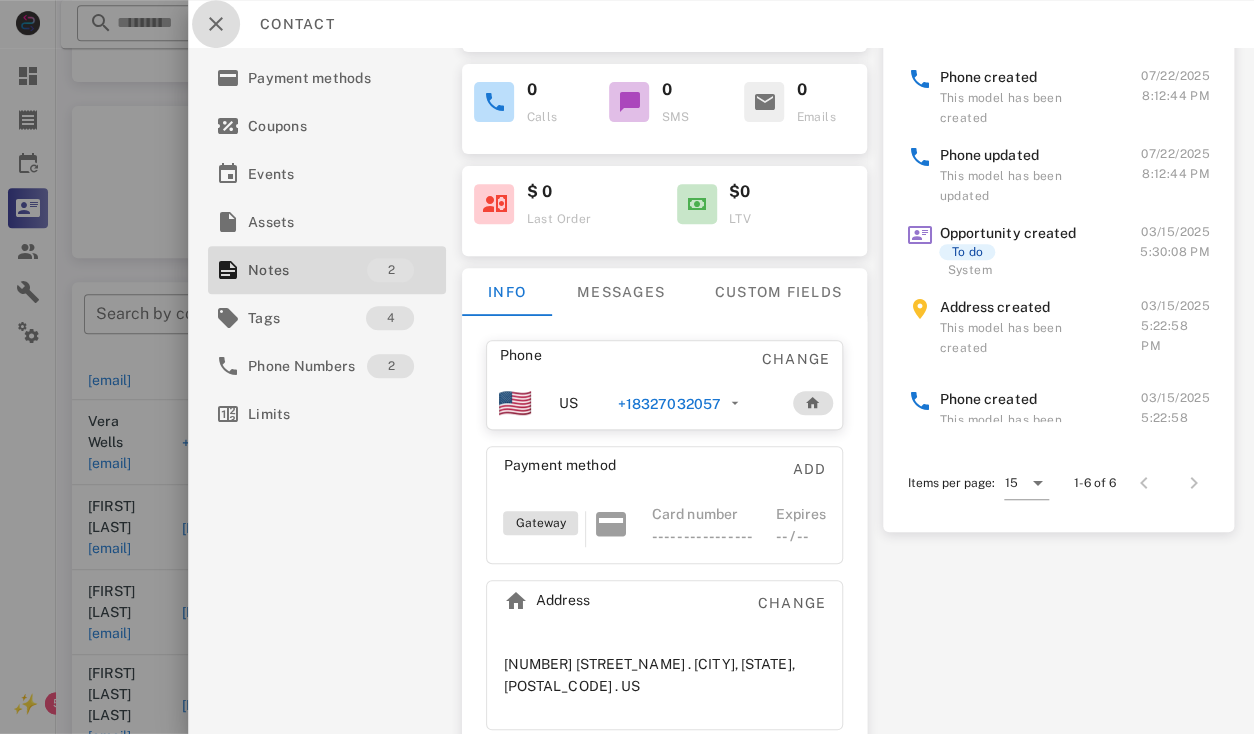 click at bounding box center [216, 24] 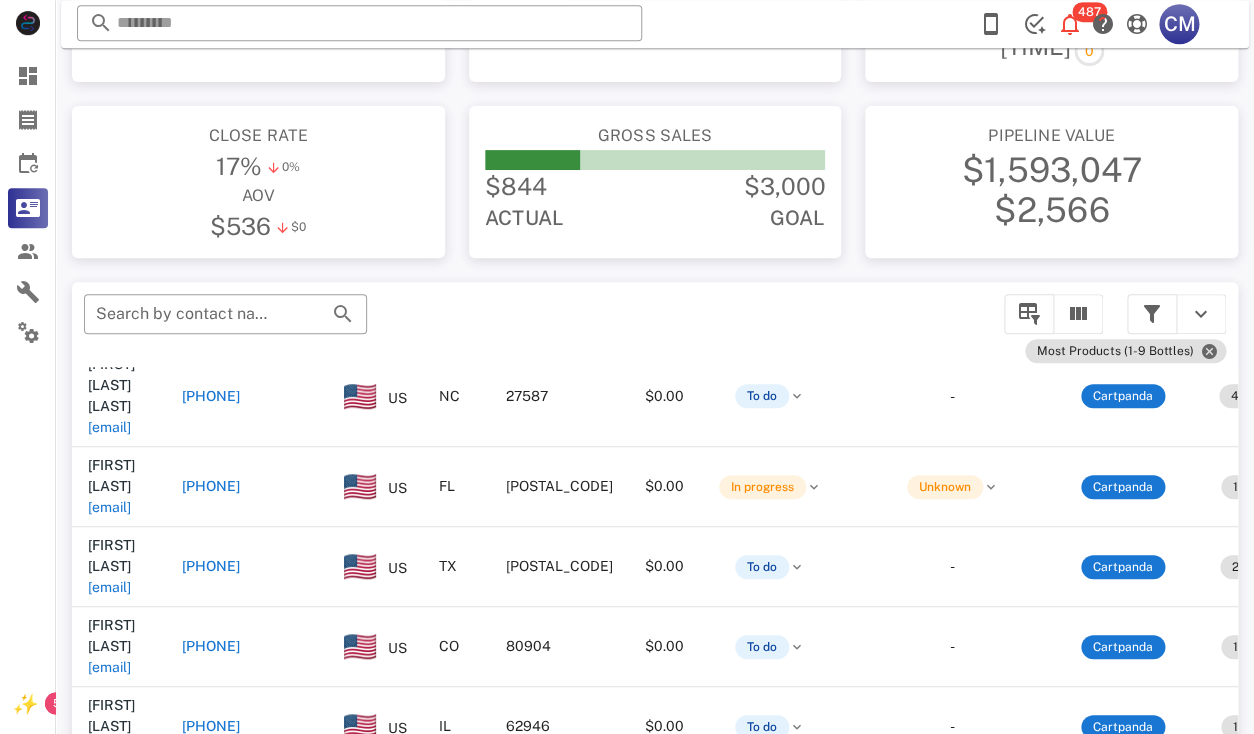 scroll, scrollTop: 424, scrollLeft: 0, axis: vertical 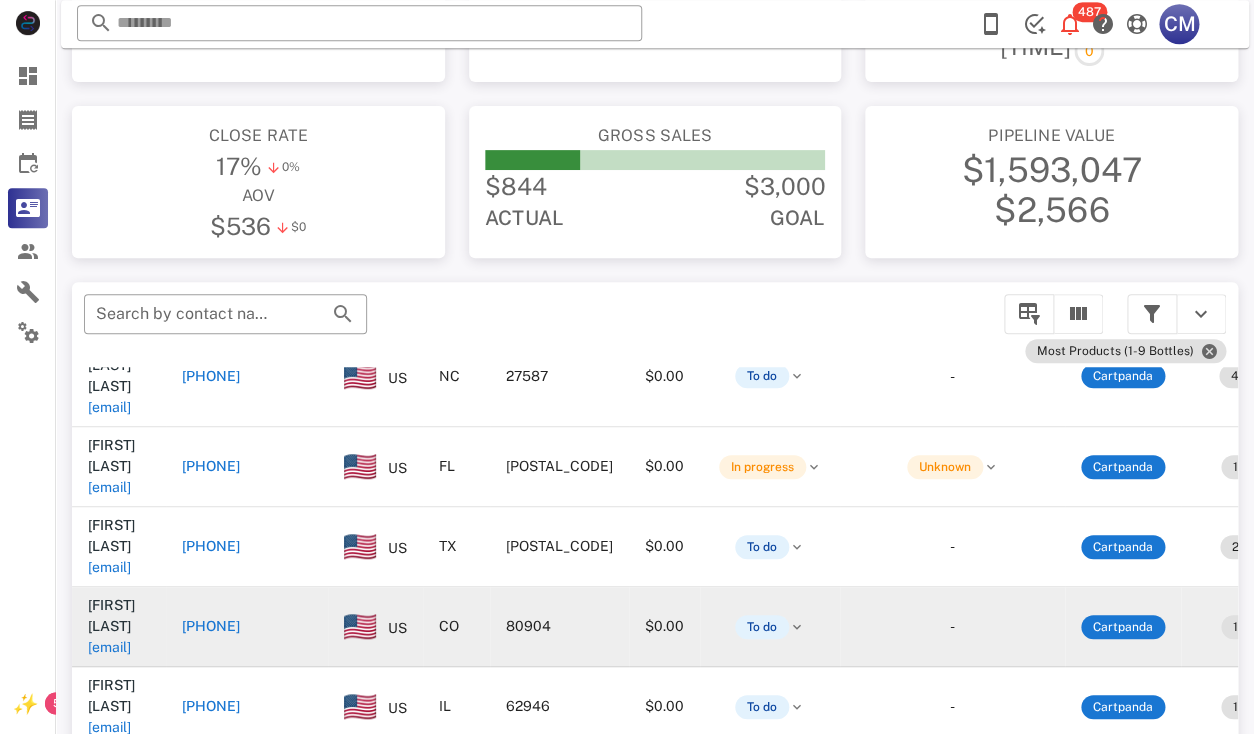 click on "[EMAIL]" at bounding box center (109, 647) 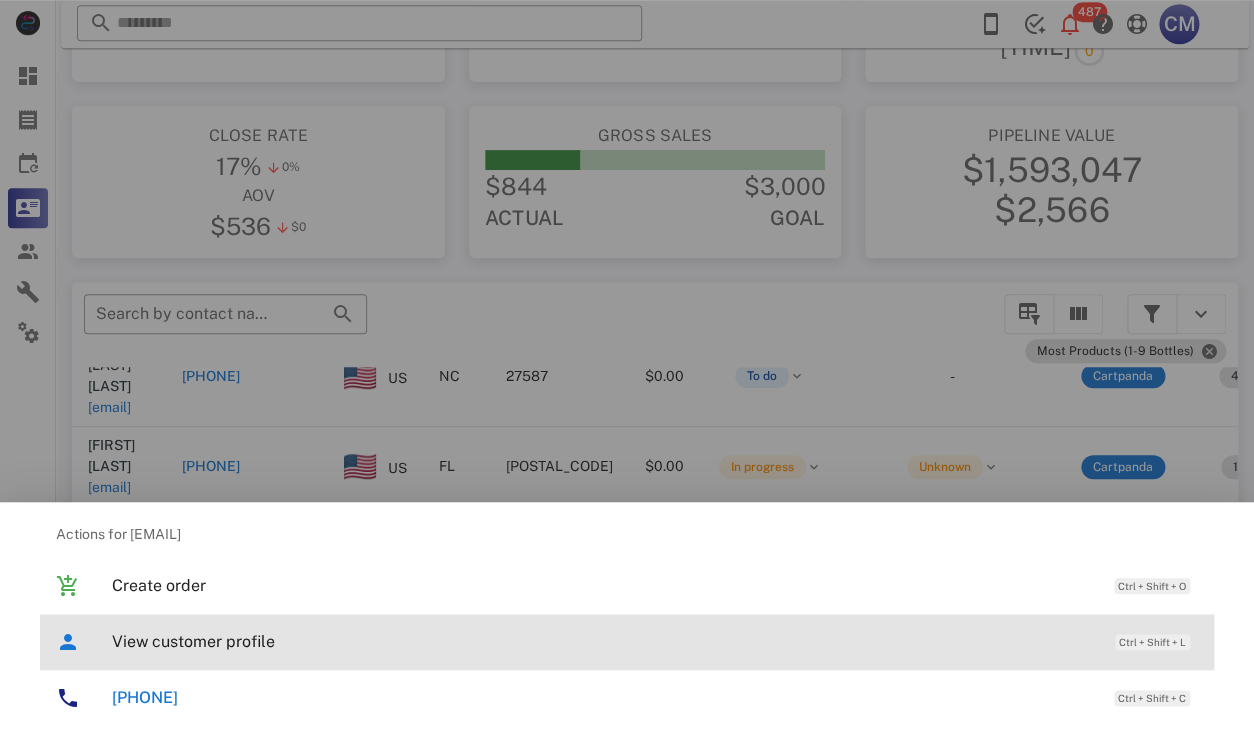 click on "View customer profile Ctrl + Shift + L" at bounding box center (655, 641) 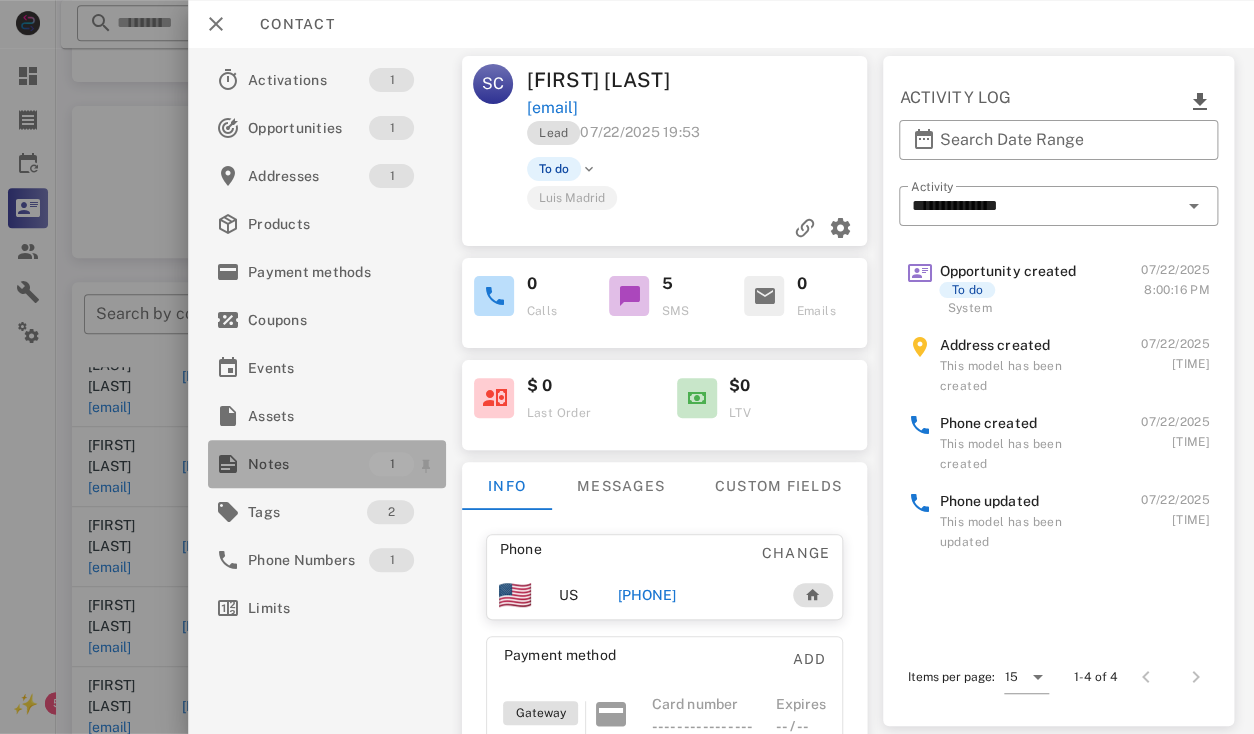 click on "Notes" at bounding box center [308, 464] 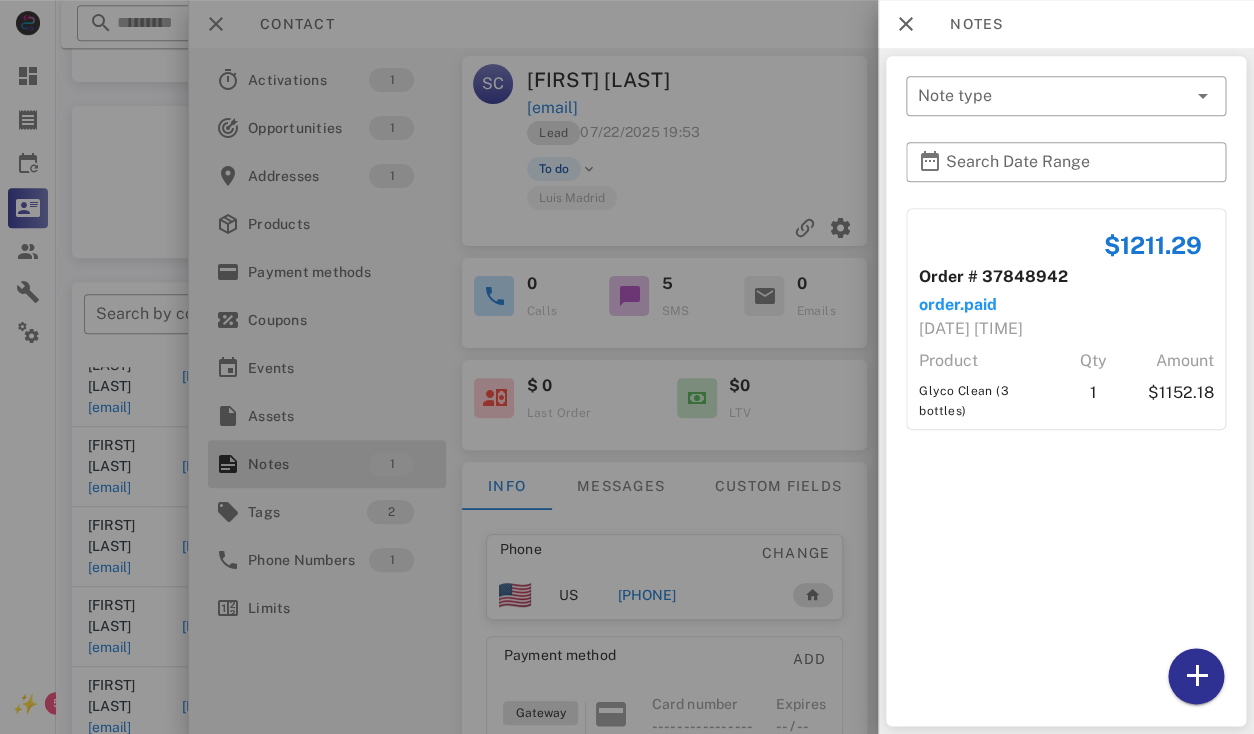 click at bounding box center [627, 367] 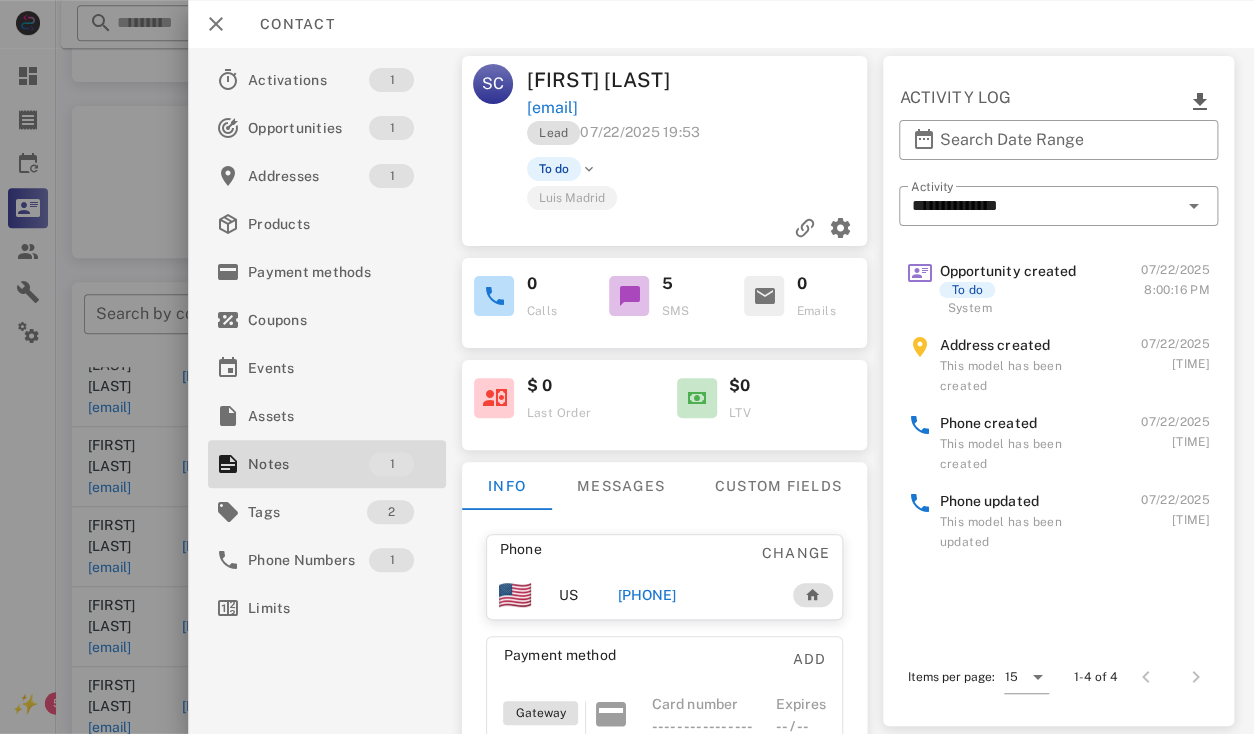 click on "[FIRST] [LAST]" at bounding box center (613, 80) 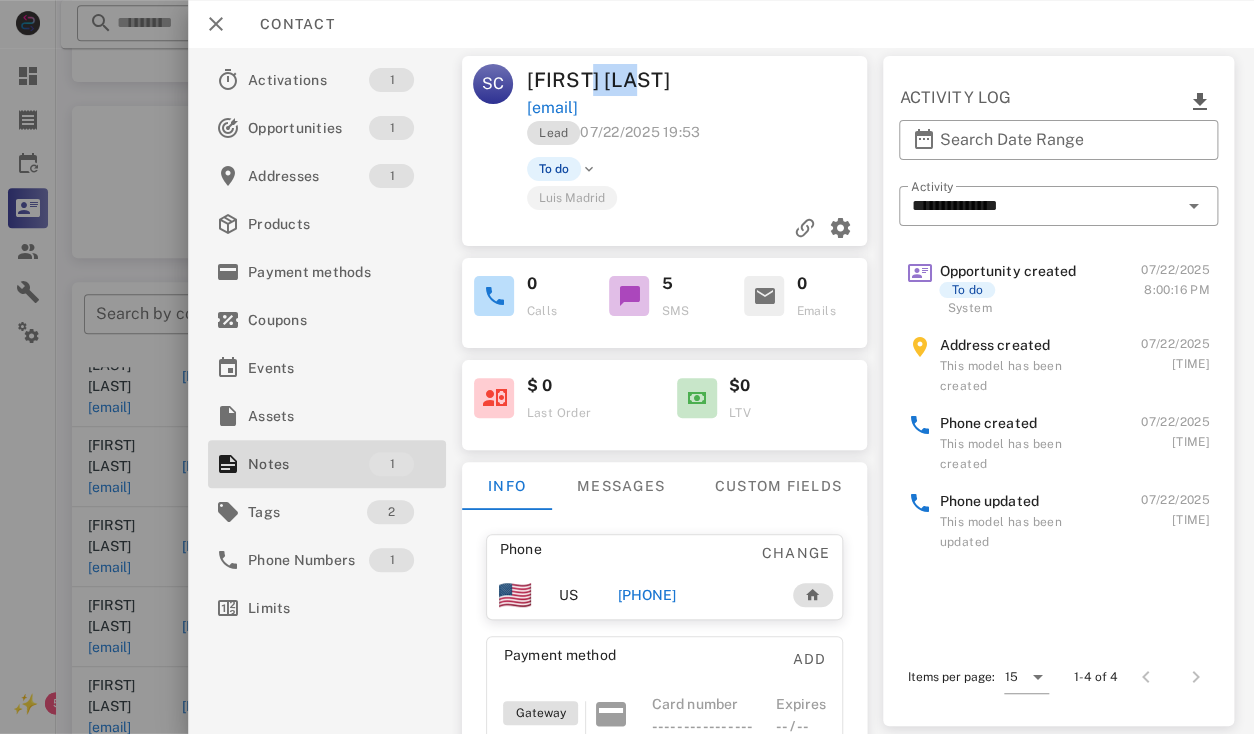 click on "[FIRST] [LAST]" at bounding box center [613, 80] 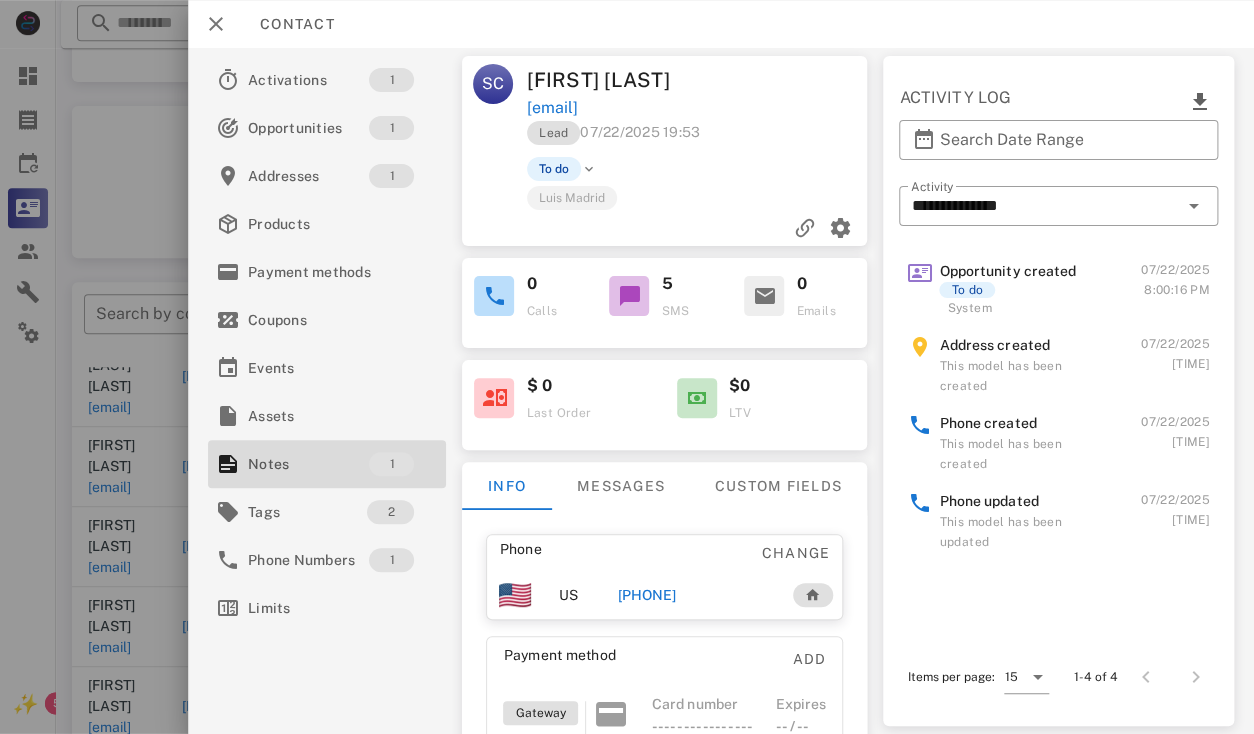 click on "[FIRST] [LAST]" at bounding box center (613, 80) 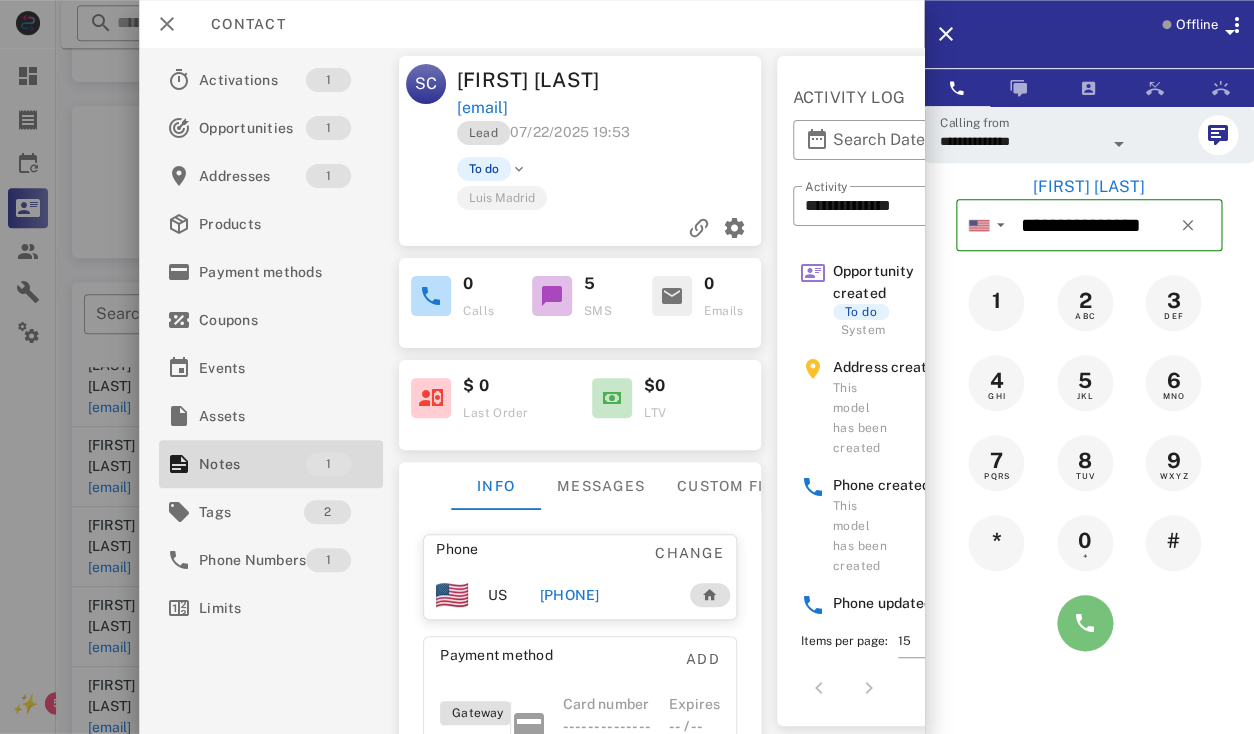 click at bounding box center (1085, 623) 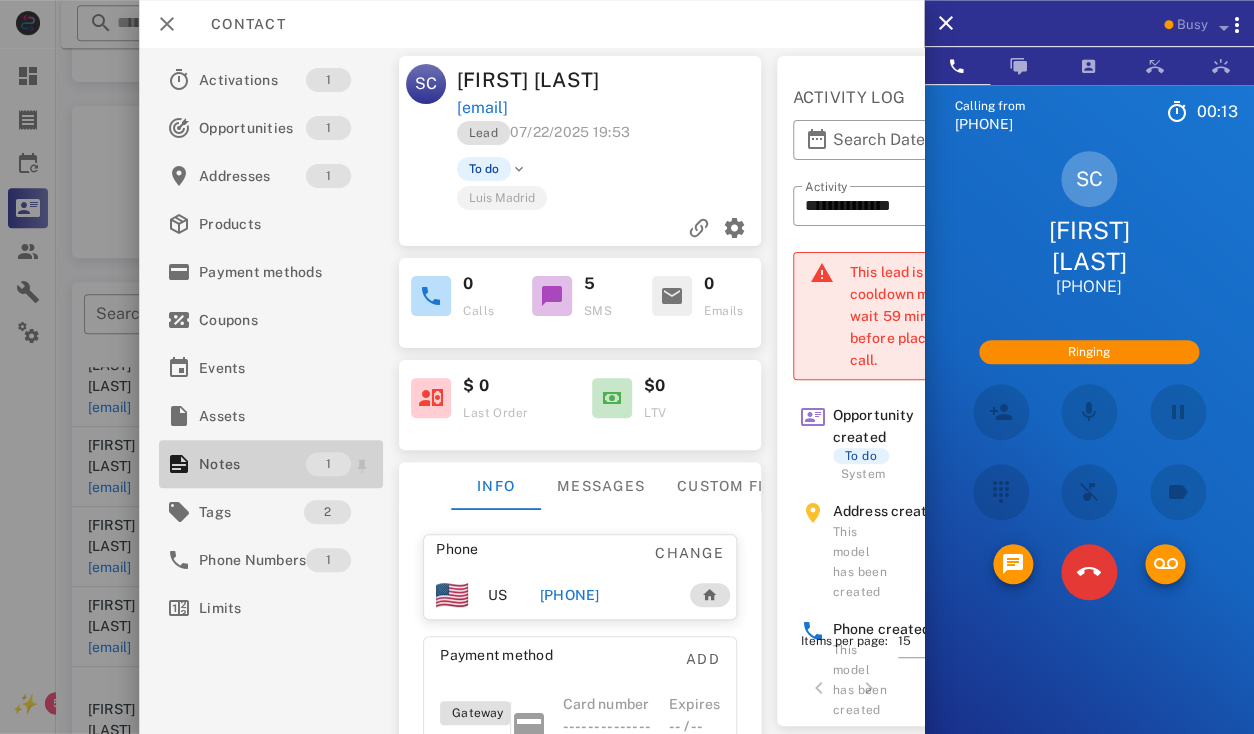 click on "Notes" at bounding box center (252, 464) 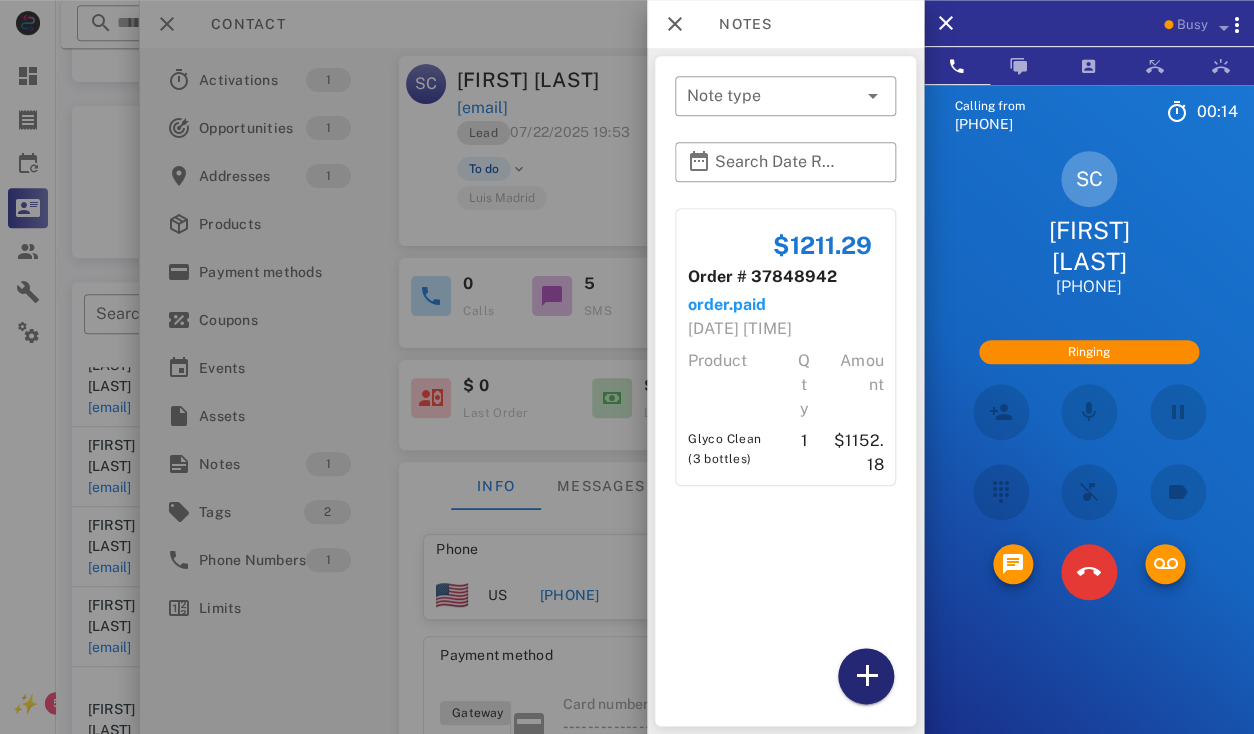 click at bounding box center (866, 676) 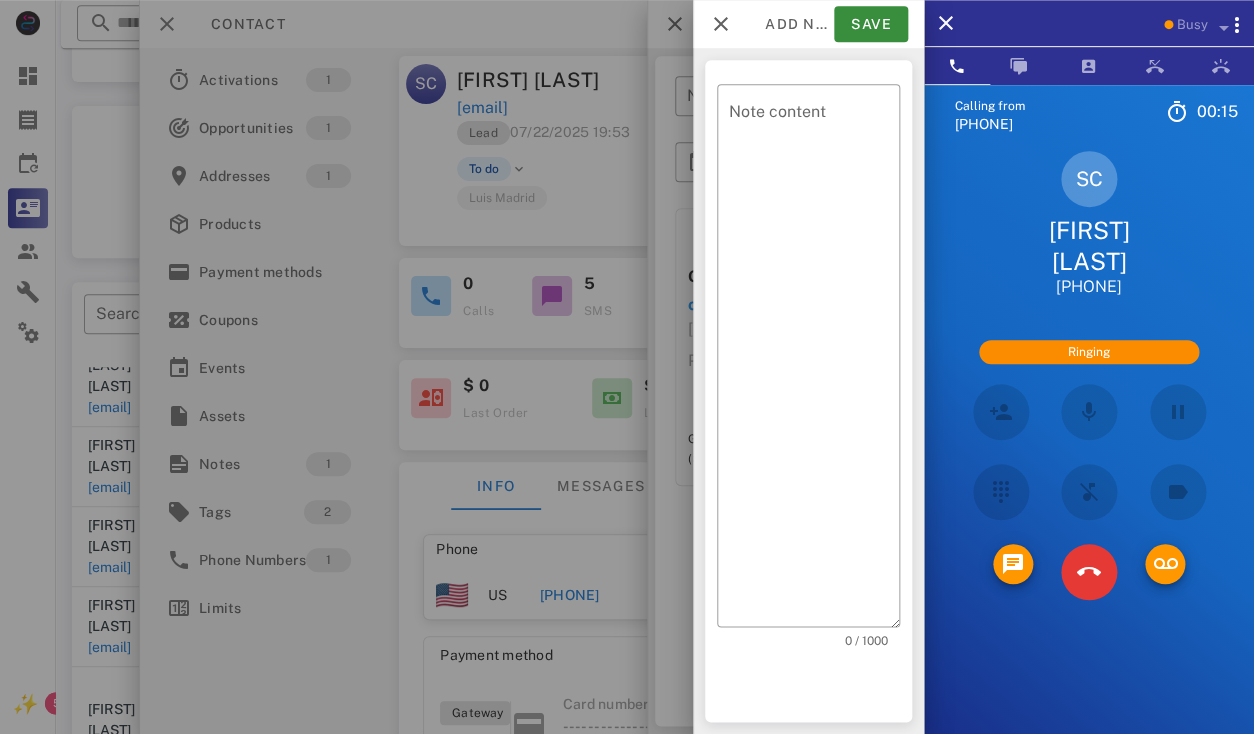 click on "Calling from [PHONE] 00: 15  Unknown      ▼     Australia
+61
Canada
+1
Guam
+1671
Mexico ( México)
+52
New Zealand
+64
United Kingdom
+44
United States
+1
1 2 ABC 3 DEF 4 GHI 5 JKL 6 MNO 7 PQRS 8 TUV 9 WXYZ * 0 + #  SC   [LAST] [LAST]  +17193517909  Ringing  Directory ​  MB  [LAST]  Idle   A1  Agent 122  Idle   CA  [LAST]  Idle   EC  [LAST]  Idle   JP  [LAST]  Idle   JH  [LAST]  Idle   BG  [LAST]  Busy   BC  [LAST]  Busy   JS  [LAST]  Busy   RM  [LAST]  Offline   AD  Accounting Dept  Offline   A1  Agent 112  Offline   A1  agent 114  Offline   A1  Agent 119  Offline   A1  Agent 120  Offline   A1  Agent 123  Offline   A1  Agent 125  Offline   A1  agent 126  Offline   A1  Agent 129  Offline   A1  Agent 130  Offline   A1  Agent 135  Offline   A1" at bounding box center (1089, 451) 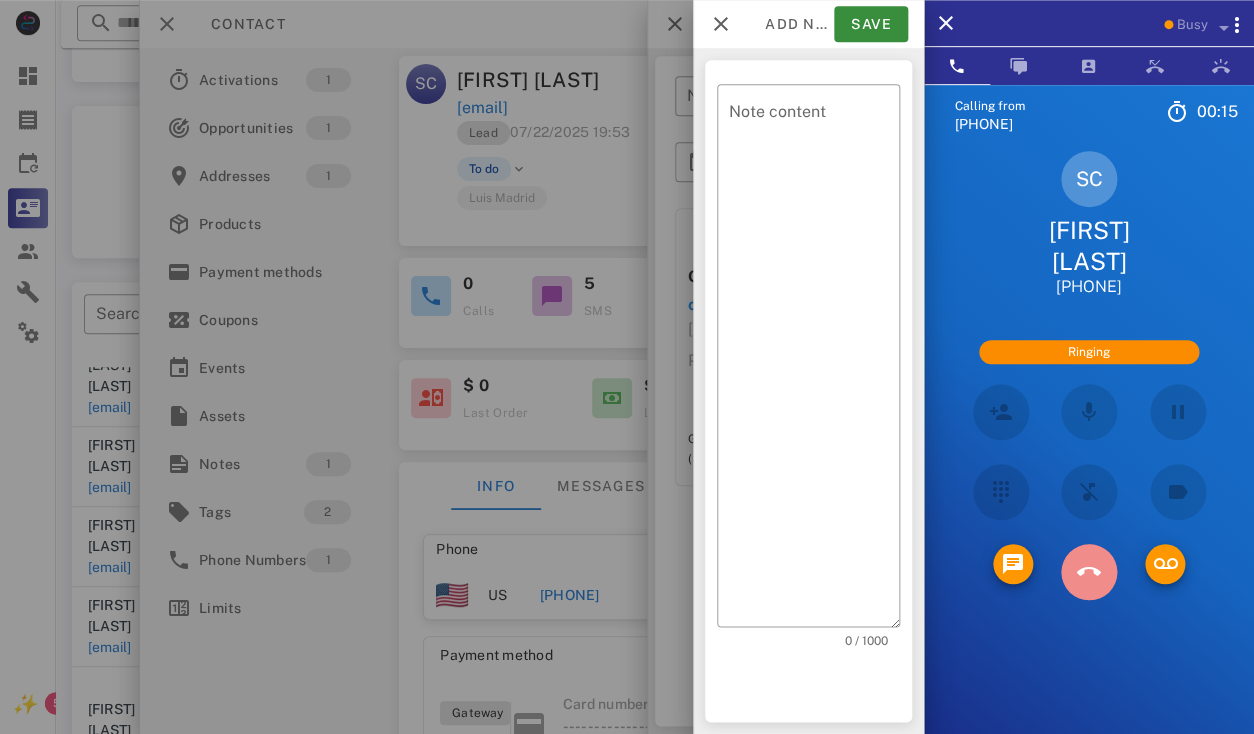 click at bounding box center (1089, 572) 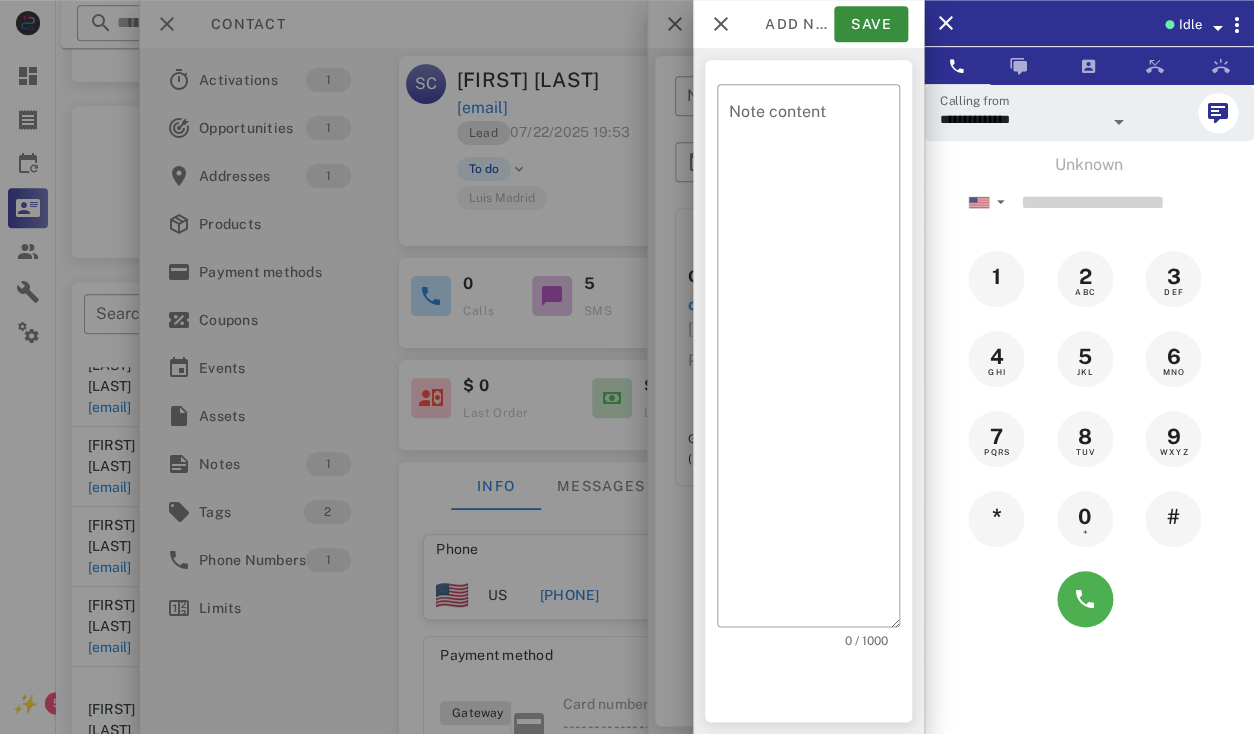 click at bounding box center [627, 367] 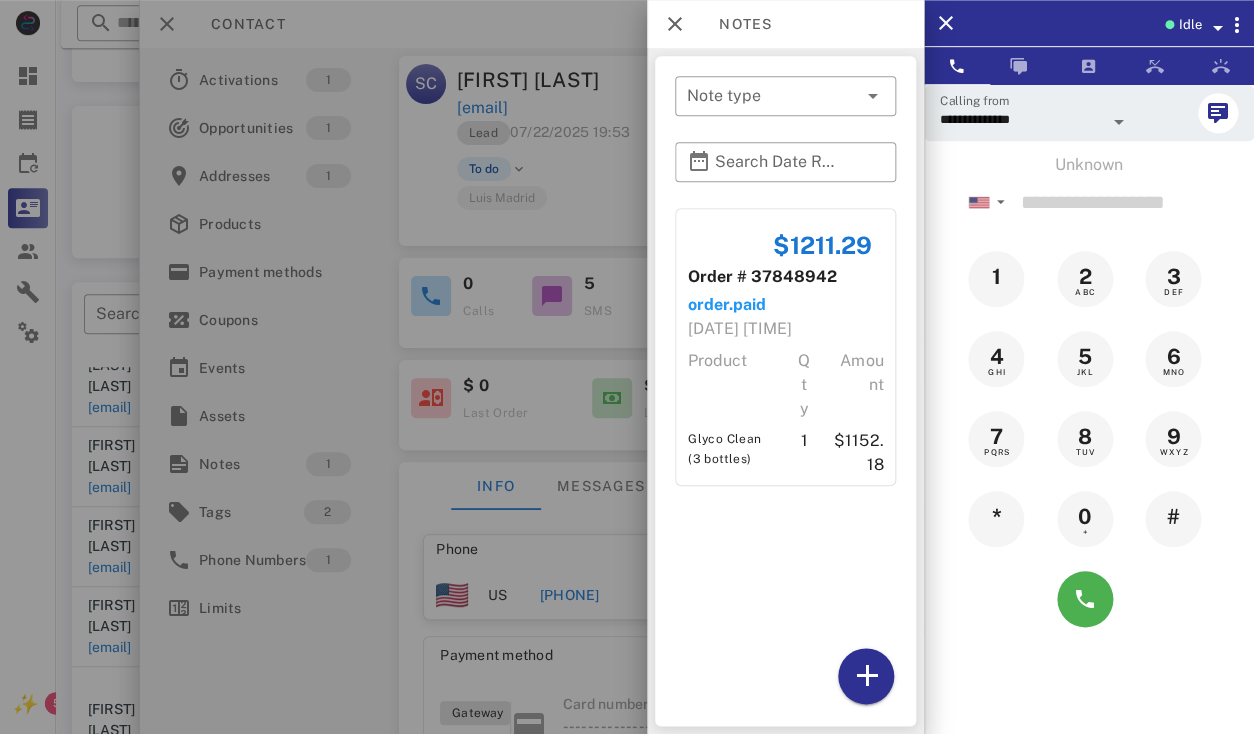 click at bounding box center [627, 367] 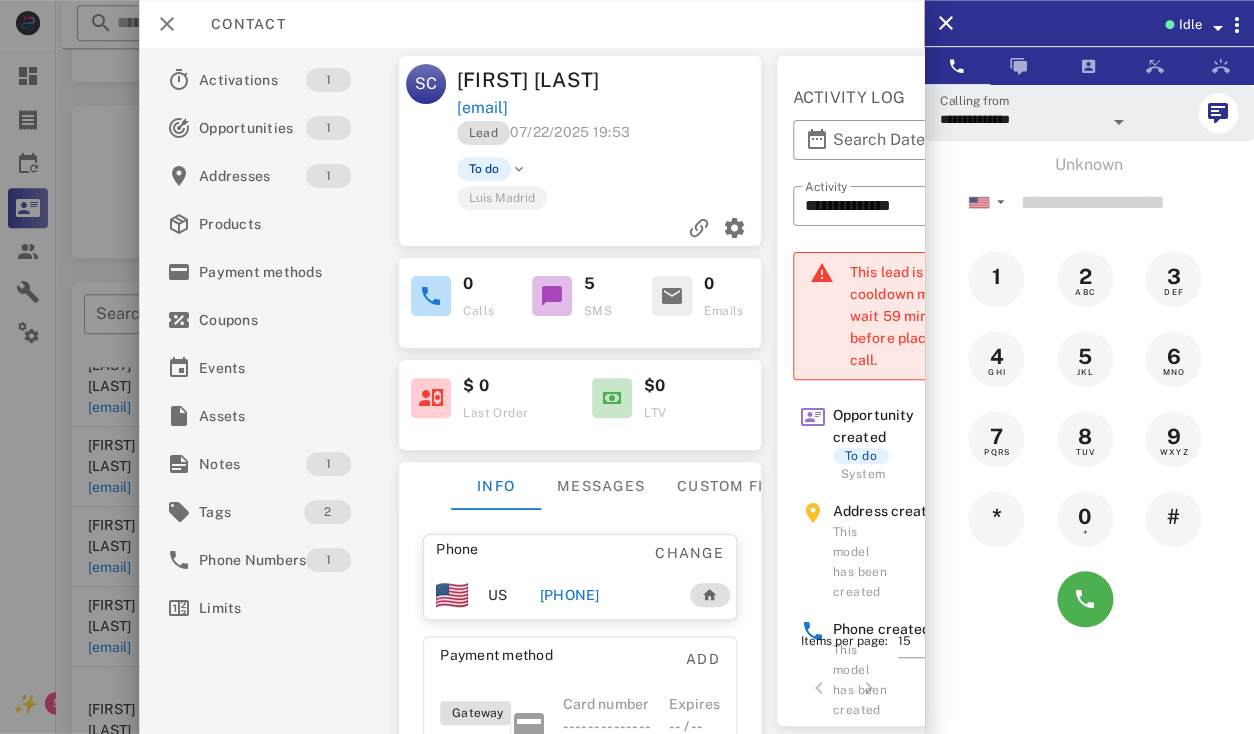 click on "[PHONE]" at bounding box center (569, 595) 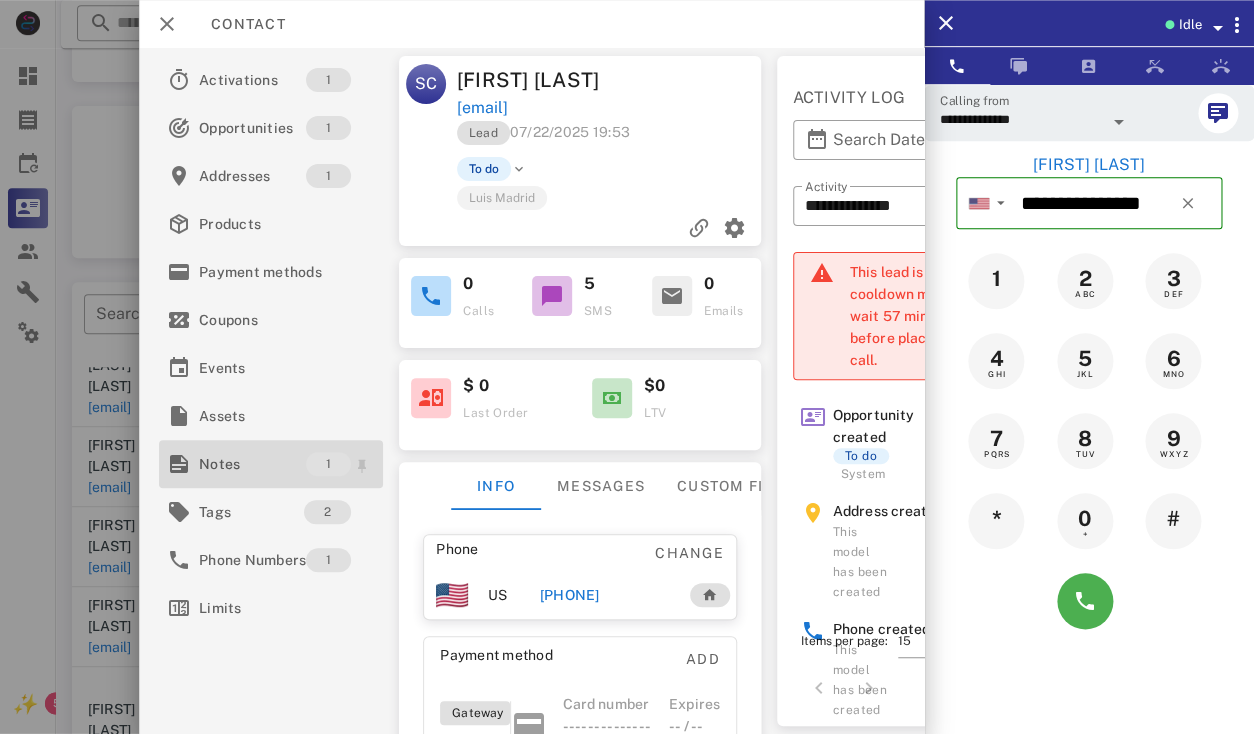 click on "Notes" at bounding box center (252, 464) 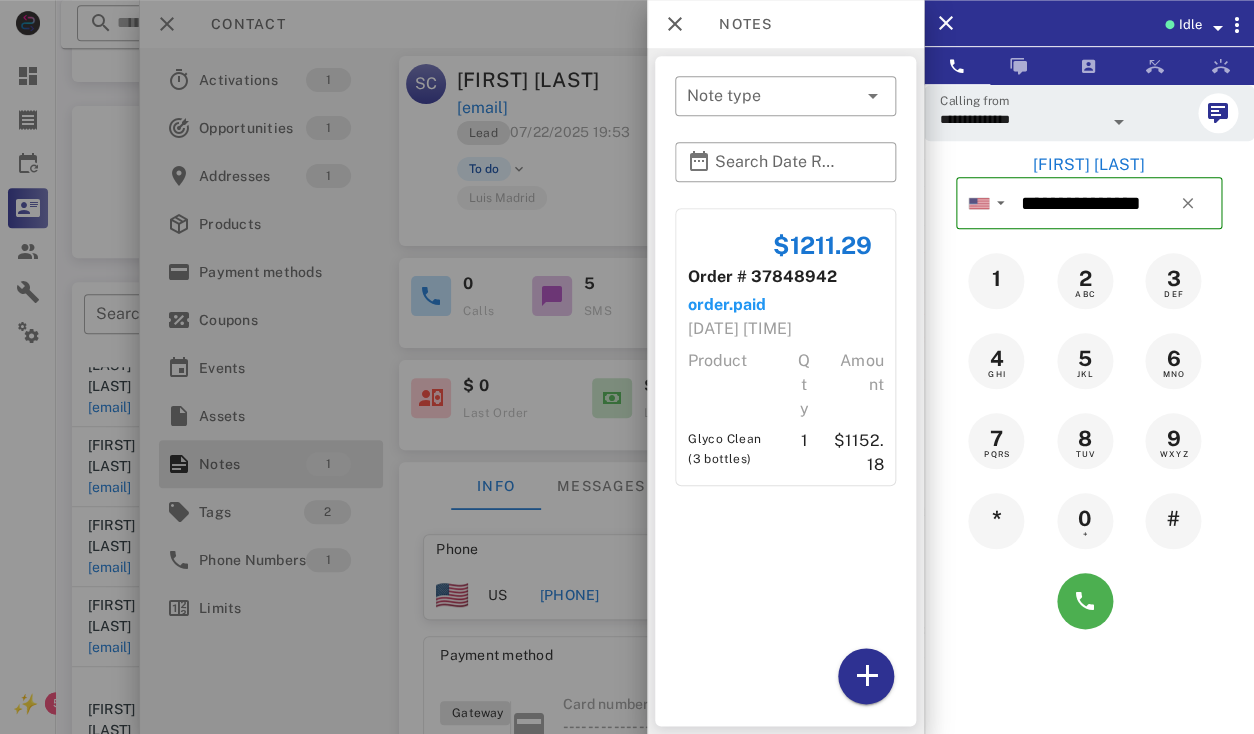 click at bounding box center (627, 367) 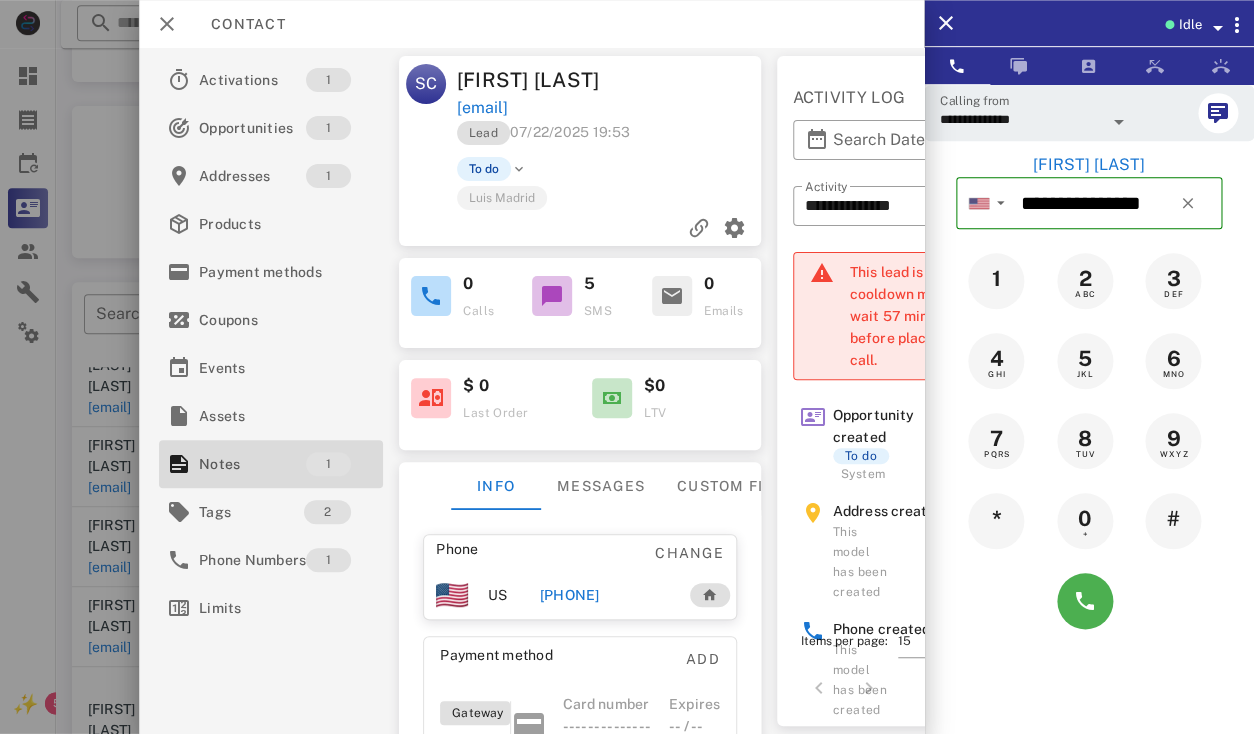 click on "+17193517909" at bounding box center [569, 595] 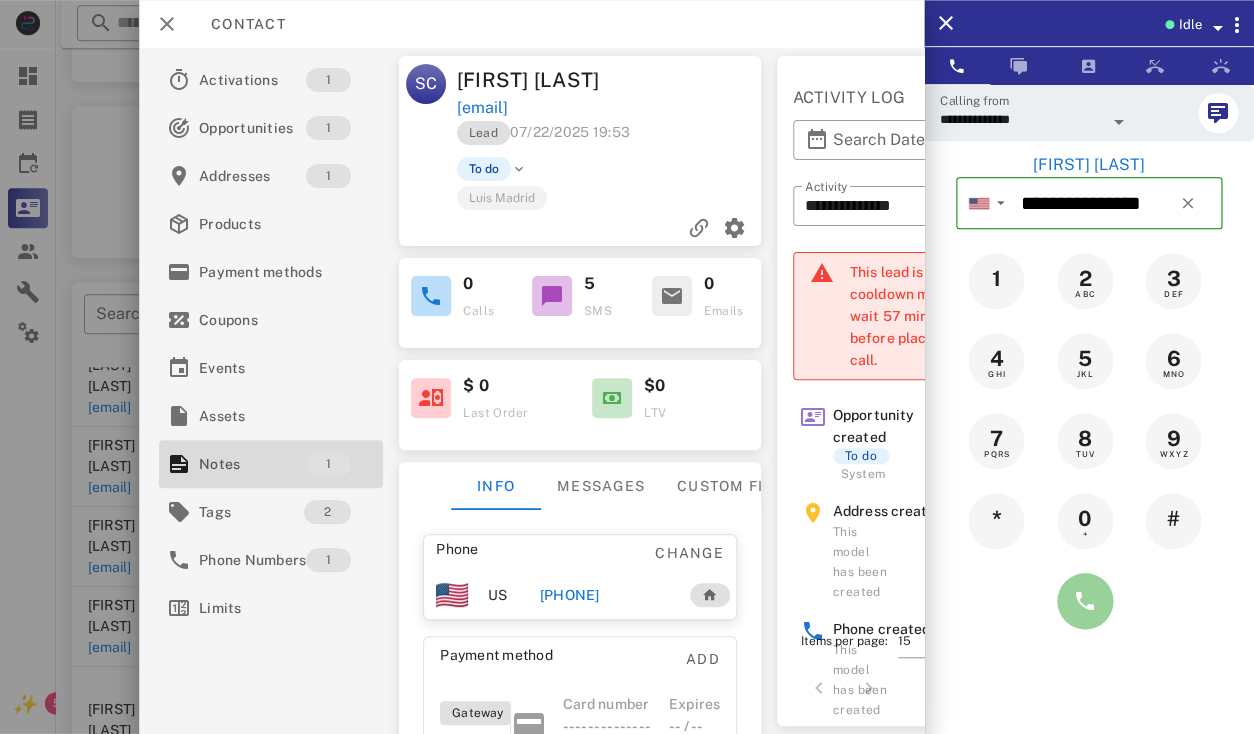 click at bounding box center (1085, 601) 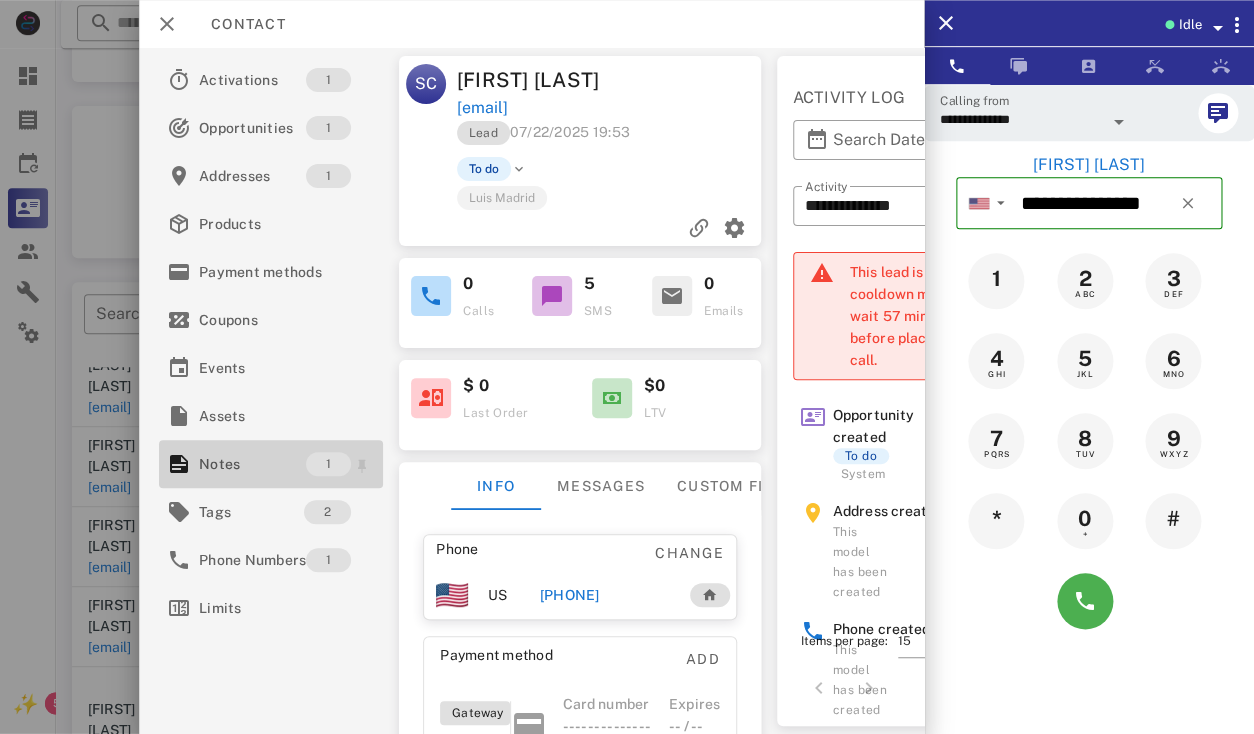 click on "Notes" at bounding box center [252, 464] 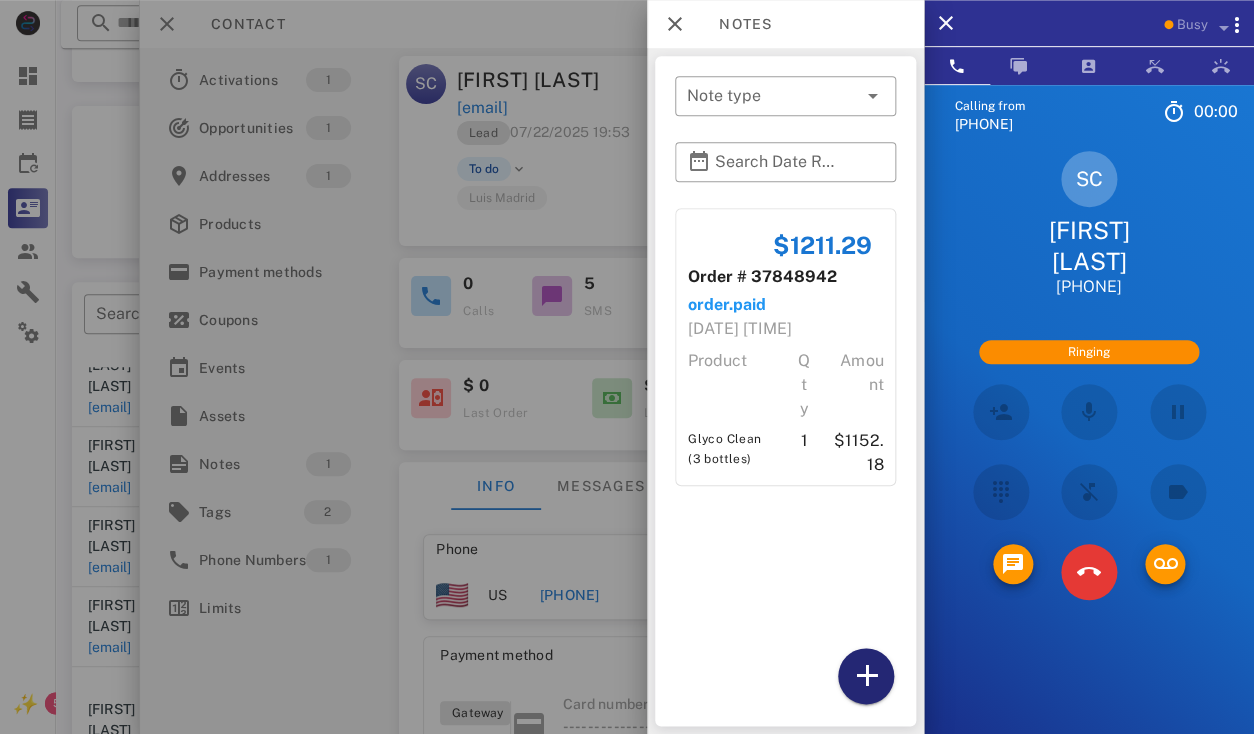 click at bounding box center [866, 676] 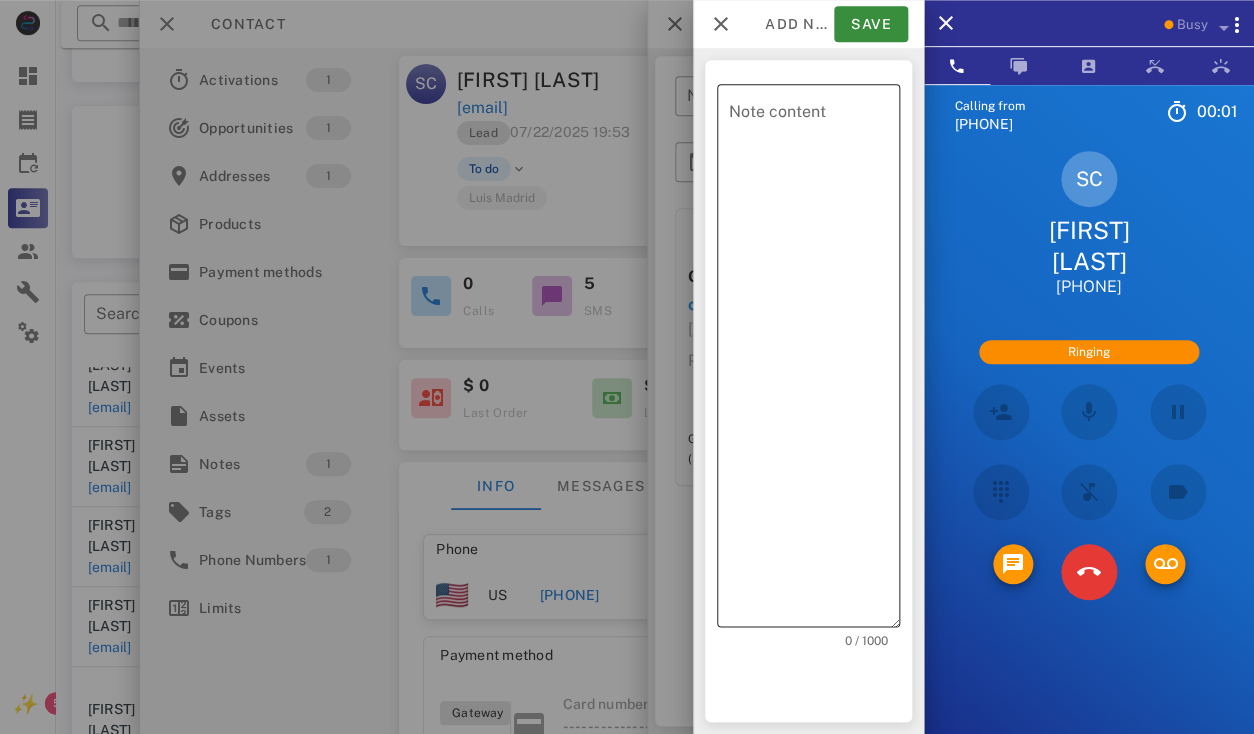 click on "Note content" at bounding box center (814, 360) 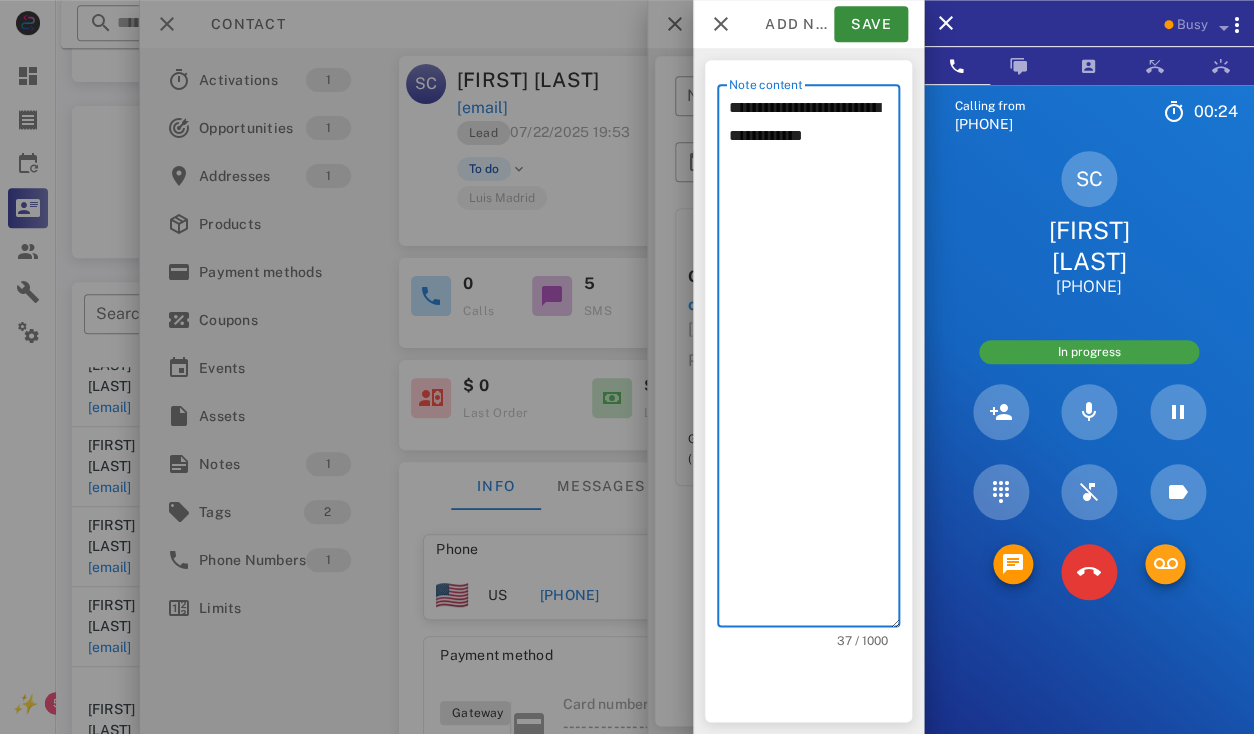 type on "**********" 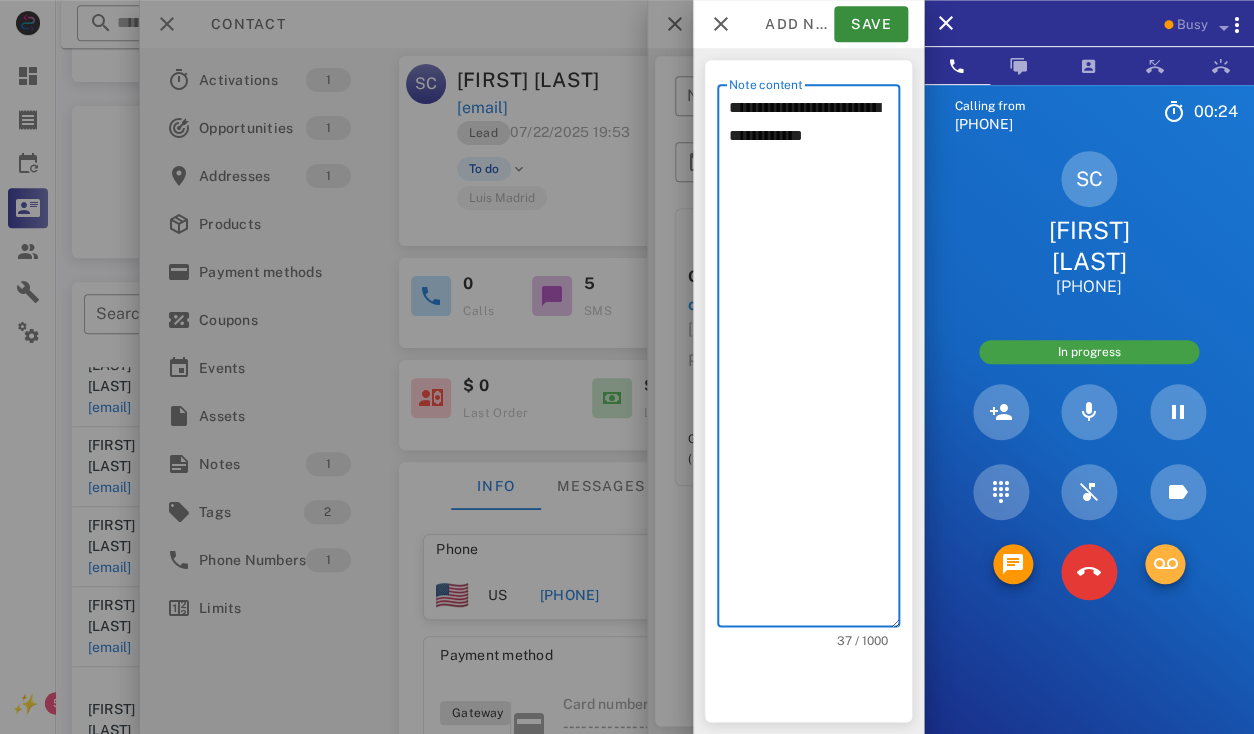 click at bounding box center (1165, 564) 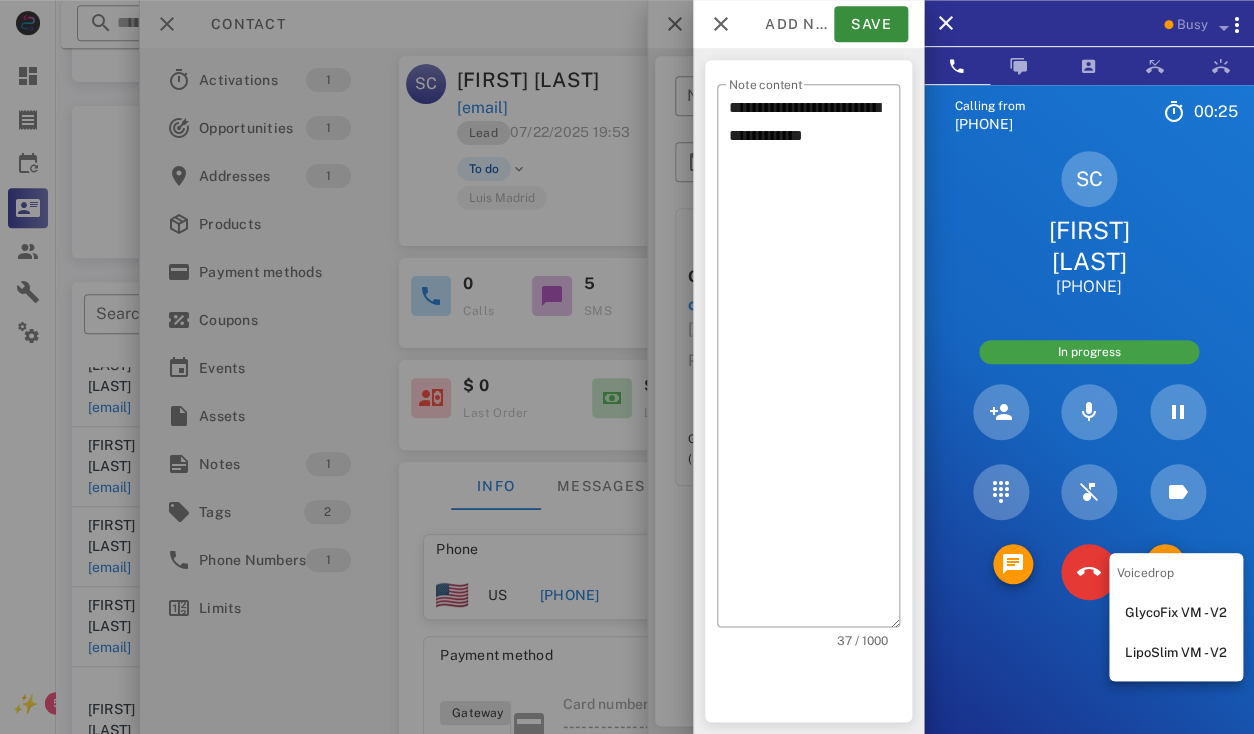 click on "GlycoFix VM - V2" at bounding box center (1176, 613) 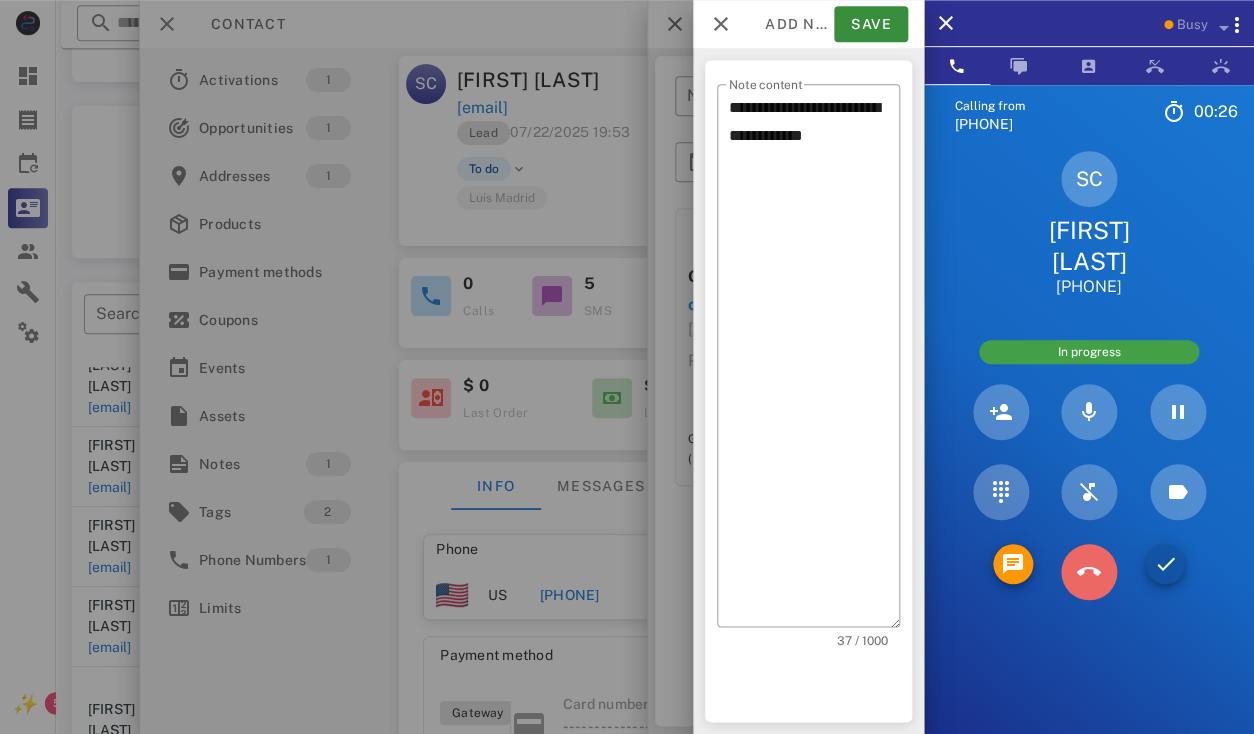 click at bounding box center [1089, 572] 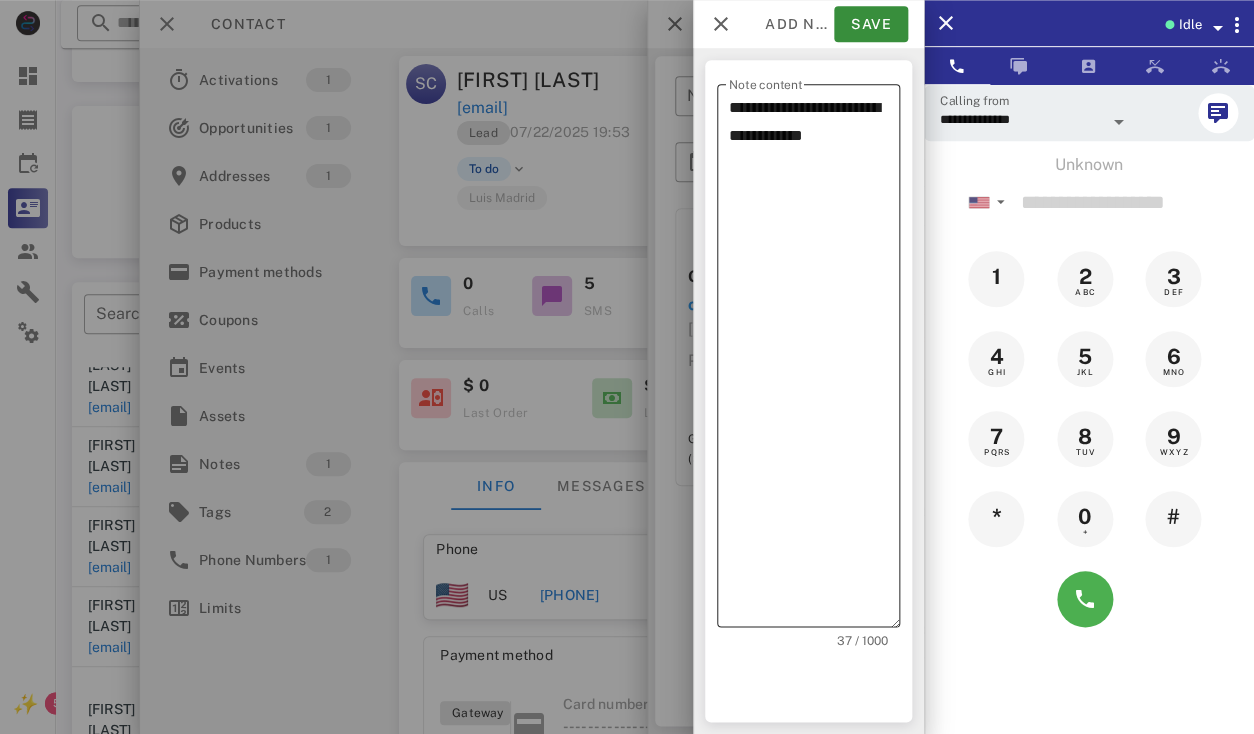 click on "**********" at bounding box center (814, 360) 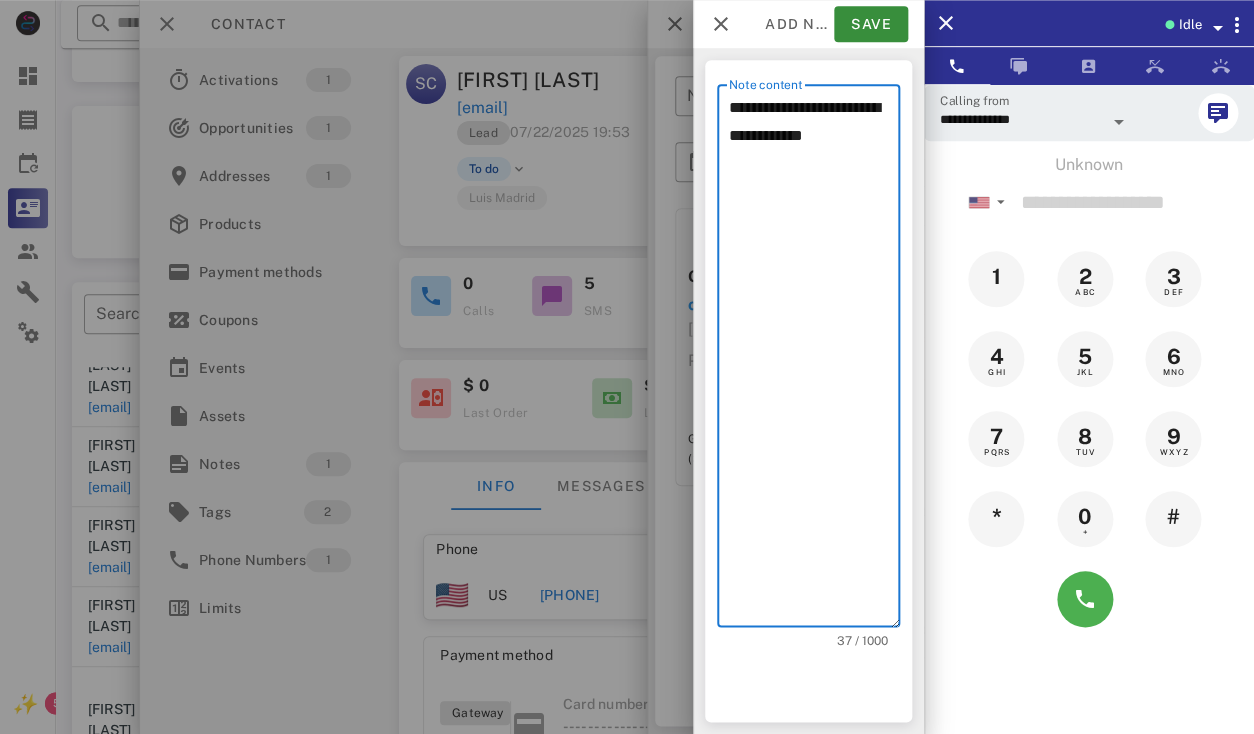 click on "**********" at bounding box center (814, 360) 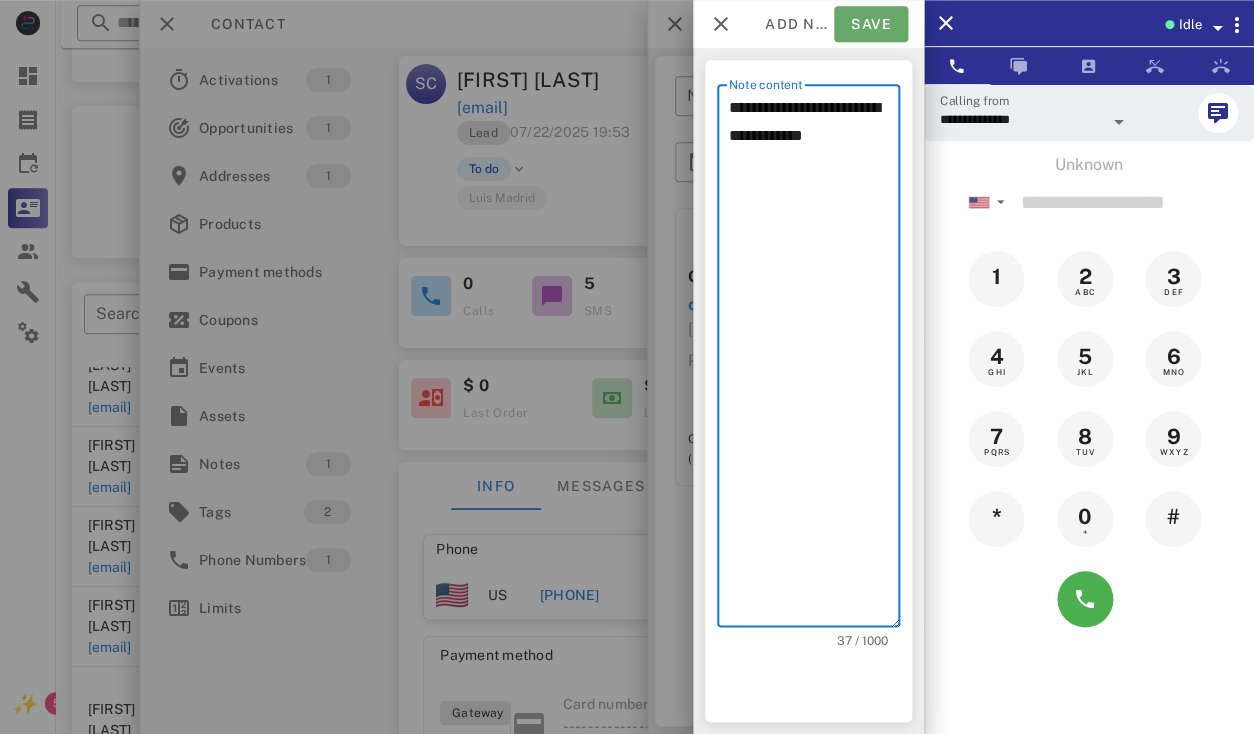 click on "Save" at bounding box center (871, 24) 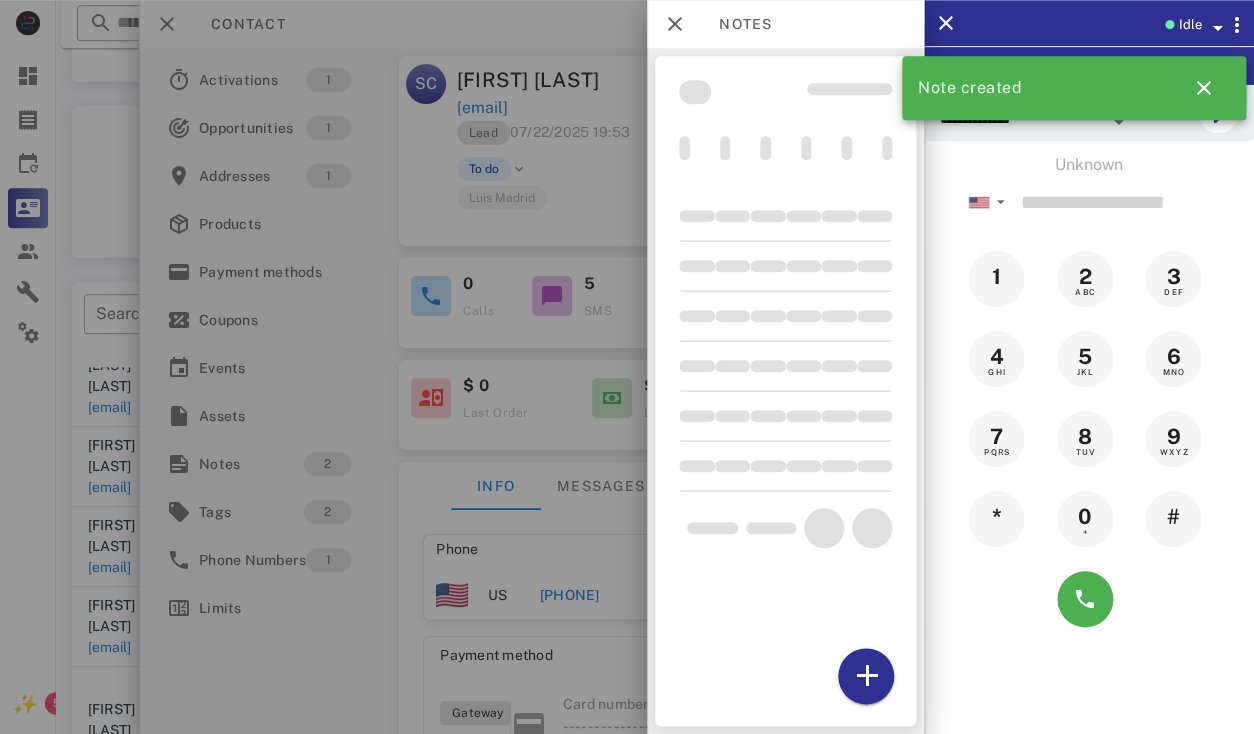 click on "Notes" at bounding box center [735, 24] 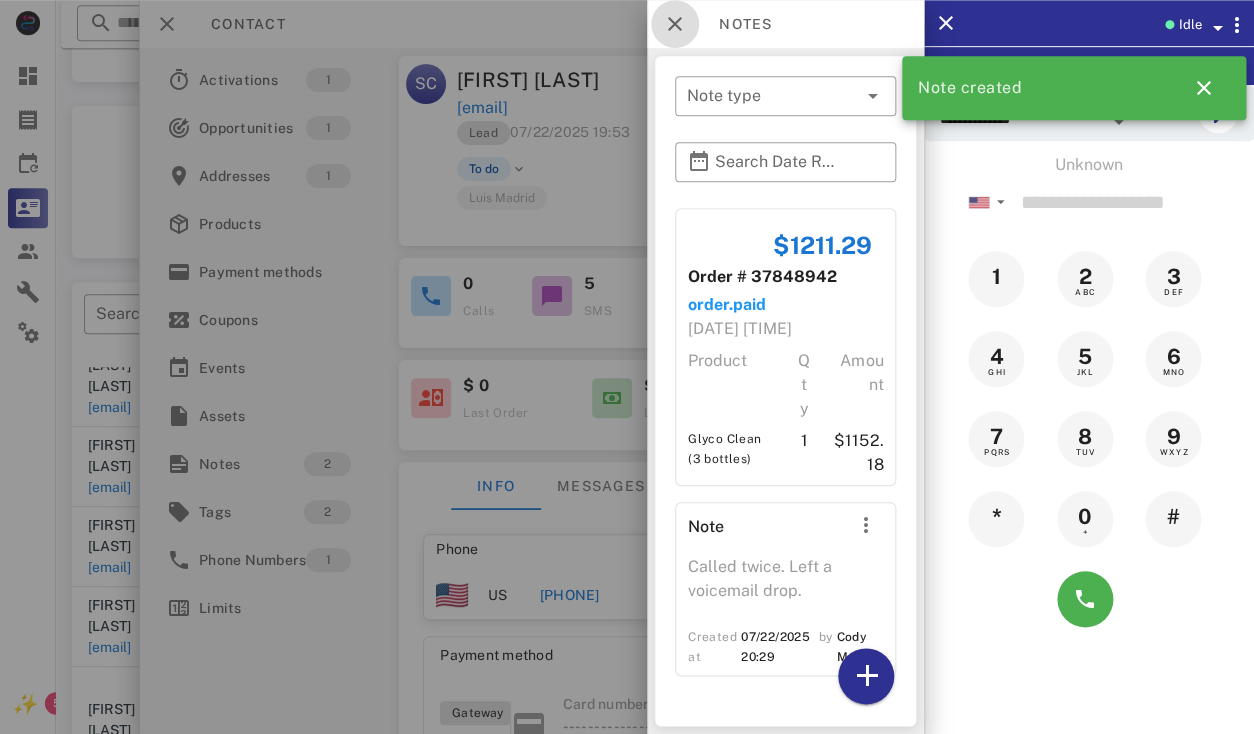 click at bounding box center [675, 24] 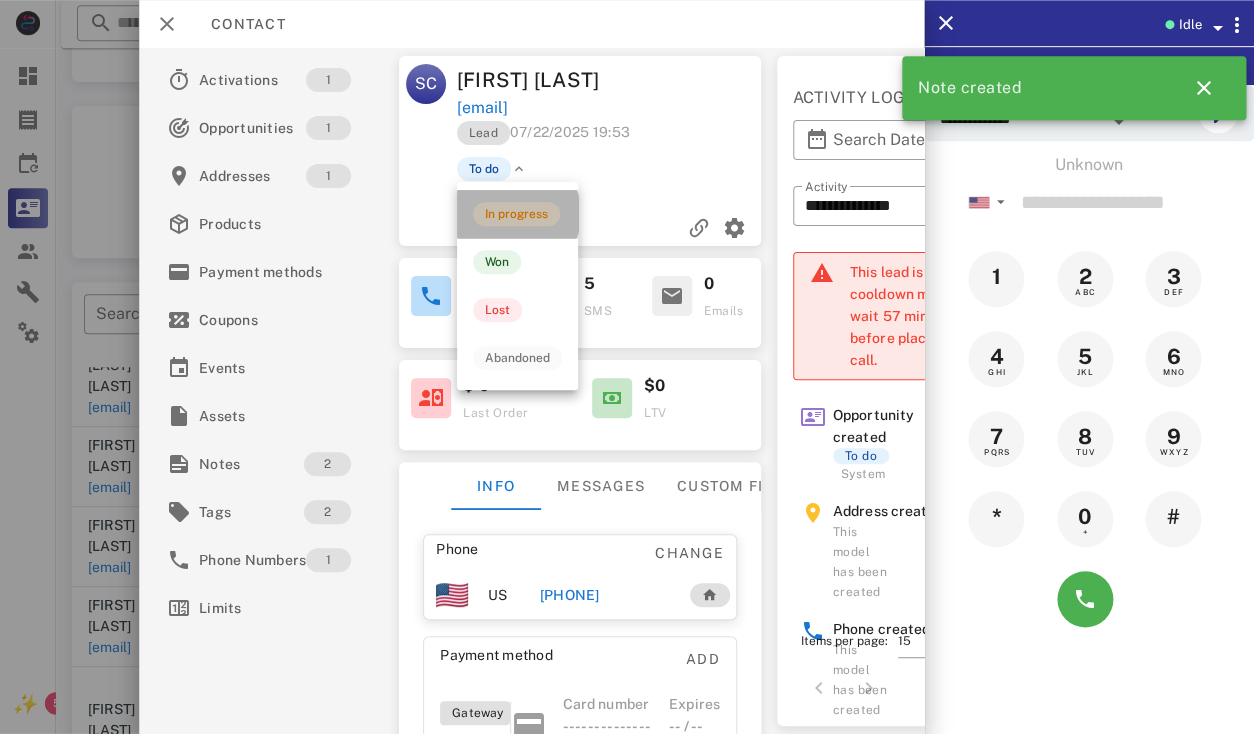 click on "In progress" at bounding box center [517, 214] 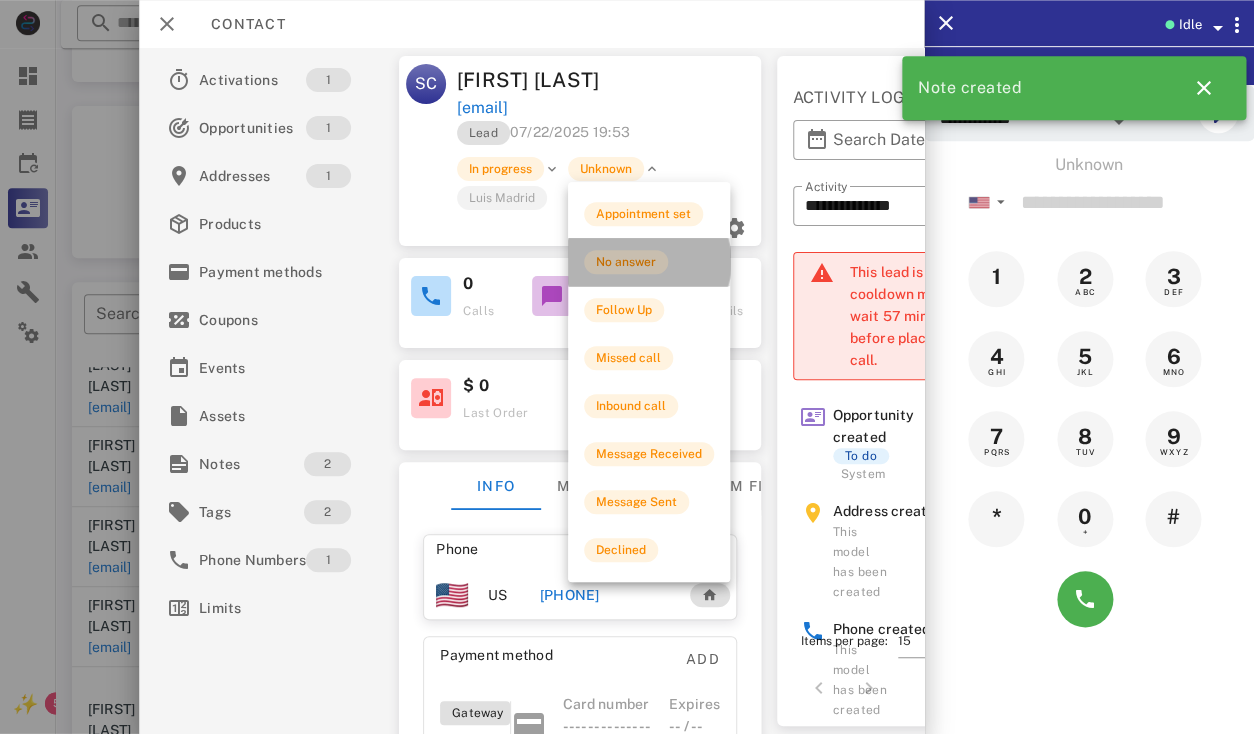 click on "No answer" at bounding box center (649, 262) 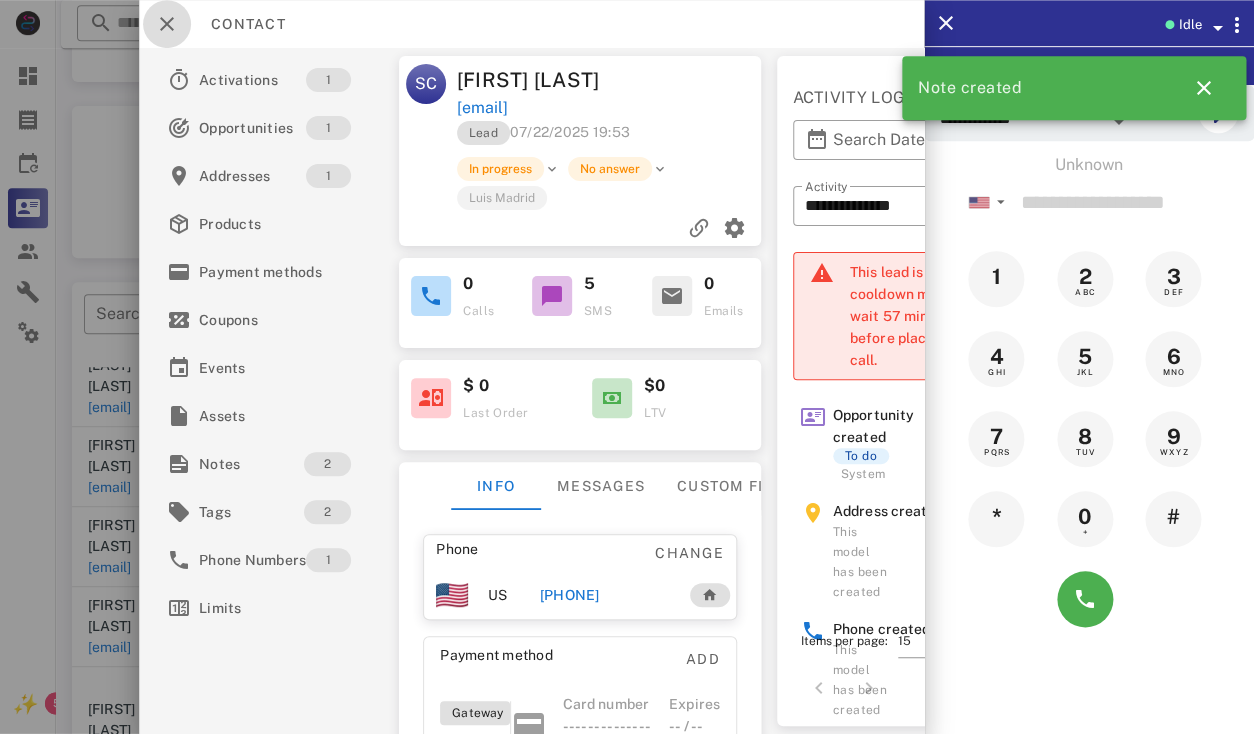click at bounding box center [167, 24] 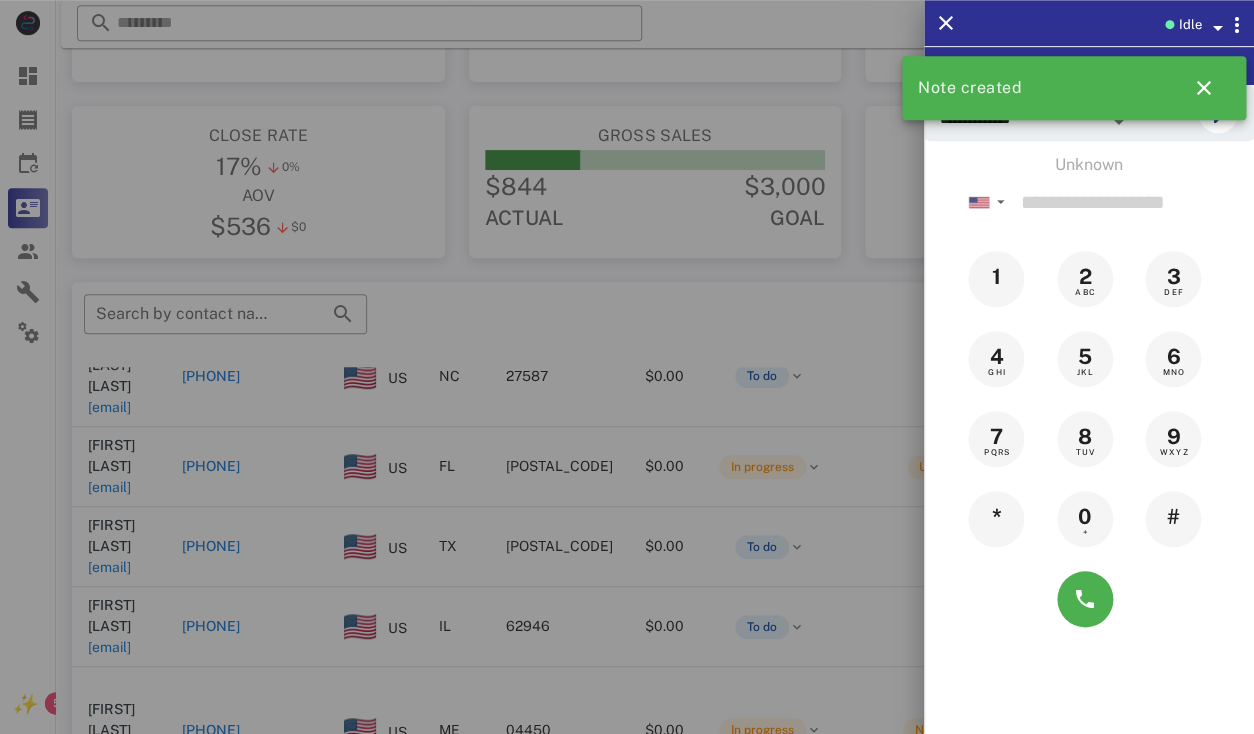 click at bounding box center (627, 367) 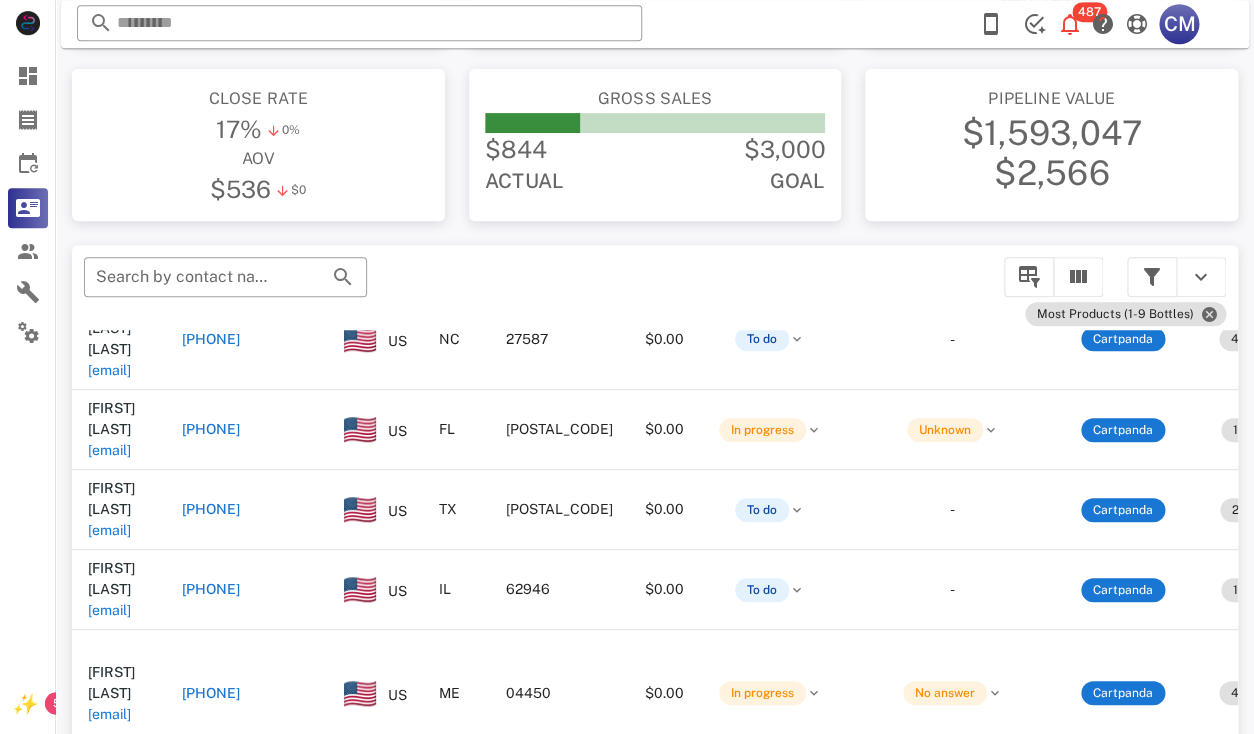 scroll, scrollTop: 201, scrollLeft: 0, axis: vertical 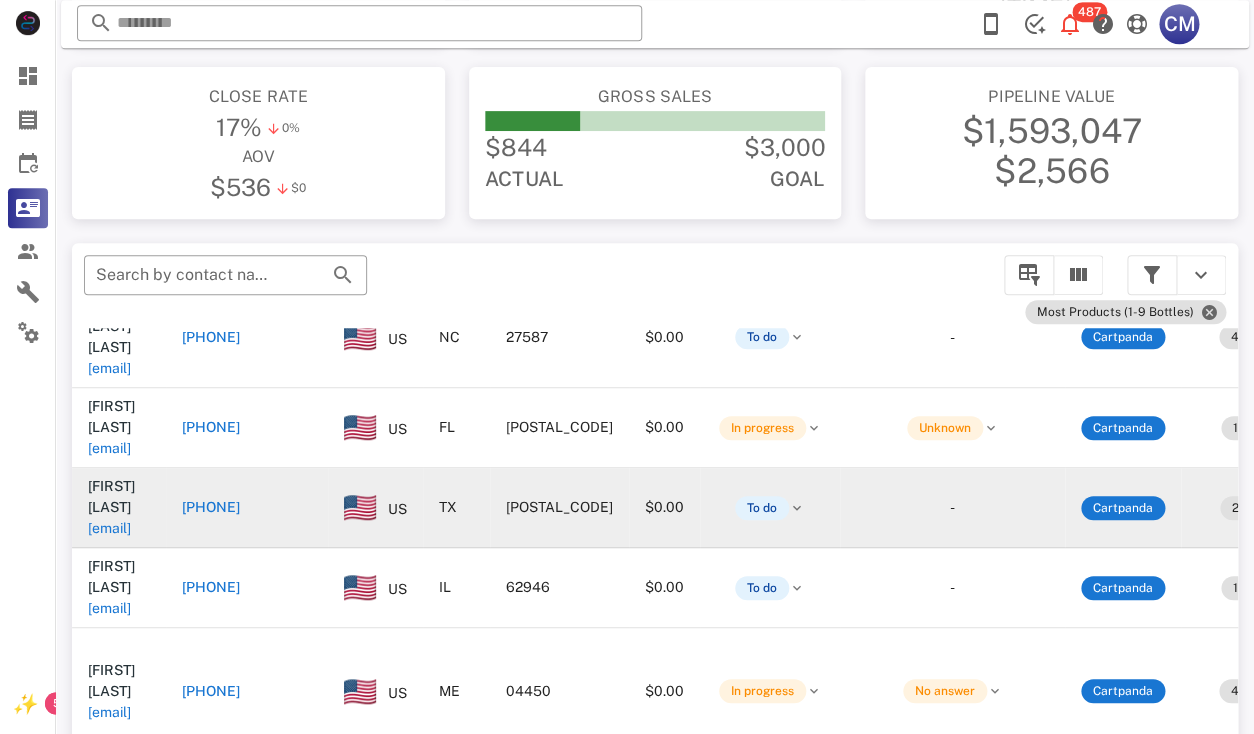 click on "[EMAIL]" at bounding box center (109, 528) 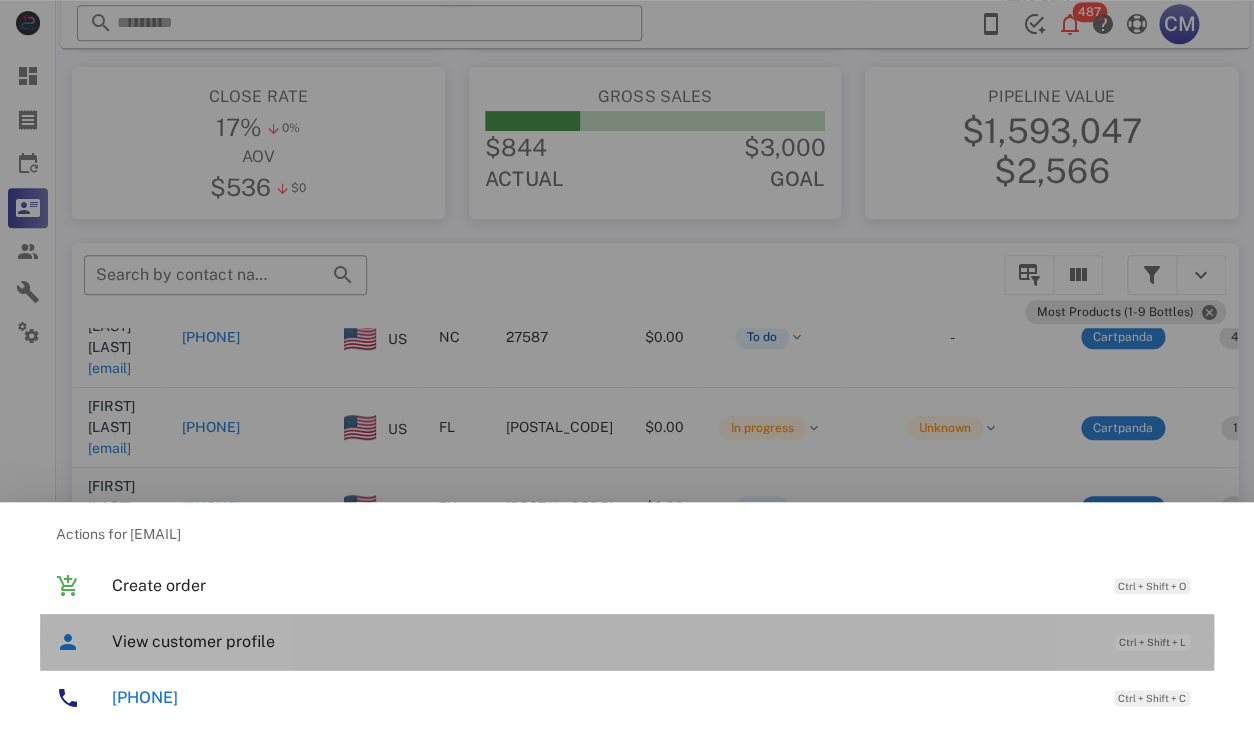 click on "View customer profile" at bounding box center [603, 641] 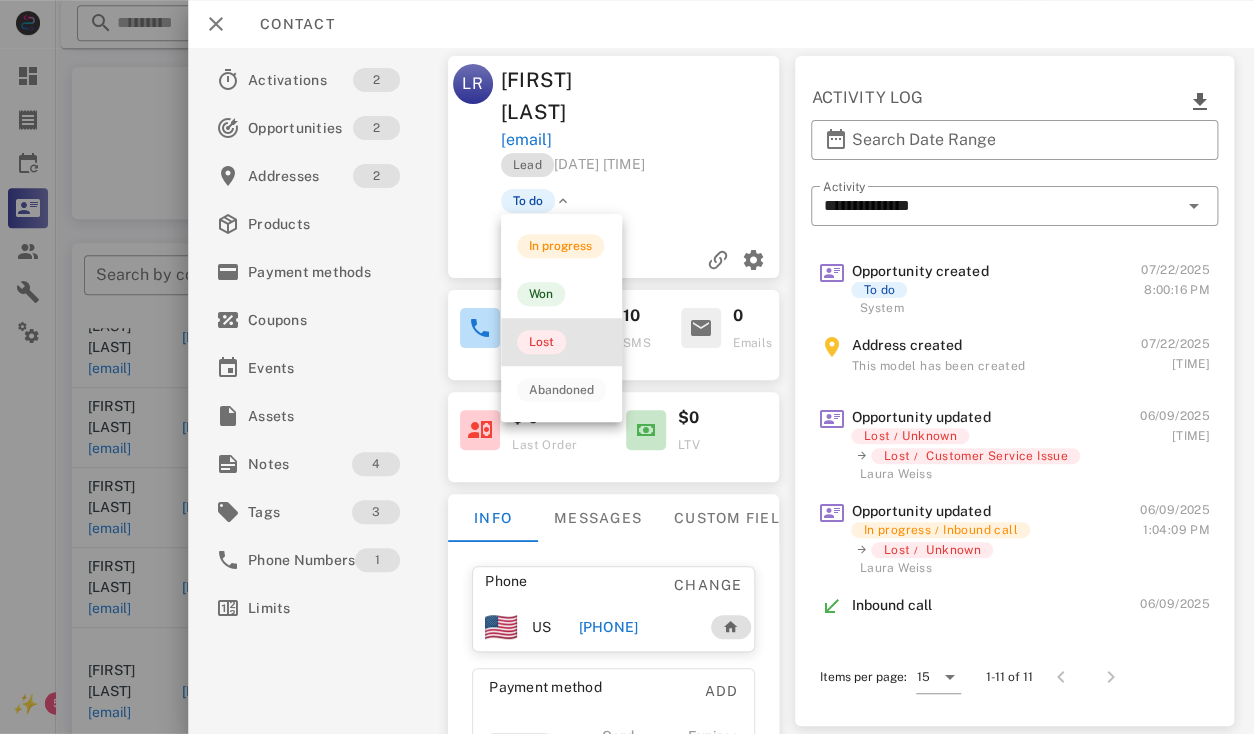 click on "Lost" at bounding box center [541, 342] 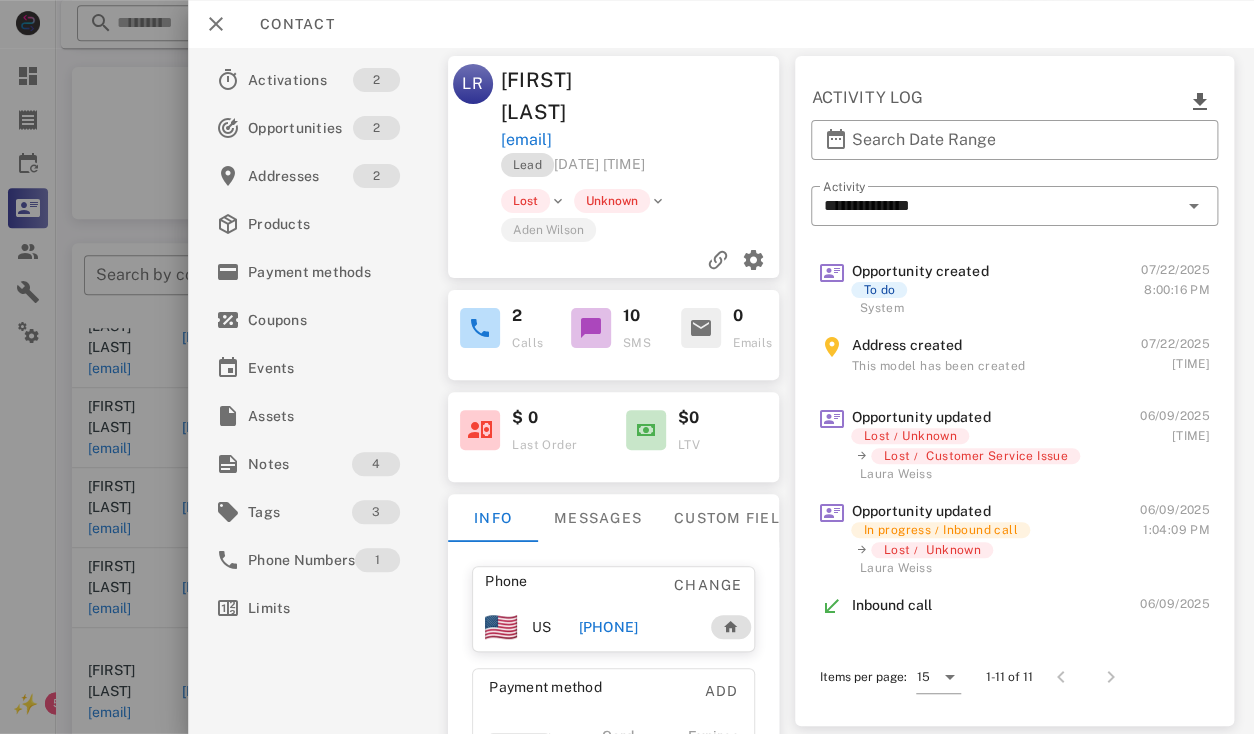 click at bounding box center [627, 367] 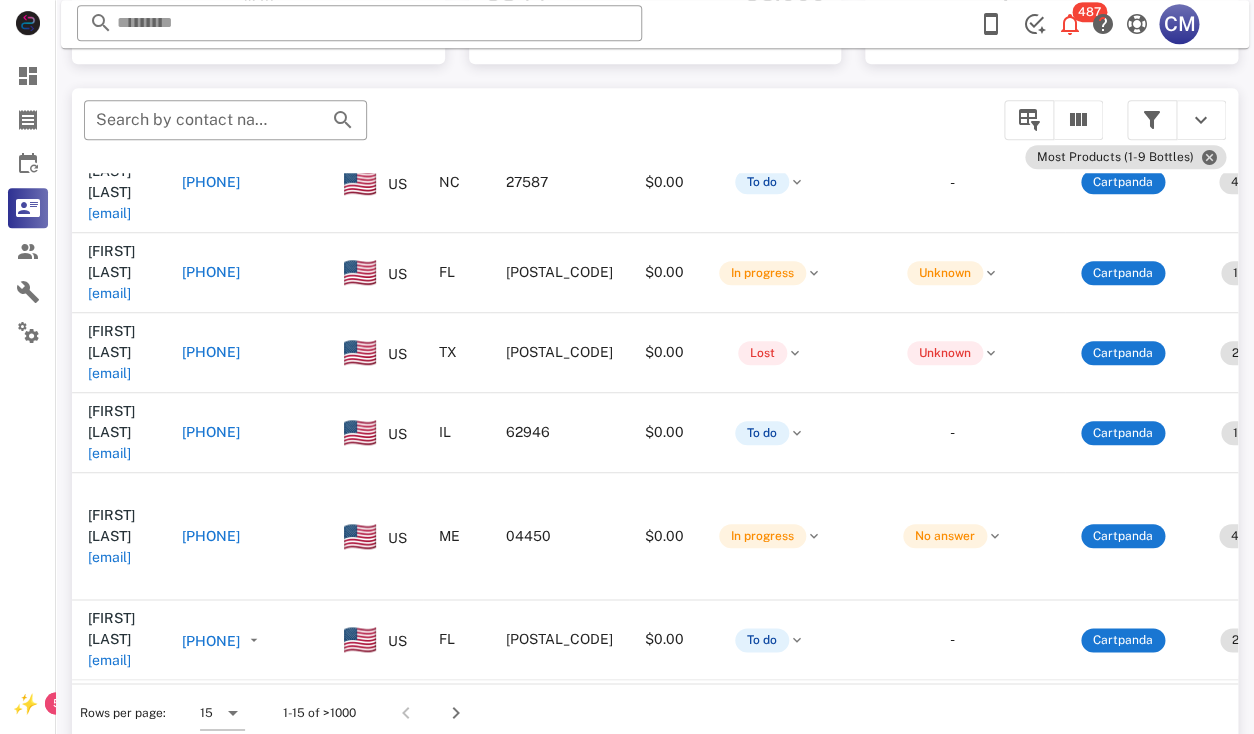 scroll, scrollTop: 381, scrollLeft: 0, axis: vertical 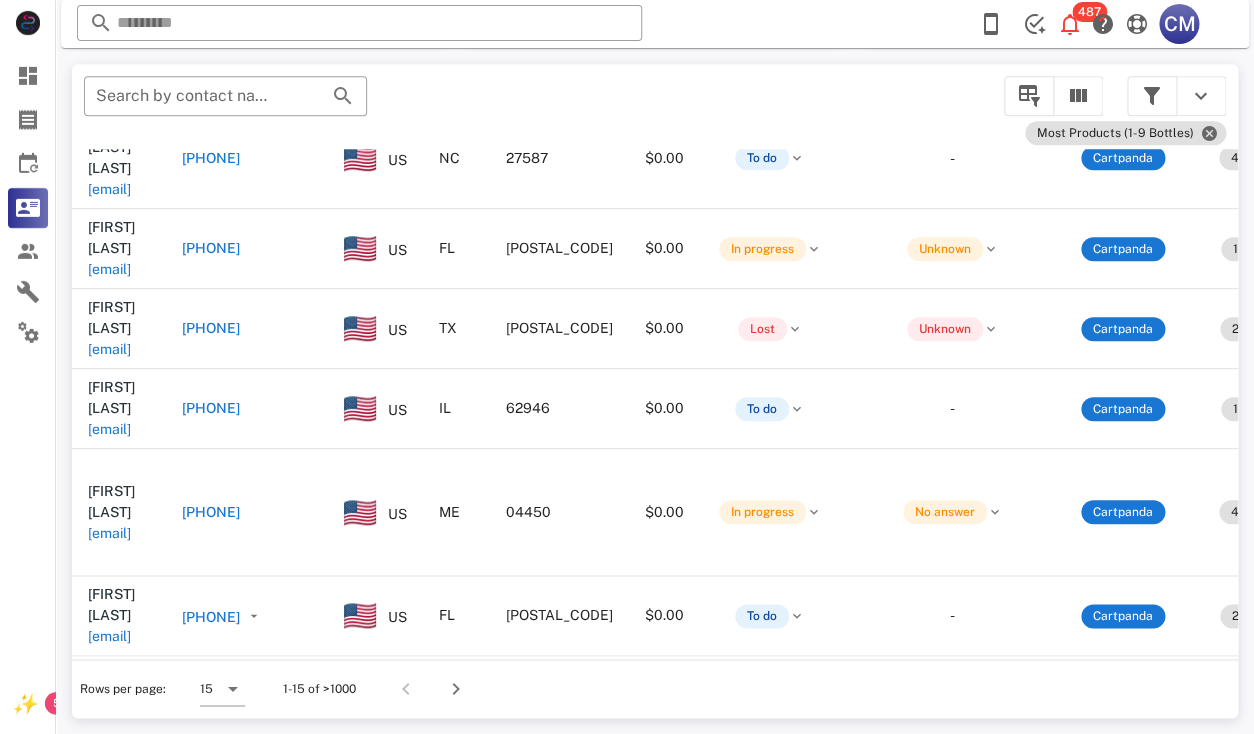 click on "[EMAIL]" at bounding box center (109, 716) 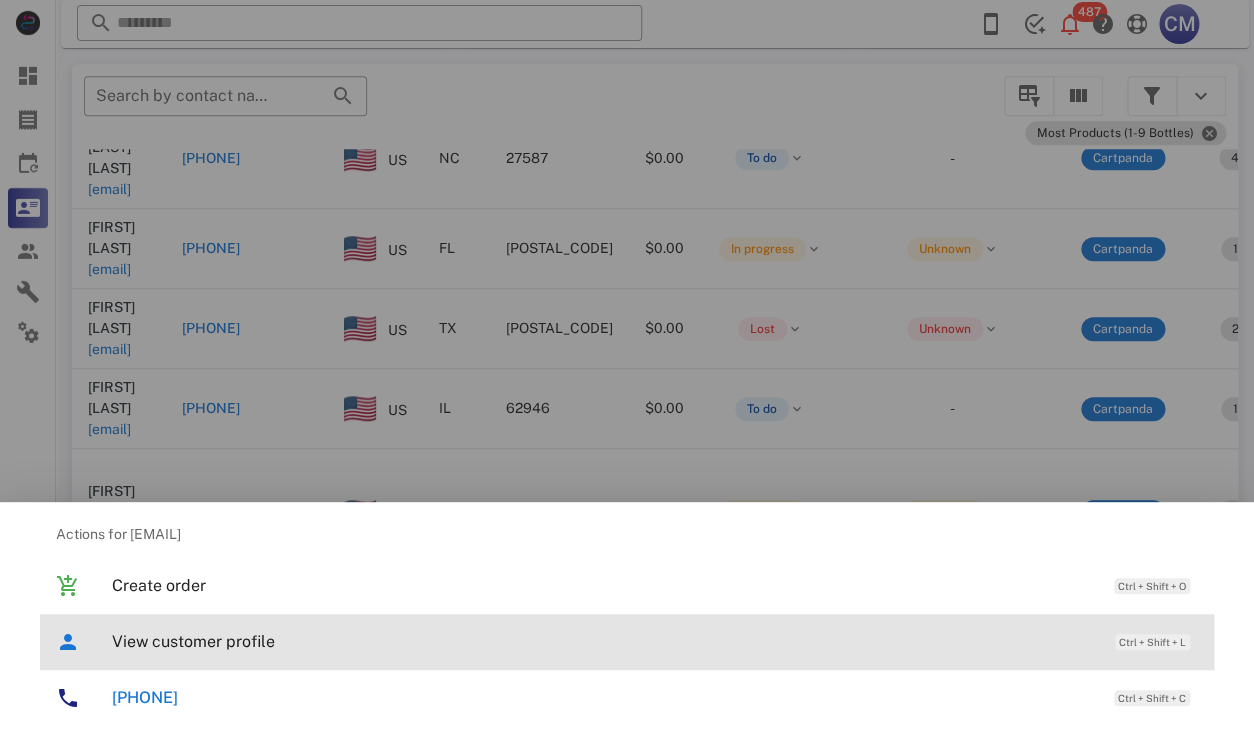 click on "View customer profile" at bounding box center (603, 641) 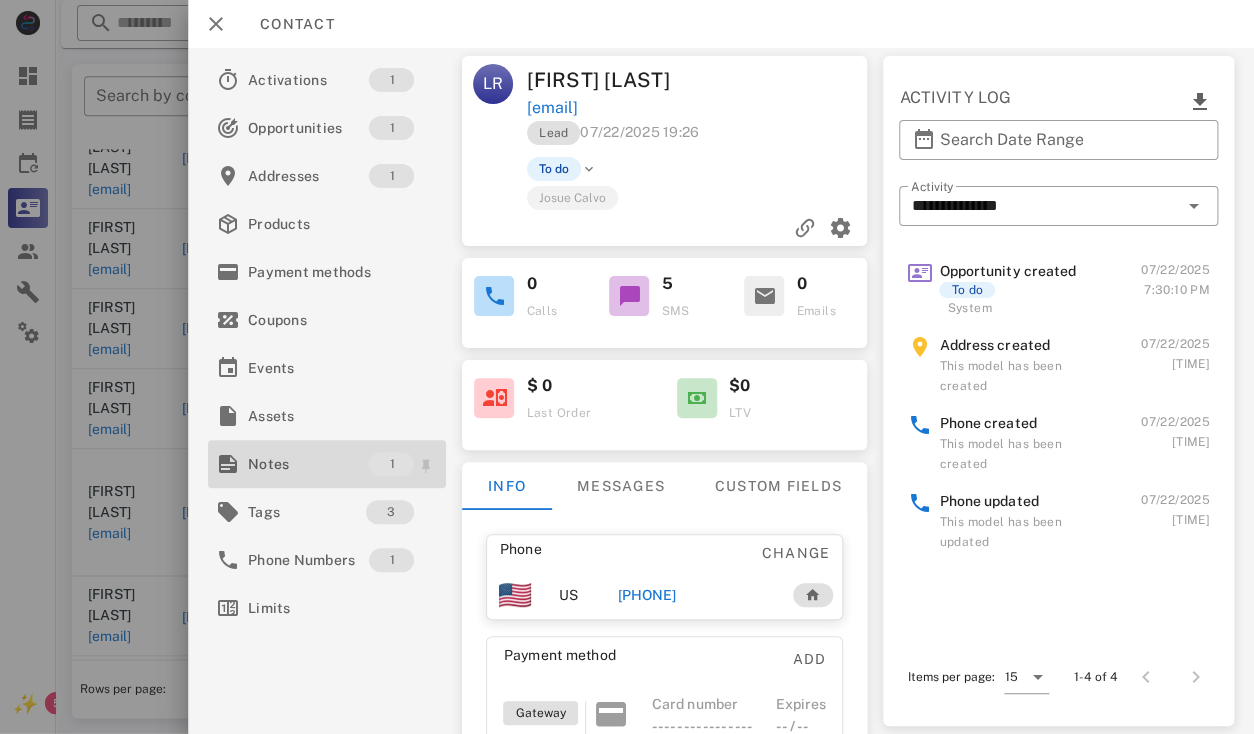click on "Notes" at bounding box center [308, 464] 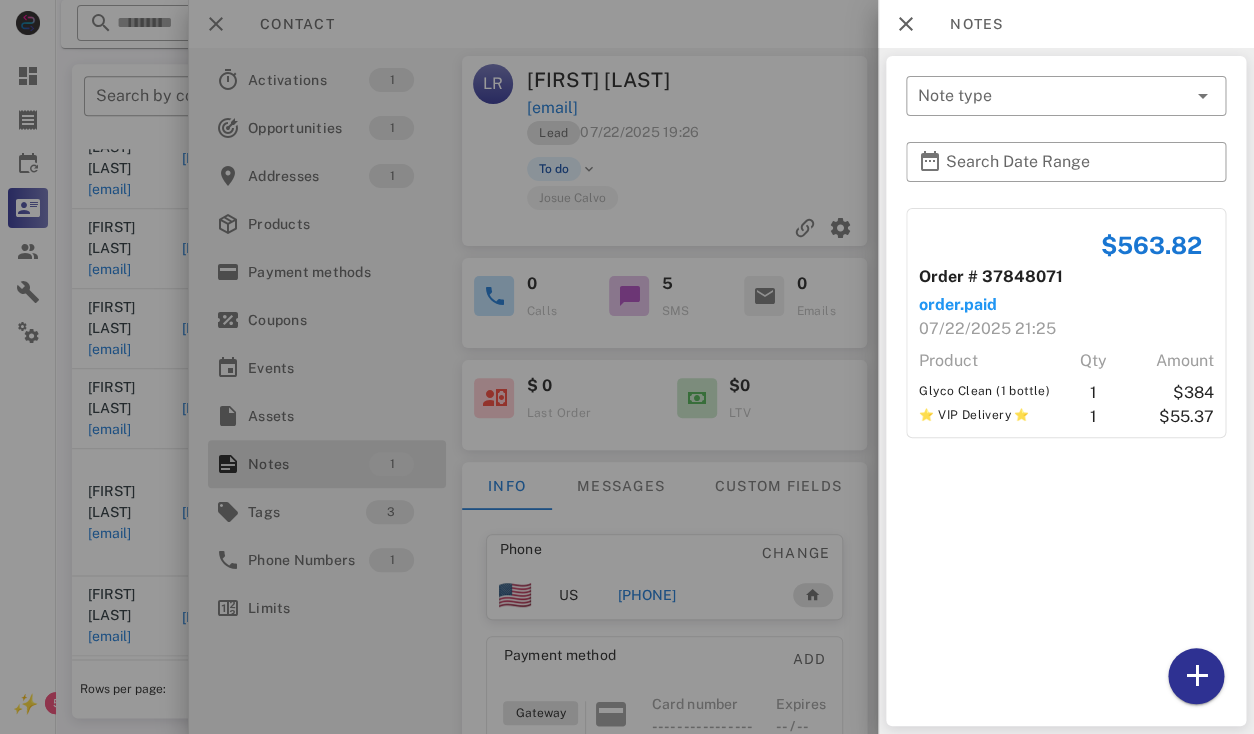 click at bounding box center (627, 367) 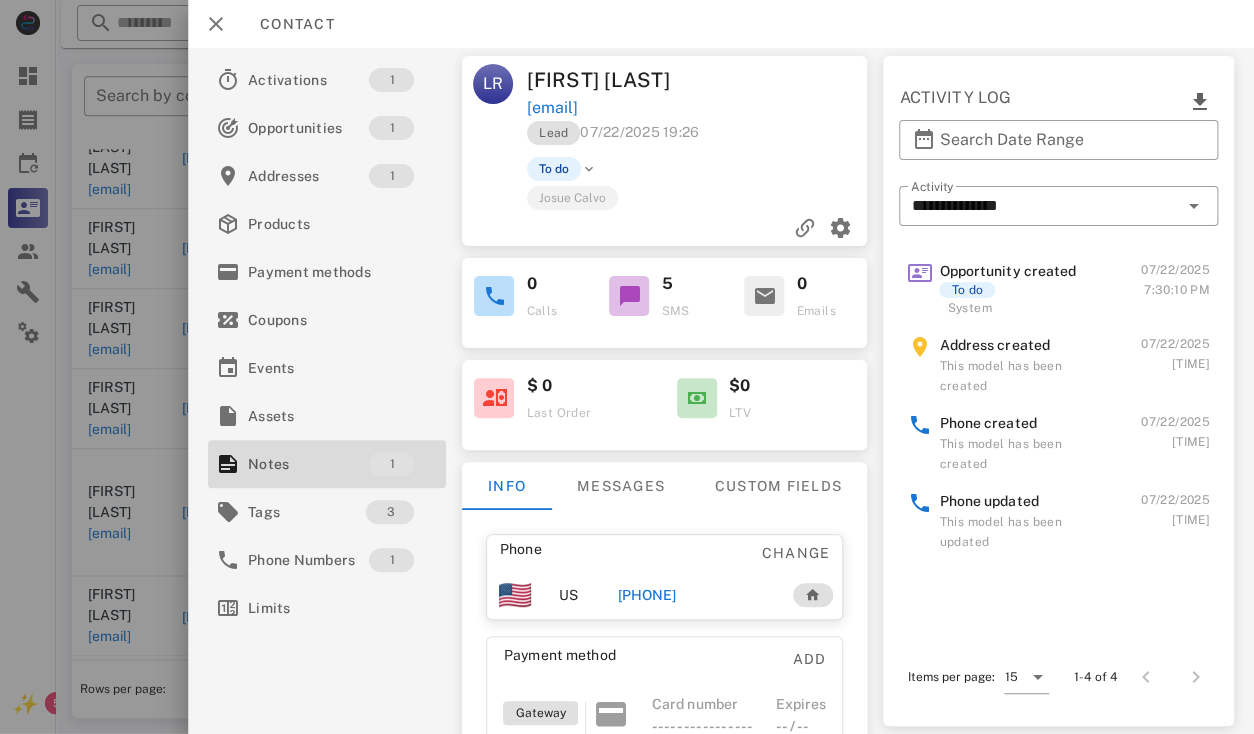 click at bounding box center [627, 367] 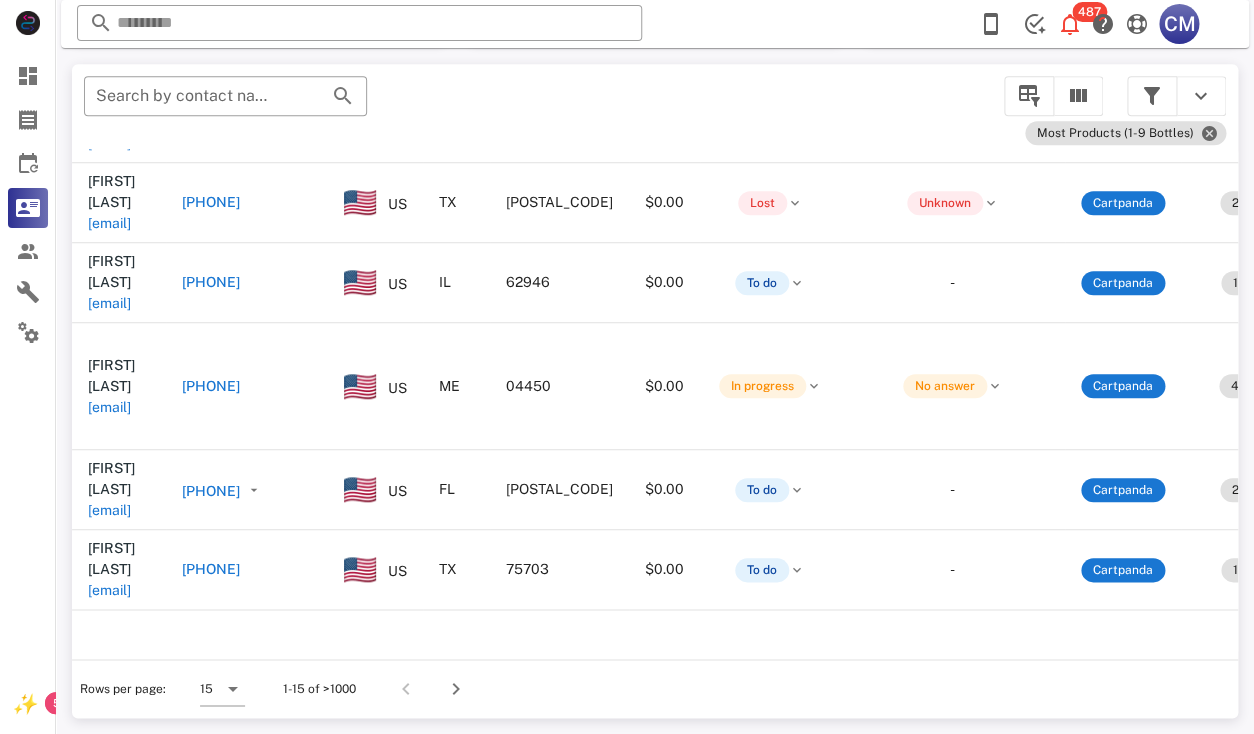 scroll, scrollTop: 623, scrollLeft: 0, axis: vertical 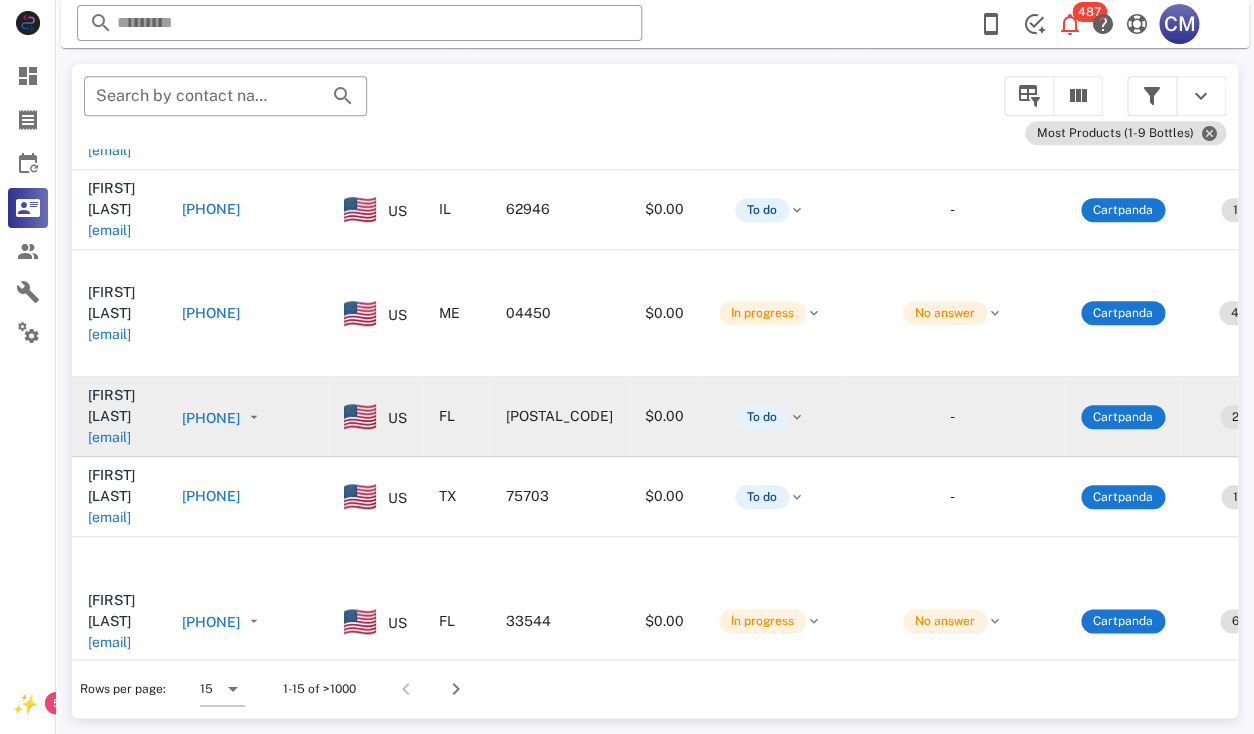 click on "[EMAIL]" at bounding box center [109, 437] 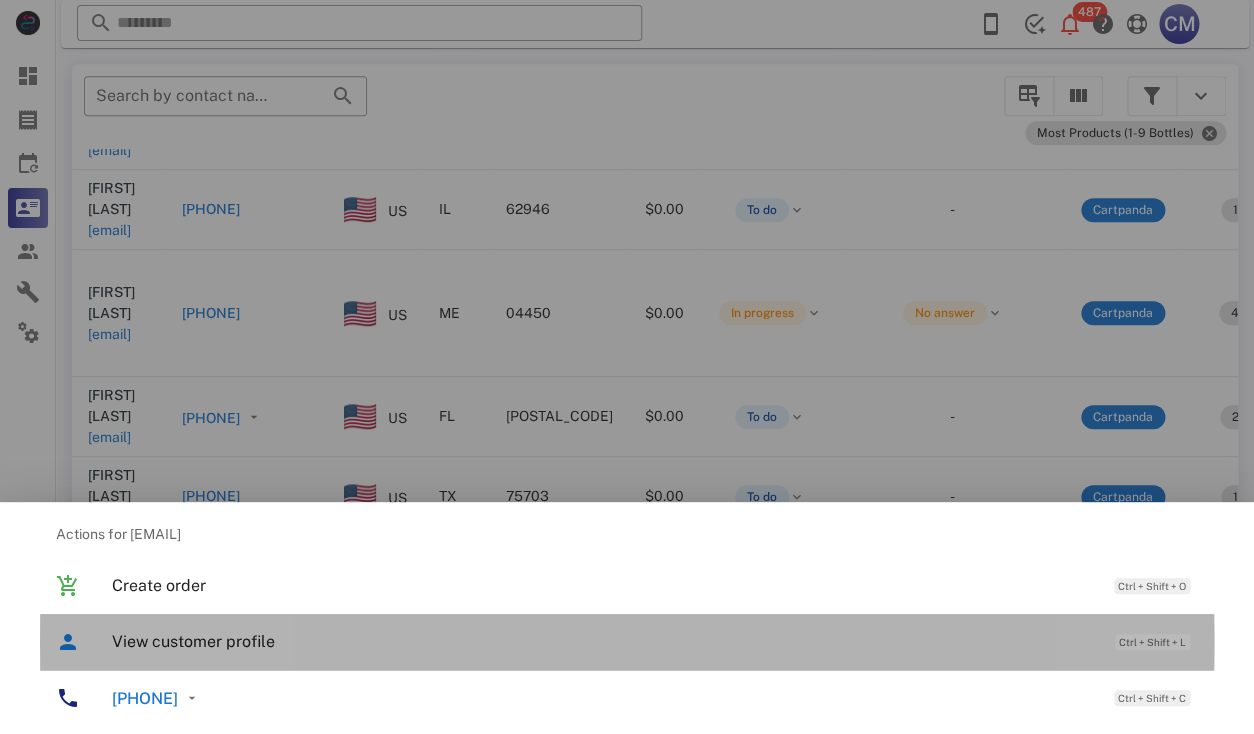 click on "View customer profile" at bounding box center (603, 641) 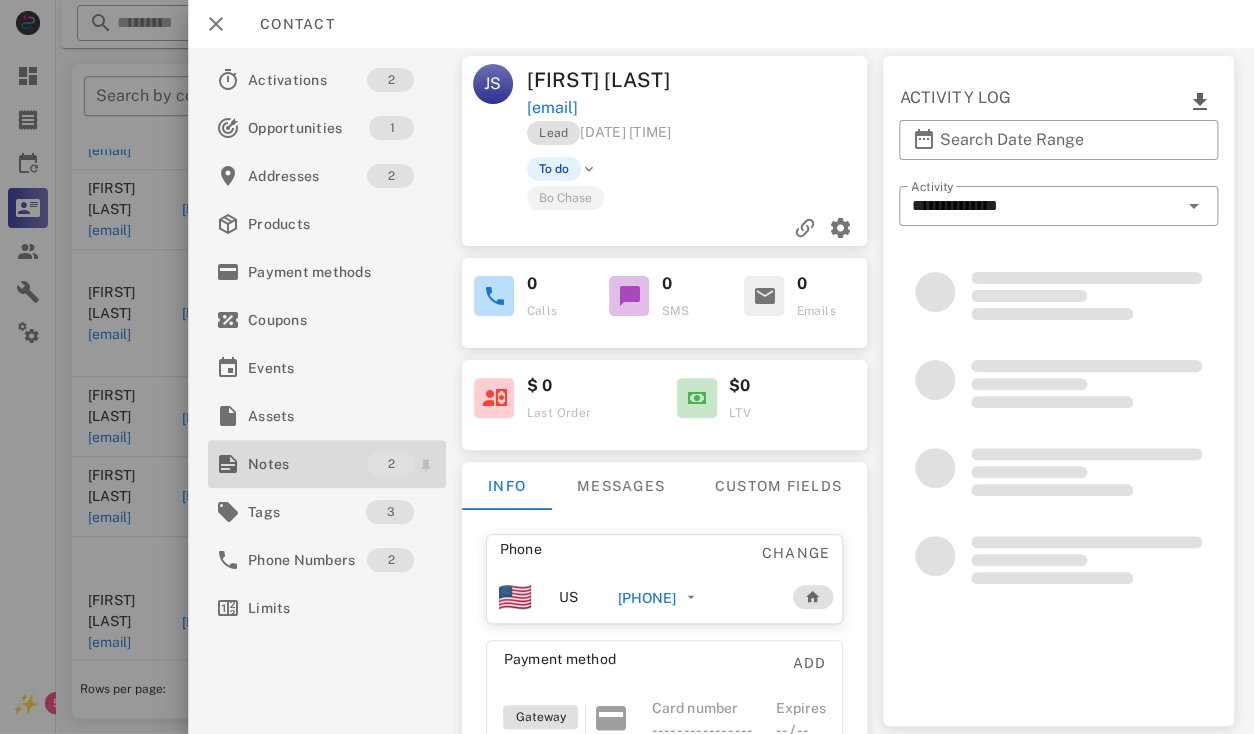 click on "Notes" at bounding box center [307, 464] 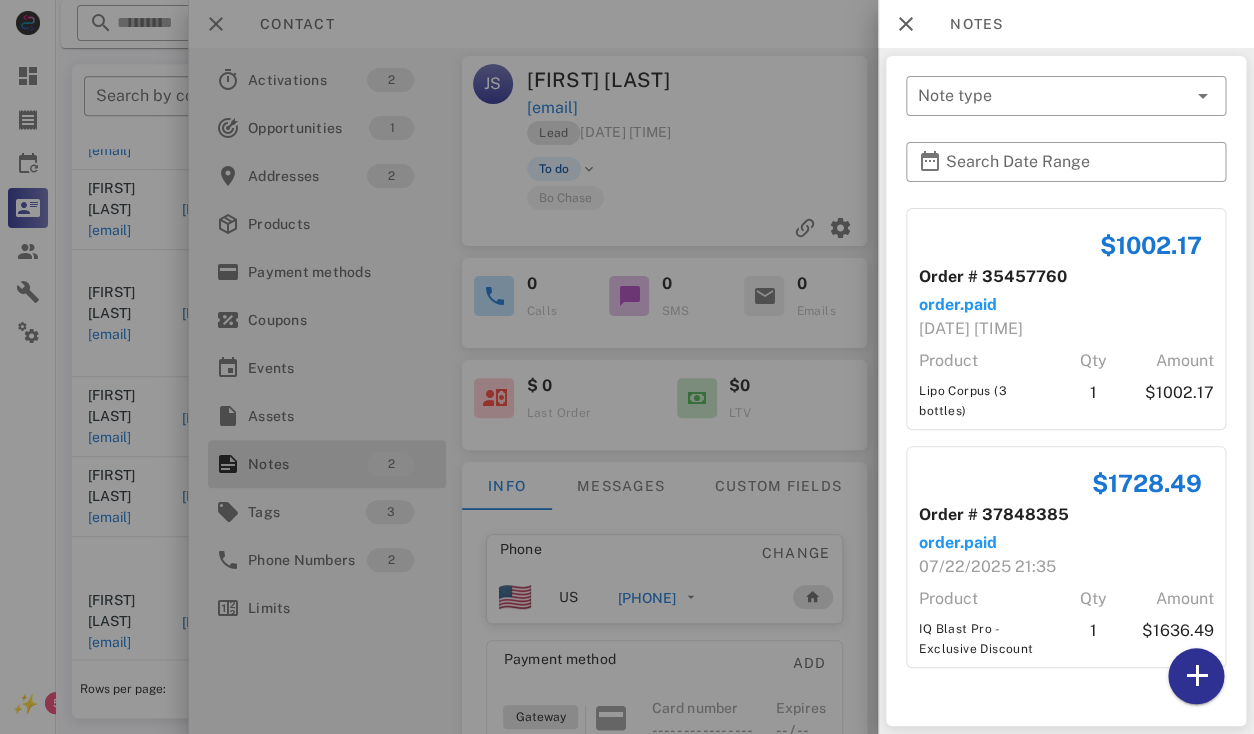 click at bounding box center [627, 367] 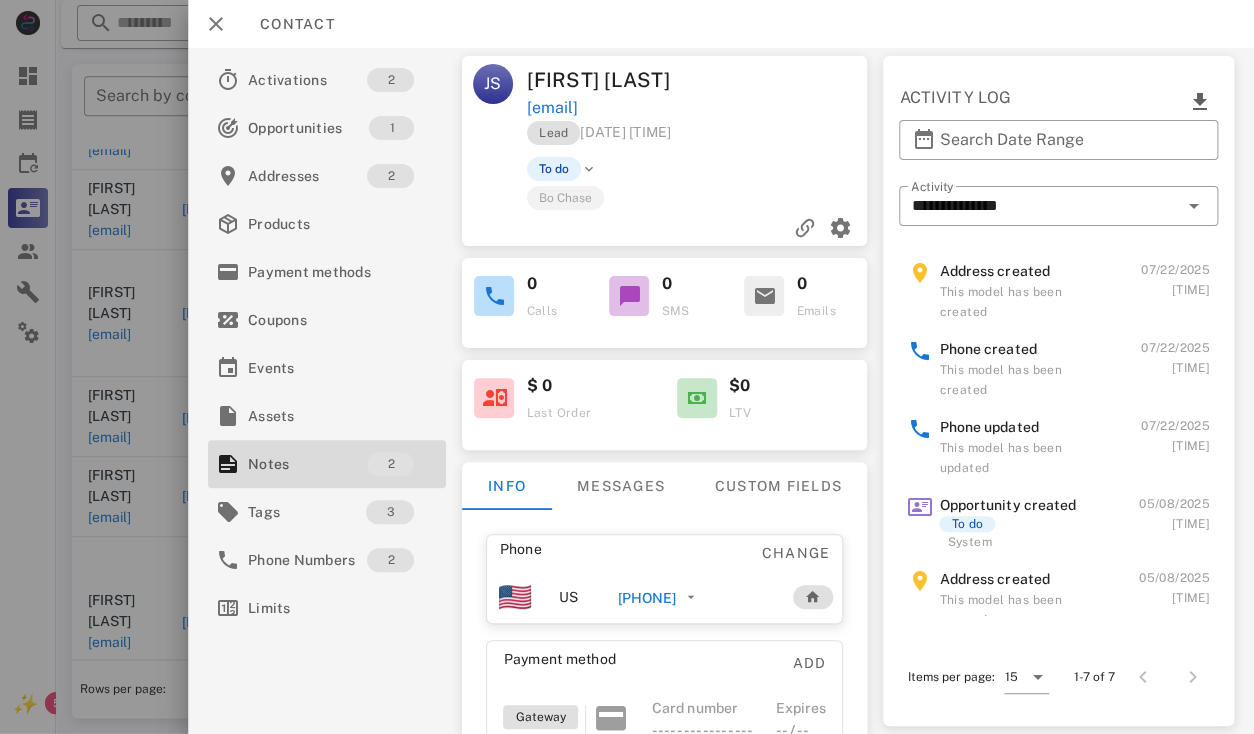 click at bounding box center [627, 367] 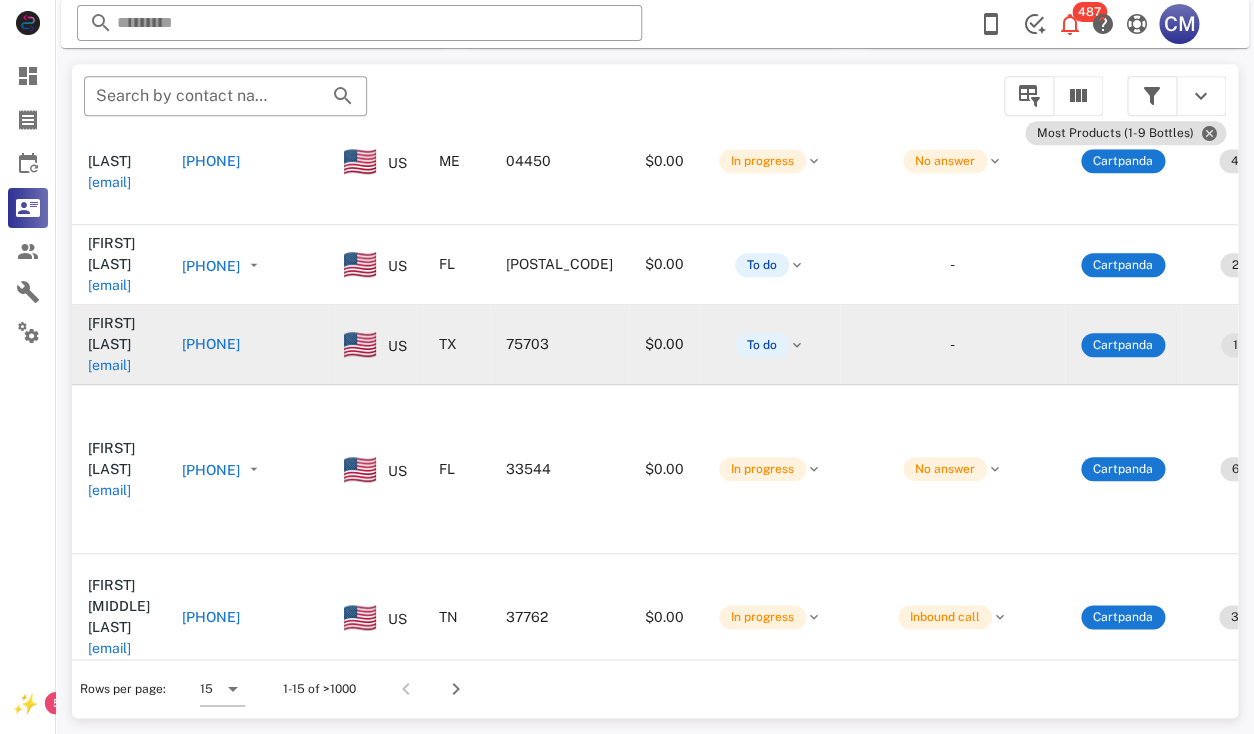 scroll, scrollTop: 835, scrollLeft: 0, axis: vertical 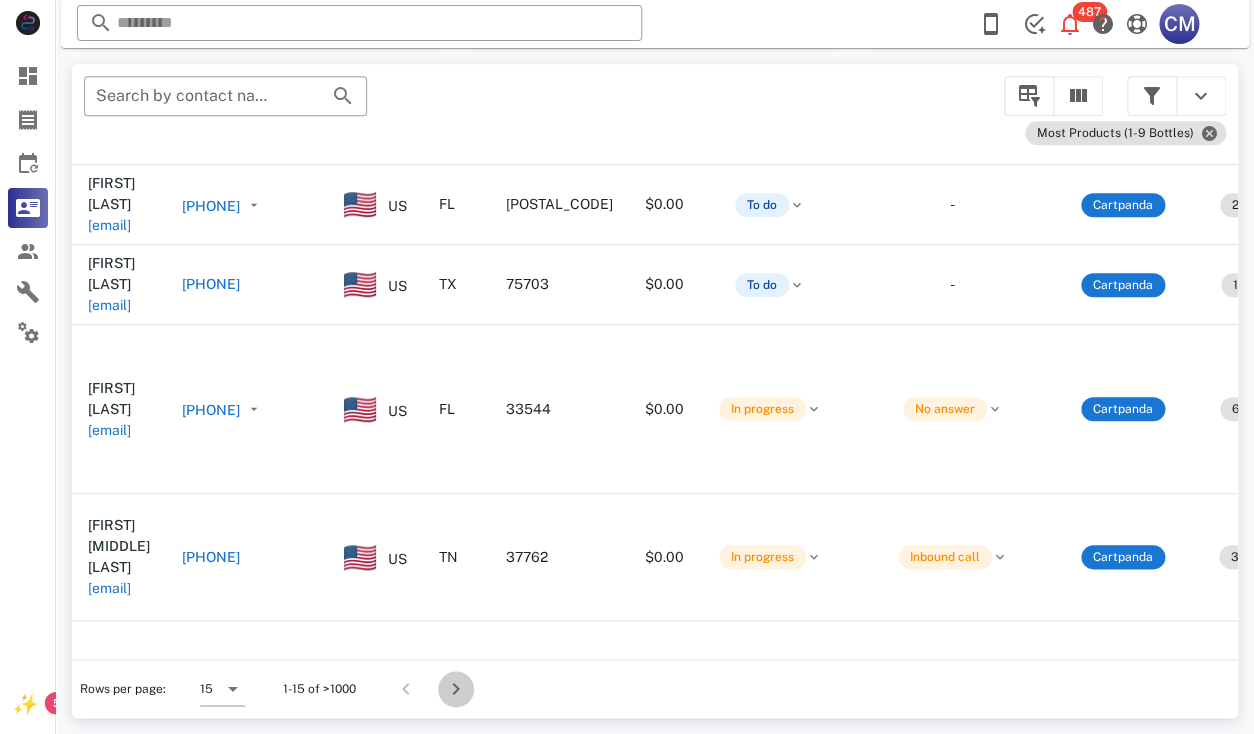 click at bounding box center (456, 689) 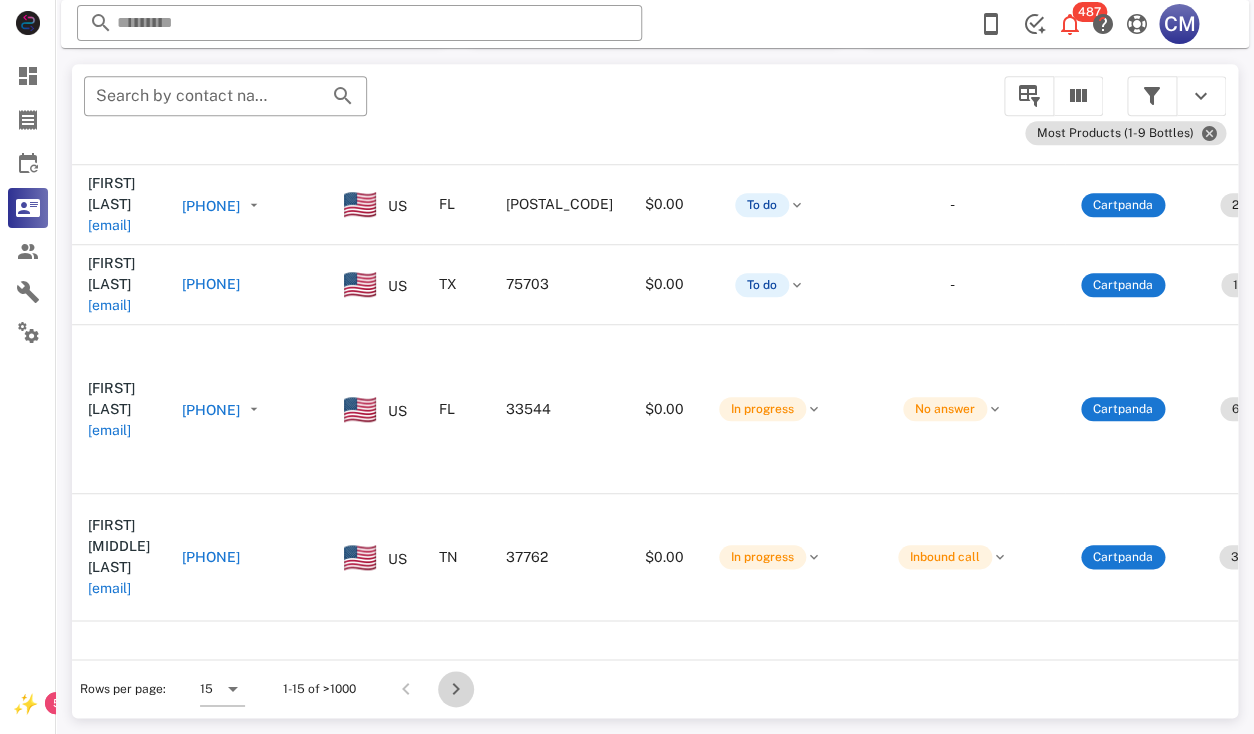 scroll, scrollTop: 357, scrollLeft: 0, axis: vertical 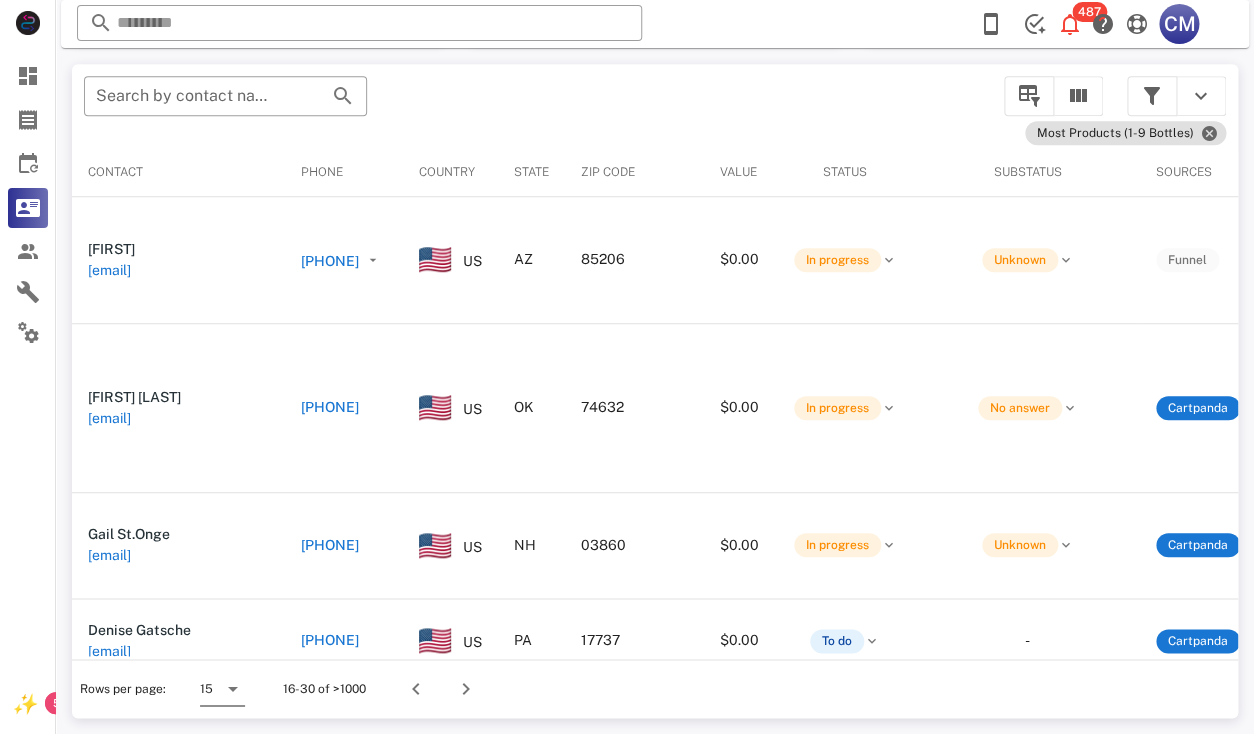click at bounding box center (233, 689) 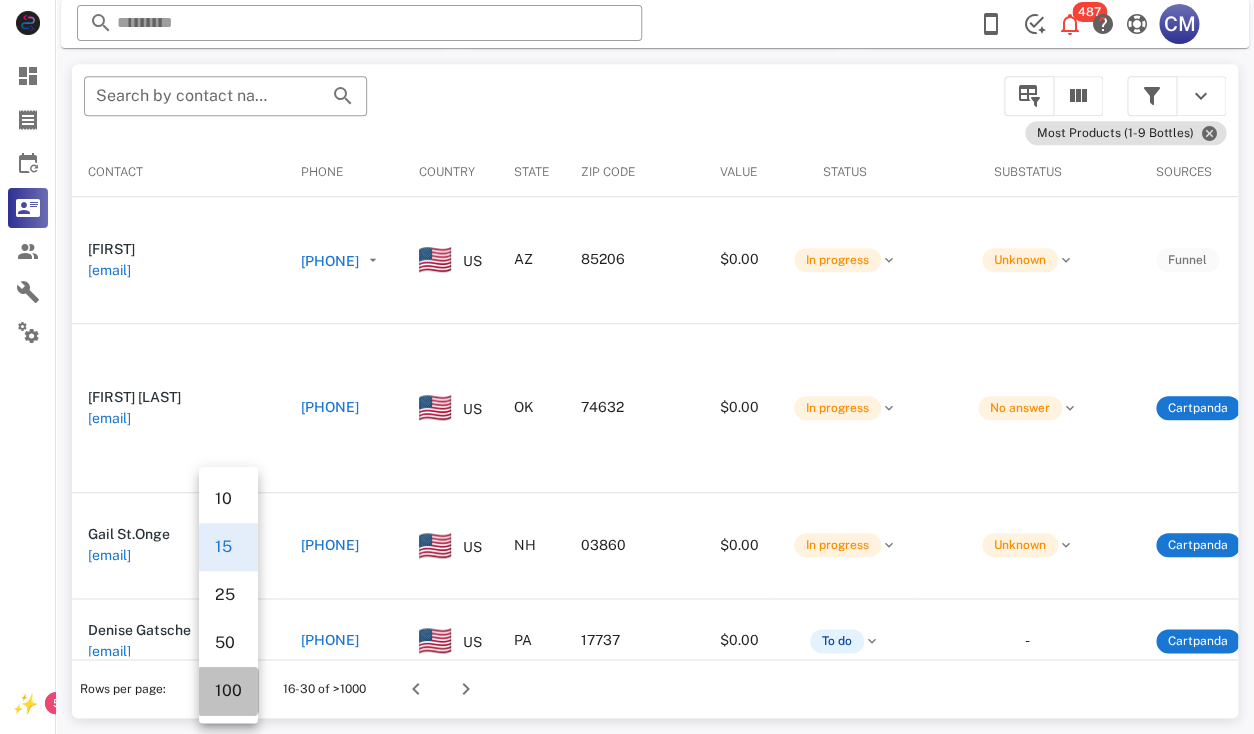 click on "100" at bounding box center [228, 690] 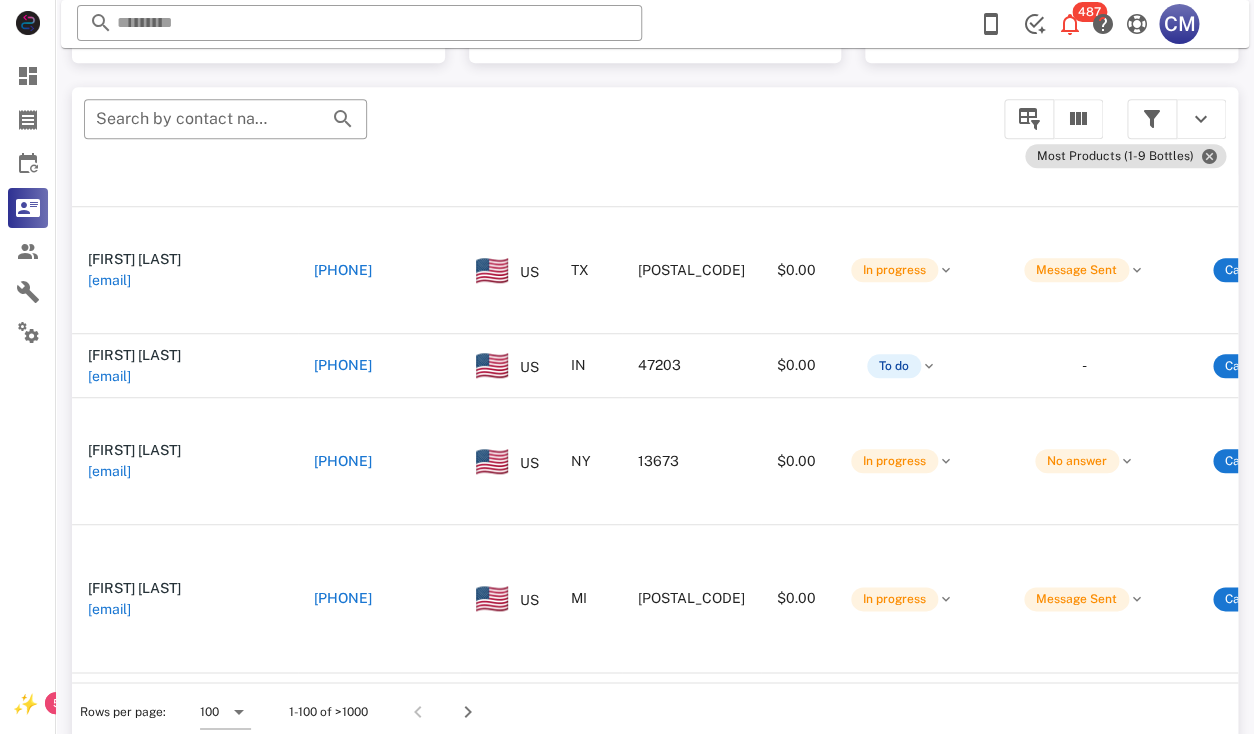 scroll, scrollTop: 8056, scrollLeft: 0, axis: vertical 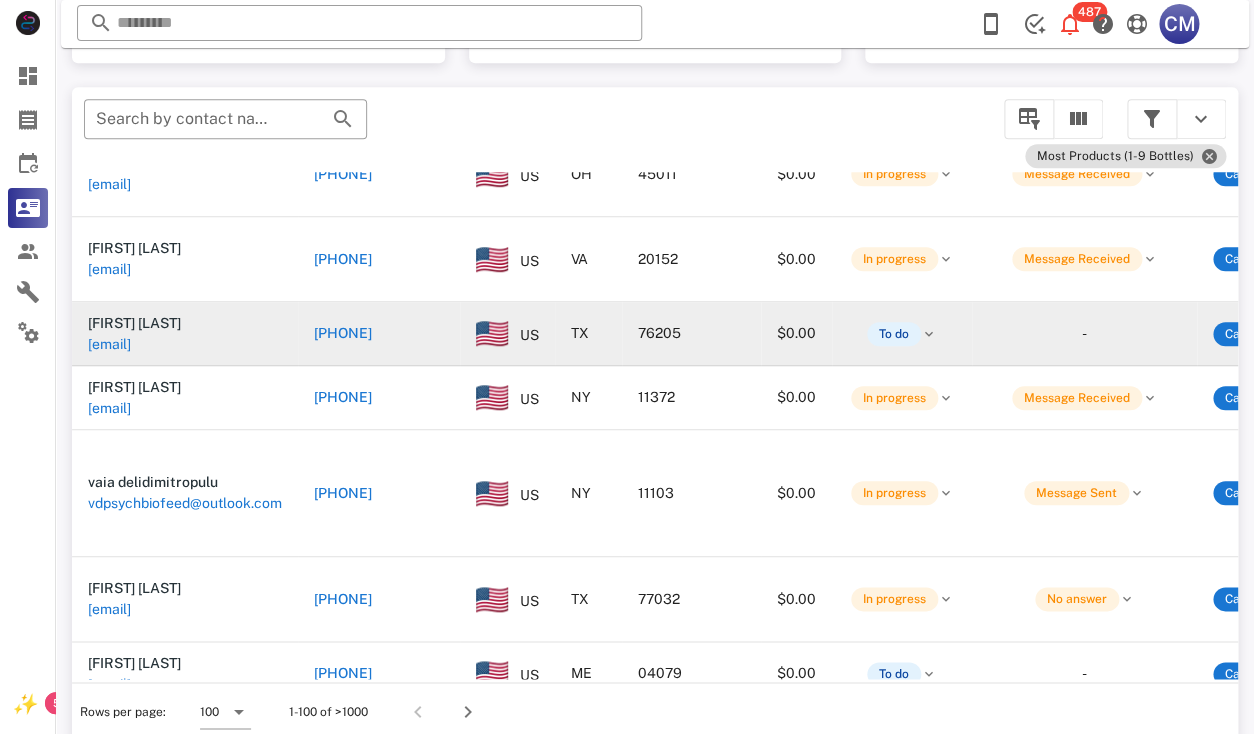 click on "pam_bleigh@yahoo.com" at bounding box center (109, 344) 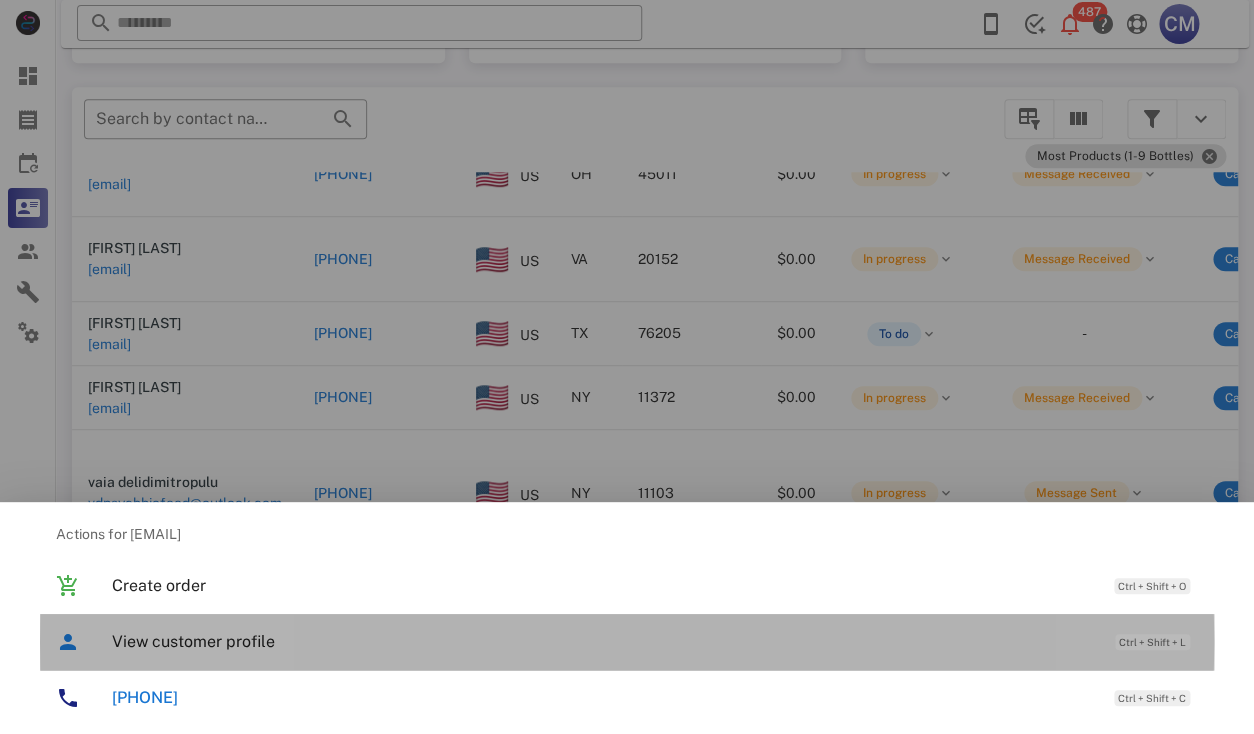 click on "View customer profile" at bounding box center (603, 641) 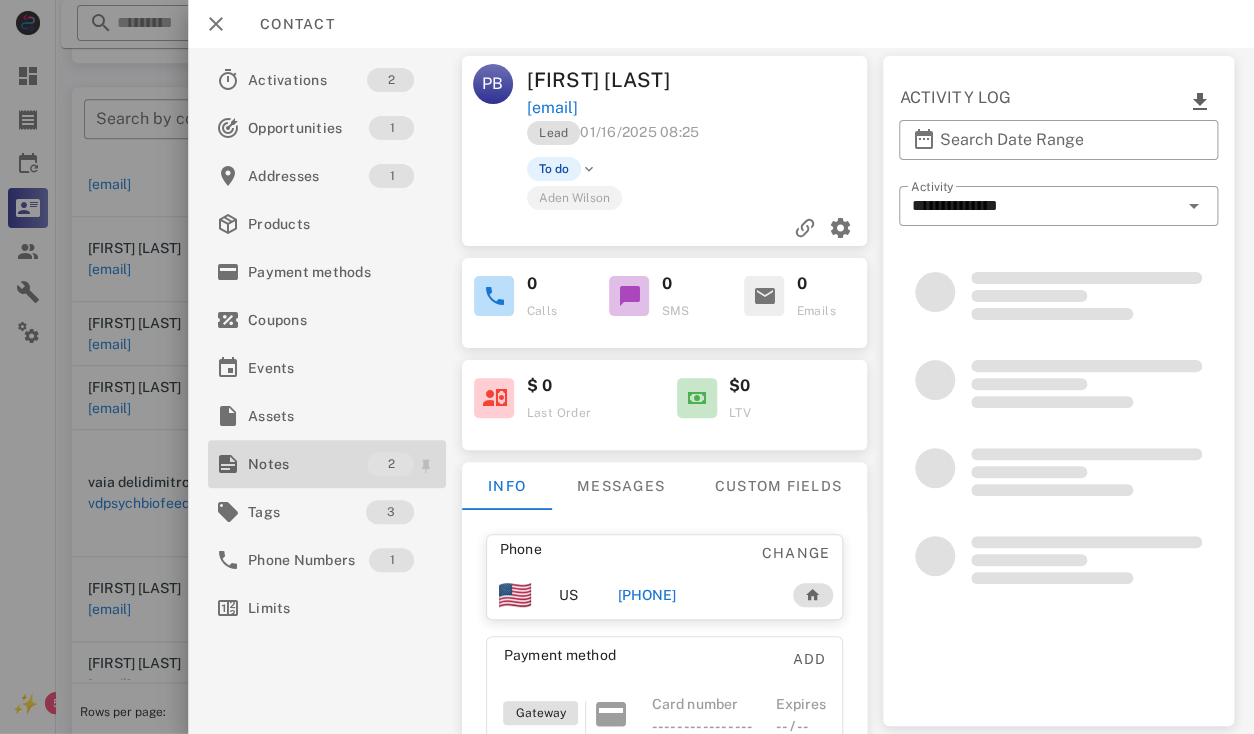click on "Notes" at bounding box center [307, 464] 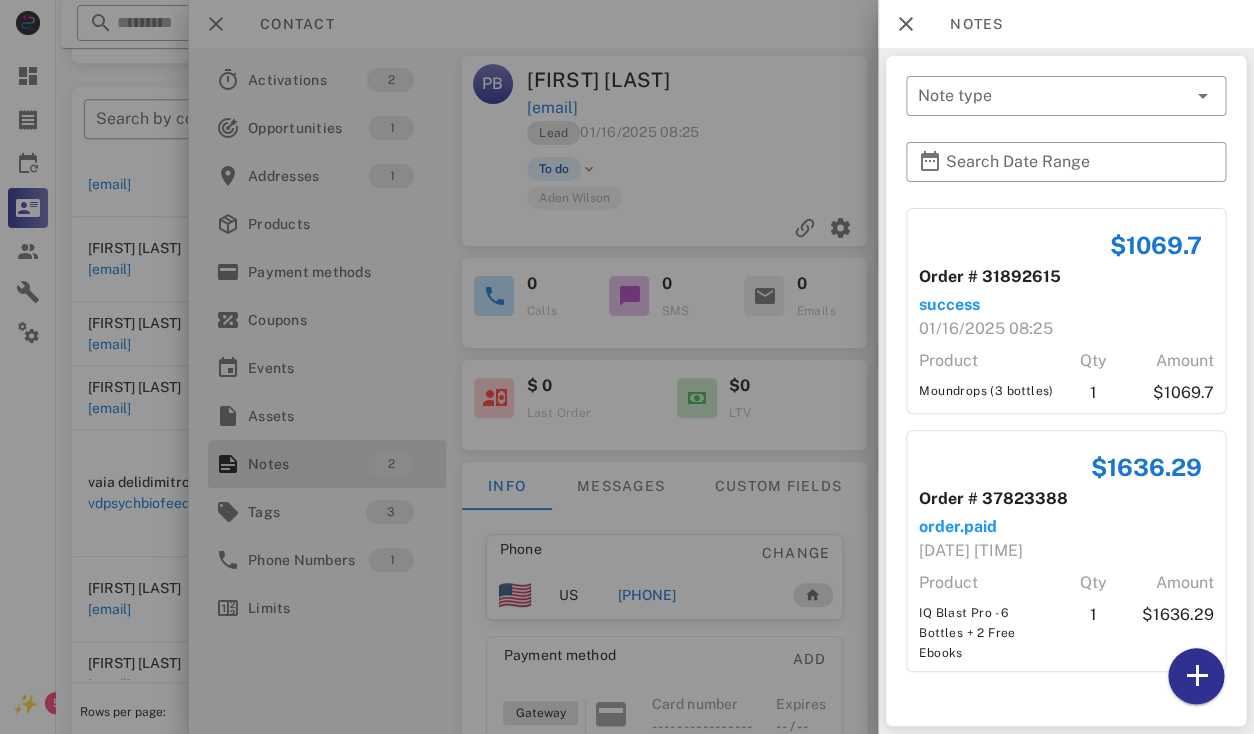 click at bounding box center (627, 367) 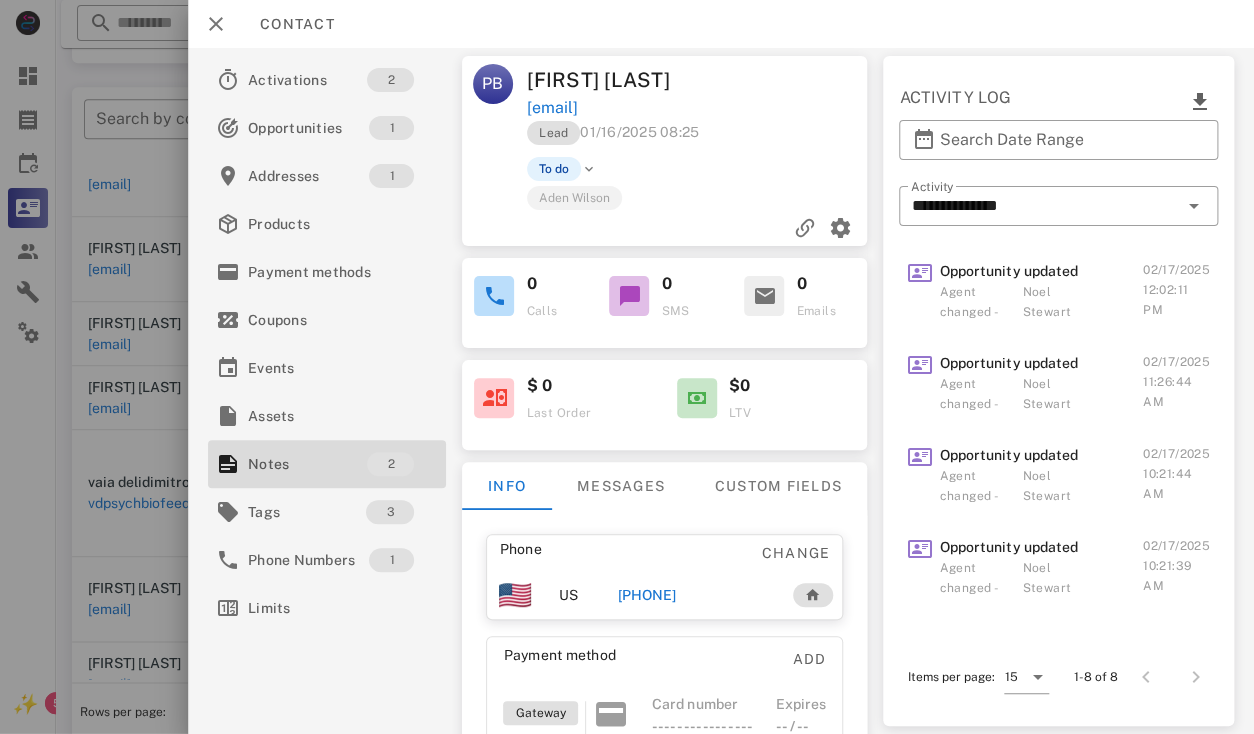 click at bounding box center (627, 367) 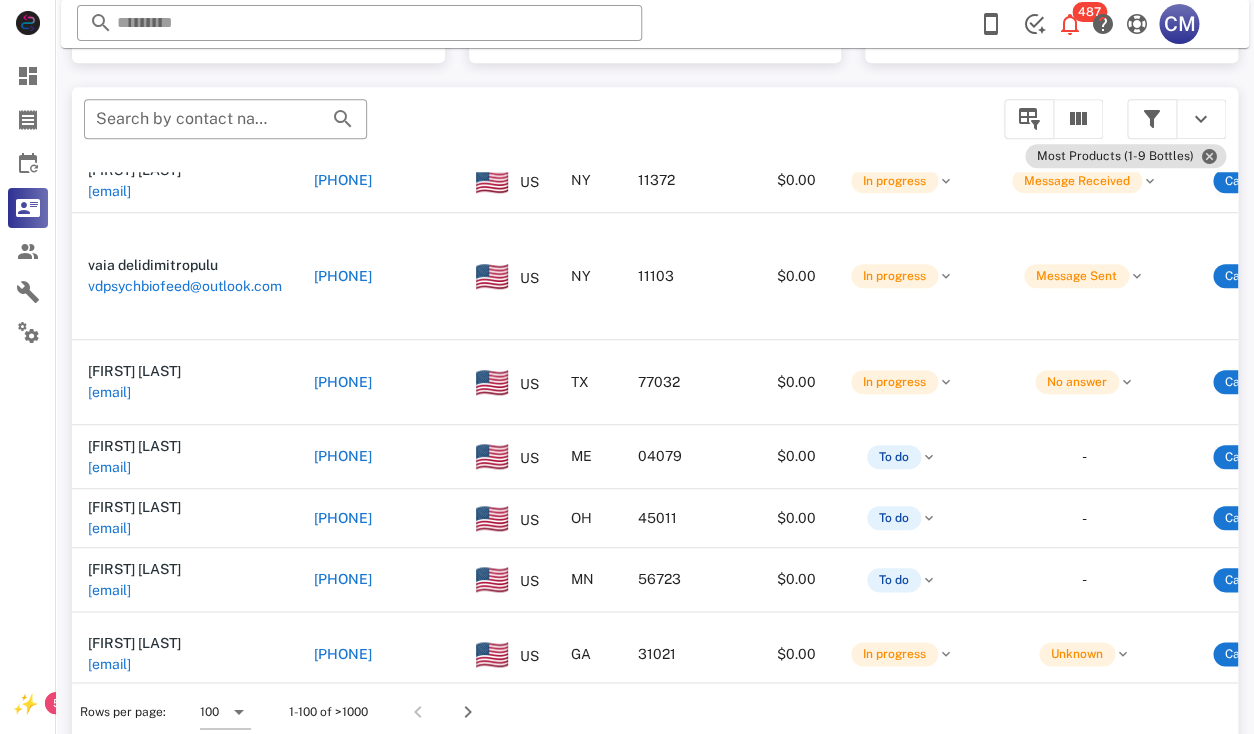 scroll, scrollTop: 8281, scrollLeft: 0, axis: vertical 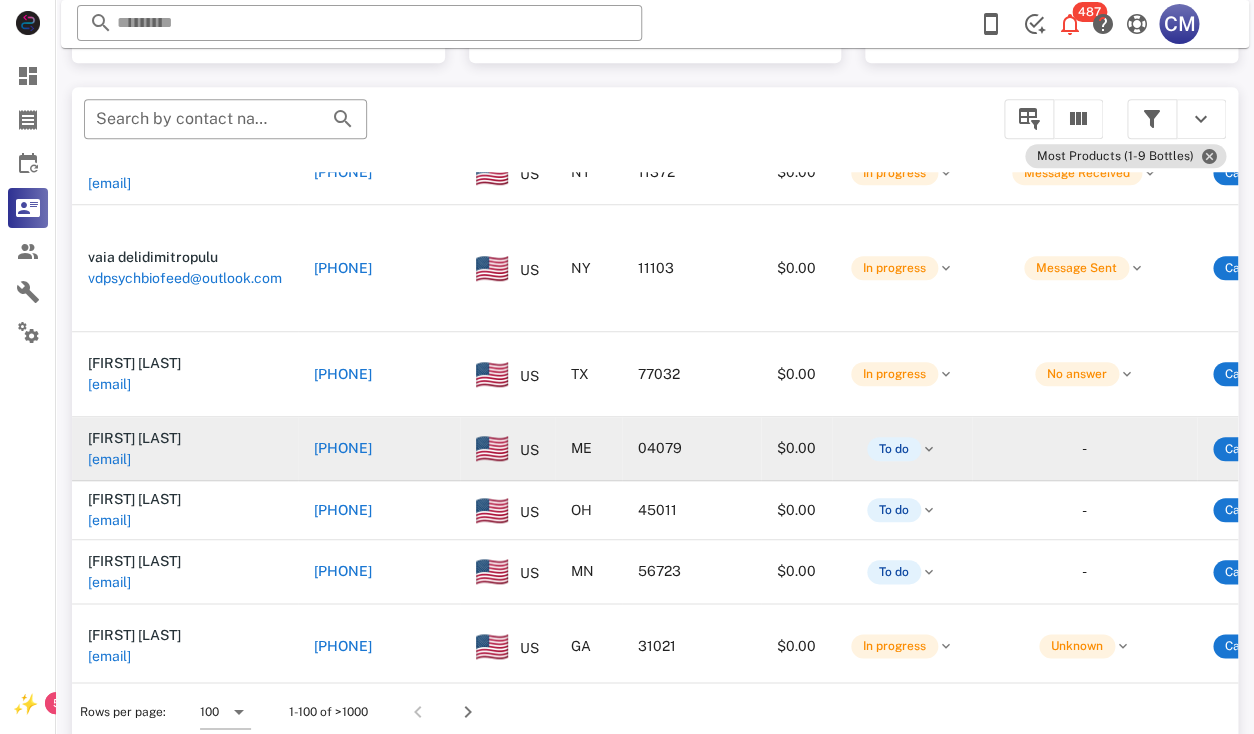 click on "[EMAIL]" at bounding box center [109, 459] 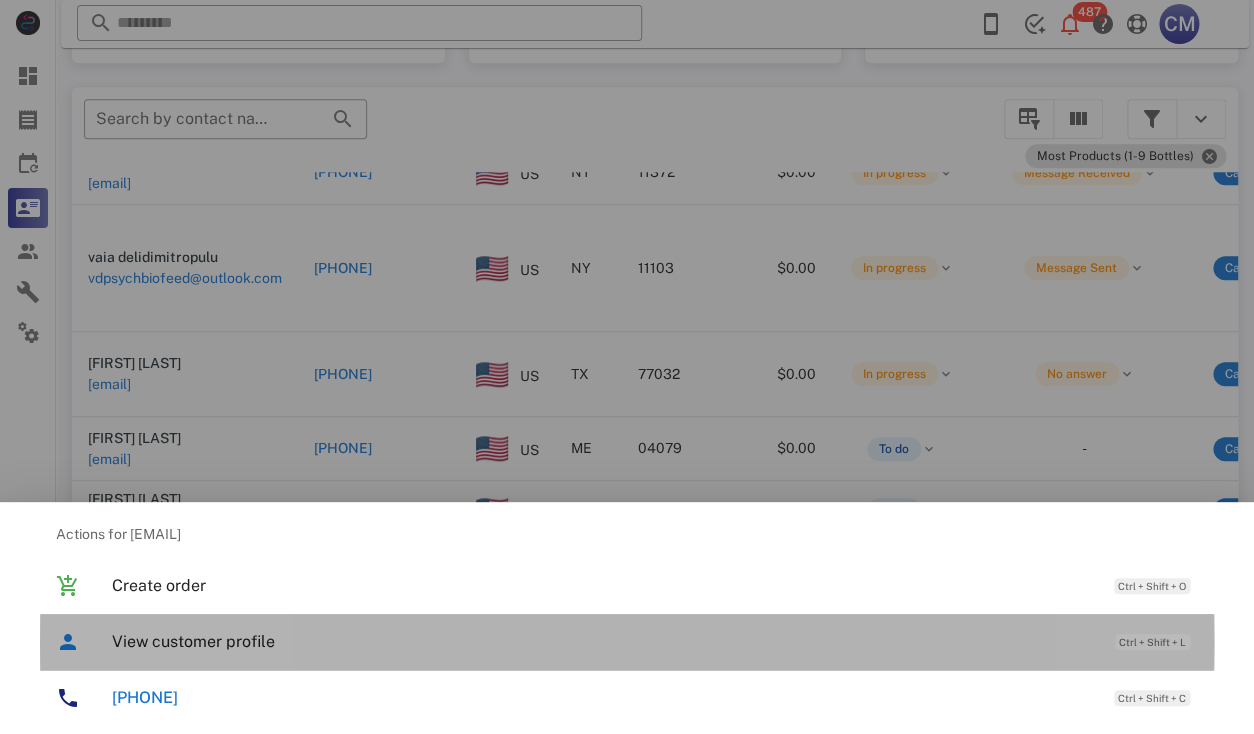 click on "View customer profile" at bounding box center [603, 641] 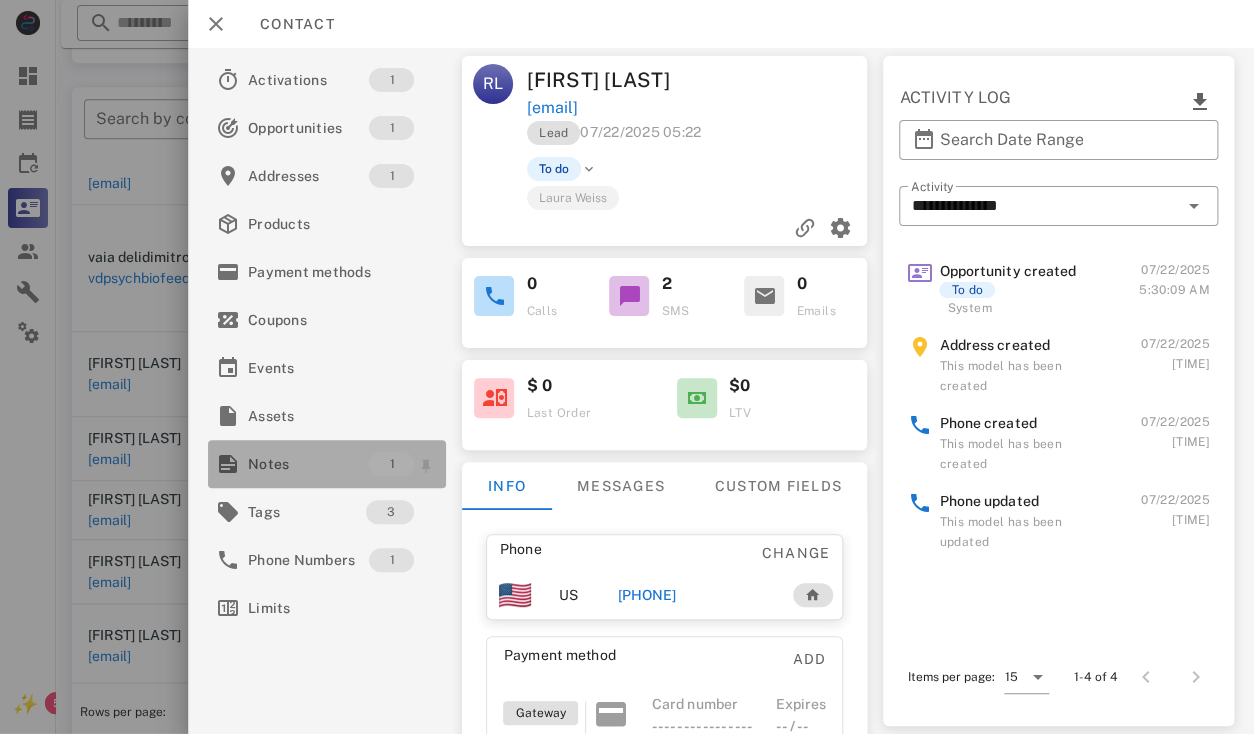 click on "Notes" at bounding box center (308, 464) 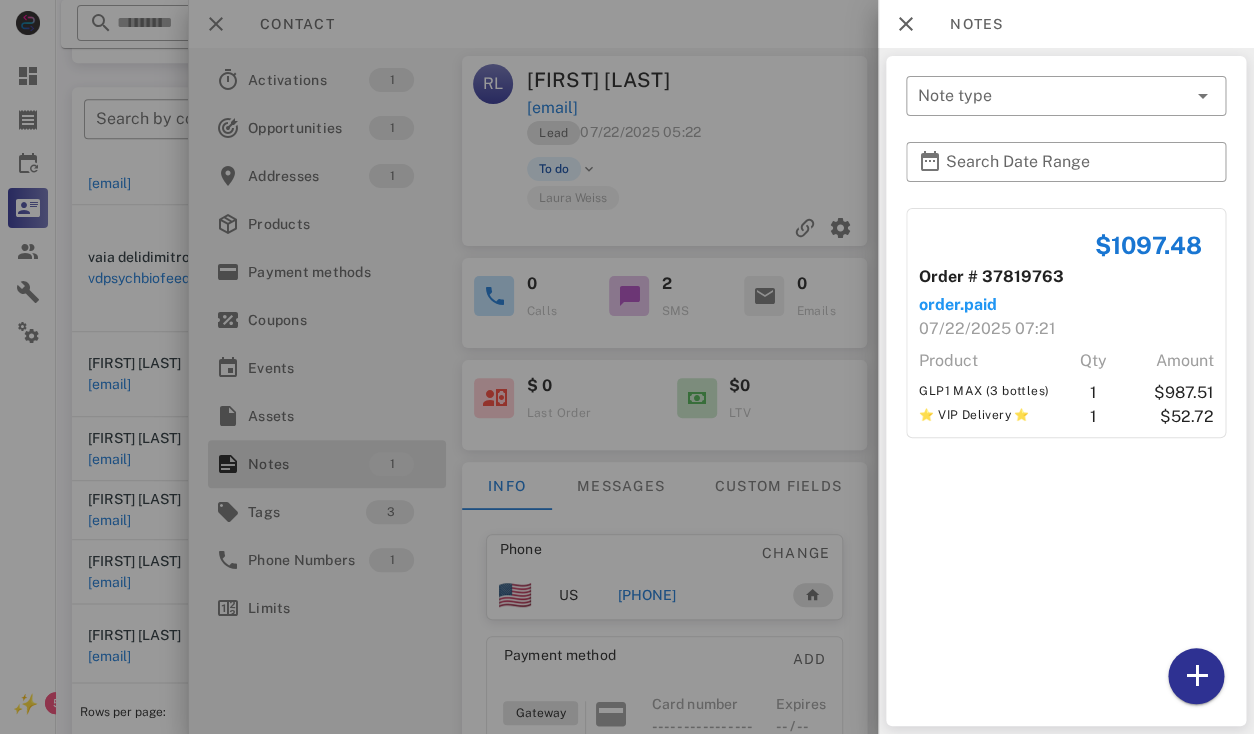 click at bounding box center (627, 367) 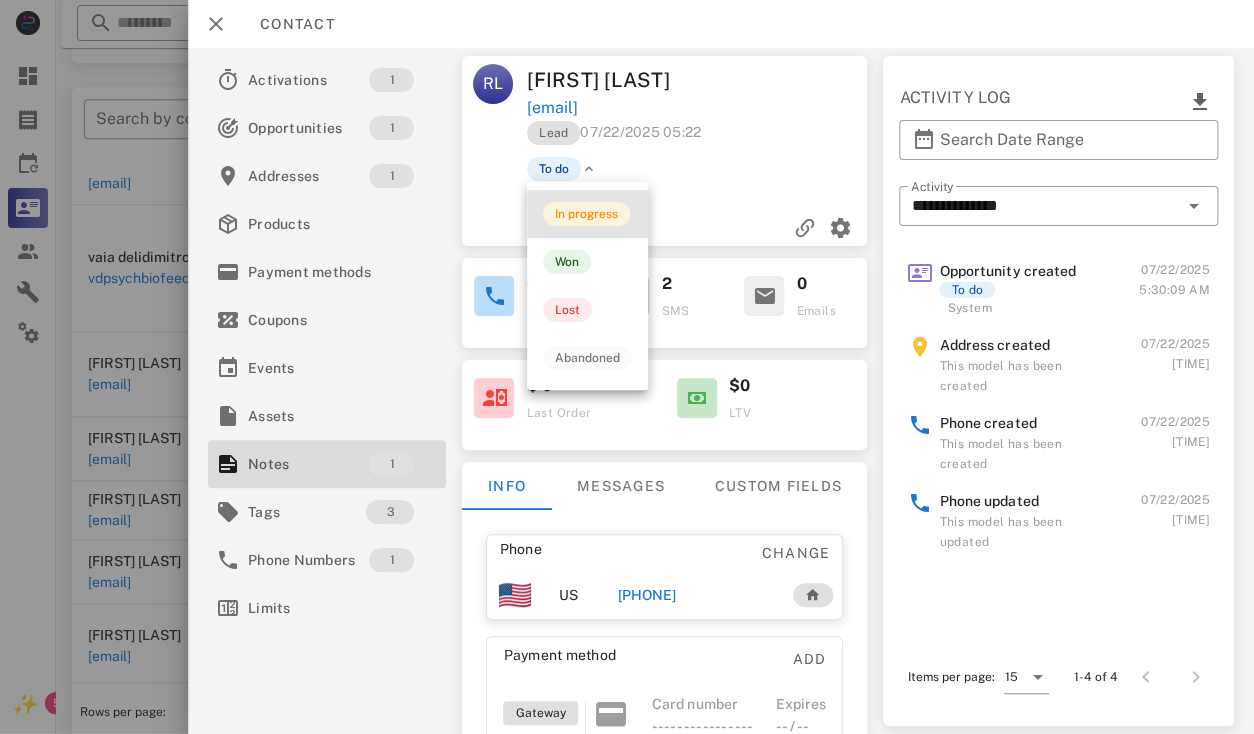 click on "In progress" at bounding box center (586, 214) 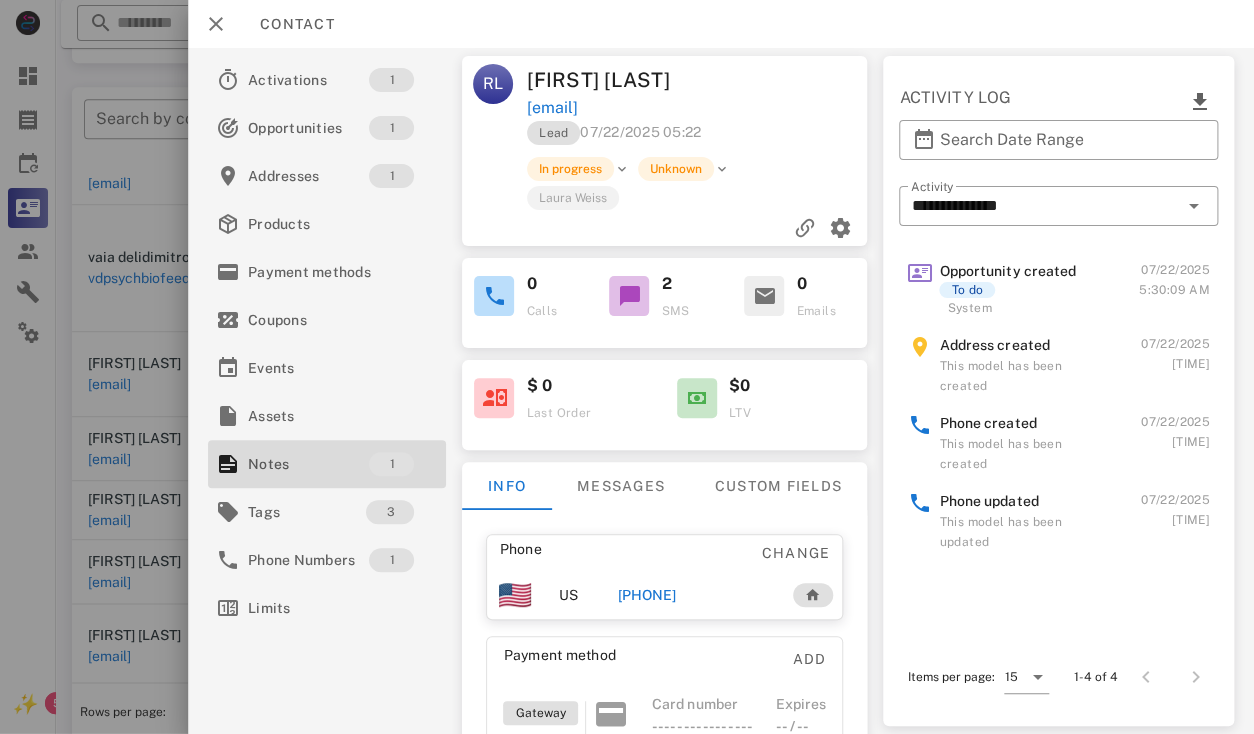 click on "[FIRST] [LAST]" at bounding box center [613, 80] 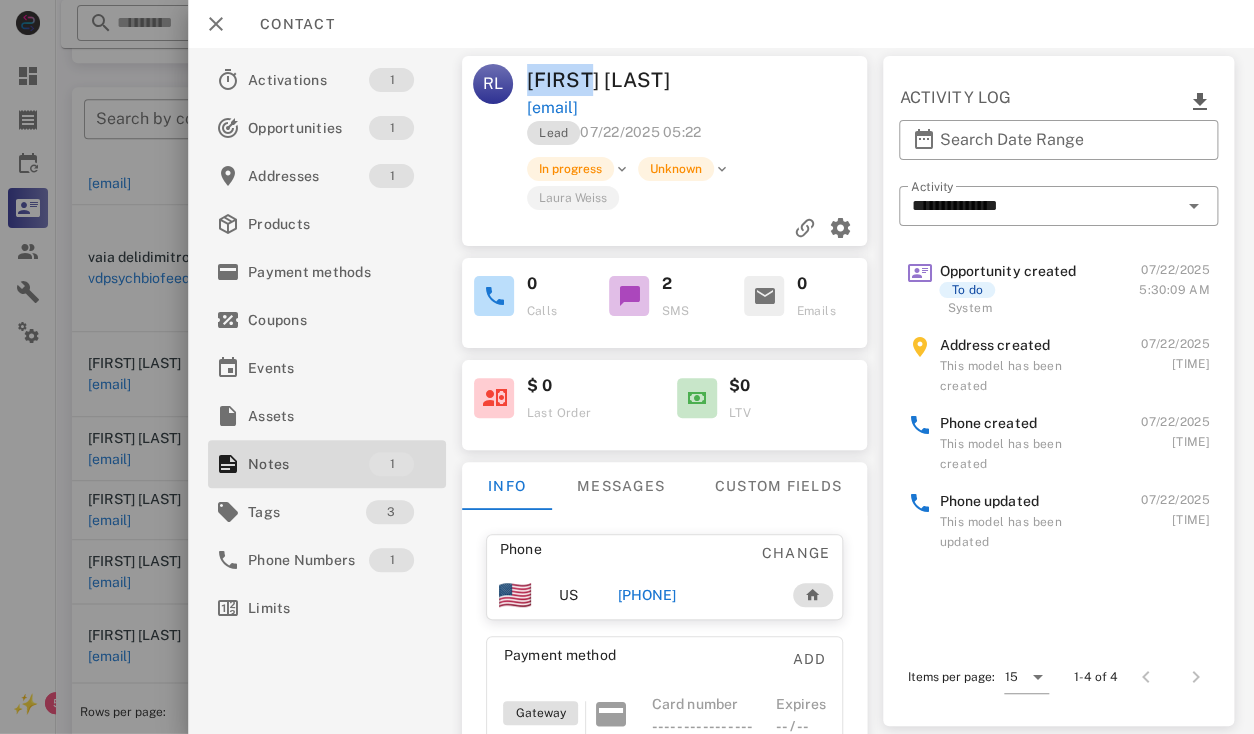 click on "[FIRST] [LAST]" at bounding box center [613, 80] 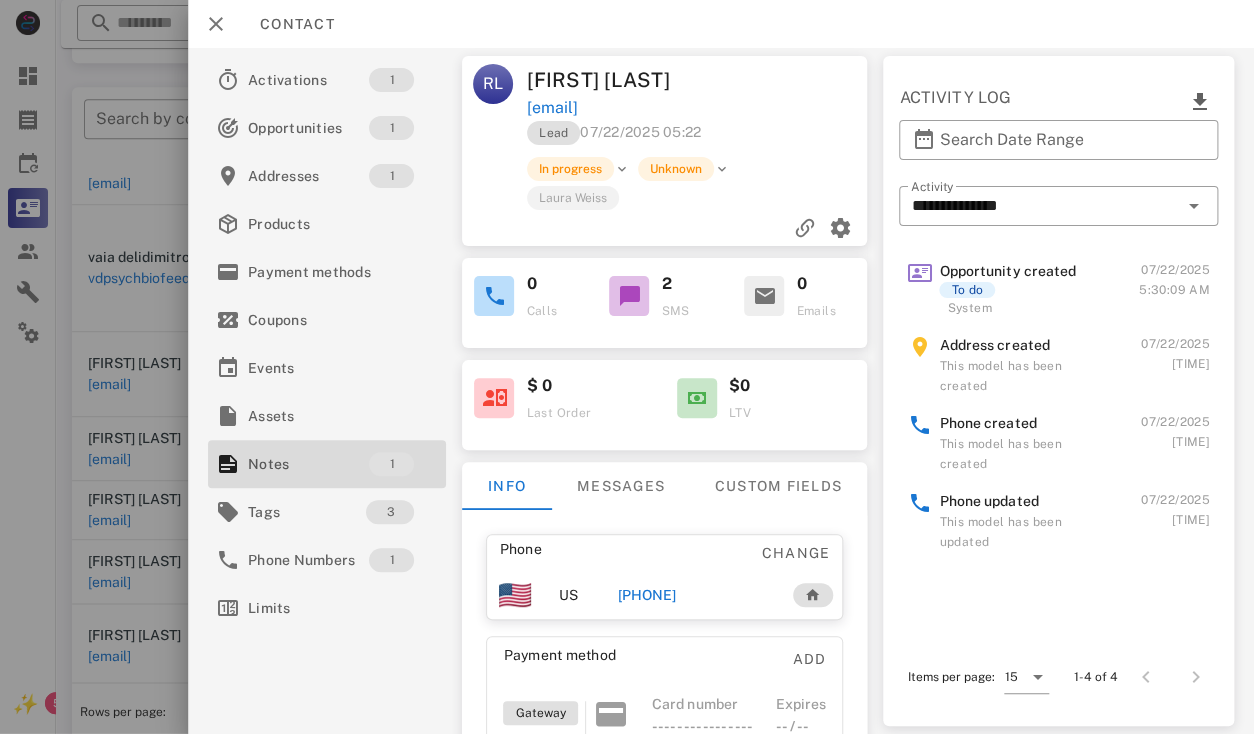 click on "[FIRST] [LAST]" at bounding box center (613, 80) 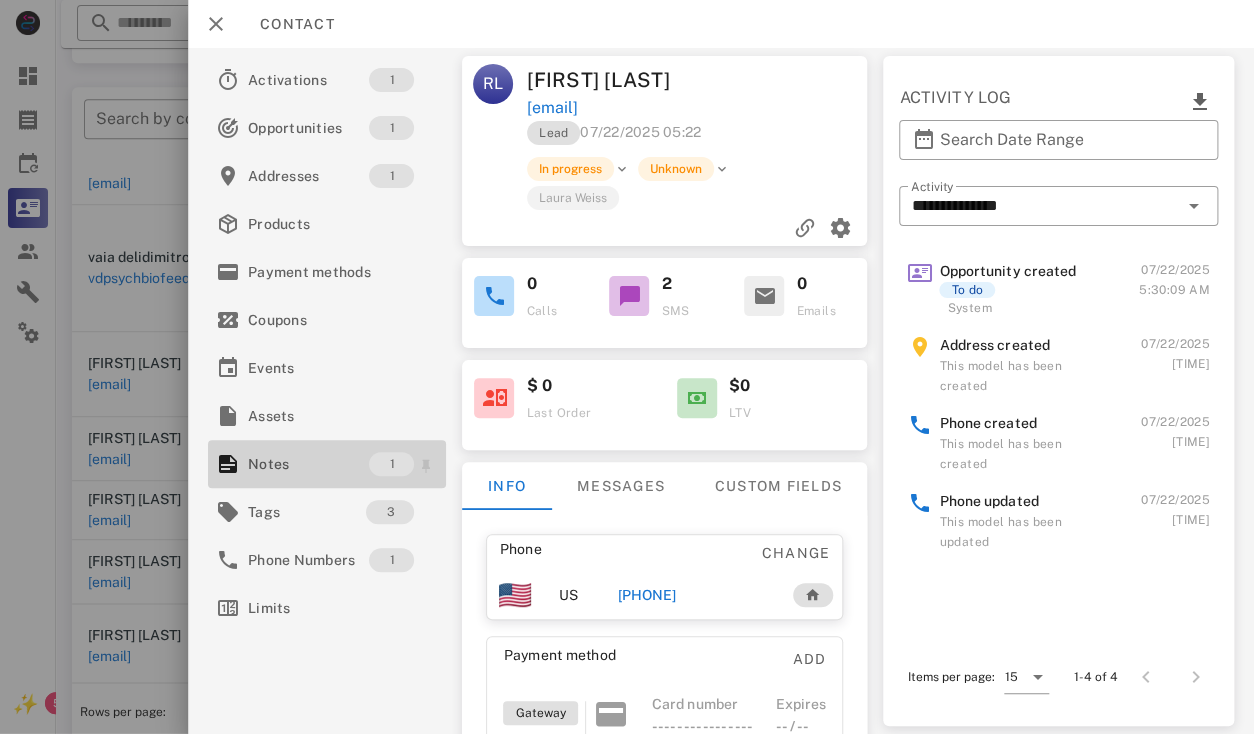 click on "Notes" at bounding box center [308, 464] 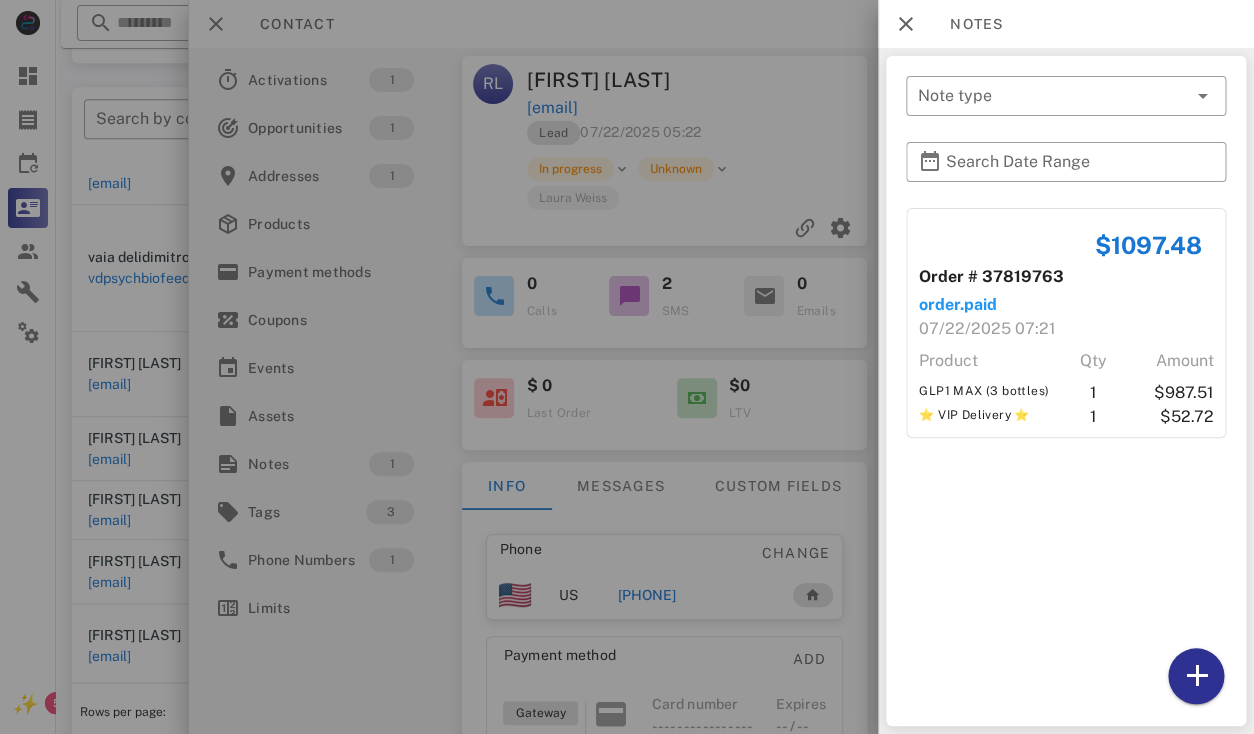 click at bounding box center [627, 367] 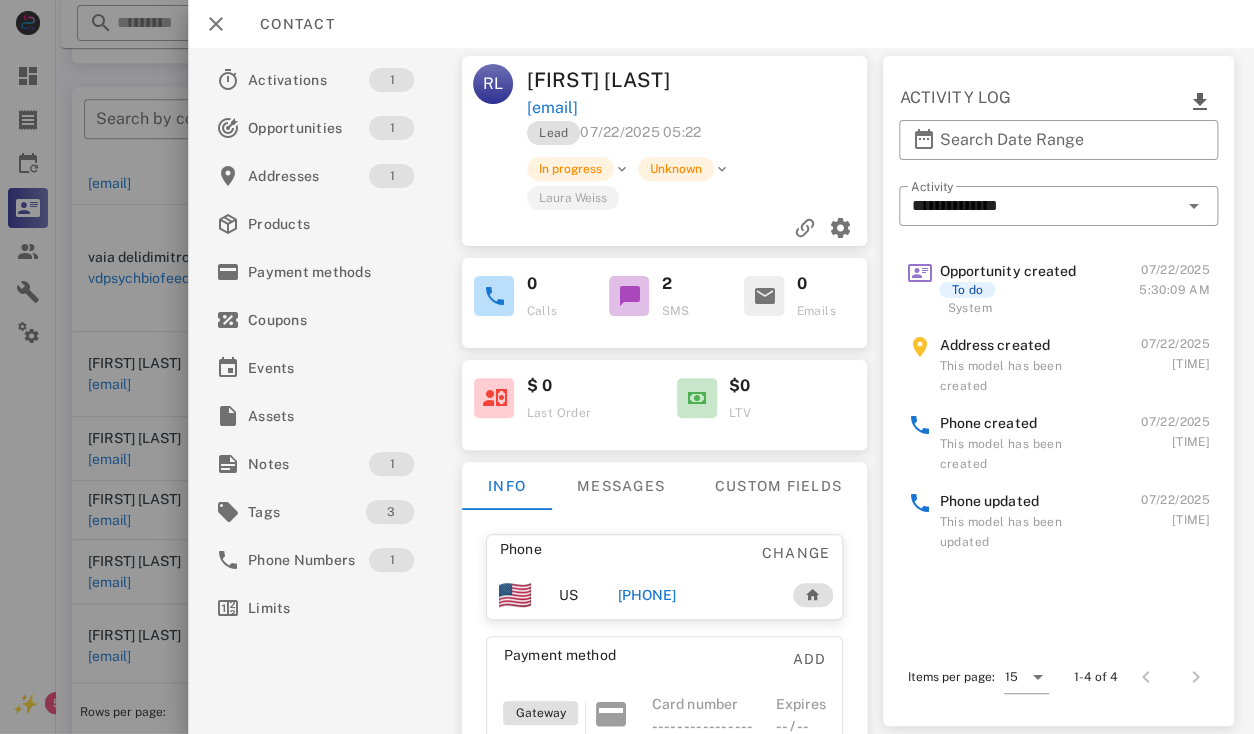 click on "[PHONE]" at bounding box center [647, 595] 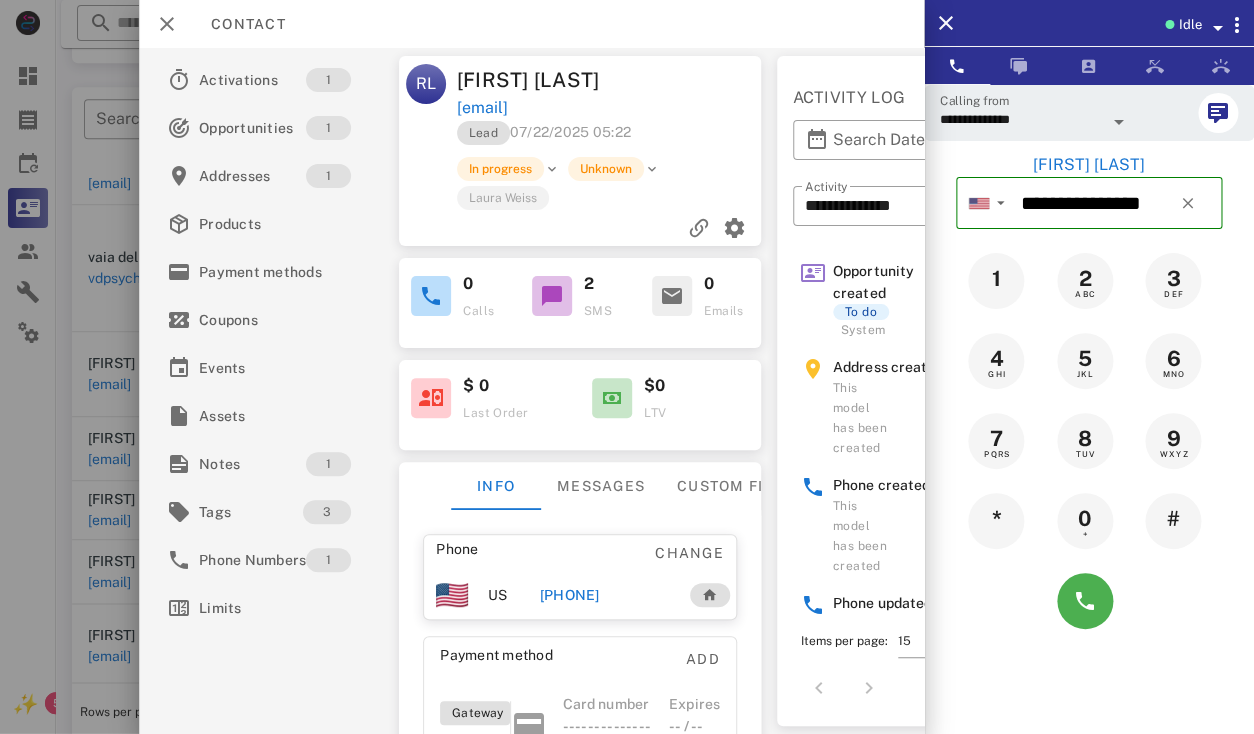 scroll, scrollTop: 234, scrollLeft: 0, axis: vertical 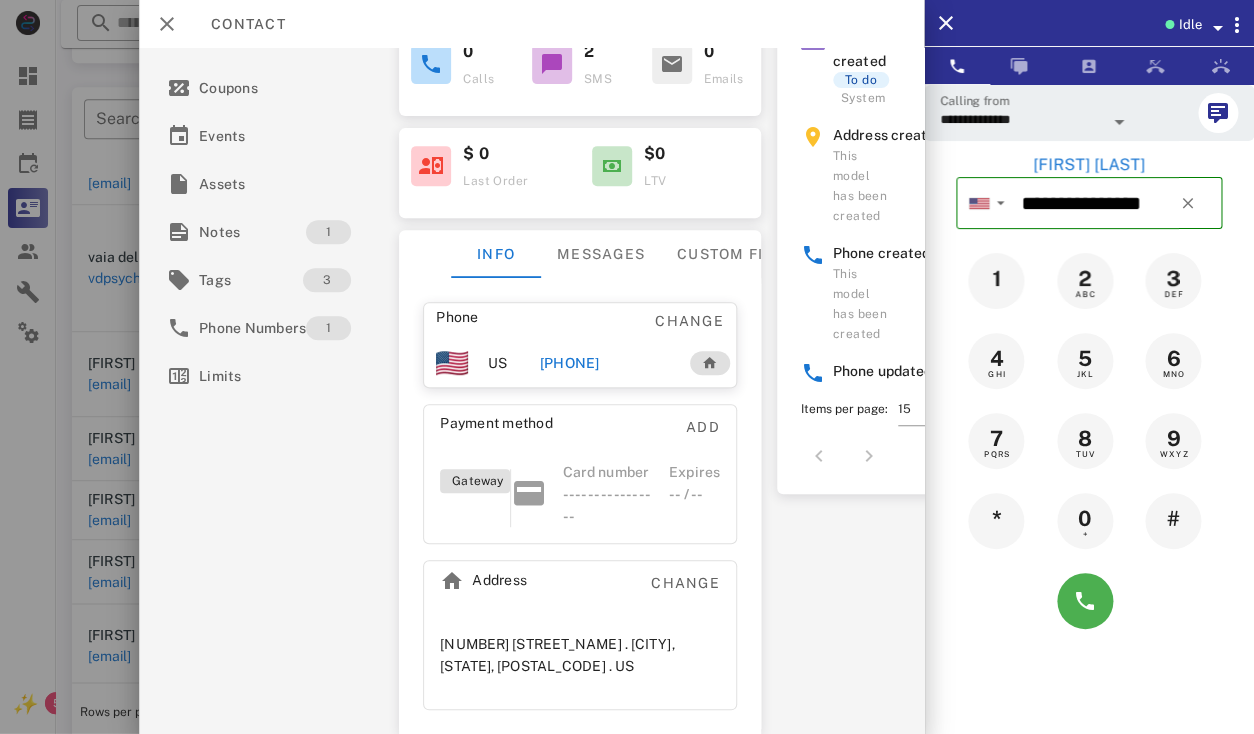 click at bounding box center (1119, 122) 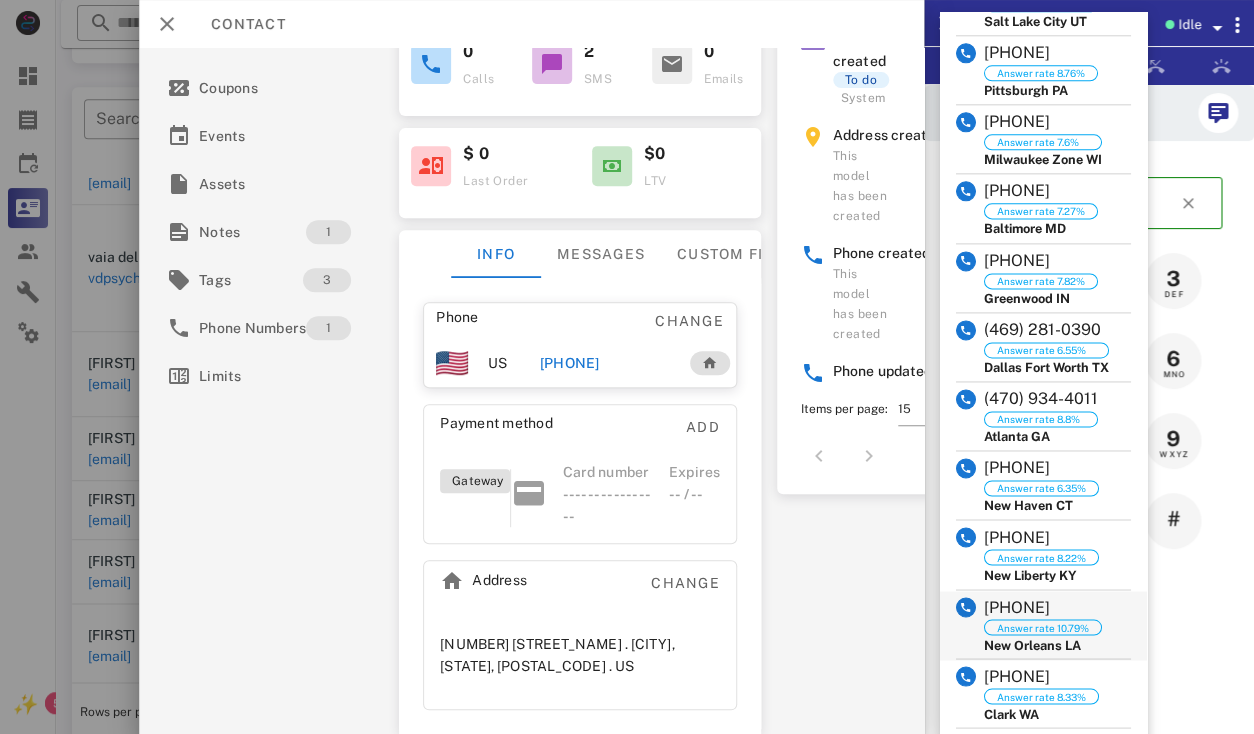 scroll, scrollTop: 1539, scrollLeft: 0, axis: vertical 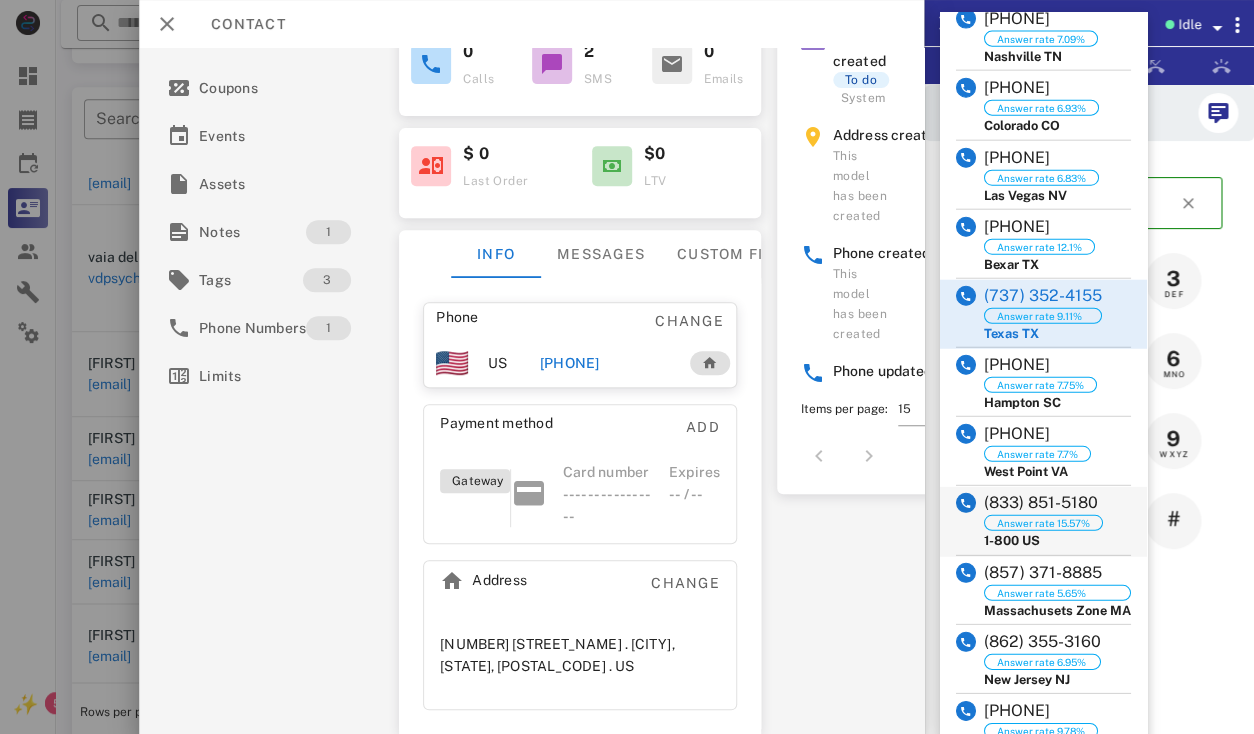 click on "(833) 851-5180" at bounding box center (1043, 503) 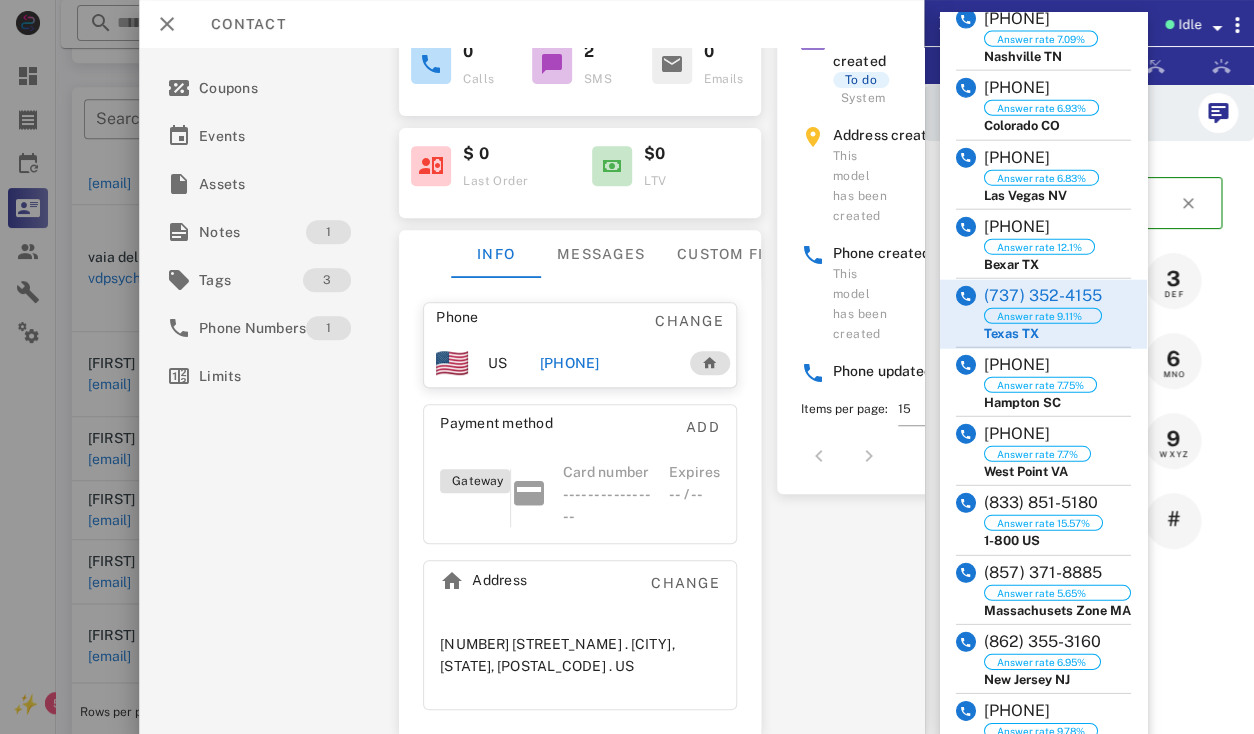 type on "**********" 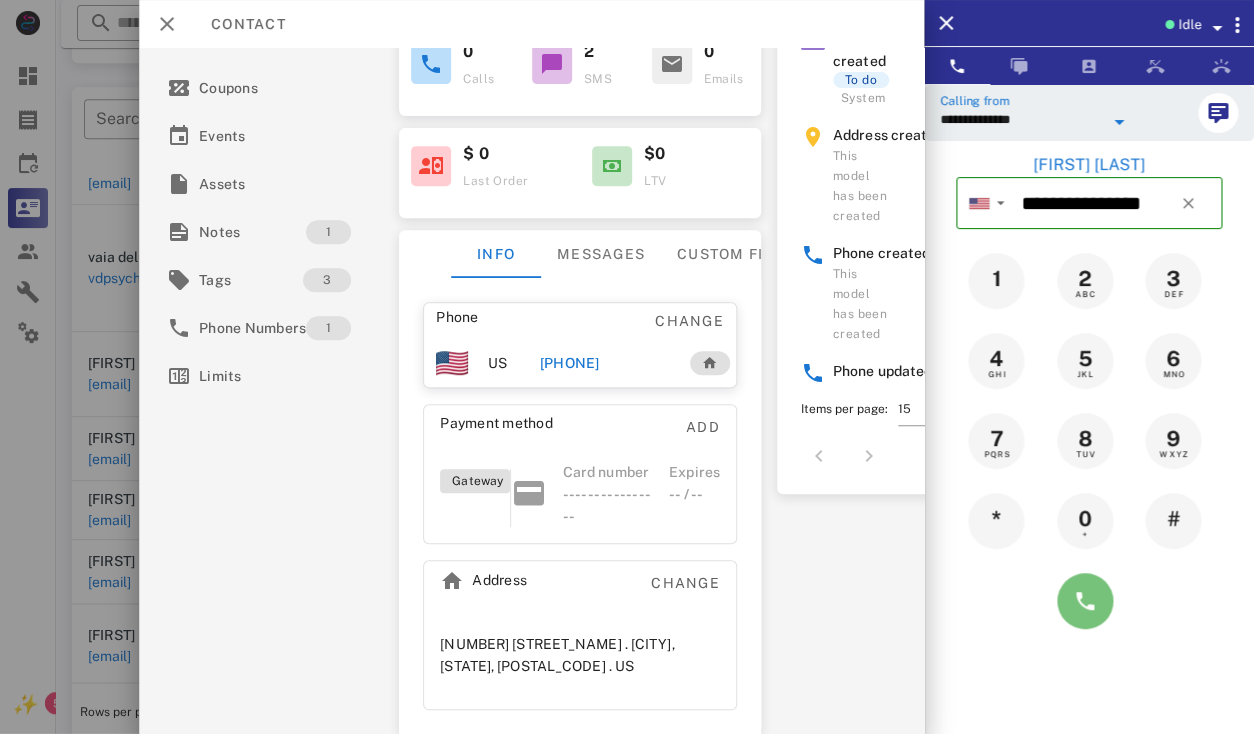 click at bounding box center (1085, 601) 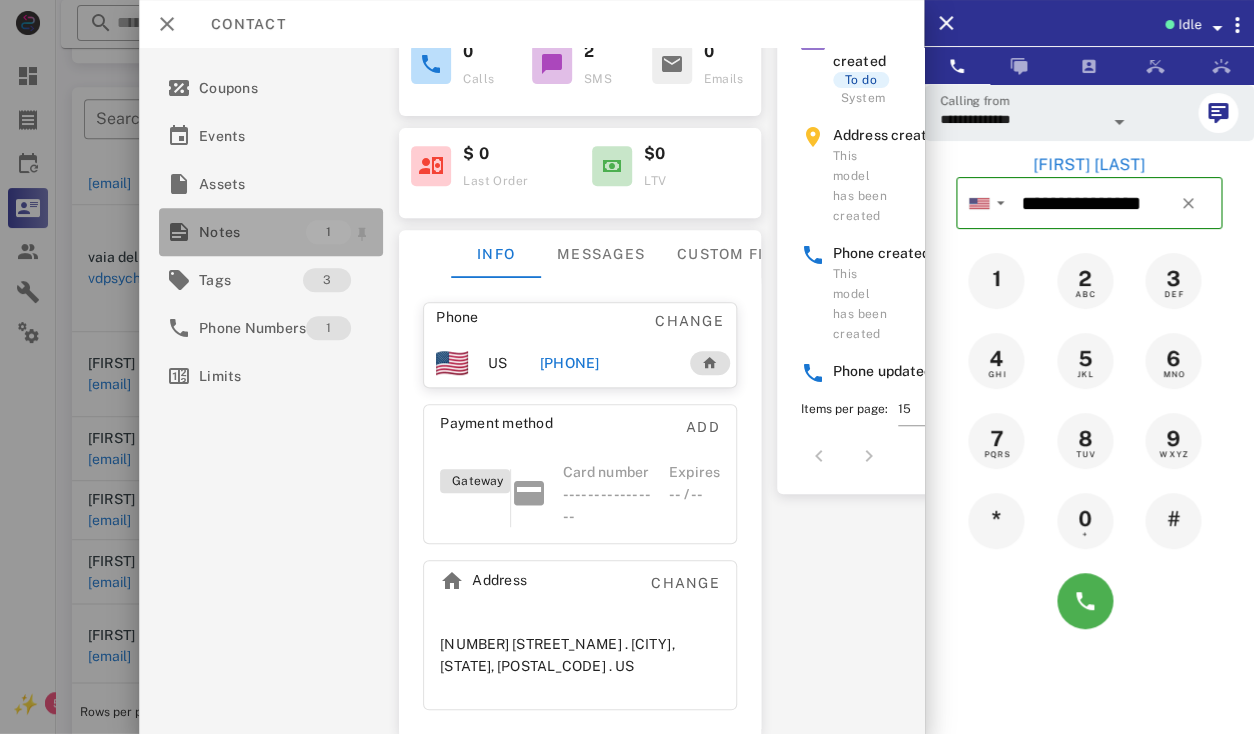 click on "Notes" at bounding box center [252, 232] 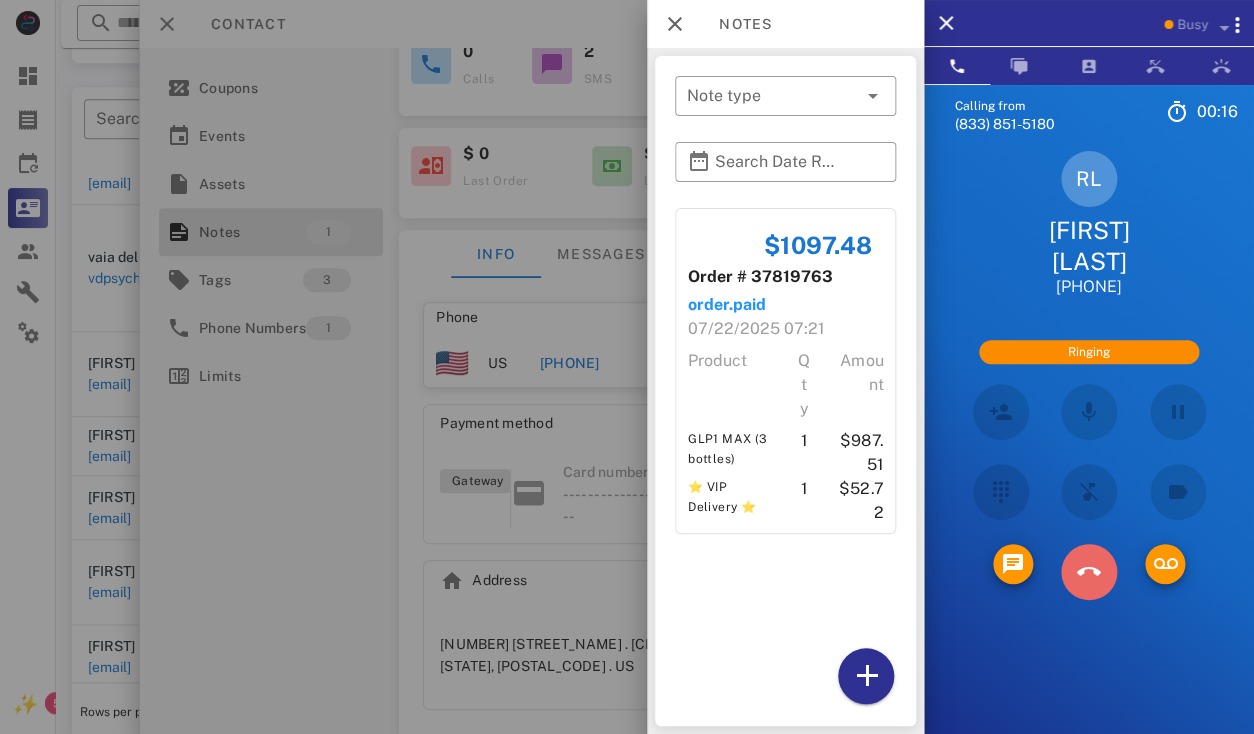 click at bounding box center (1089, 572) 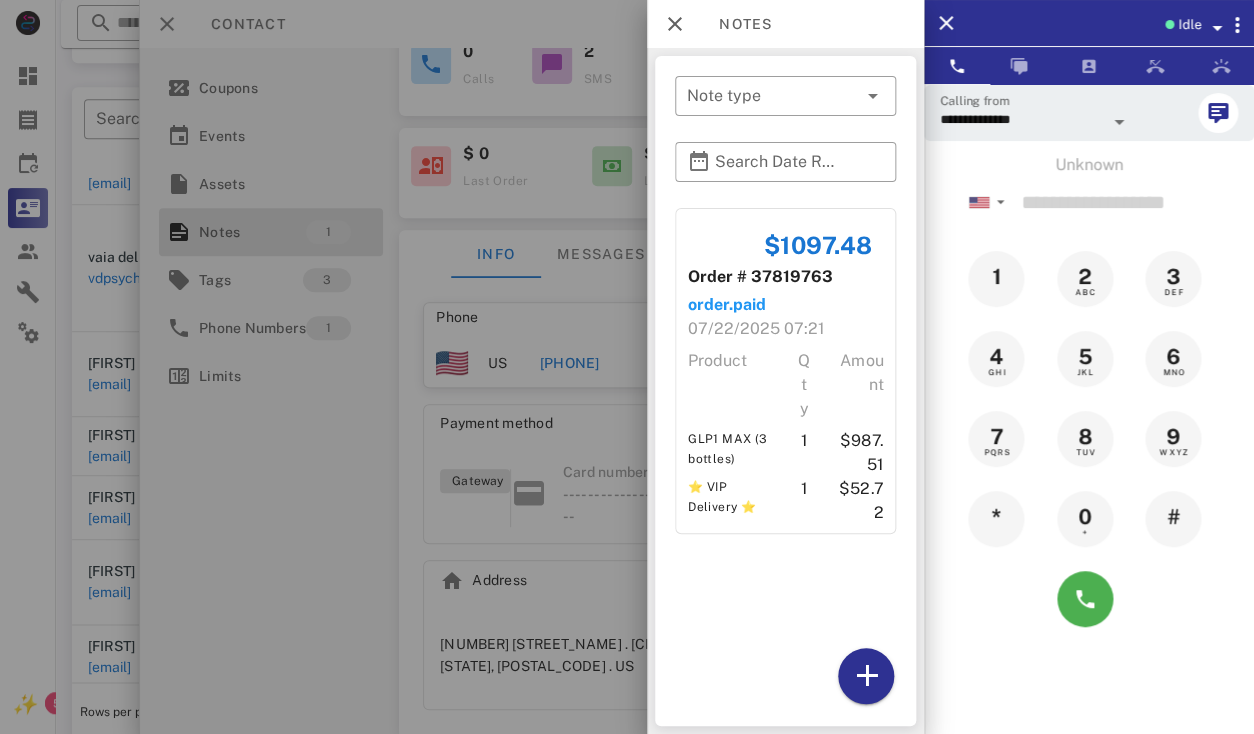 click at bounding box center (627, 367) 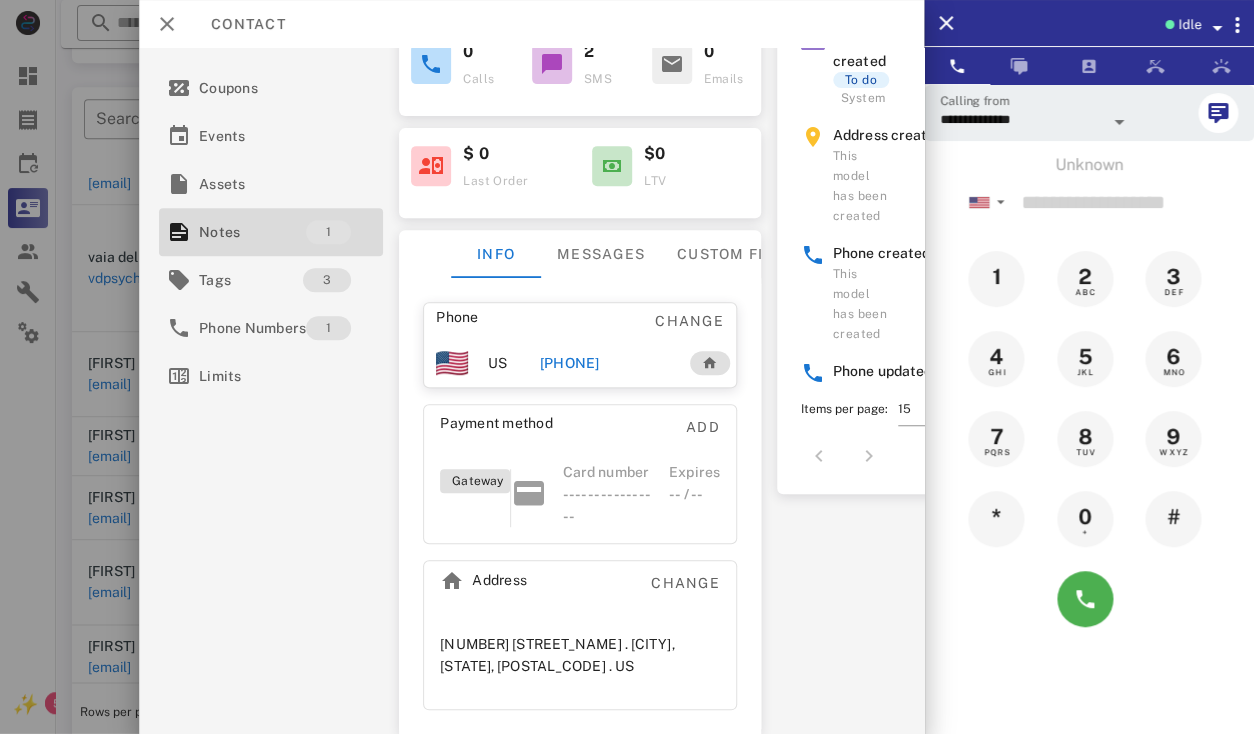click on "[PHONE]" at bounding box center [569, 363] 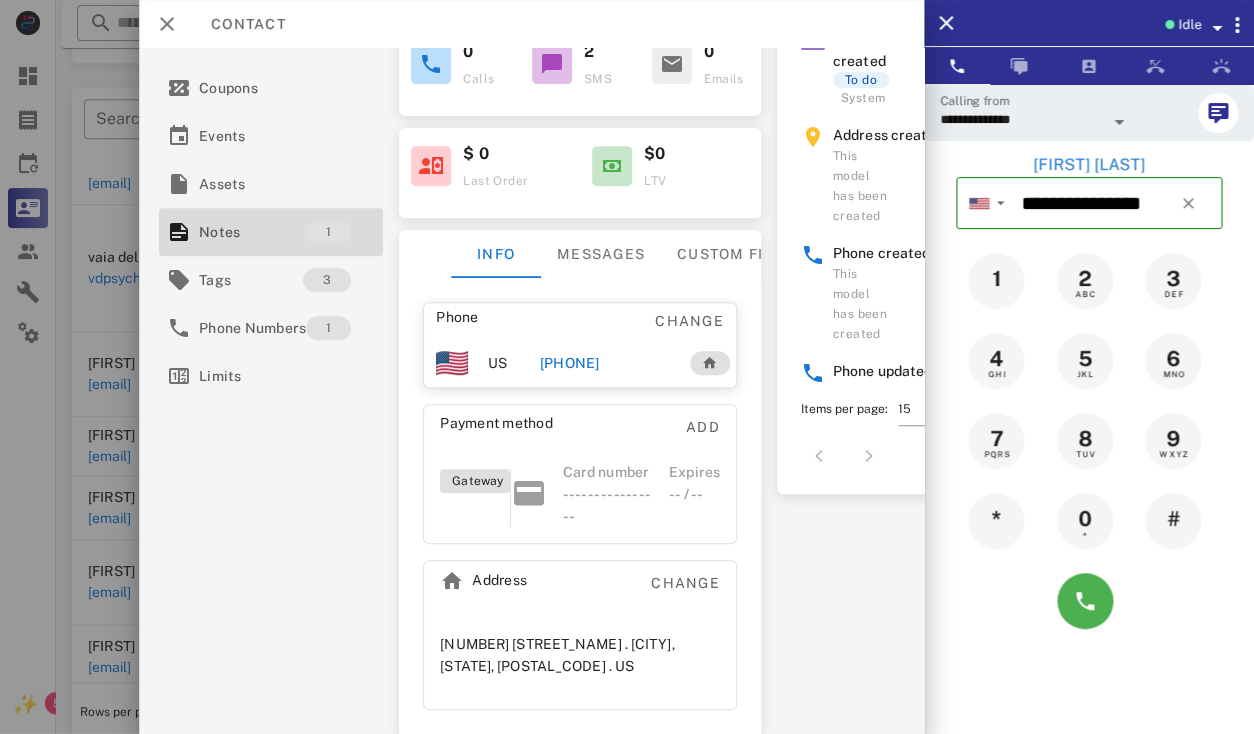 click on "**********" at bounding box center (1035, 113) 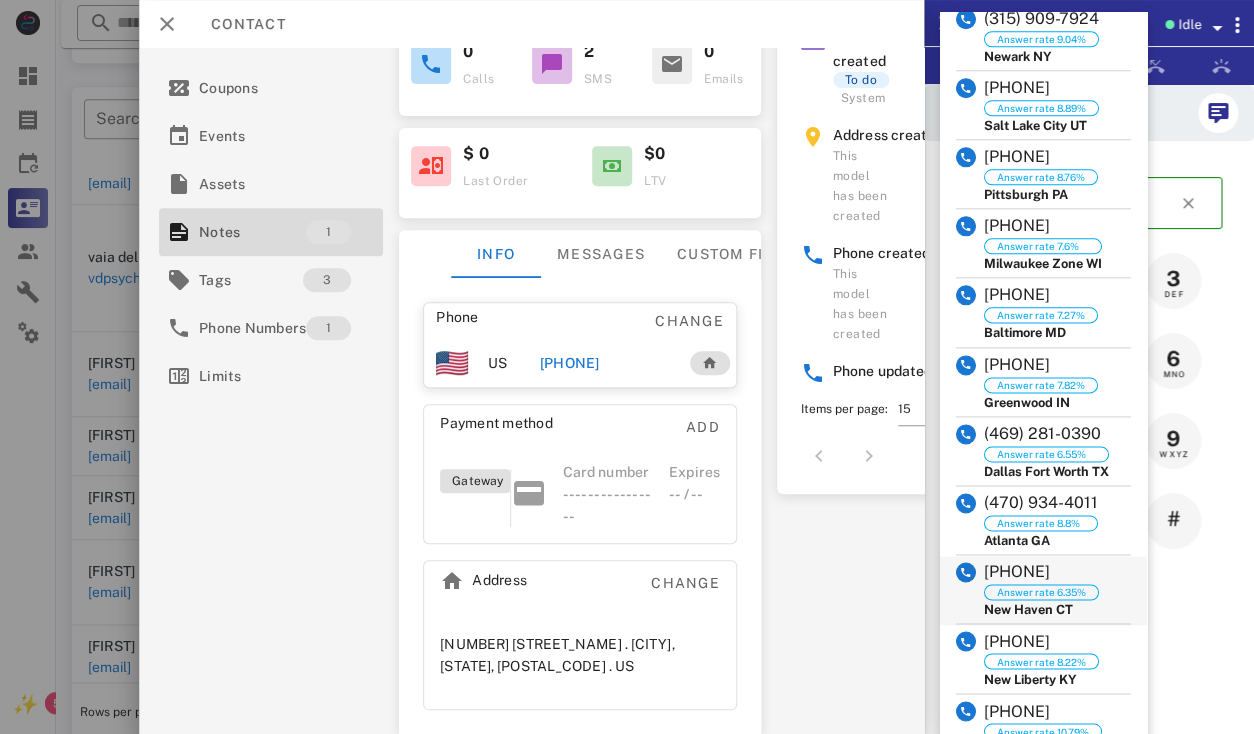 scroll, scrollTop: 1539, scrollLeft: 0, axis: vertical 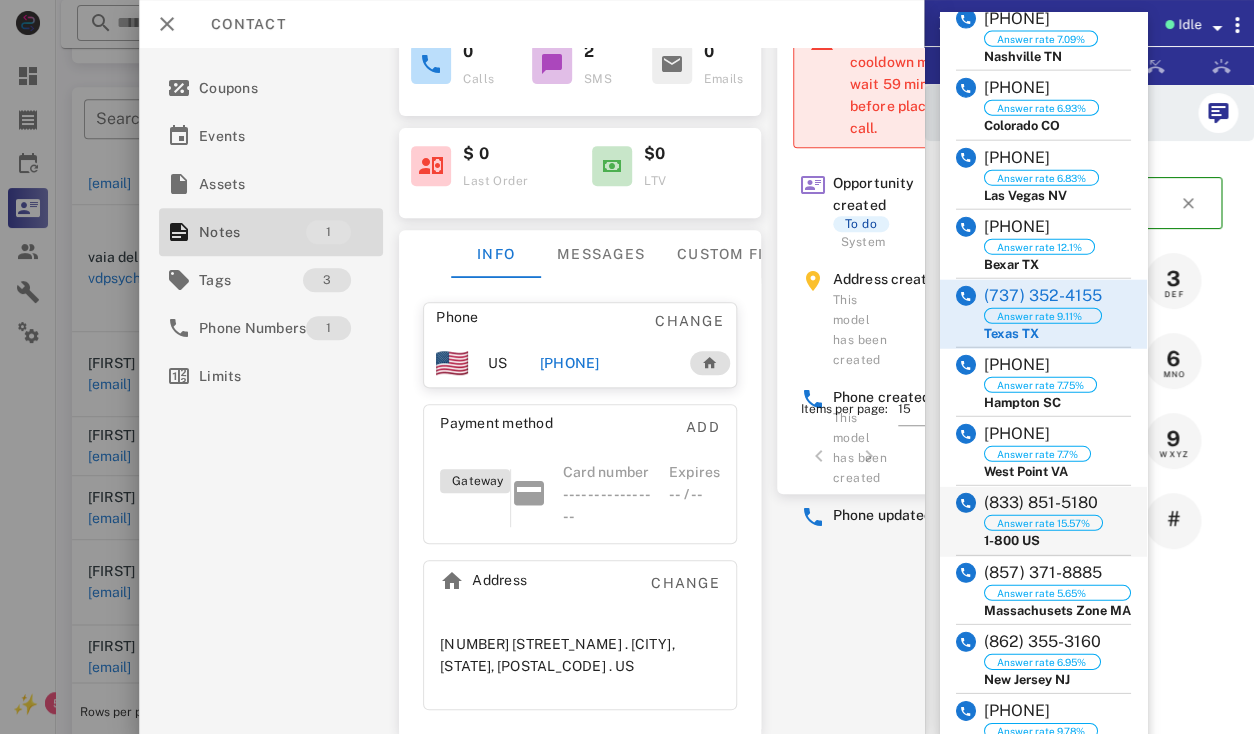 click on "(833) 851-5180" at bounding box center (1043, 503) 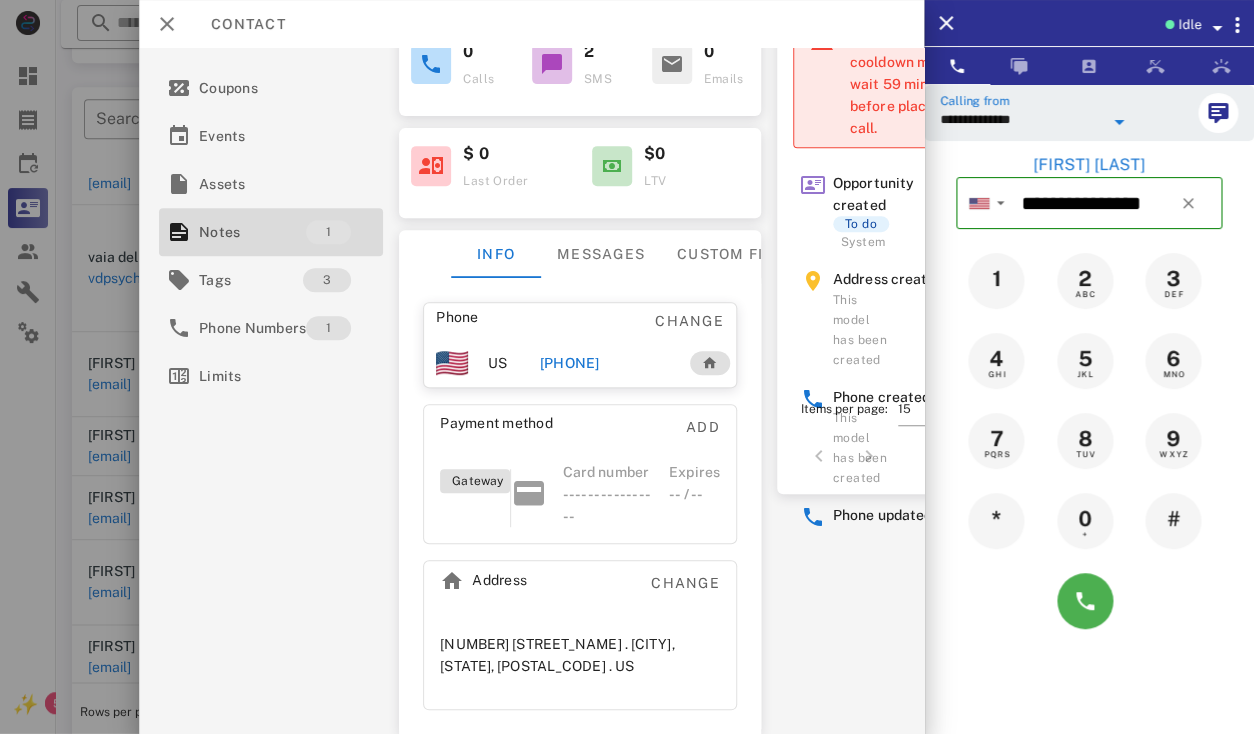 click on "[NUMBER] [STREET]
[CITY], [STATE], [POSTAL_CODE]
US" at bounding box center (580, 655) 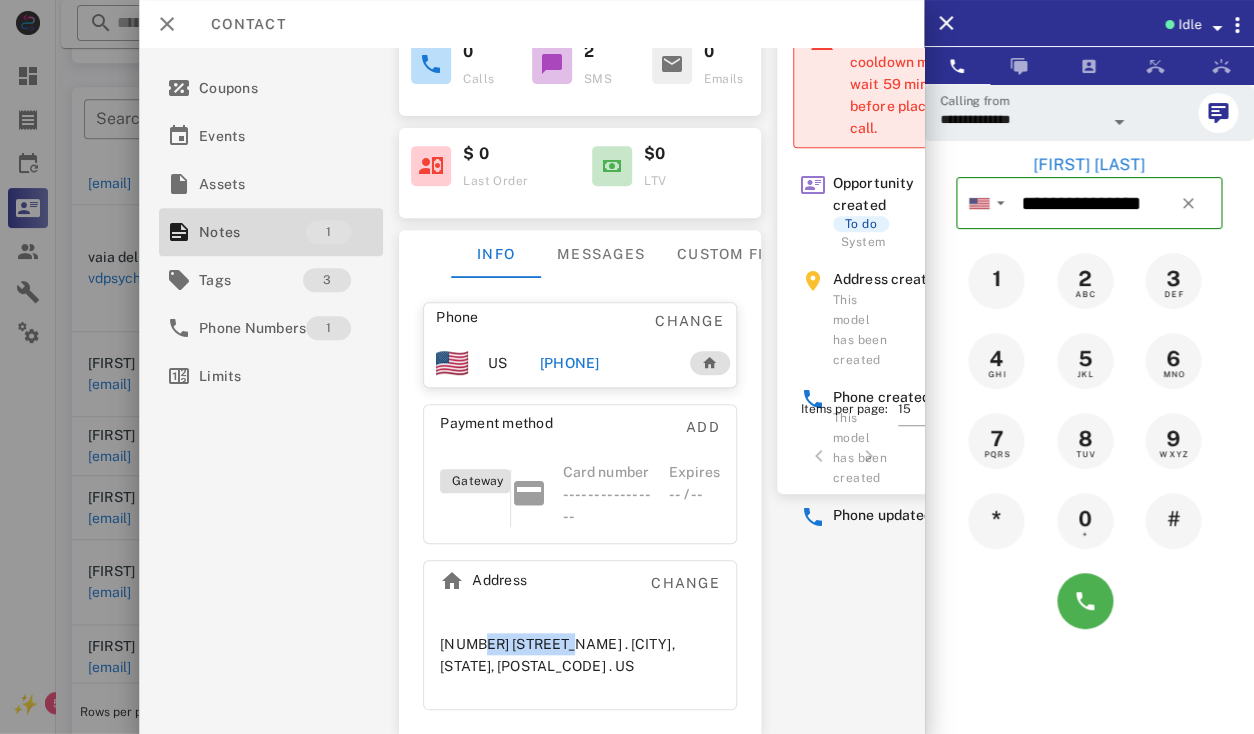 click on "[NUMBER] [STREET]
[CITY], [STATE], [POSTAL_CODE]
US" at bounding box center [580, 655] 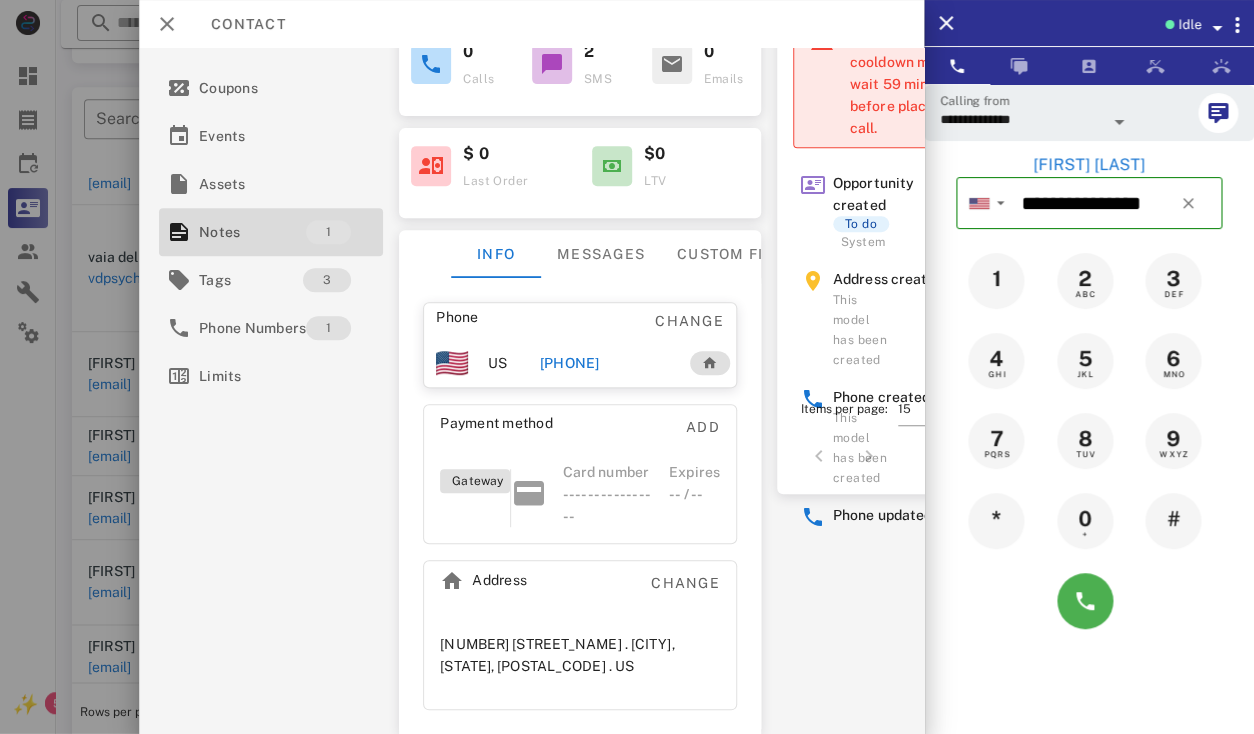 click on "[NUMBER] [STREET]
[CITY], [STATE], [POSTAL_CODE]
US" at bounding box center (580, 655) 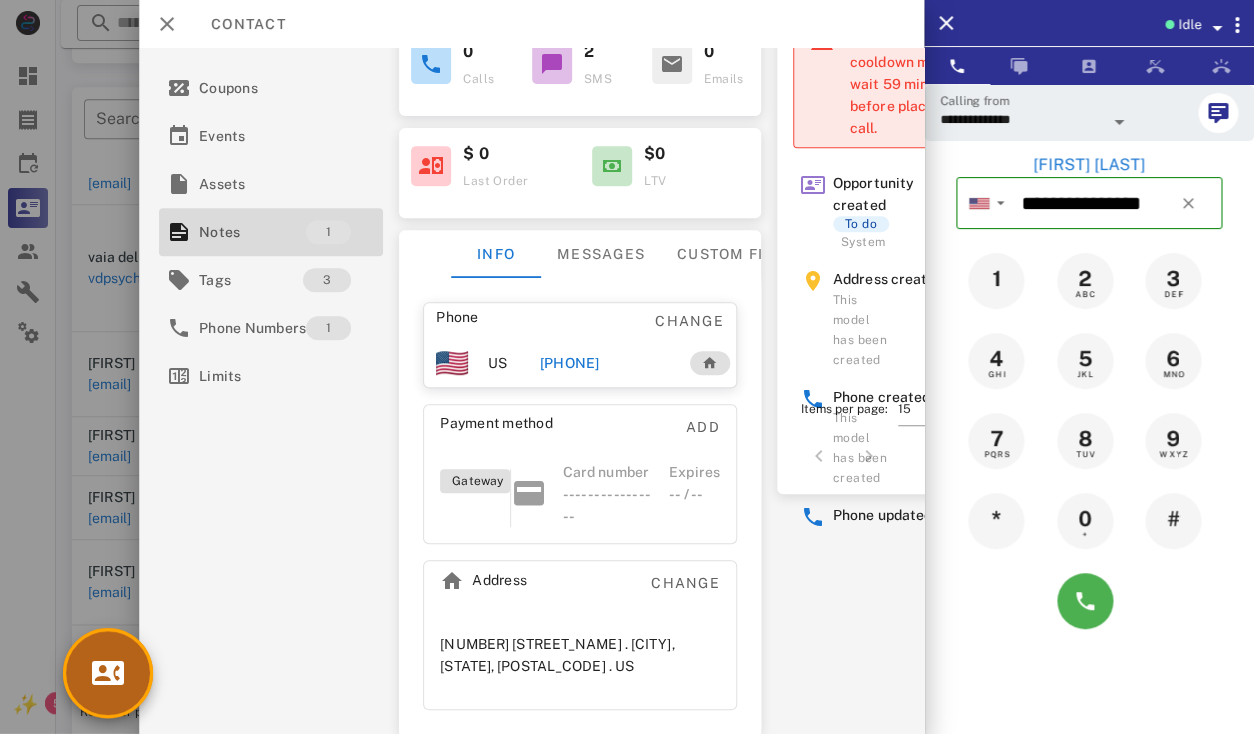 click at bounding box center [108, 673] 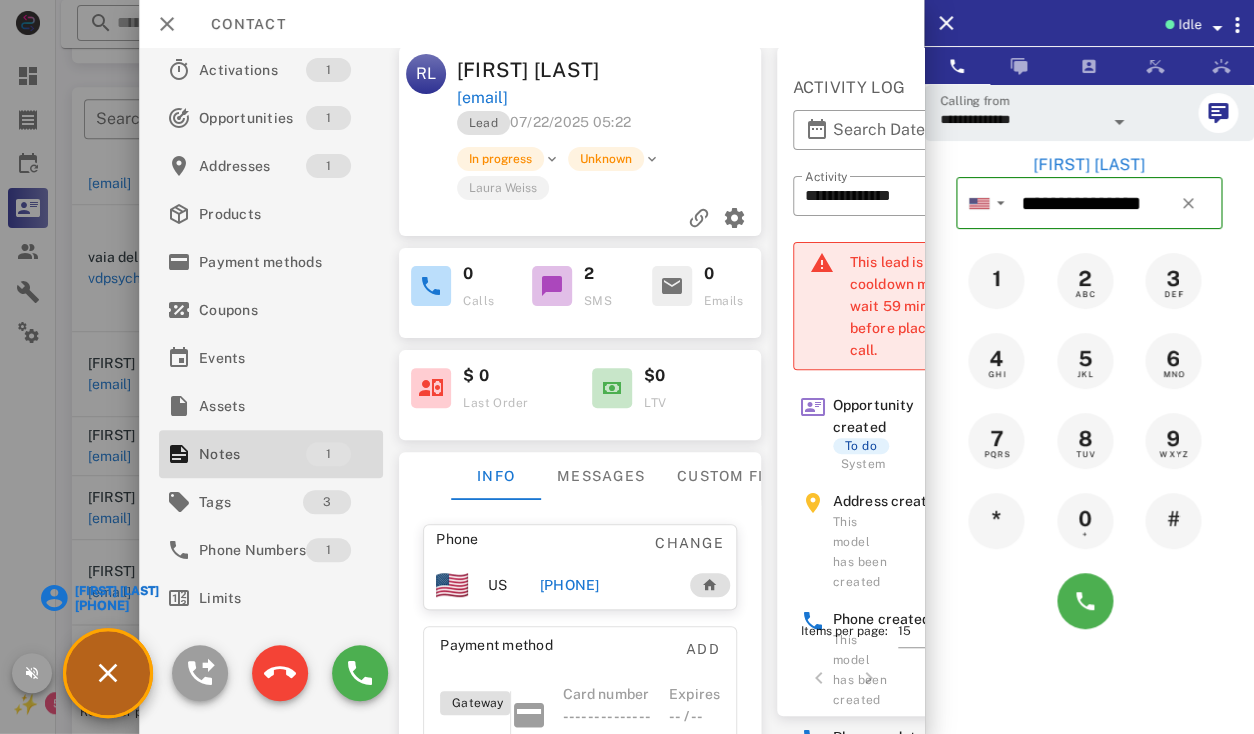 scroll, scrollTop: 0, scrollLeft: 0, axis: both 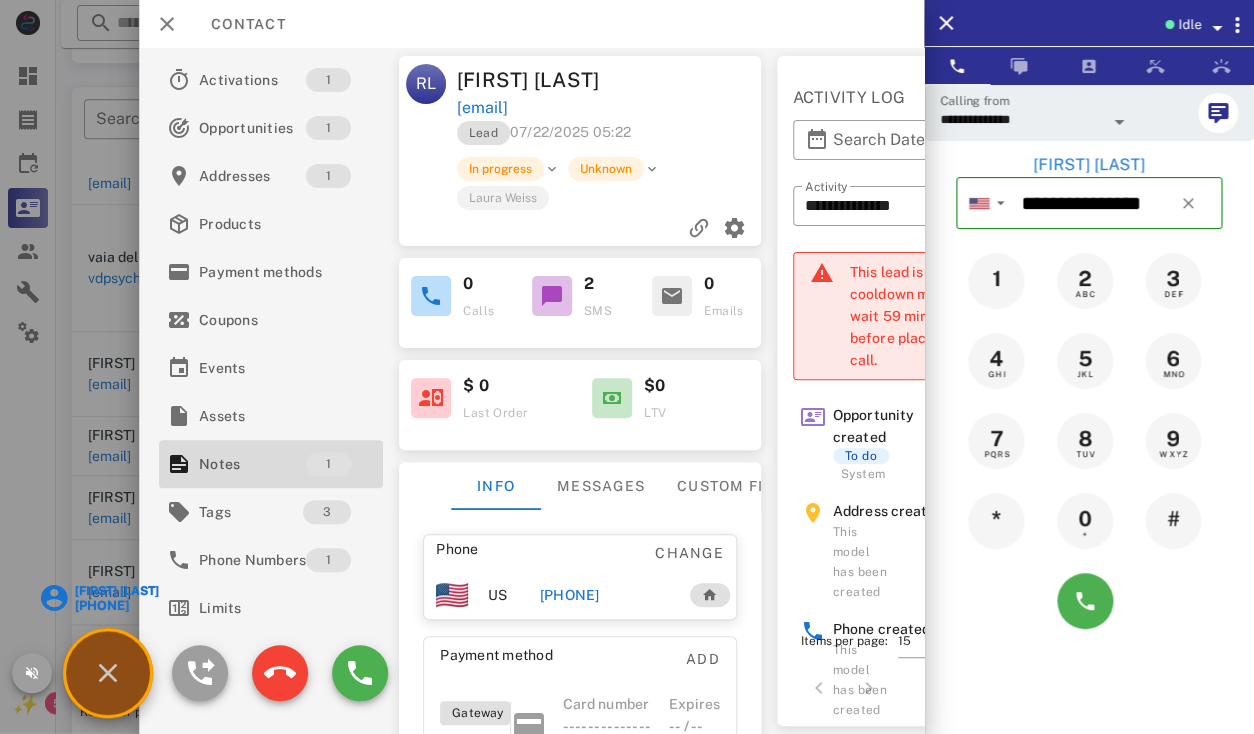 click on "Carol Myers" at bounding box center (116, 591) 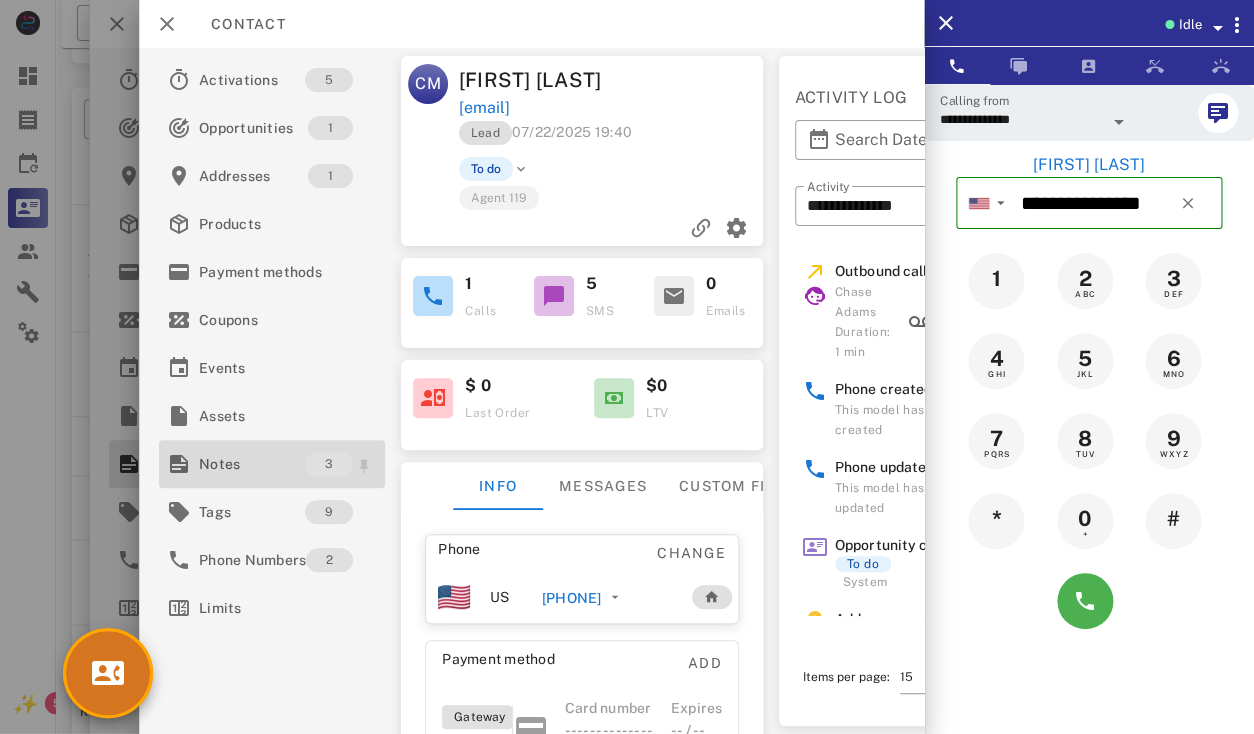 click on "Notes" at bounding box center (252, 464) 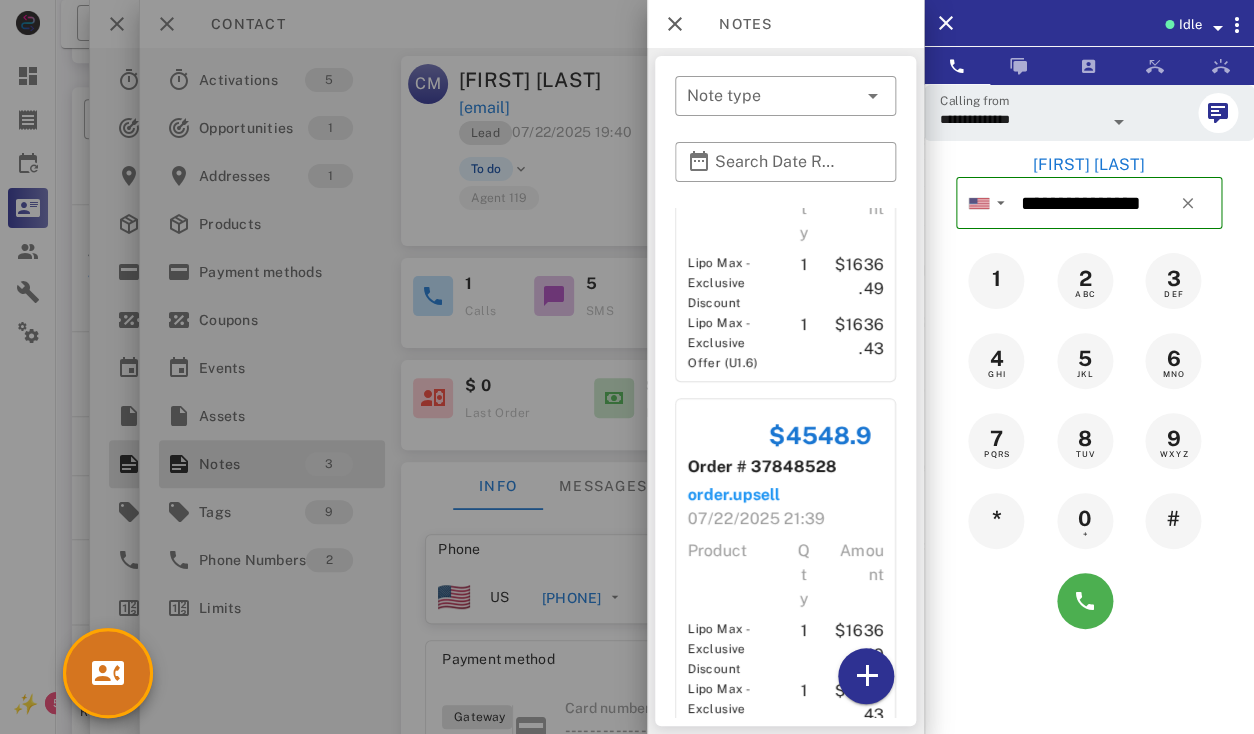 scroll, scrollTop: 601, scrollLeft: 0, axis: vertical 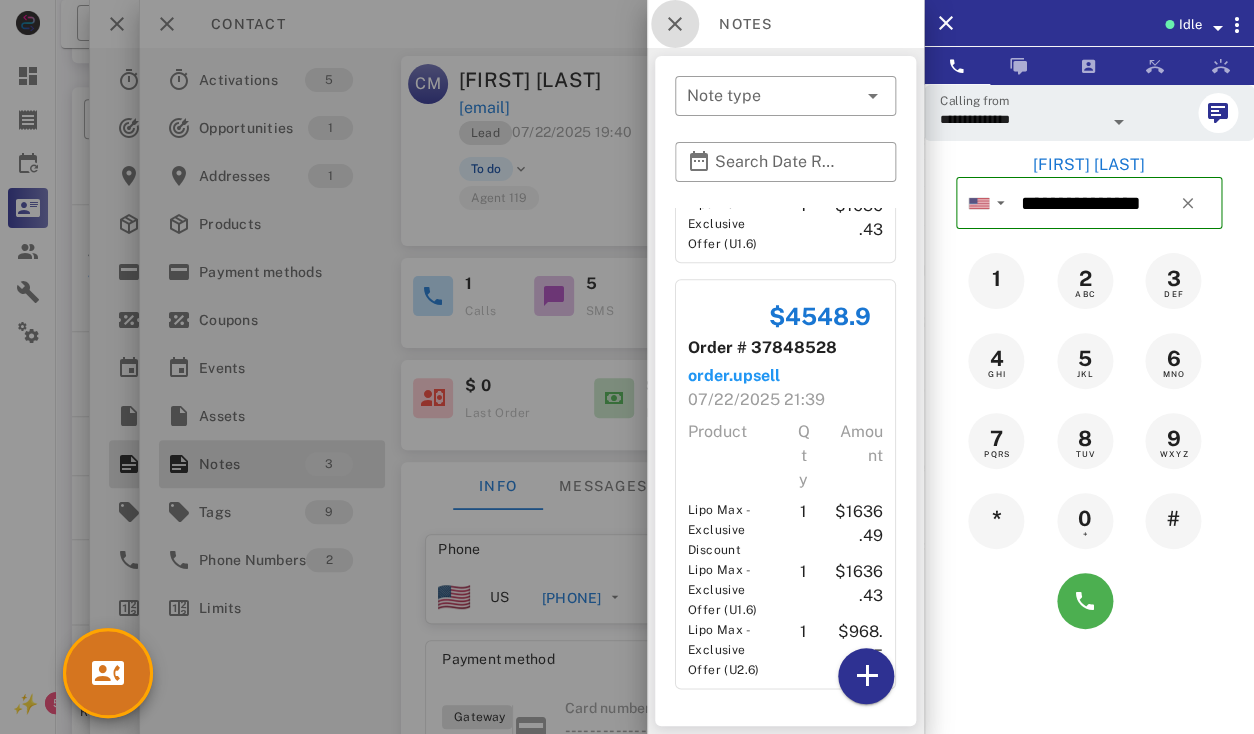 click at bounding box center [675, 24] 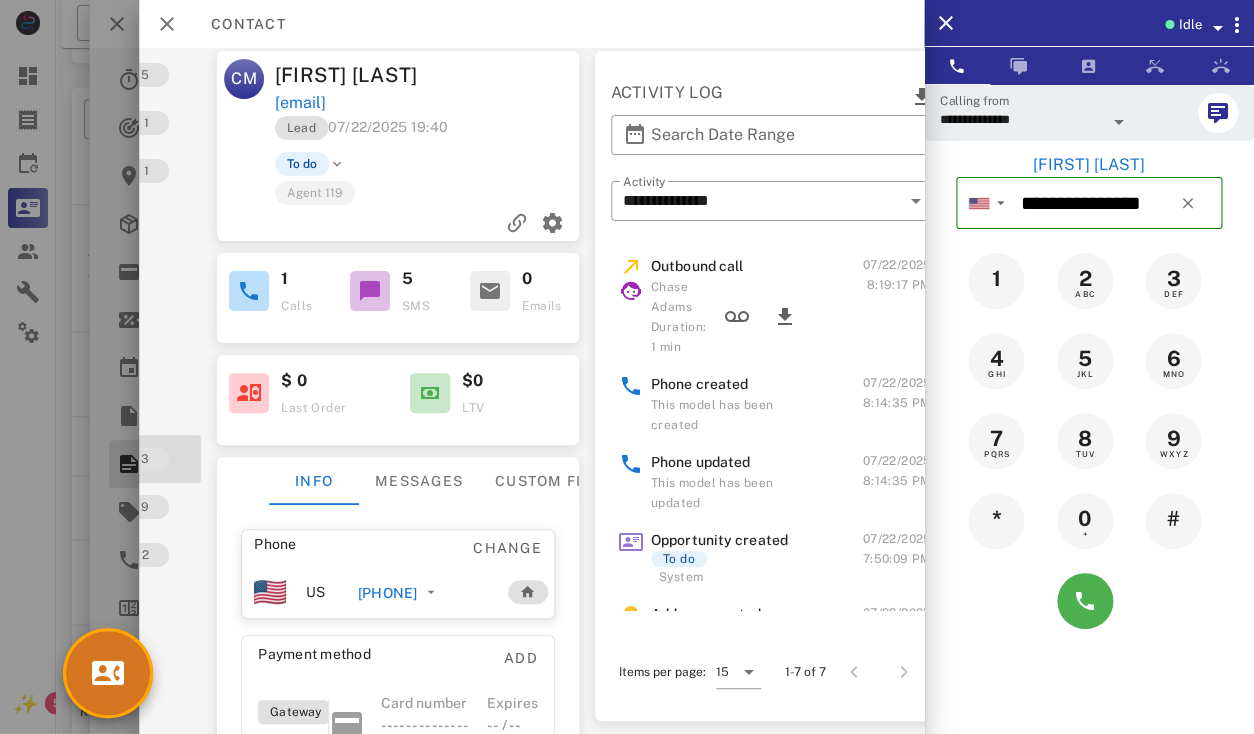 scroll, scrollTop: 6, scrollLeft: 0, axis: vertical 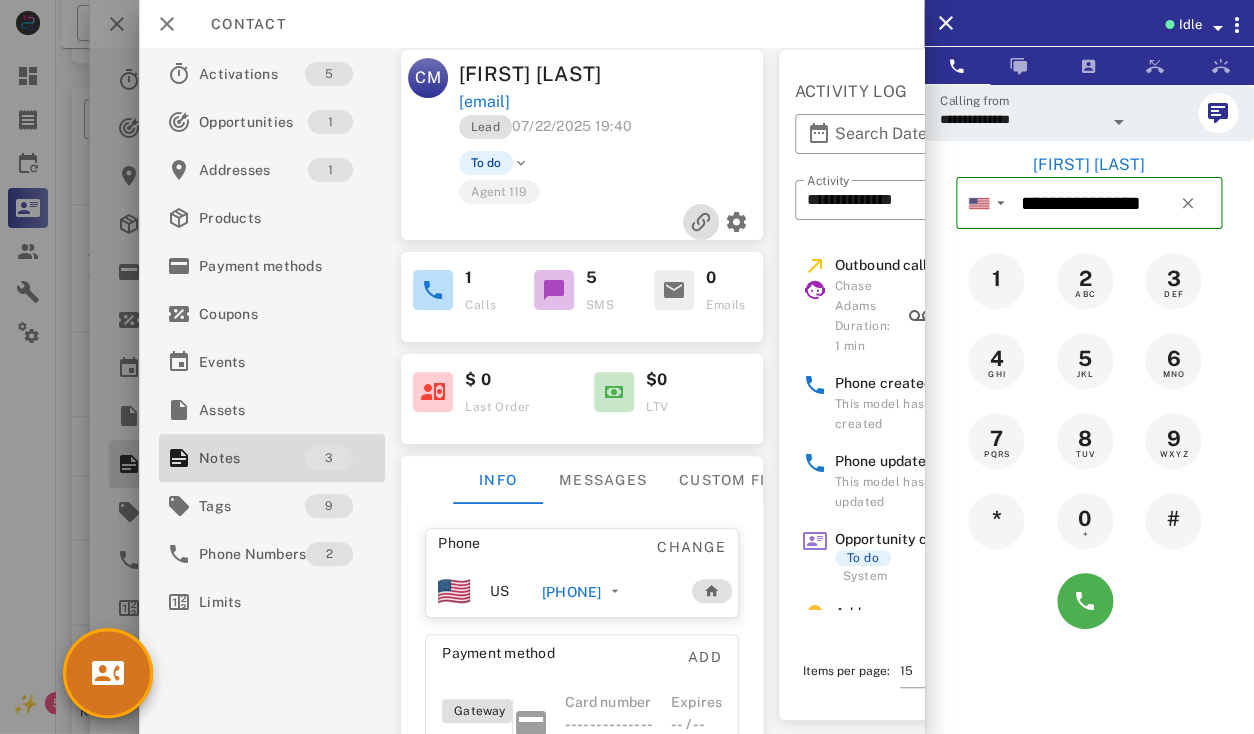 click at bounding box center (700, 222) 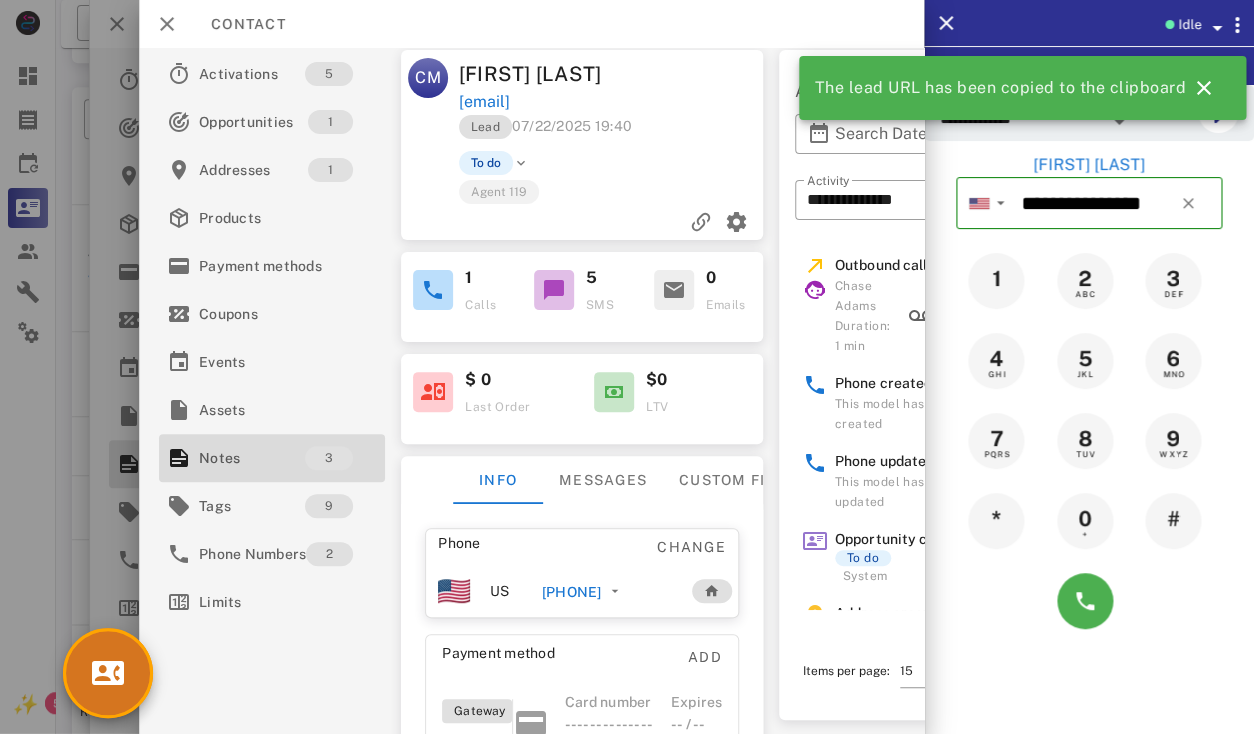 click on "Carol Myers" at bounding box center (535, 74) 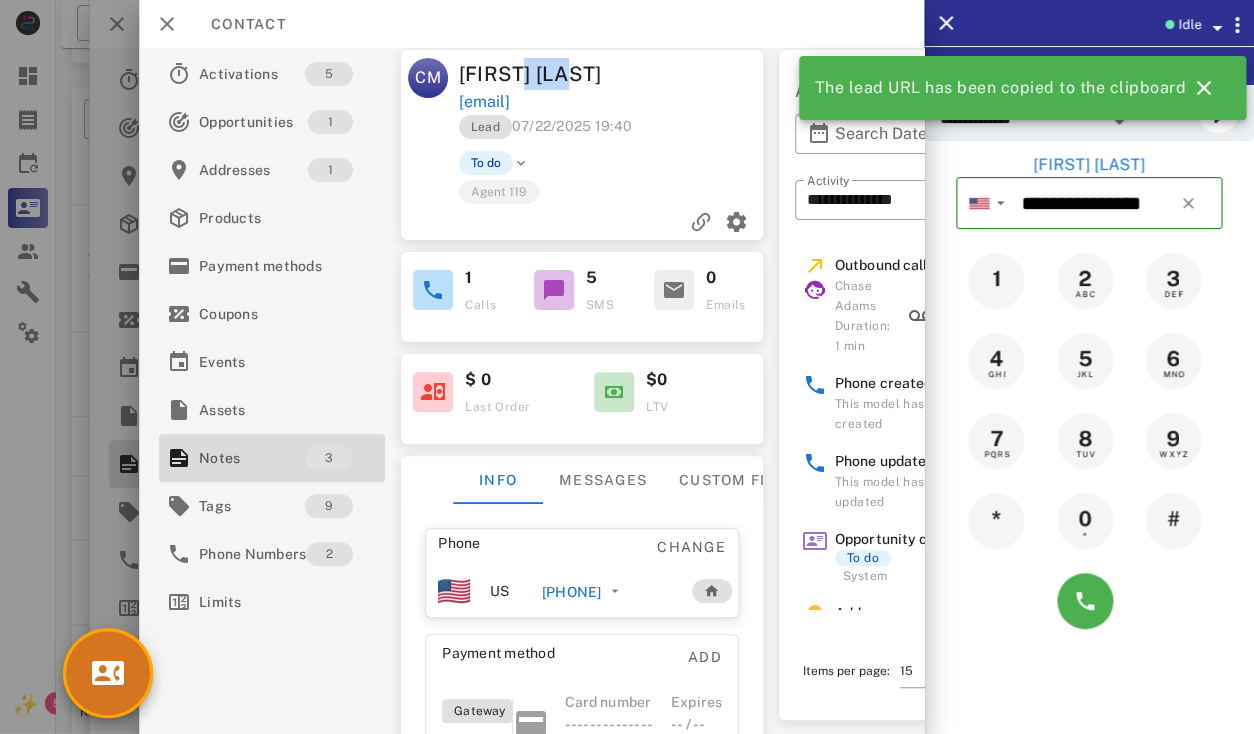 click on "Carol Myers" at bounding box center [535, 74] 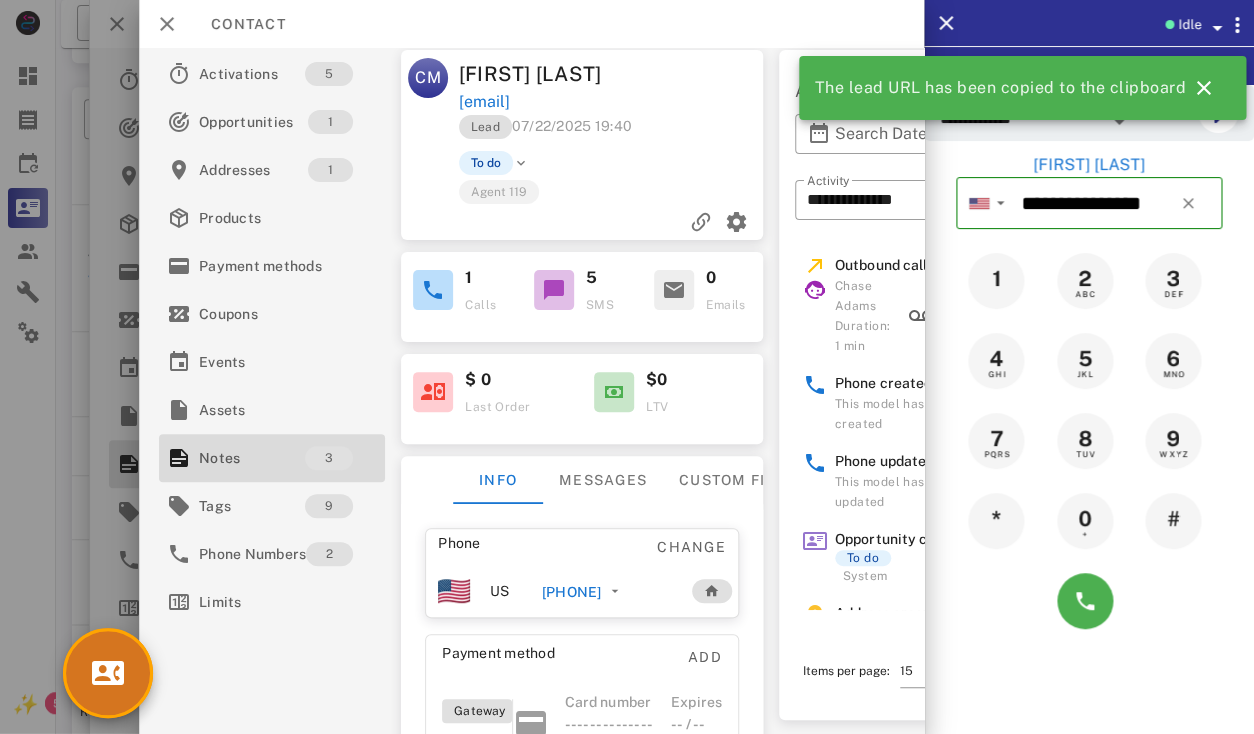 click on "Carol Myers" at bounding box center [535, 74] 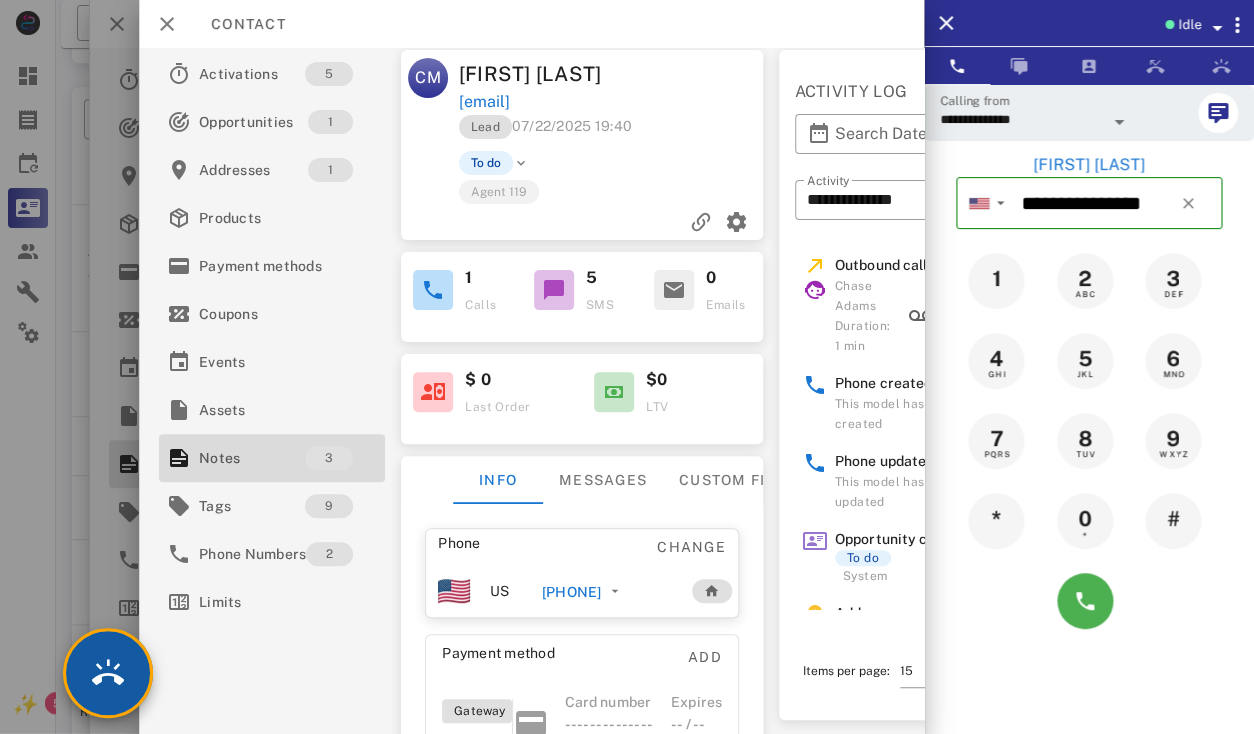click at bounding box center (108, 673) 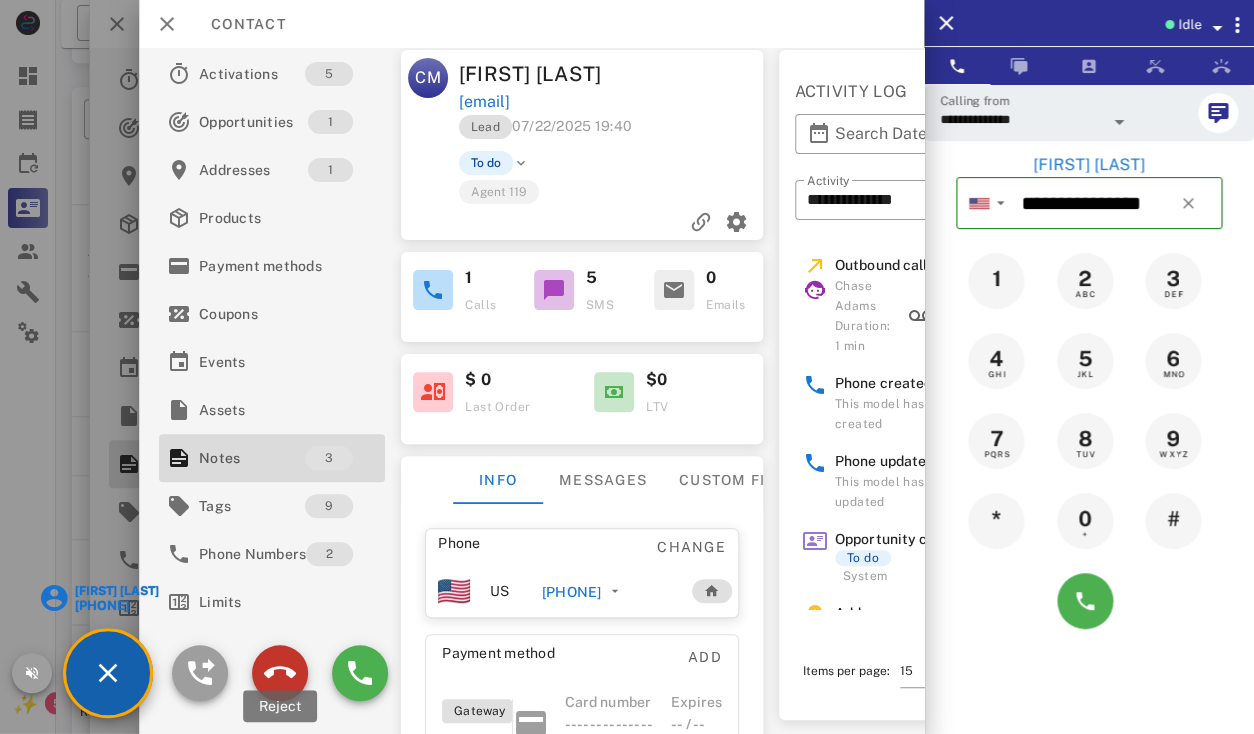 click at bounding box center [280, 673] 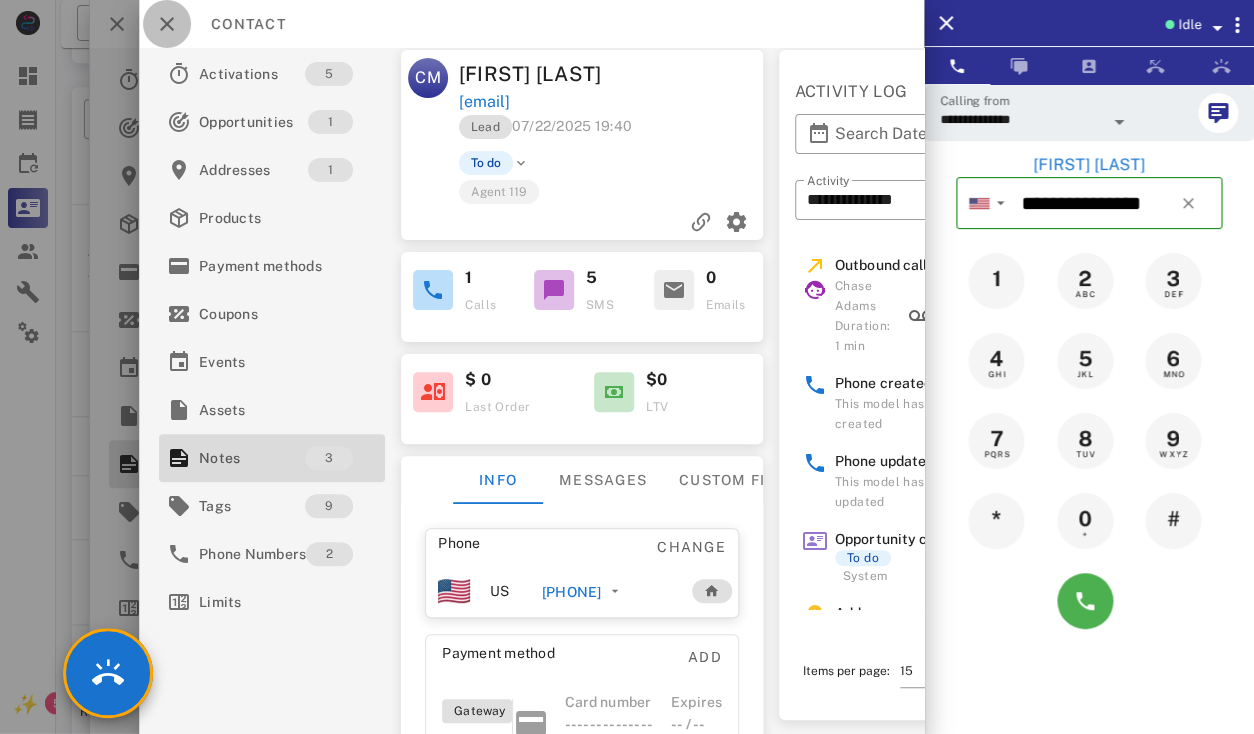 click at bounding box center [167, 24] 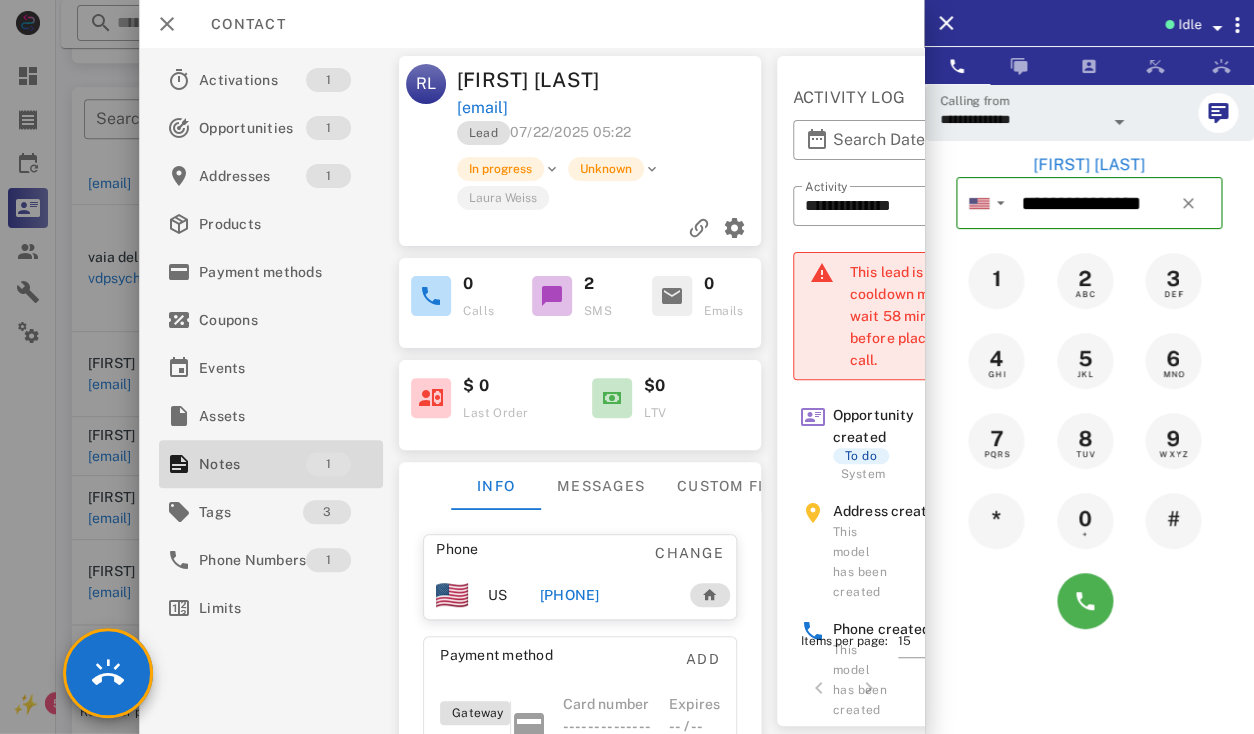 click on "[PHONE]" at bounding box center (606, 595) 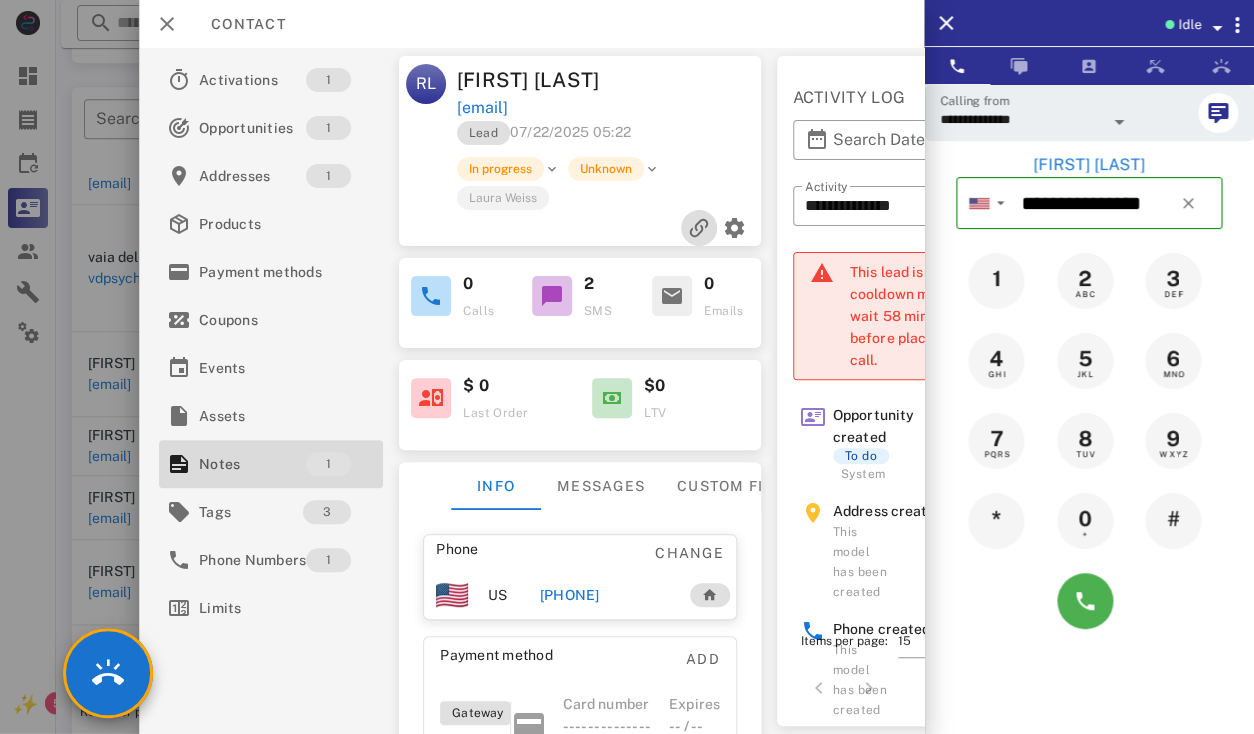 click at bounding box center (698, 228) 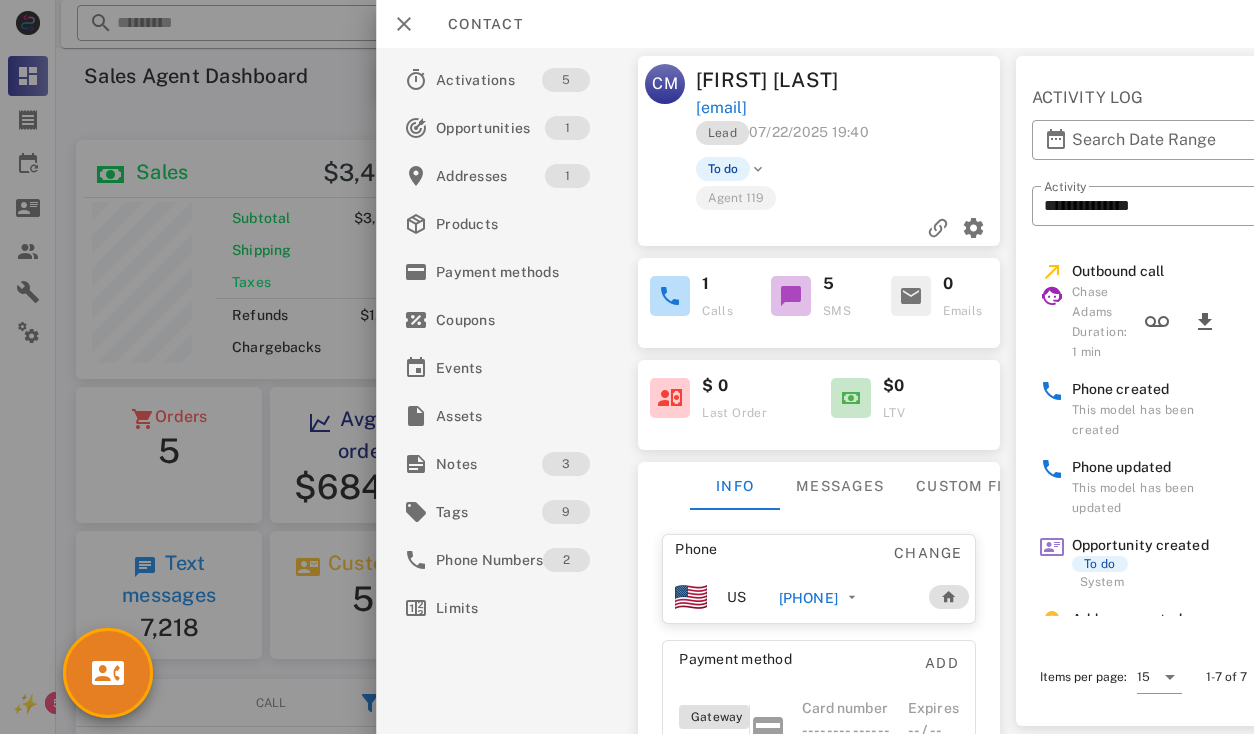 scroll, scrollTop: 0, scrollLeft: 0, axis: both 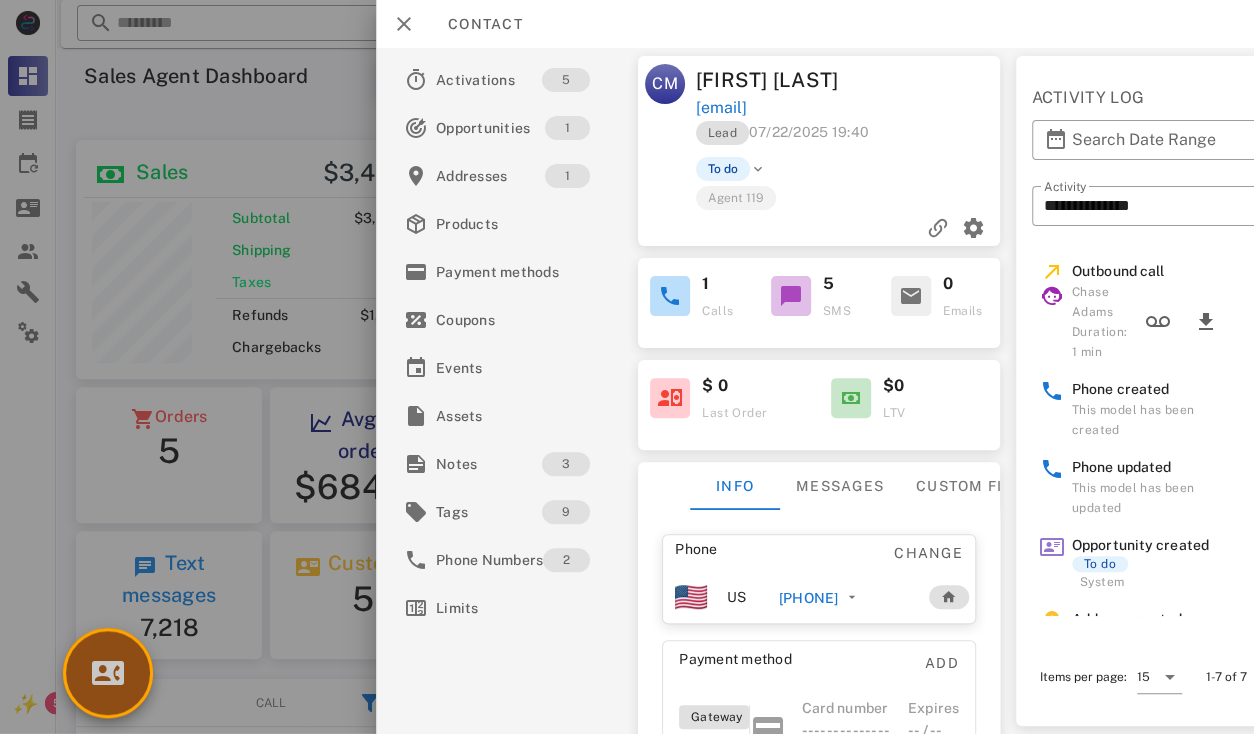 click at bounding box center (108, 673) 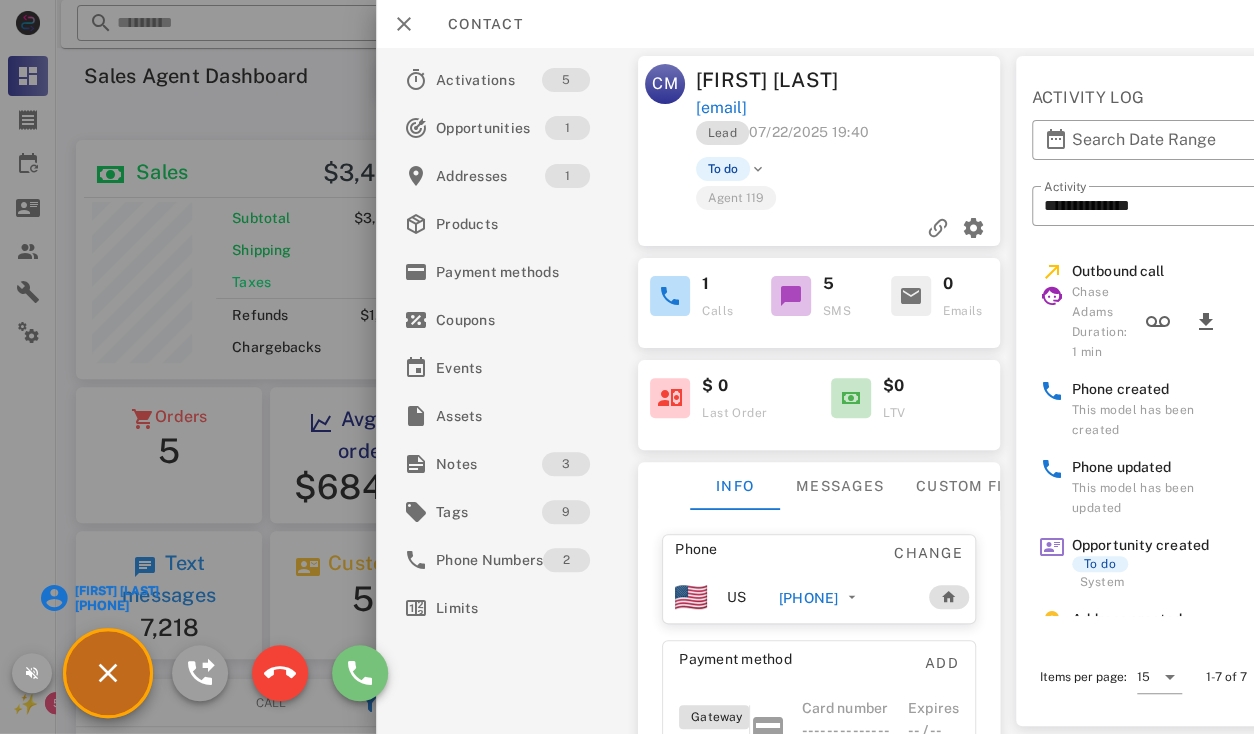 click at bounding box center (360, 673) 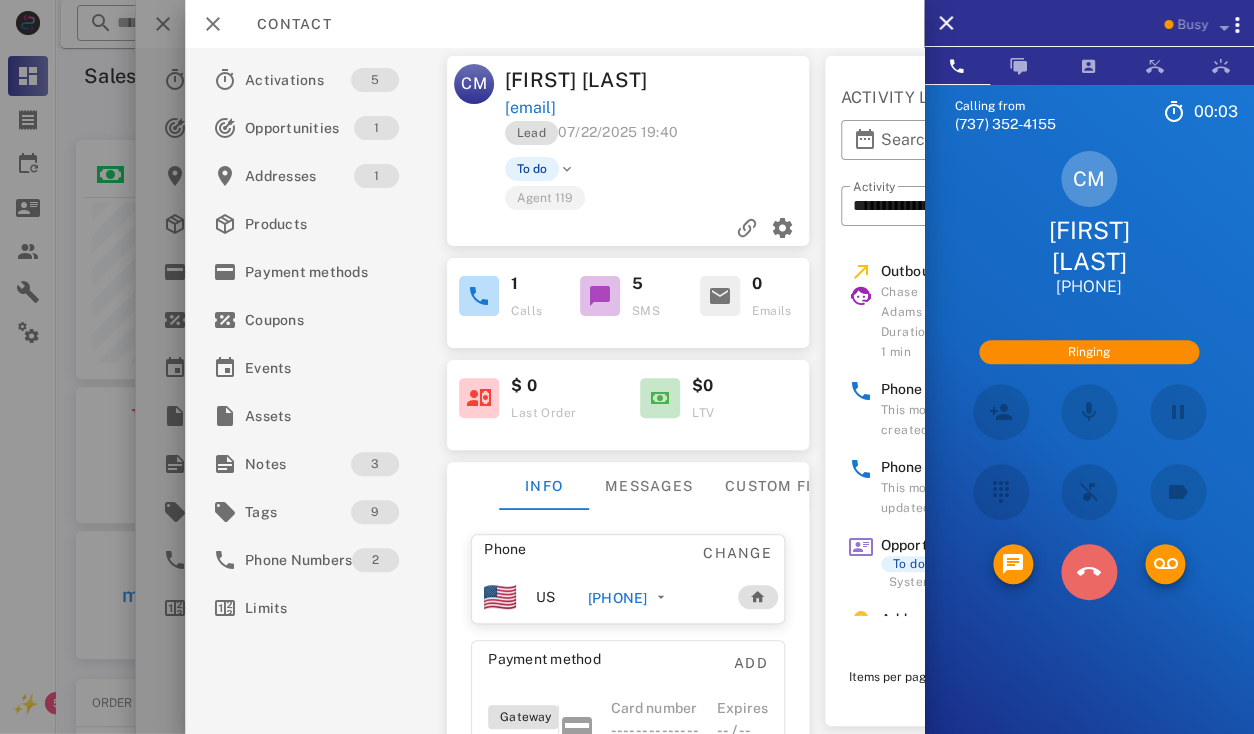 click at bounding box center (1089, 572) 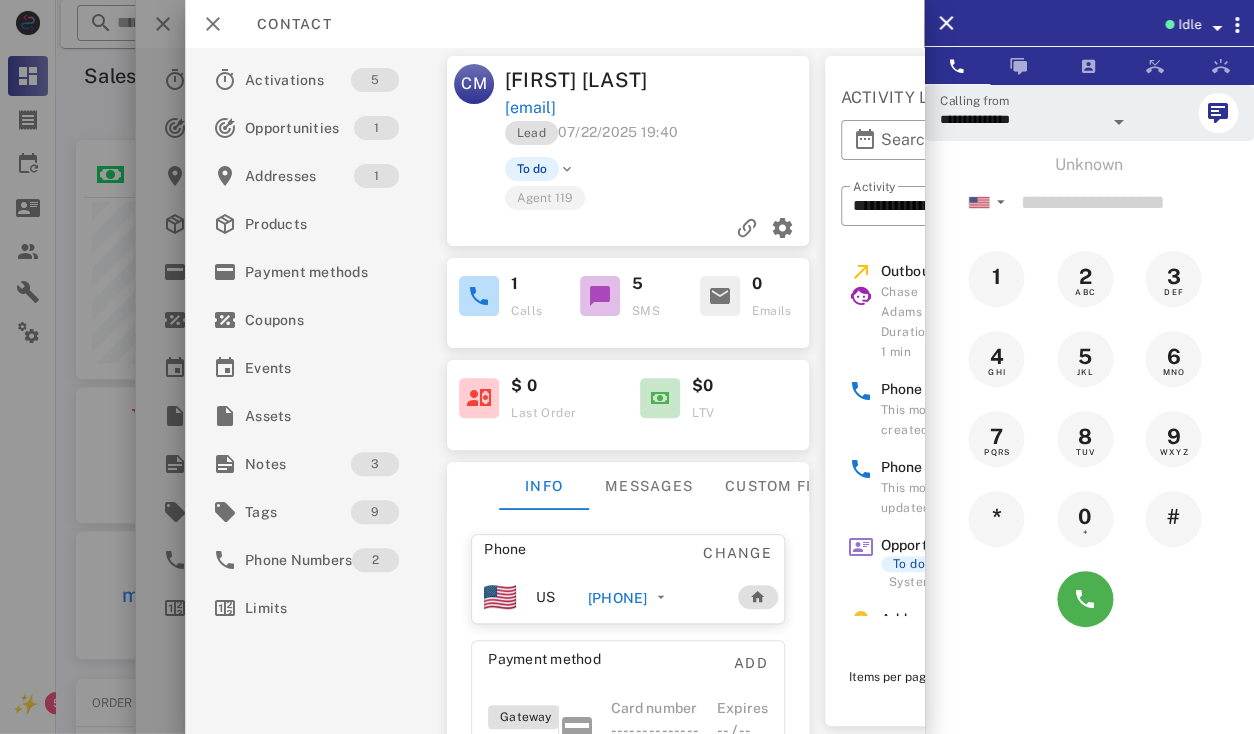 click on "Carol Myers" at bounding box center (582, 80) 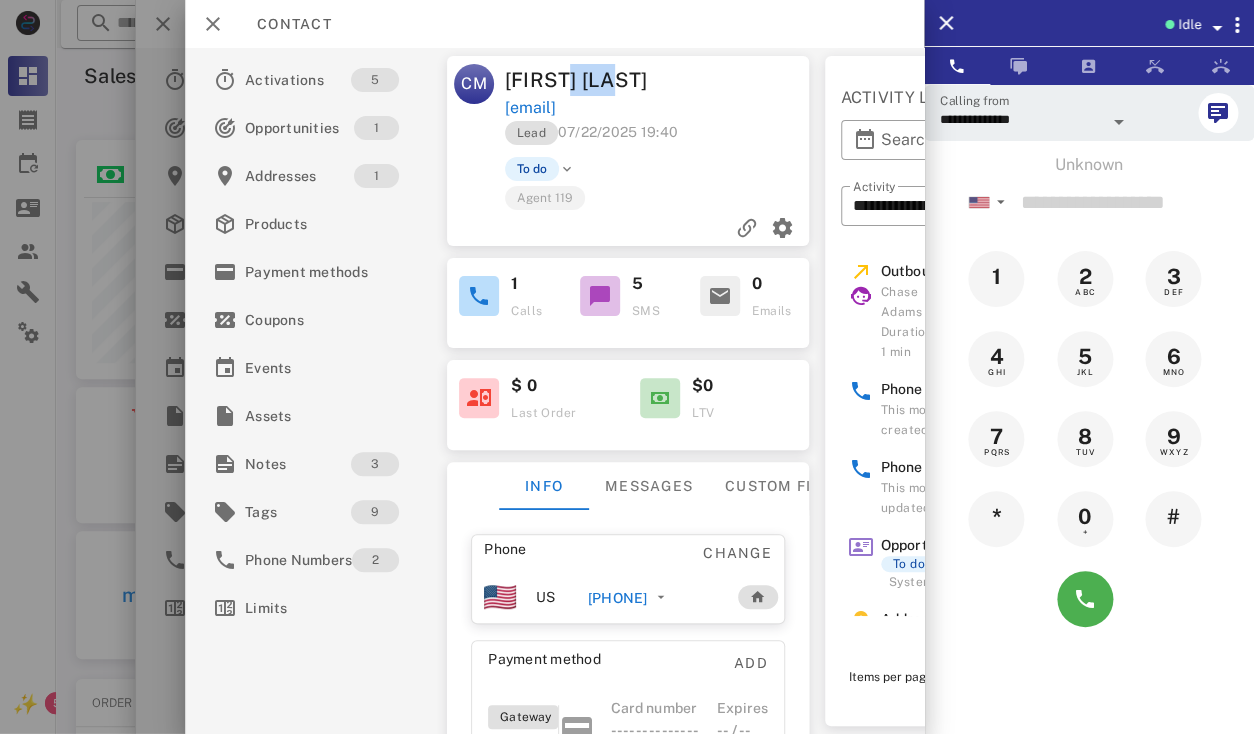 click on "Carol Myers" at bounding box center [582, 80] 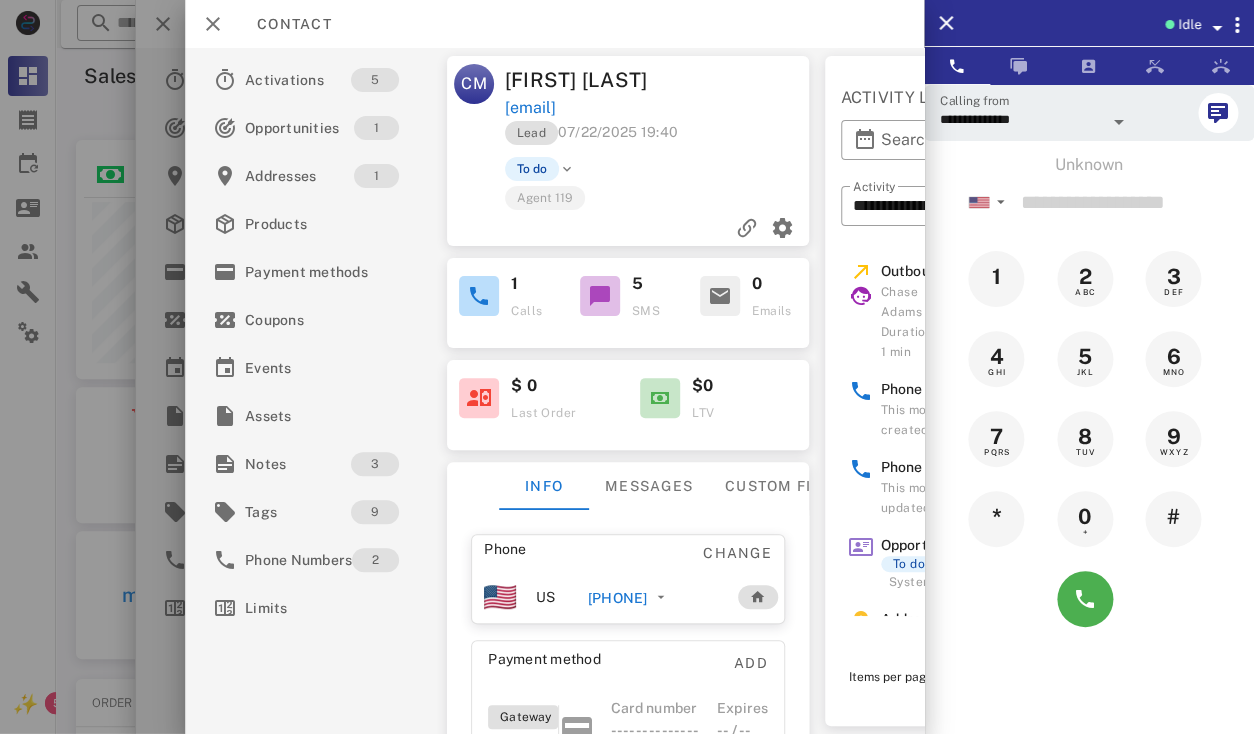 click on "Carol Myers" at bounding box center (582, 80) 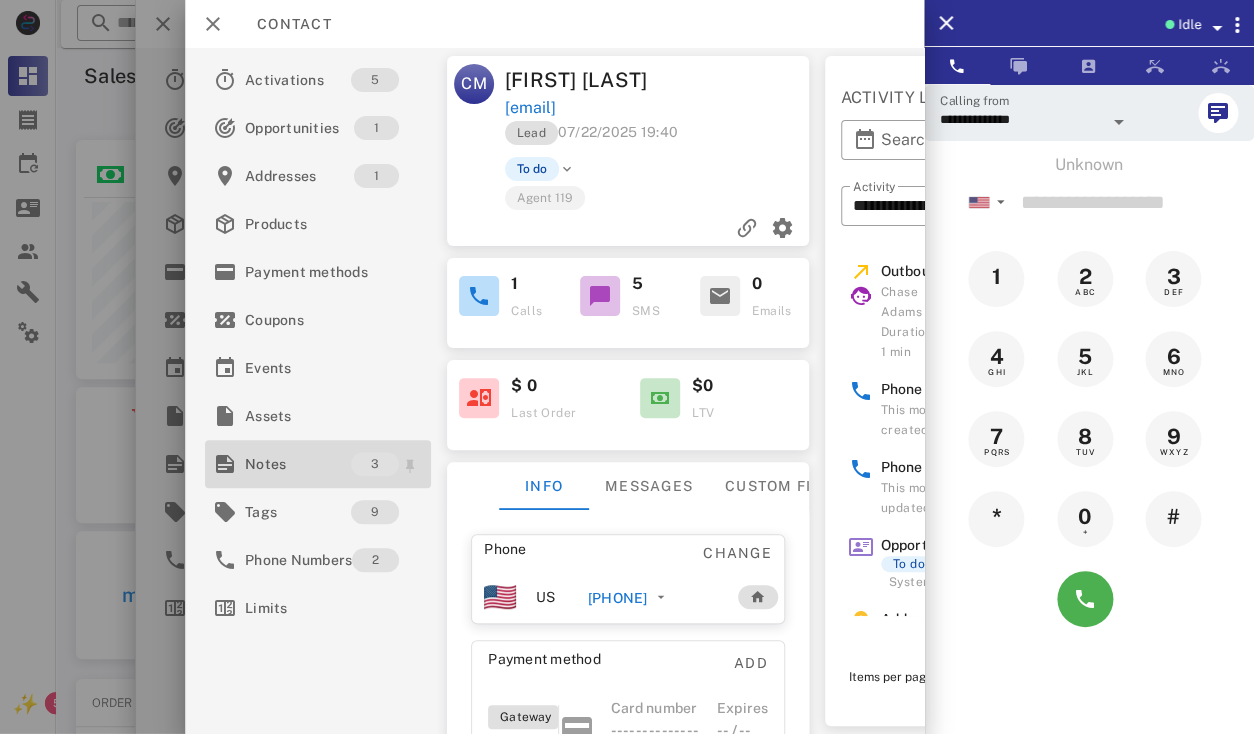 click on "Notes" at bounding box center [298, 464] 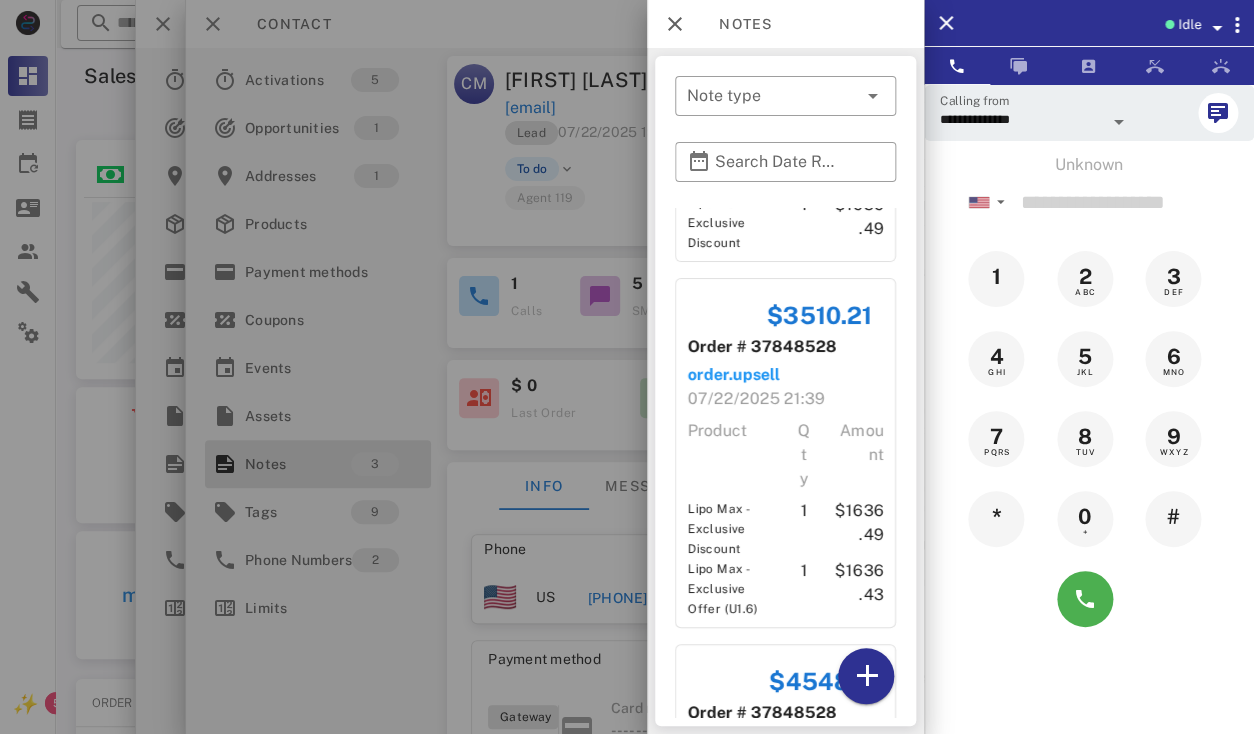 scroll, scrollTop: 601, scrollLeft: 0, axis: vertical 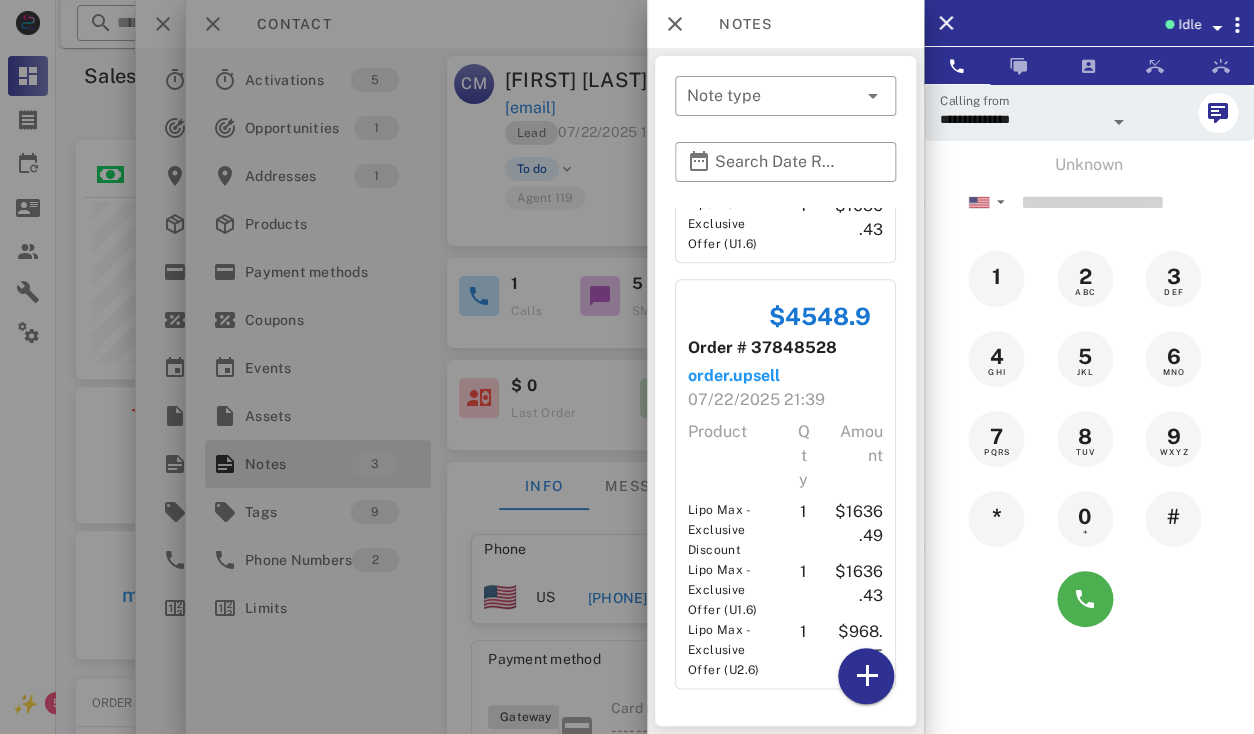 click at bounding box center (627, 367) 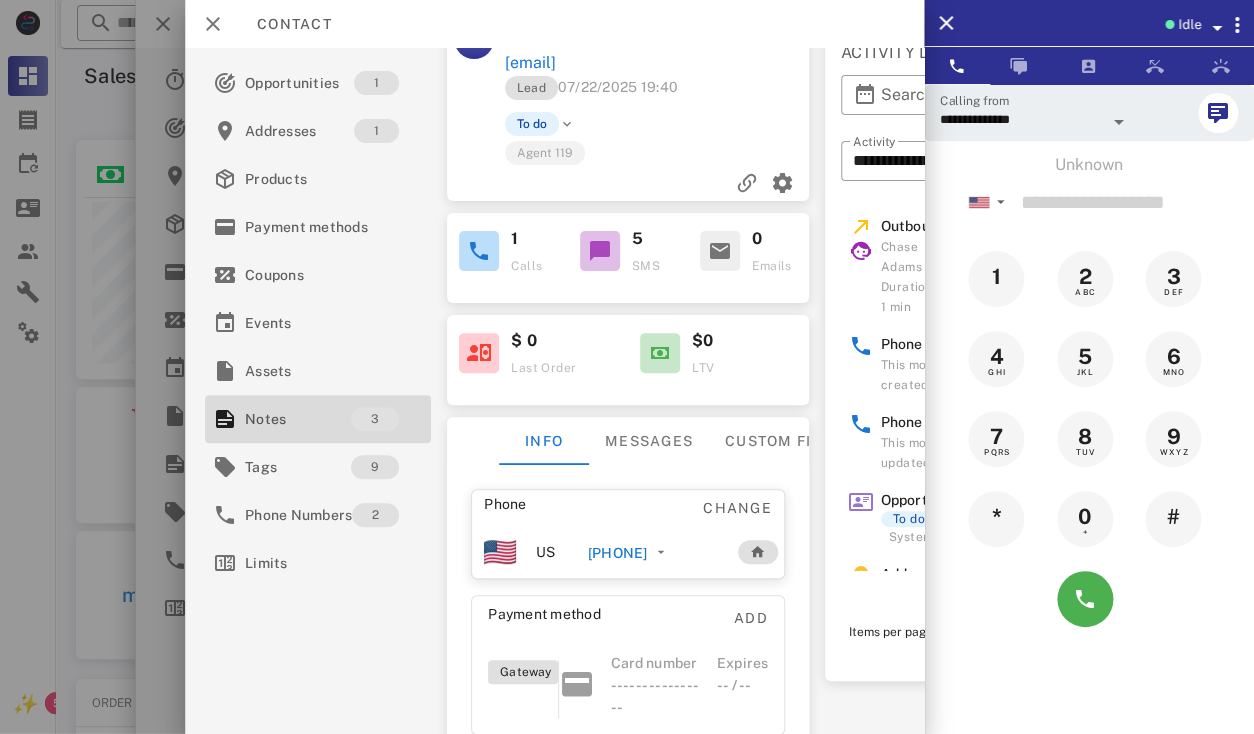 scroll, scrollTop: 44, scrollLeft: 0, axis: vertical 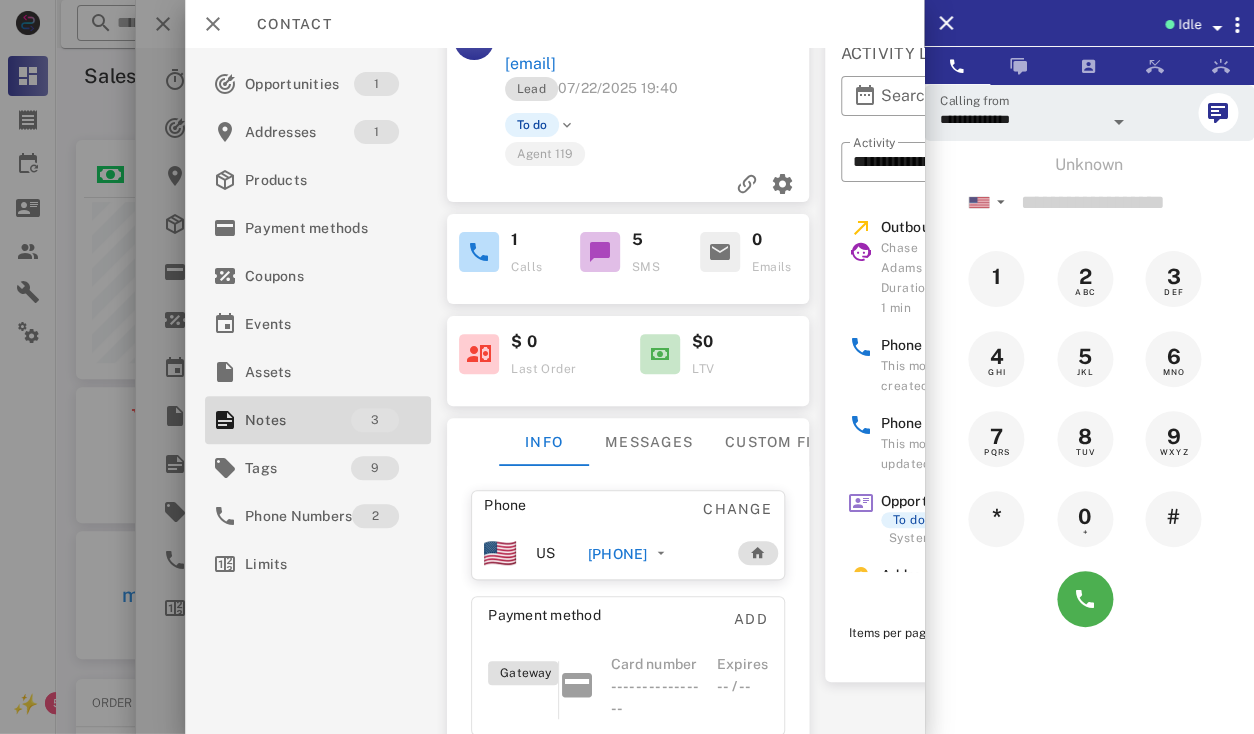 click on "+18052189953" at bounding box center [617, 554] 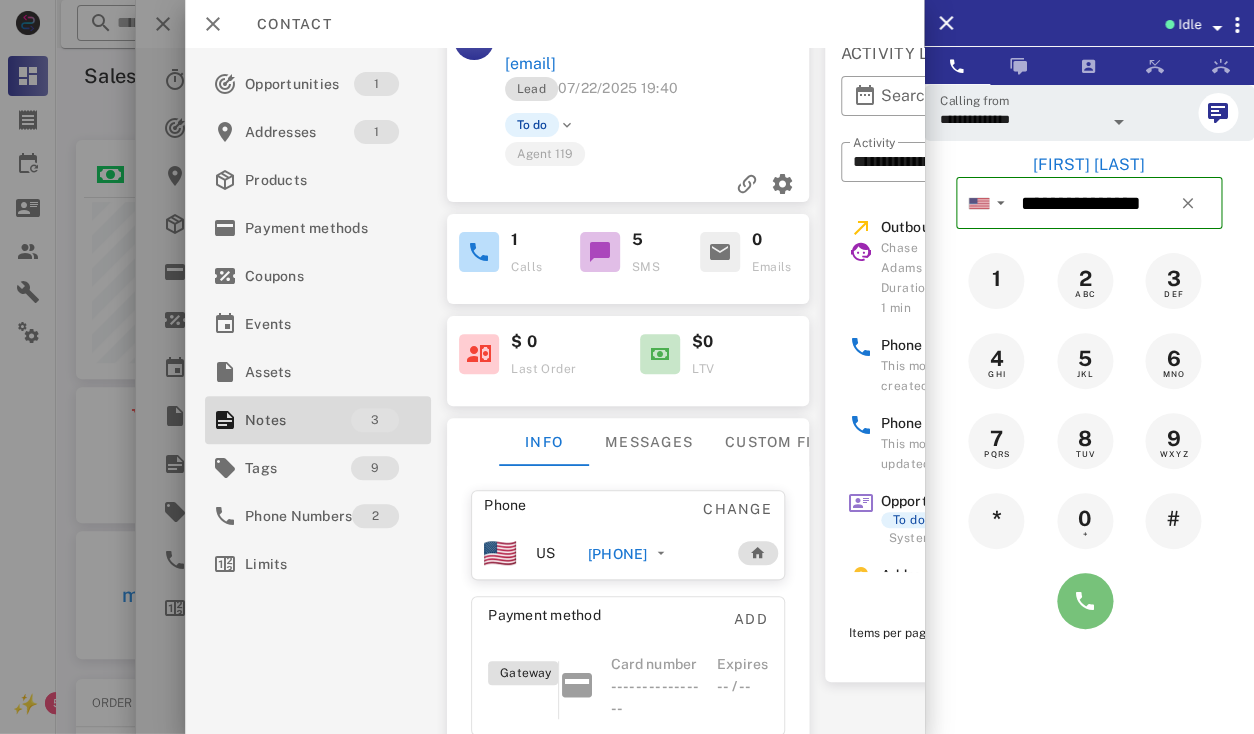 click at bounding box center [1085, 601] 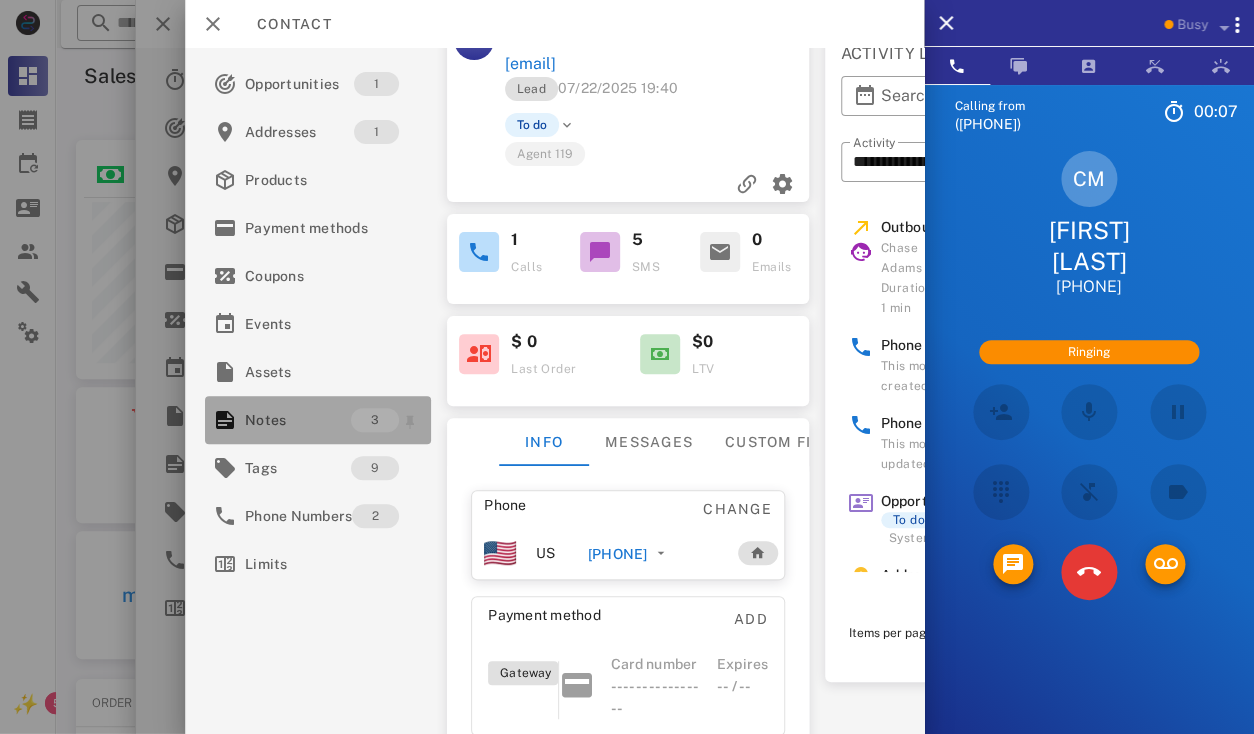 click on "Notes" at bounding box center (298, 420) 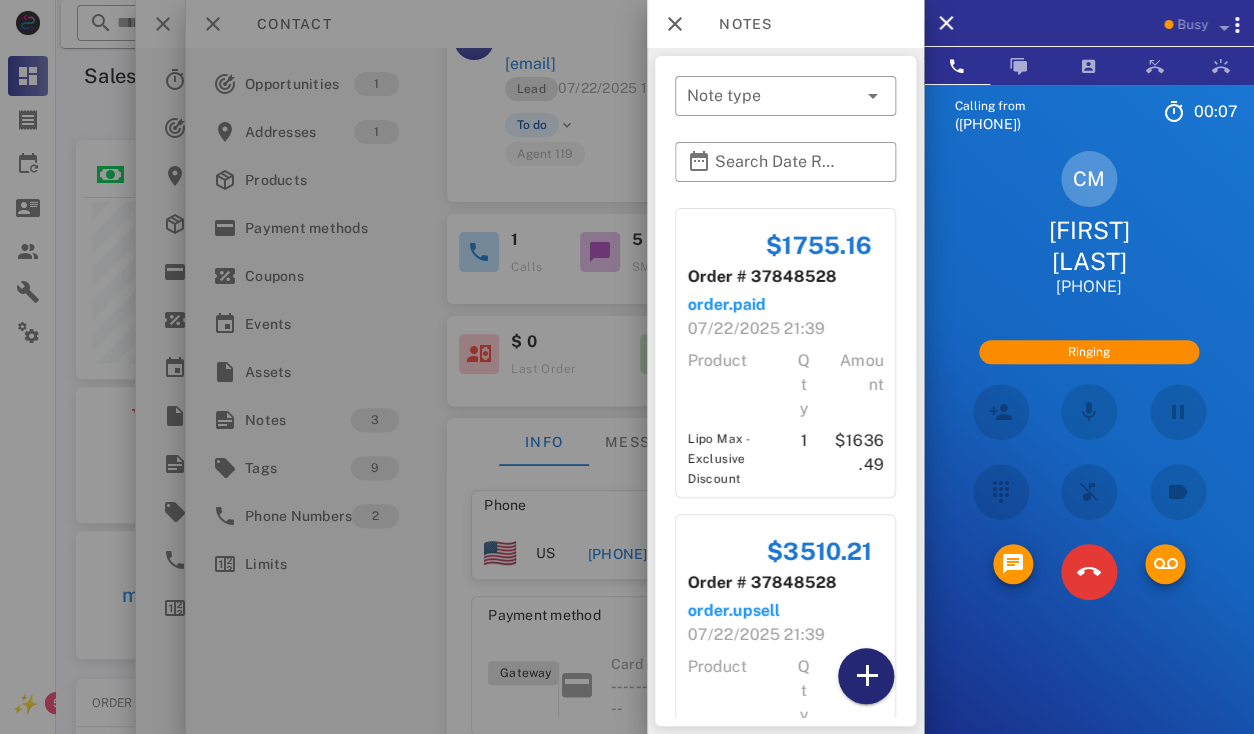 click at bounding box center (866, 676) 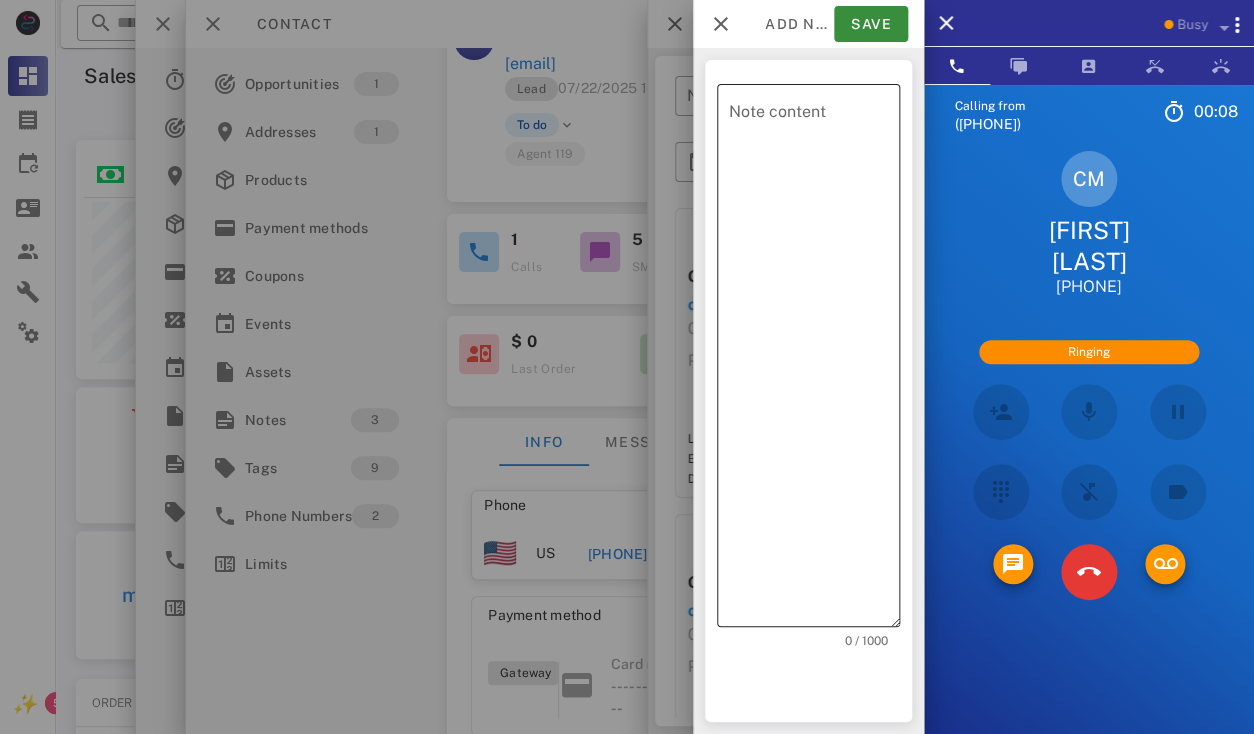 click on "Note content" at bounding box center [814, 360] 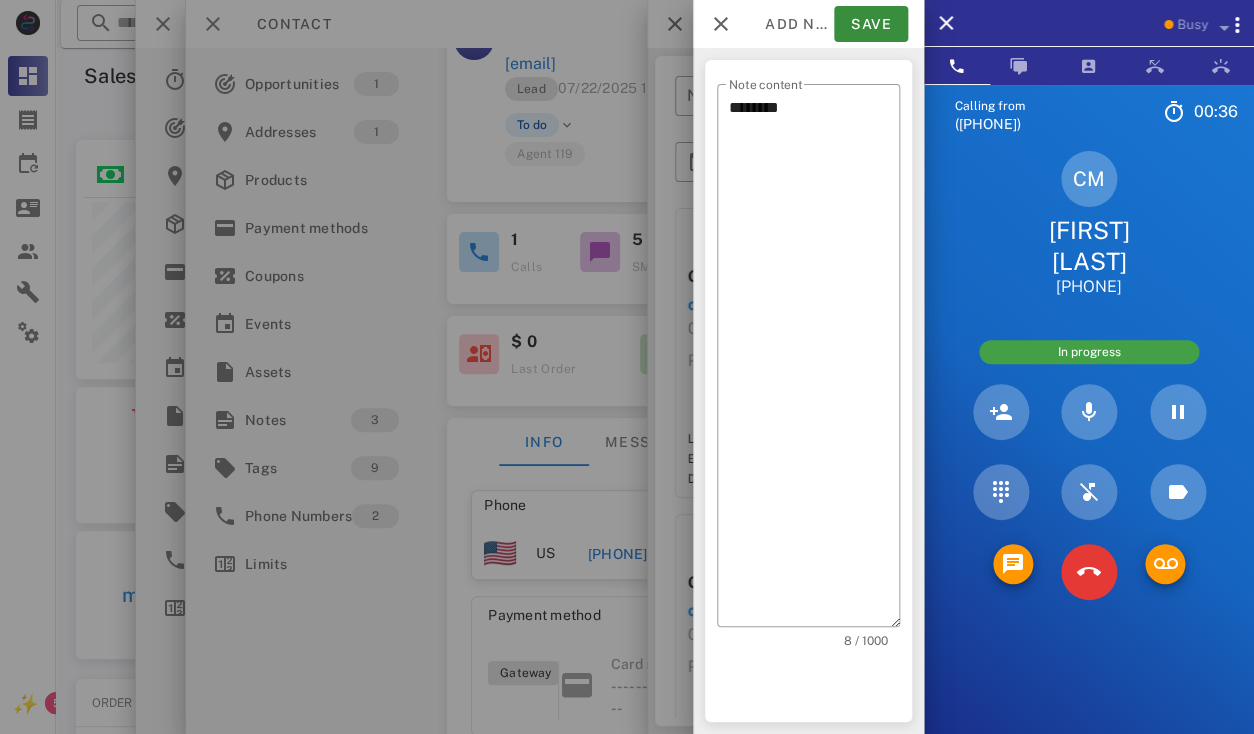 click at bounding box center (1177, 572) 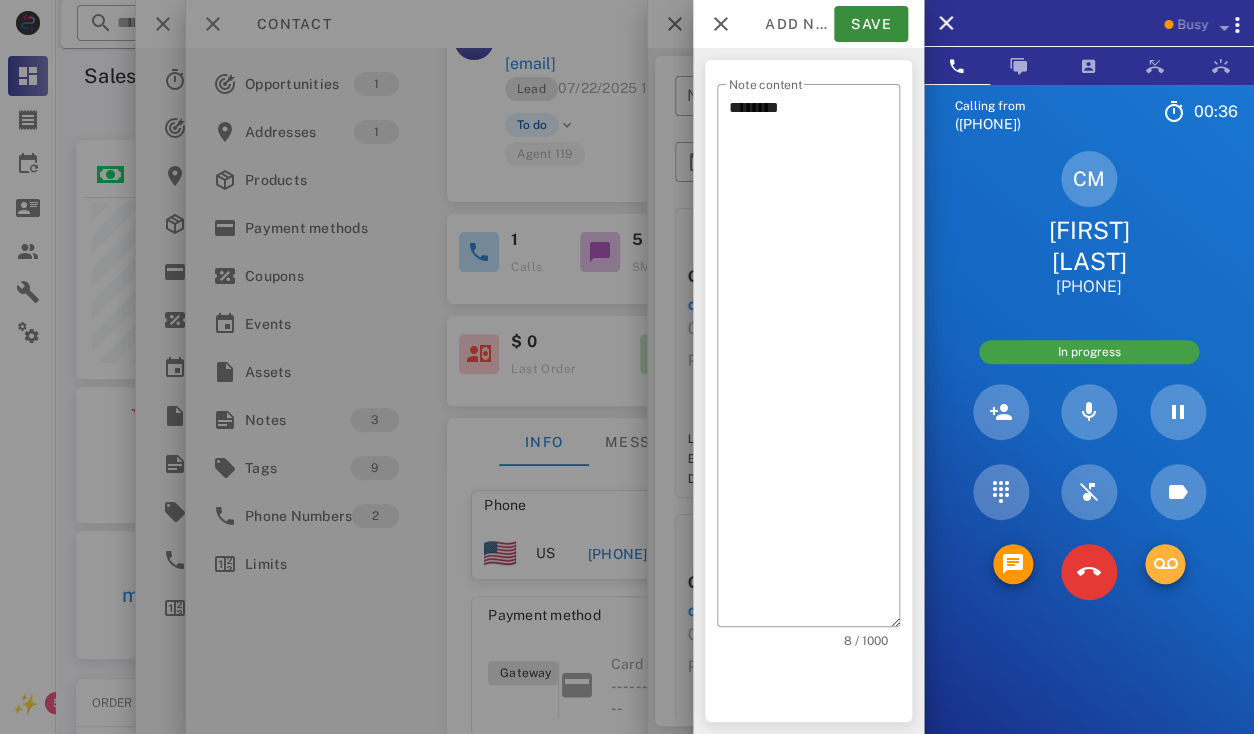 click at bounding box center [1165, 564] 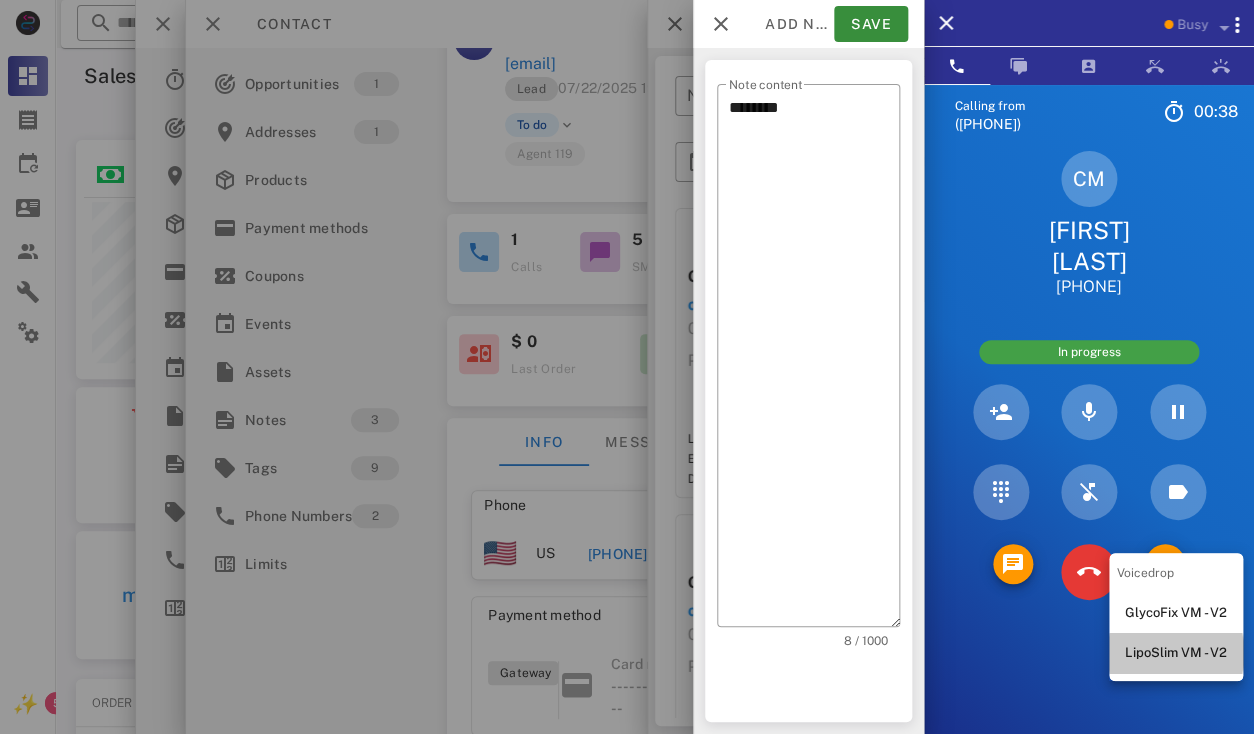 click on "LipoSlim VM - V2" at bounding box center [1176, 653] 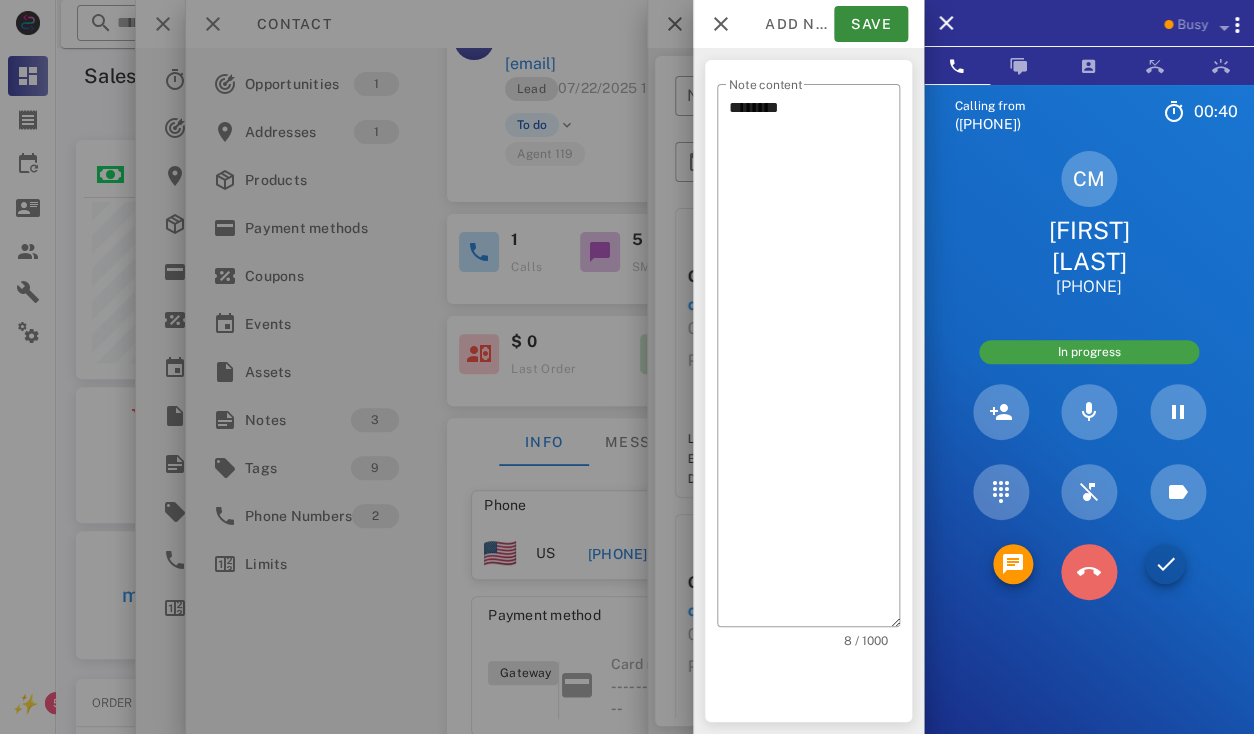 click at bounding box center [1089, 572] 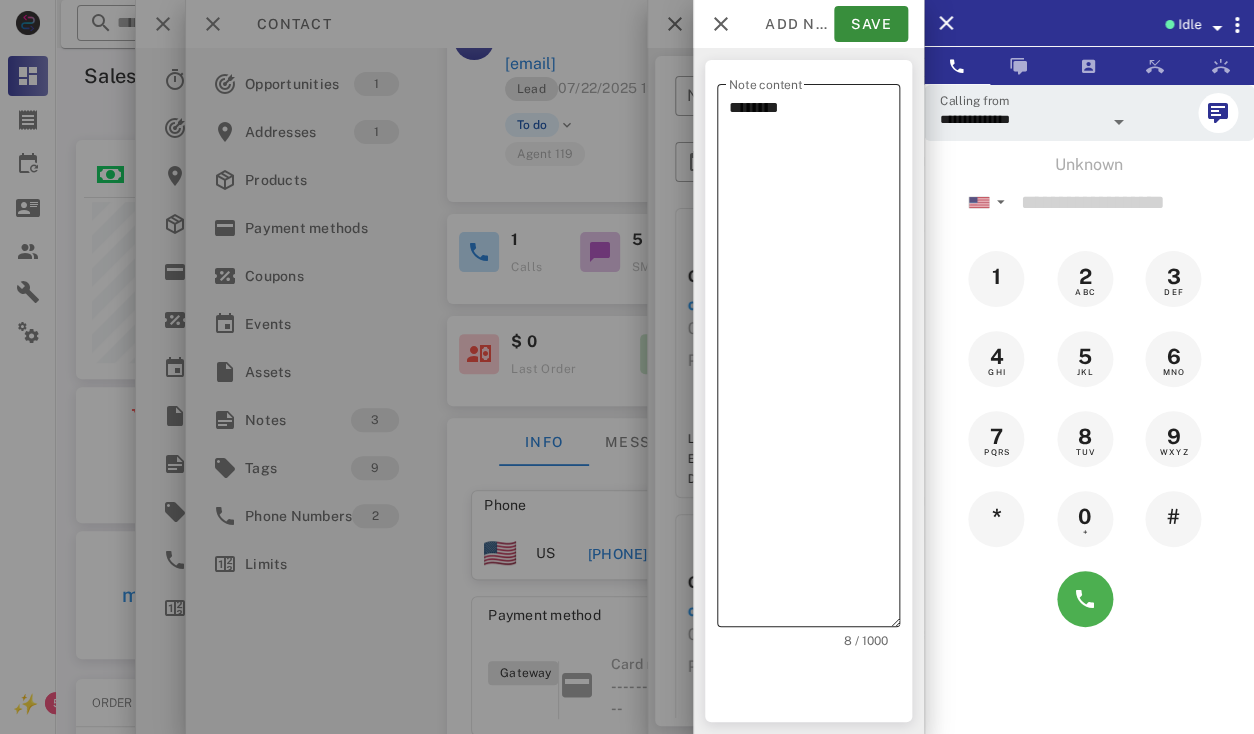 click on "********" at bounding box center [814, 360] 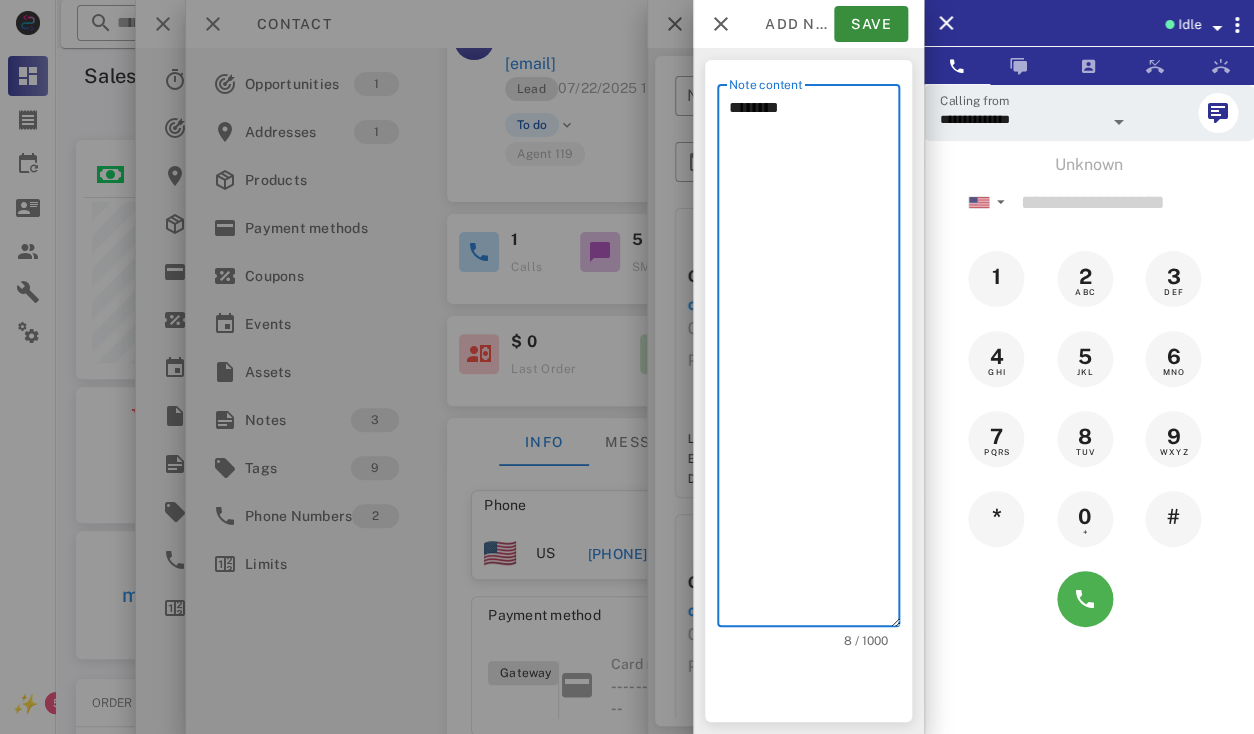 click on "********" at bounding box center (814, 360) 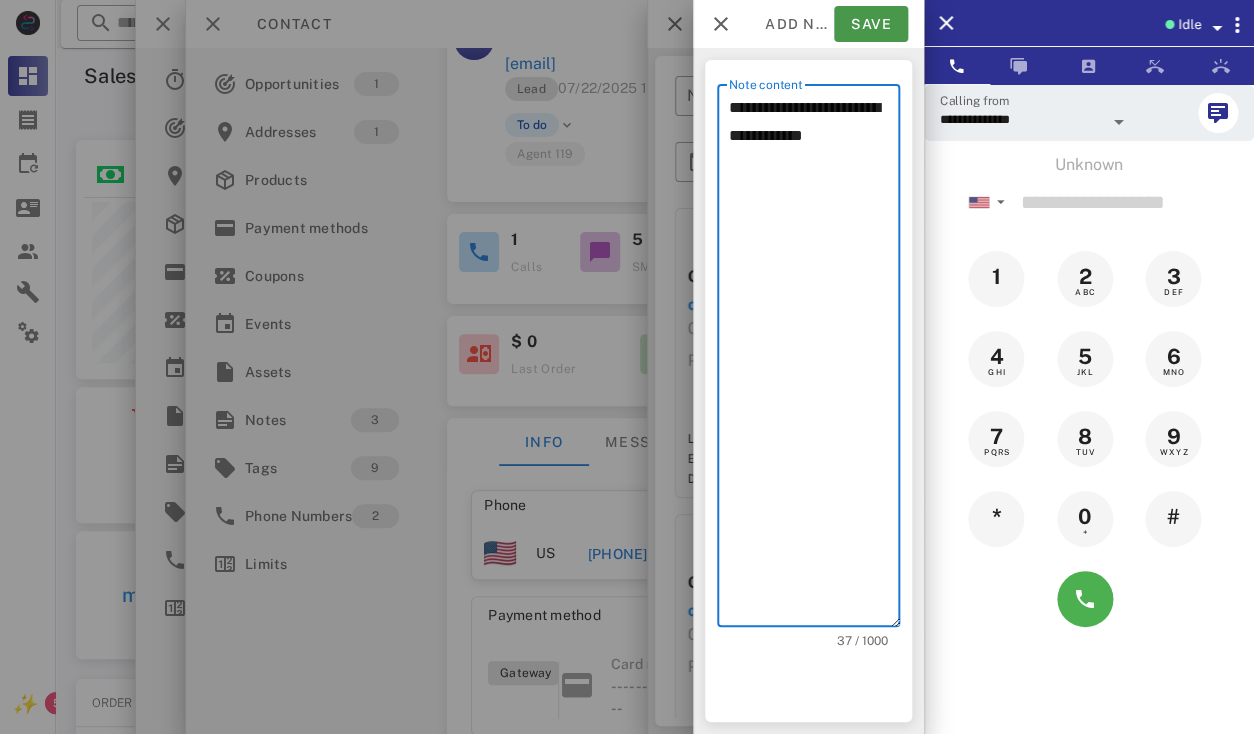 type on "**********" 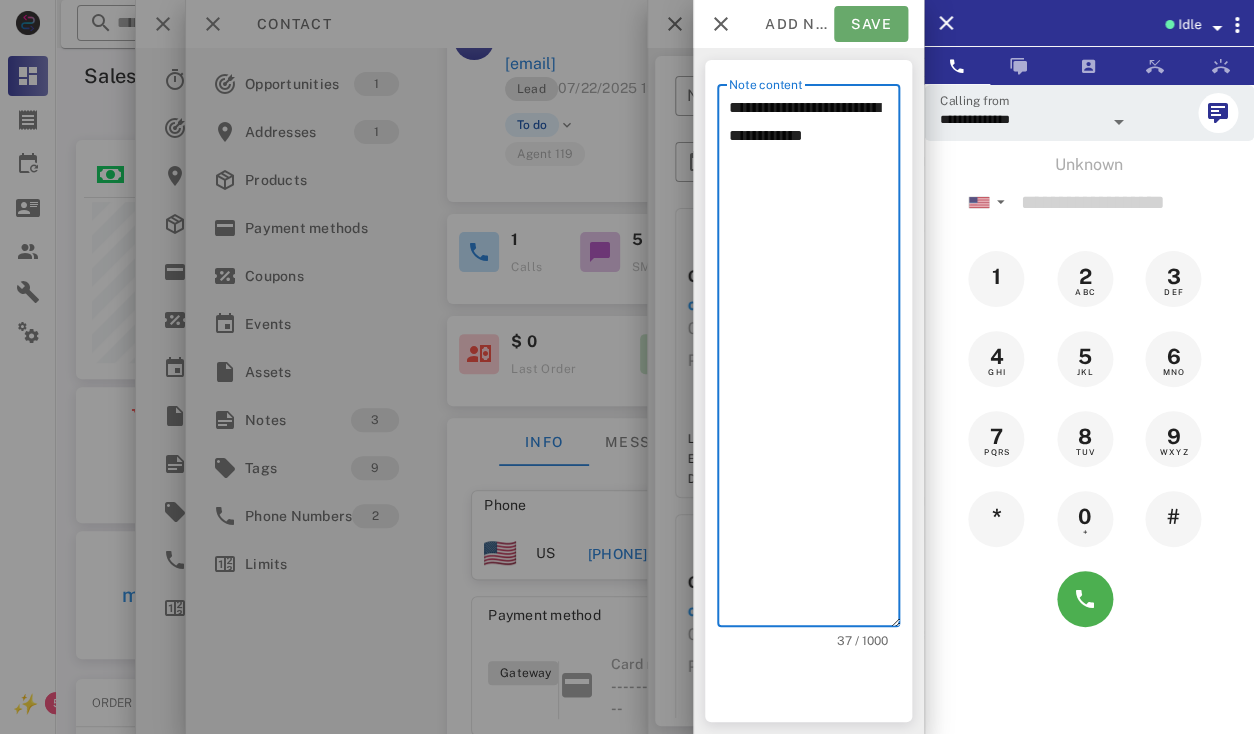 click on "Save" at bounding box center (871, 24) 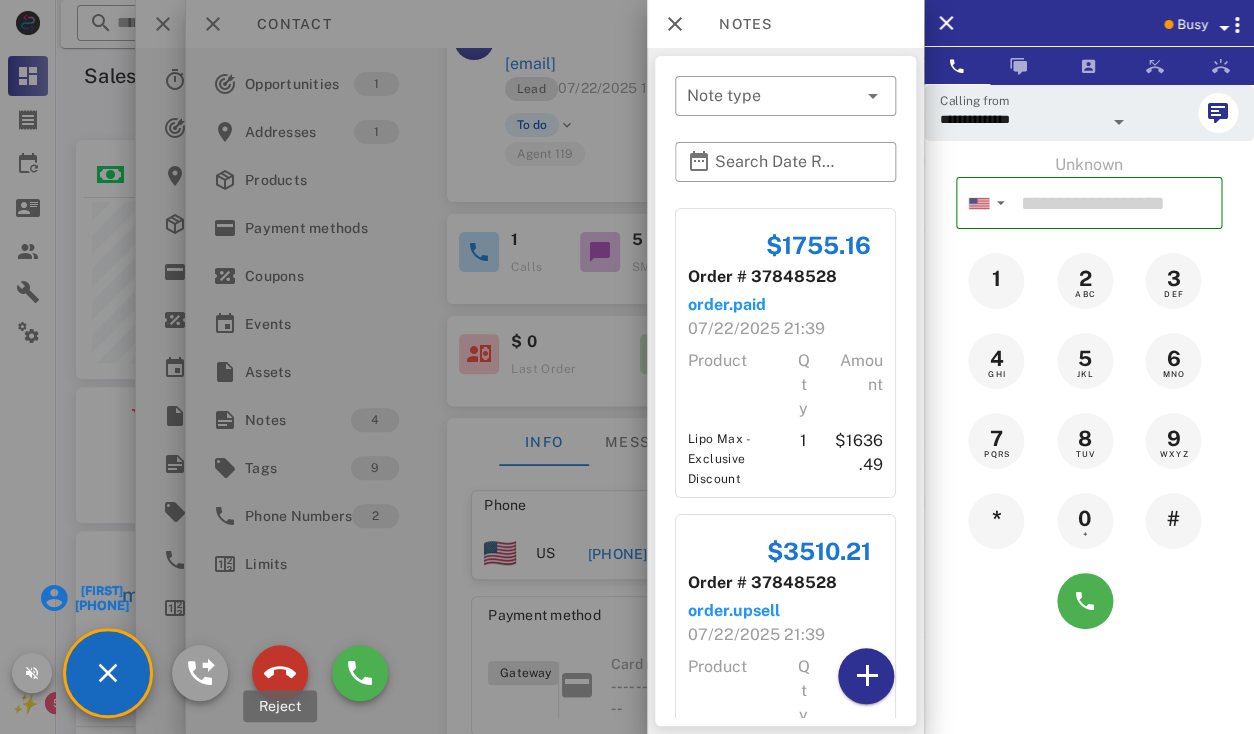 click at bounding box center [280, 673] 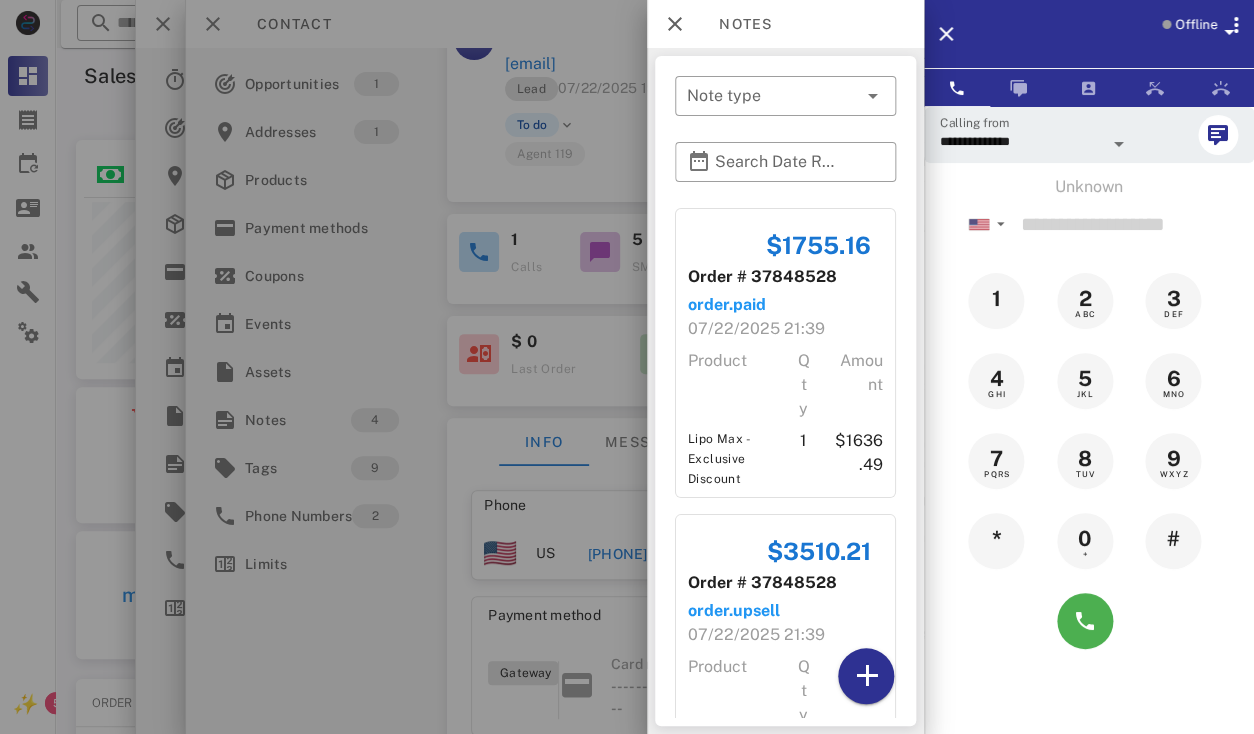 scroll, scrollTop: 999759, scrollLeft: 999619, axis: both 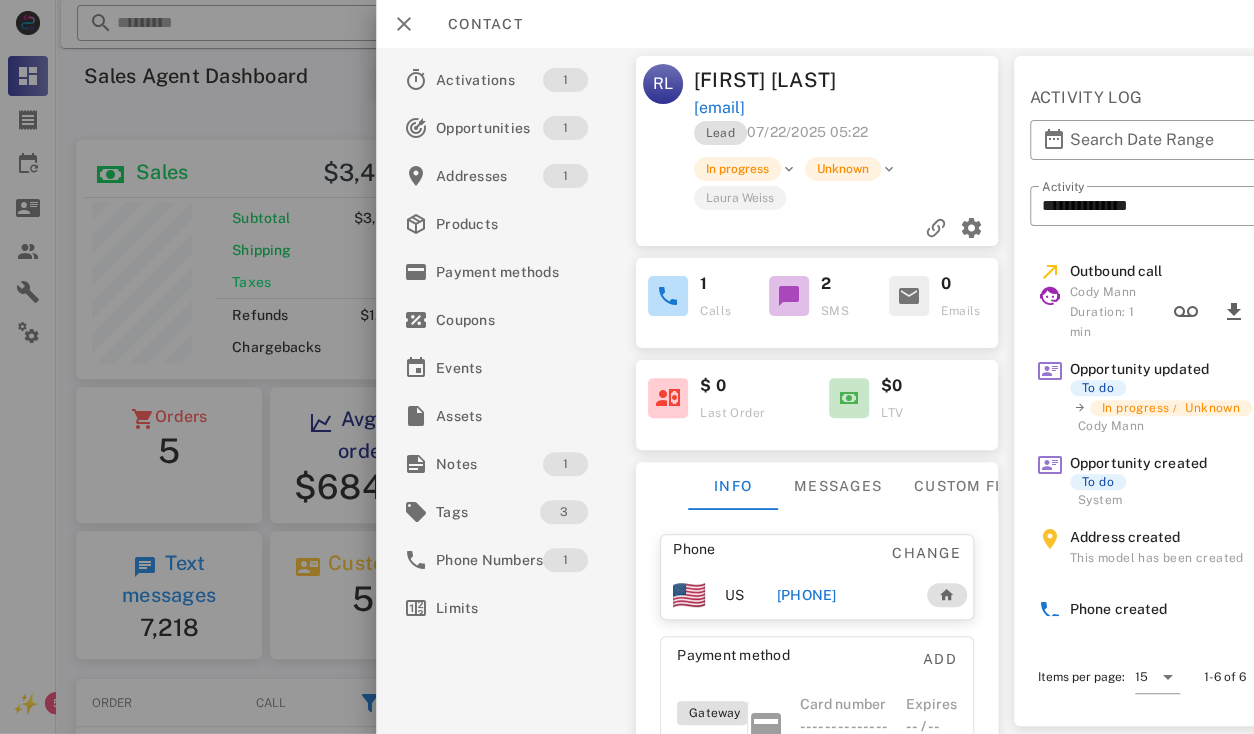 click on "[PHONE]" at bounding box center (806, 595) 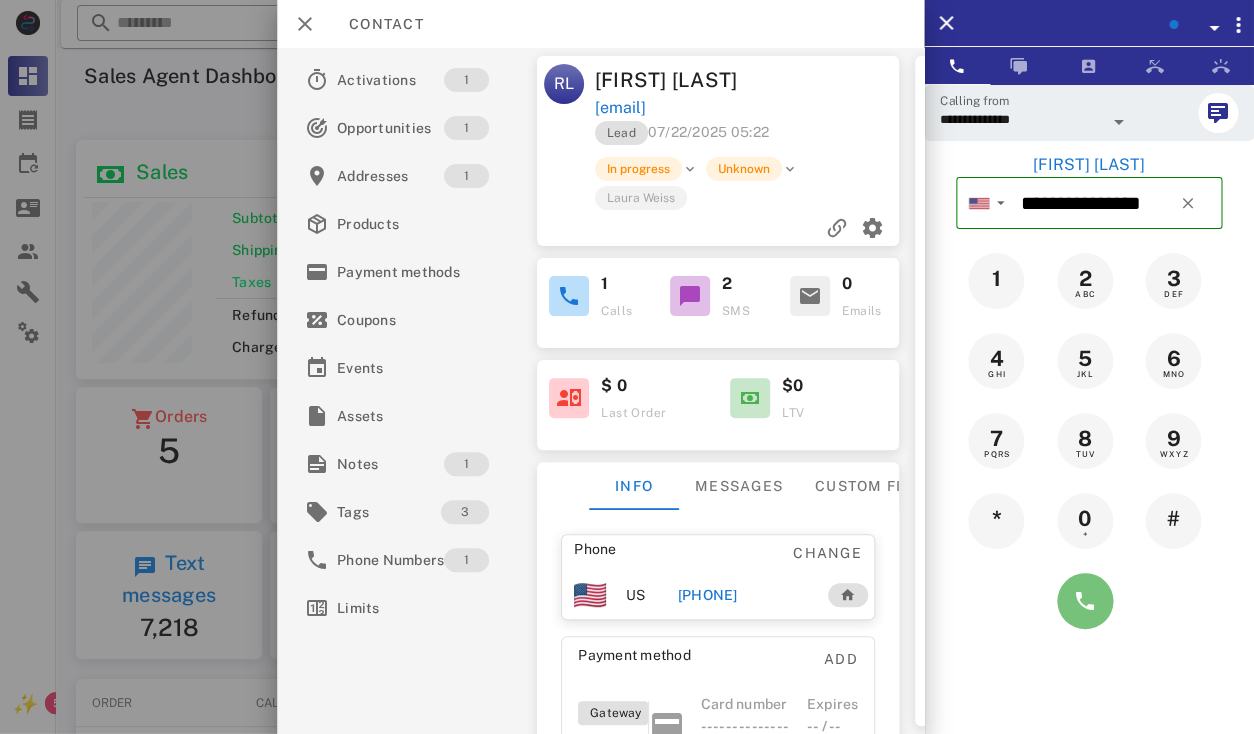 click at bounding box center (1085, 601) 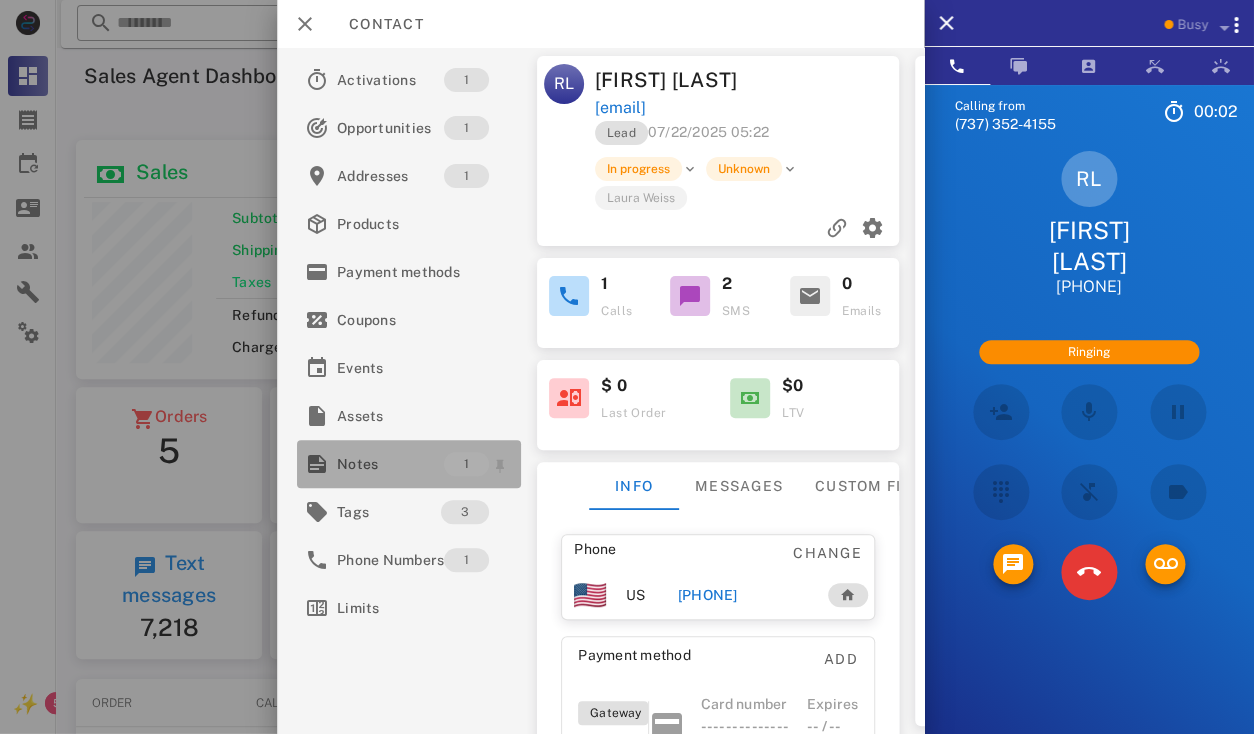 click on "Notes" at bounding box center [390, 464] 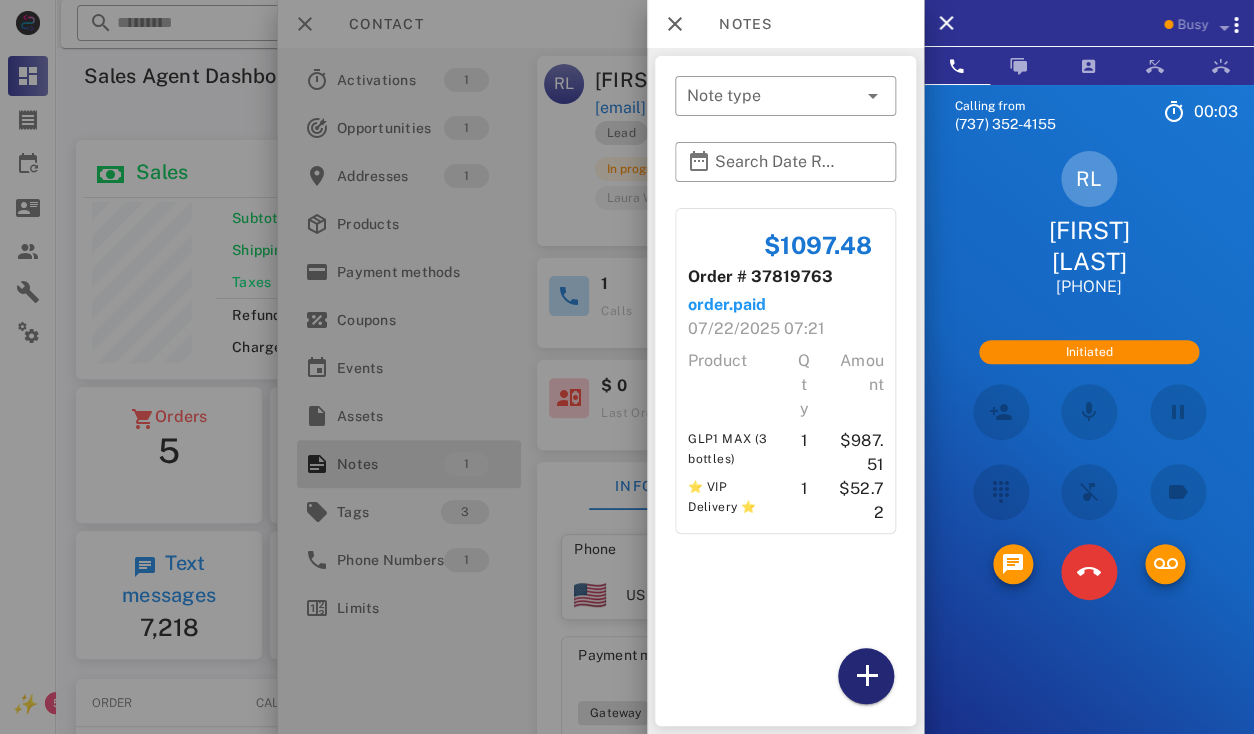 click at bounding box center [866, 676] 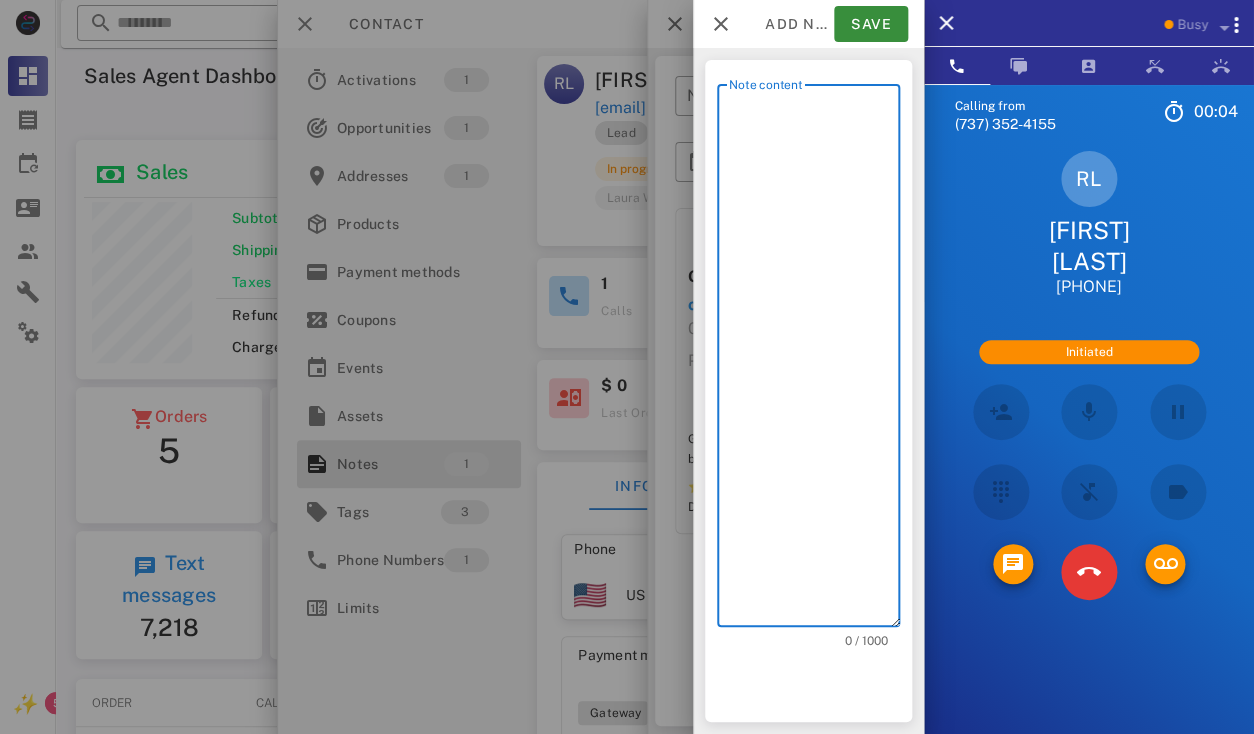 click on "Note content" at bounding box center (814, 360) 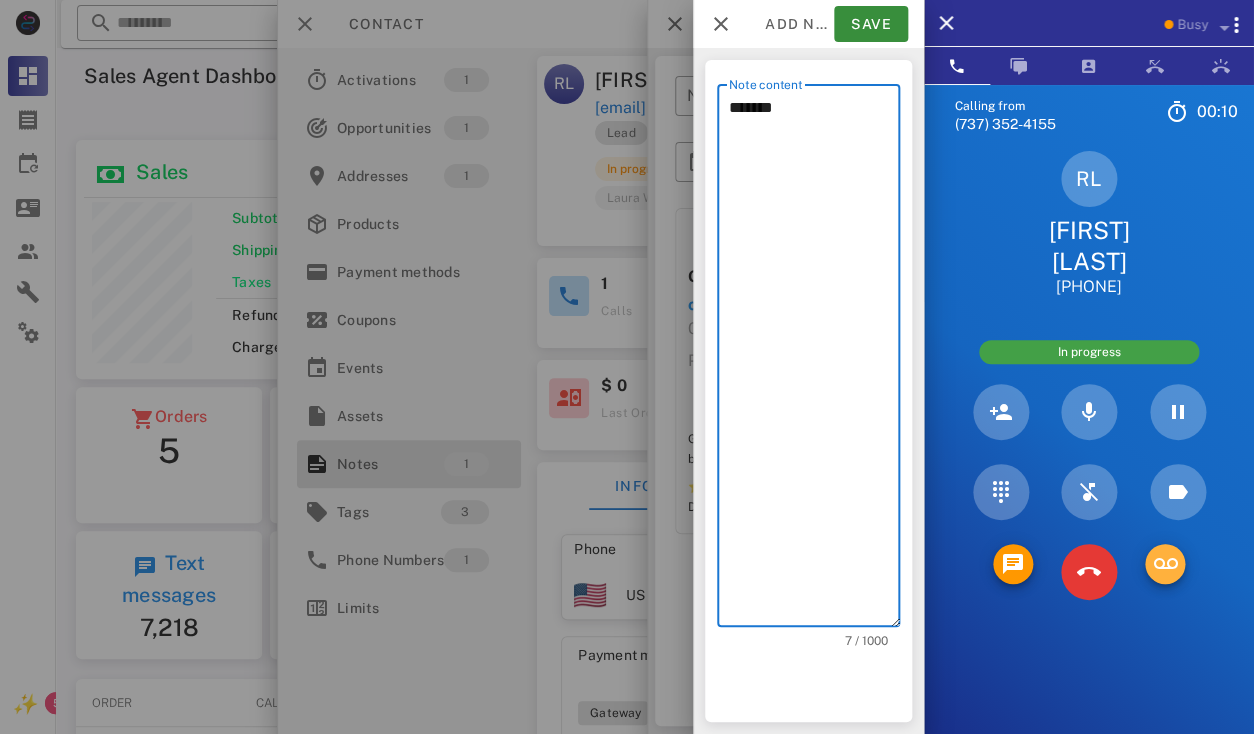 click at bounding box center (1165, 564) 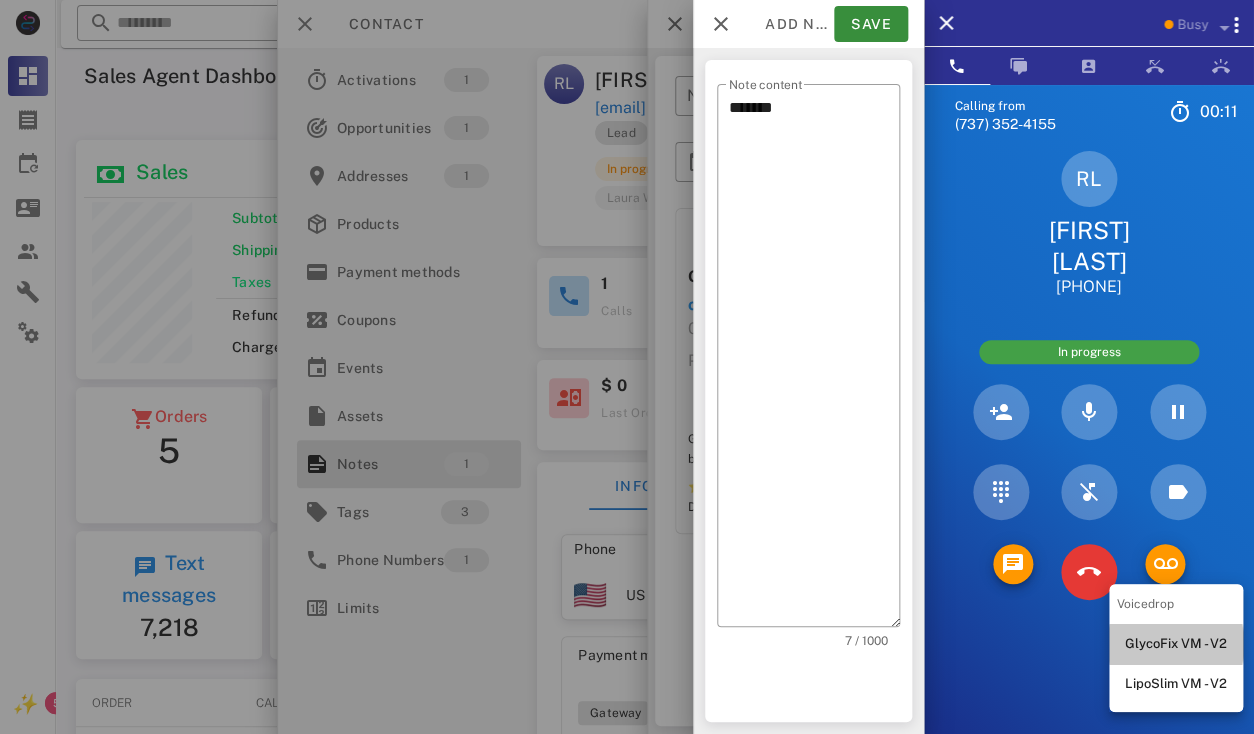 click on "GlycoFix VM - V2" at bounding box center [1176, 644] 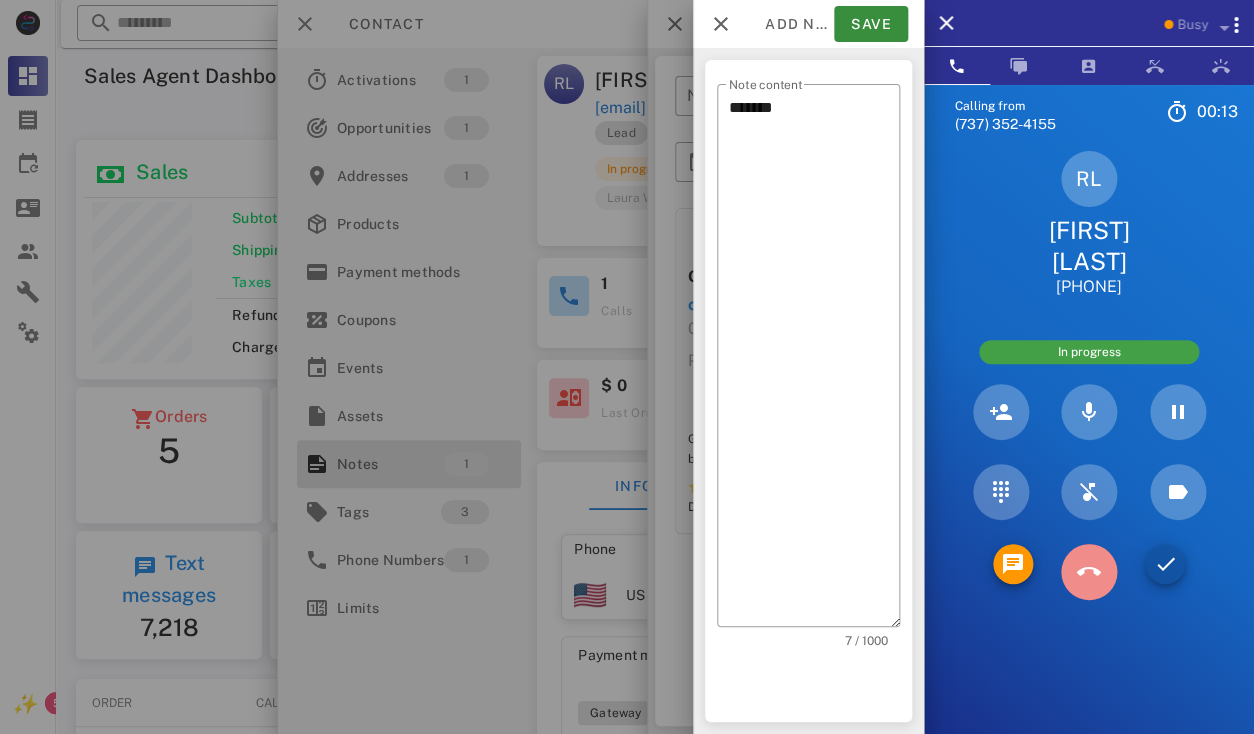 click at bounding box center (1089, 572) 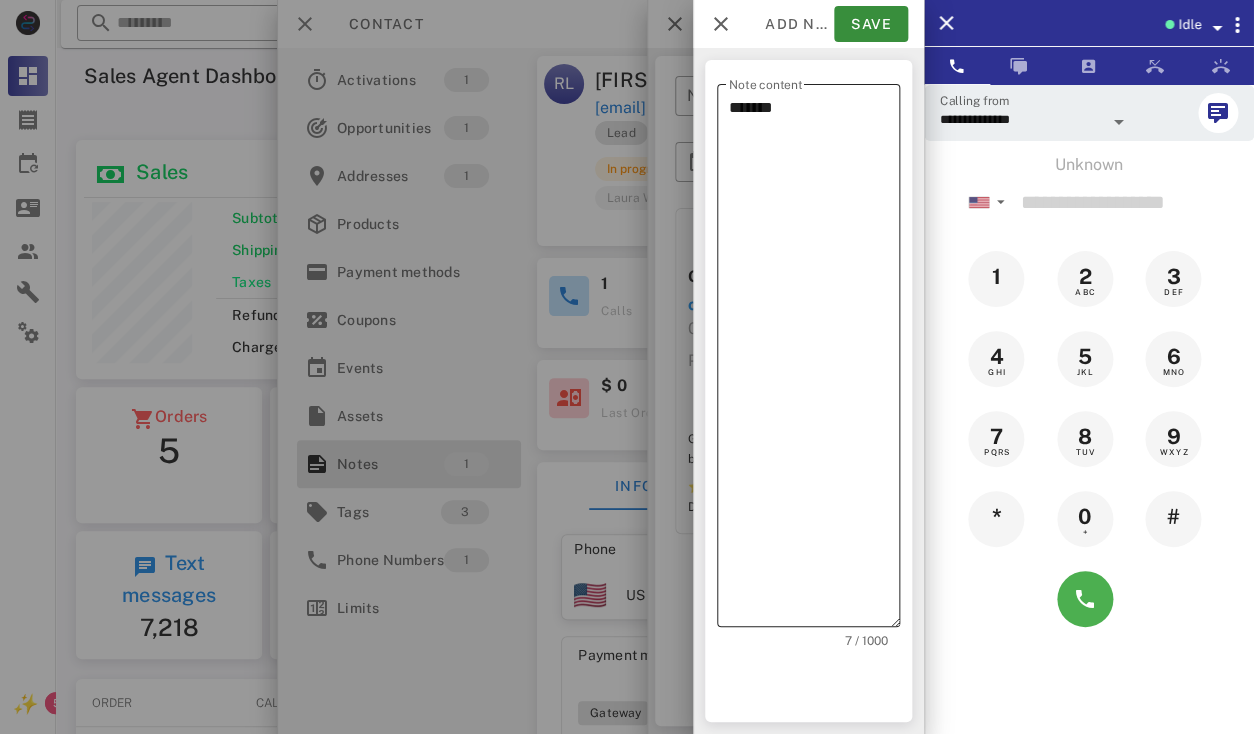 click on "*******" at bounding box center (814, 360) 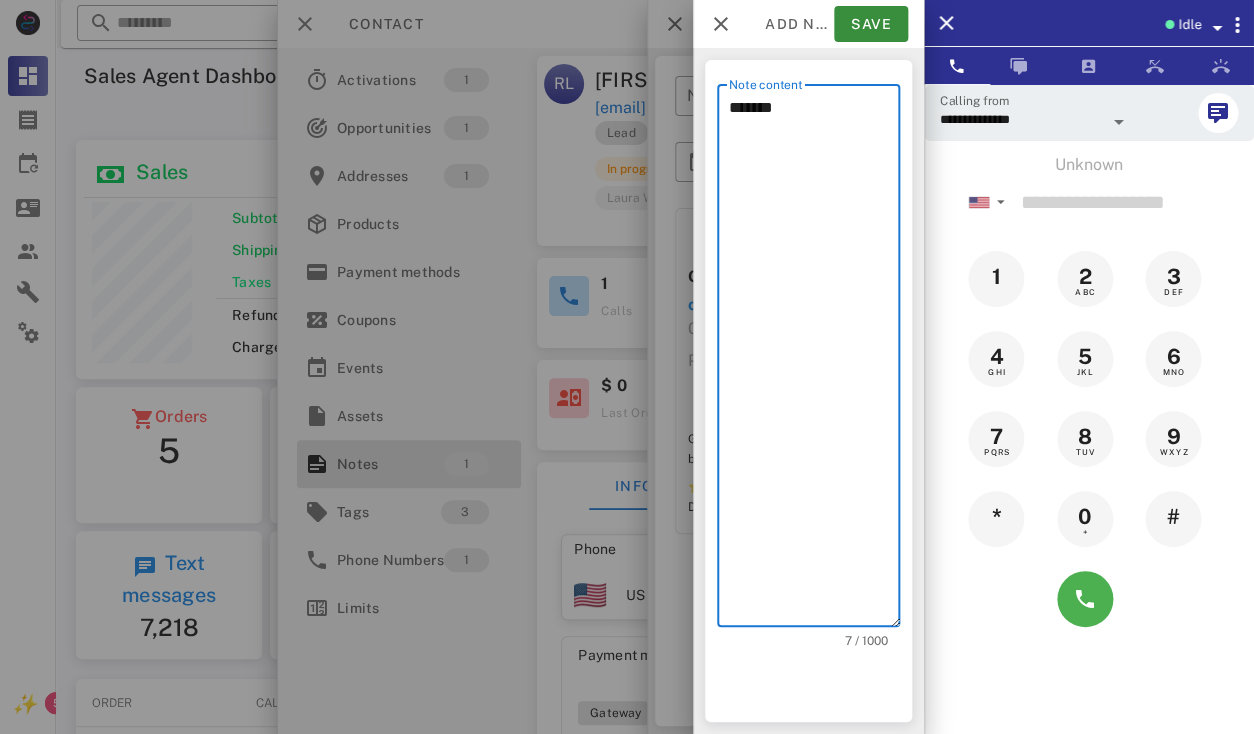 click on "*******" at bounding box center [814, 360] 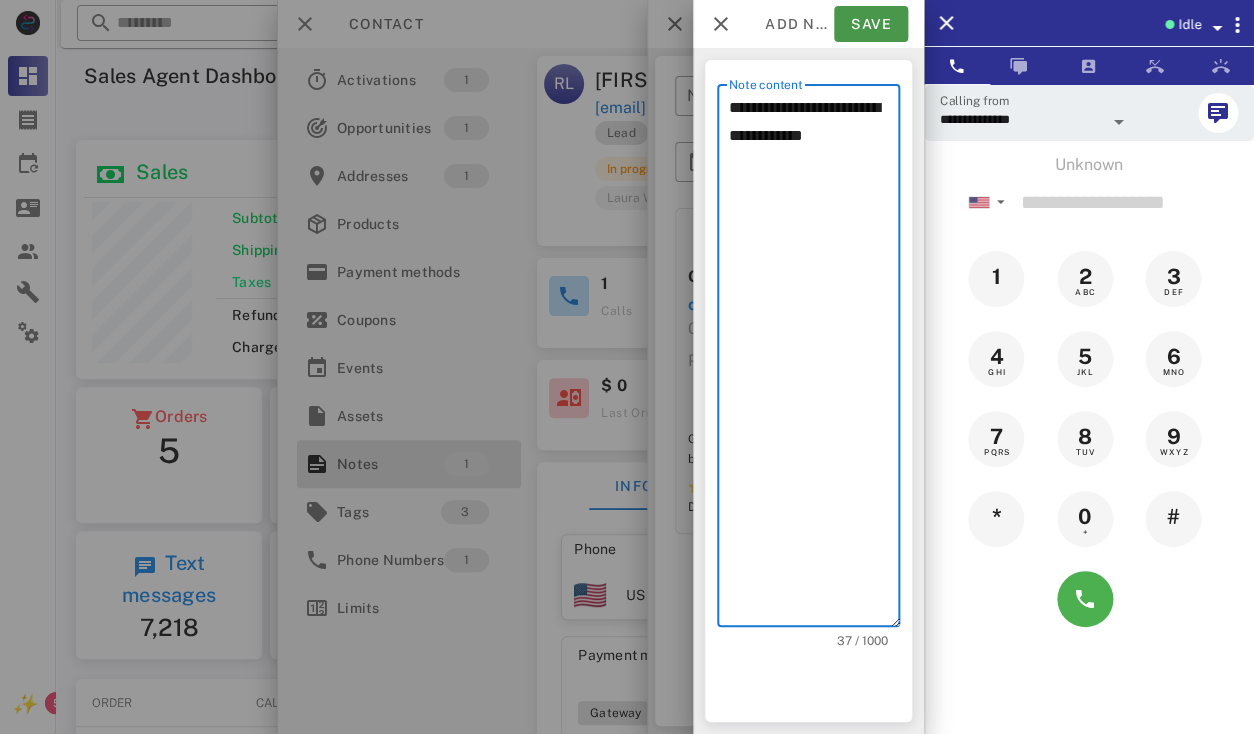 type on "**********" 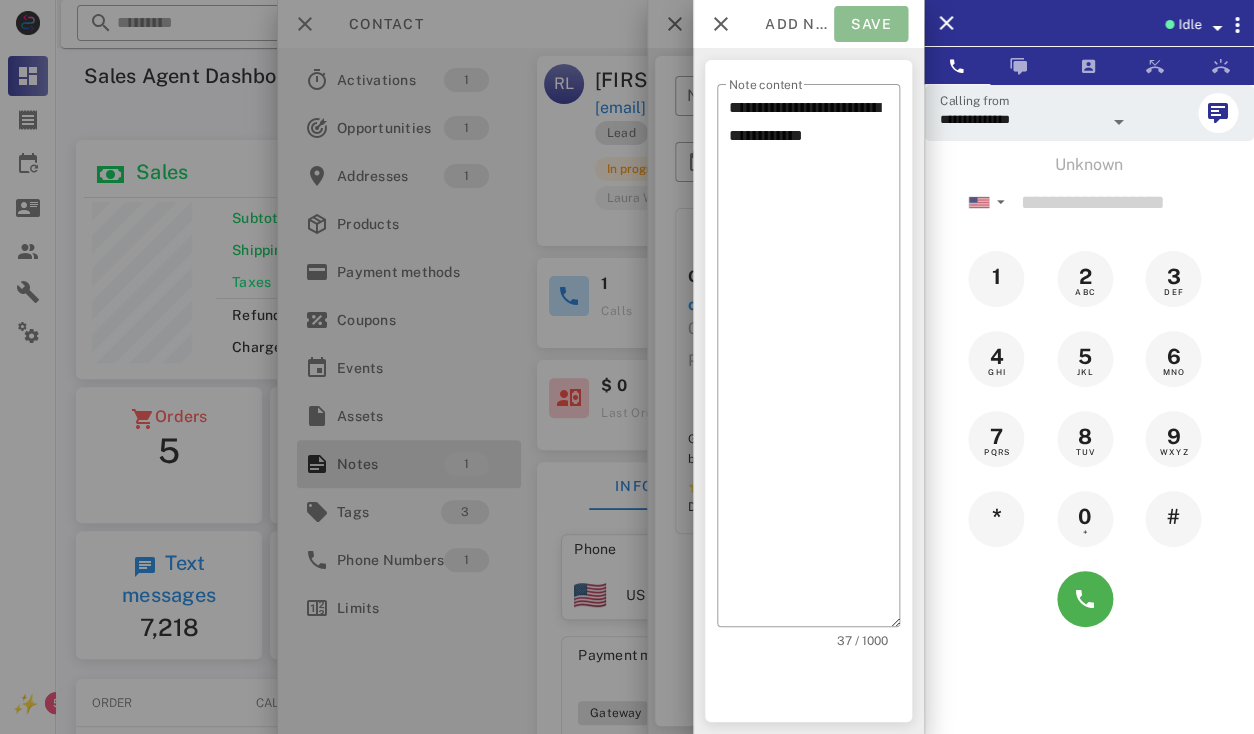 click on "Save" at bounding box center [871, 24] 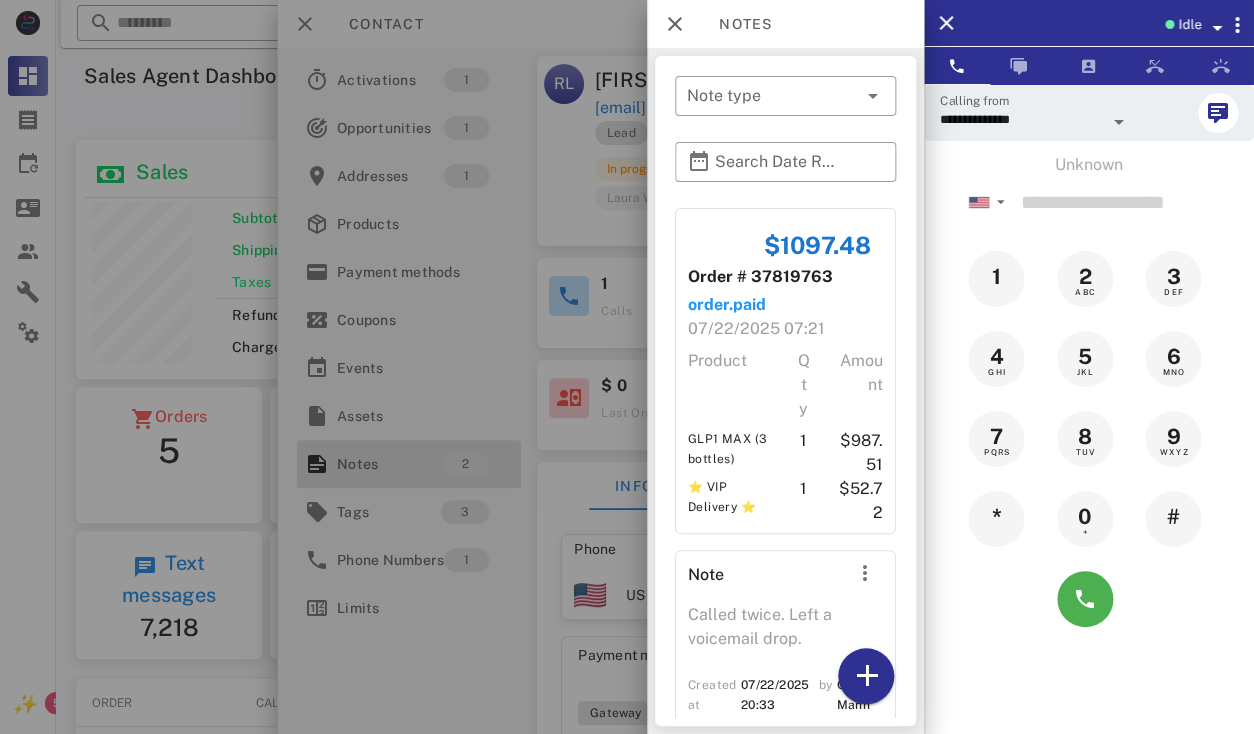 scroll, scrollTop: 35, scrollLeft: 0, axis: vertical 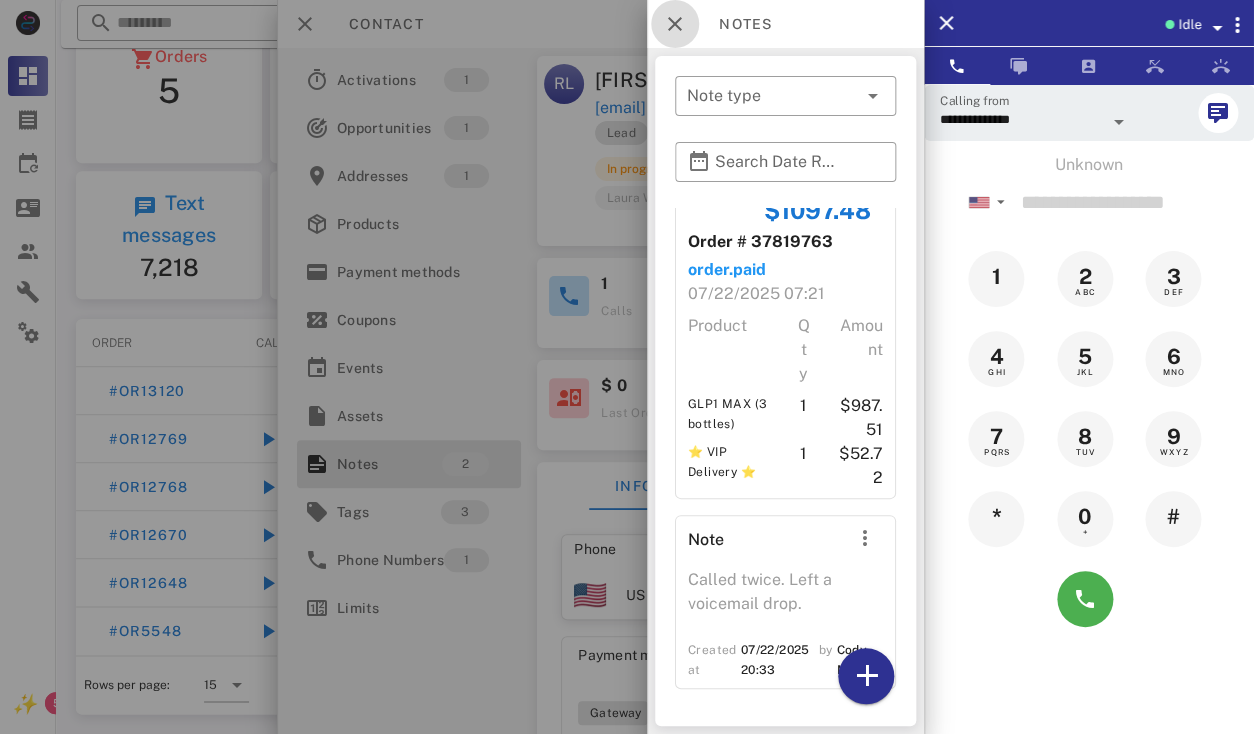 click at bounding box center [675, 24] 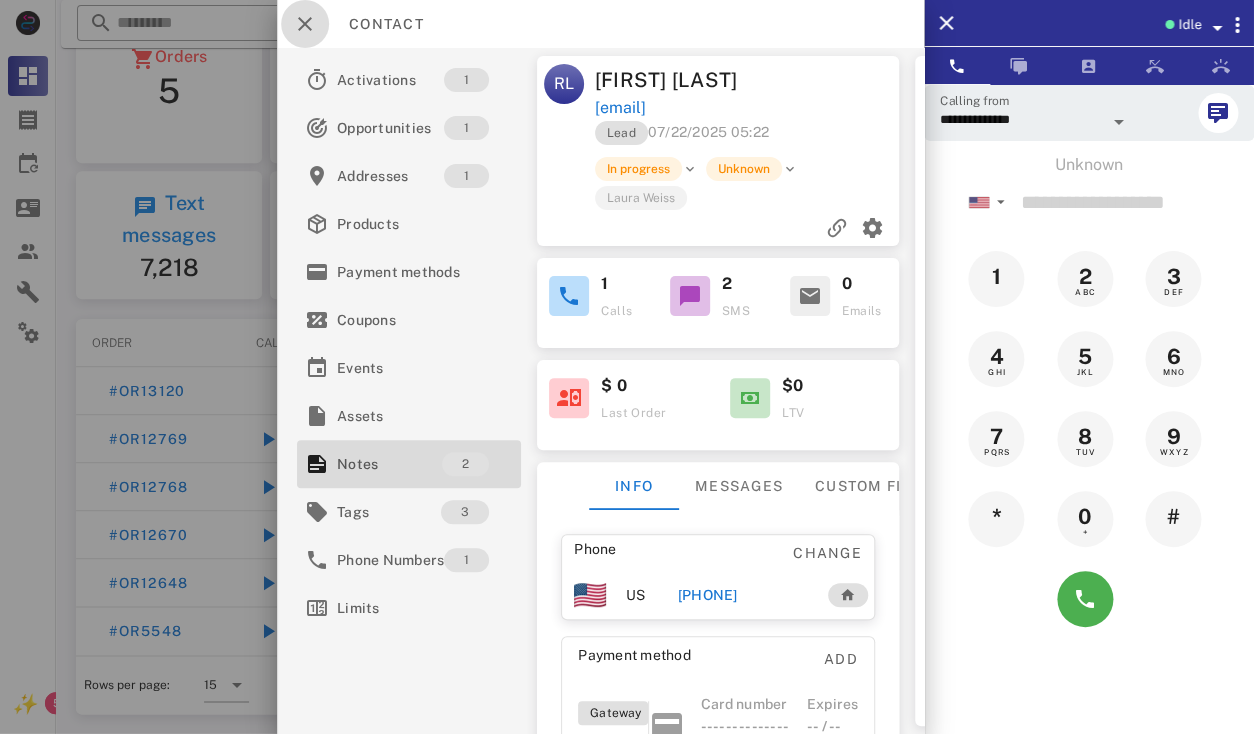 click at bounding box center [305, 24] 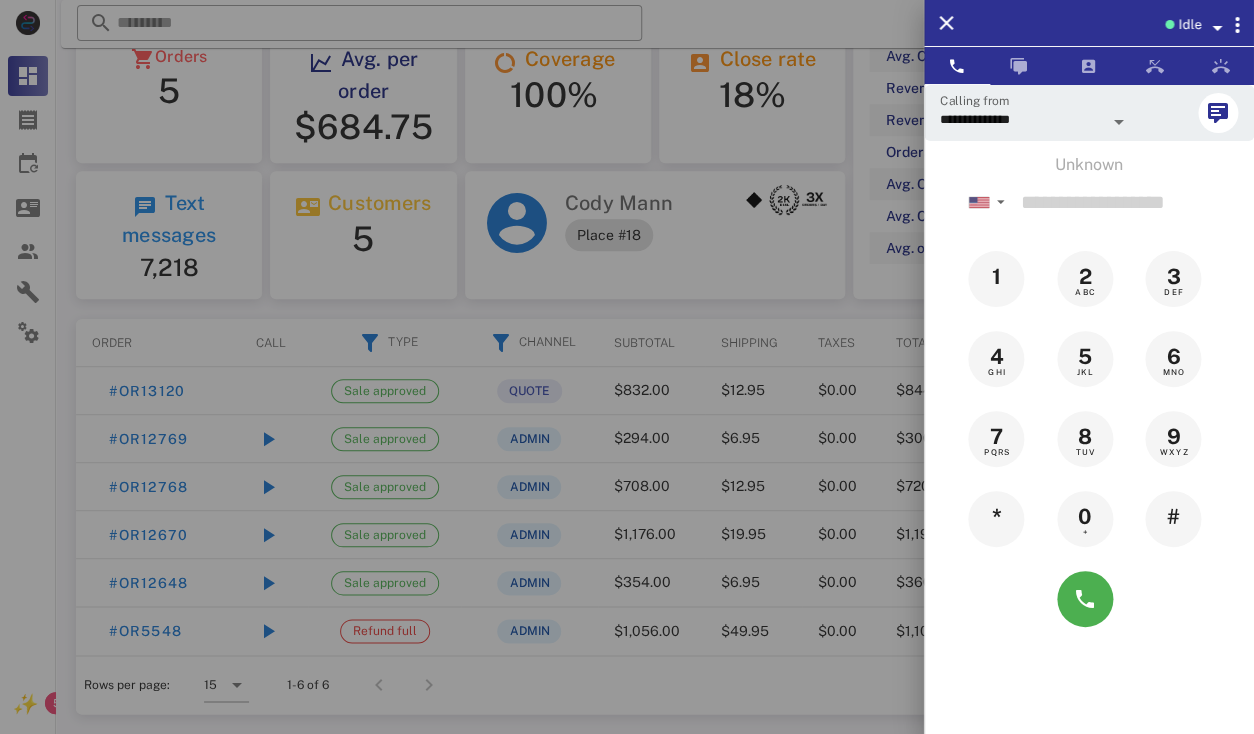click at bounding box center [627, 367] 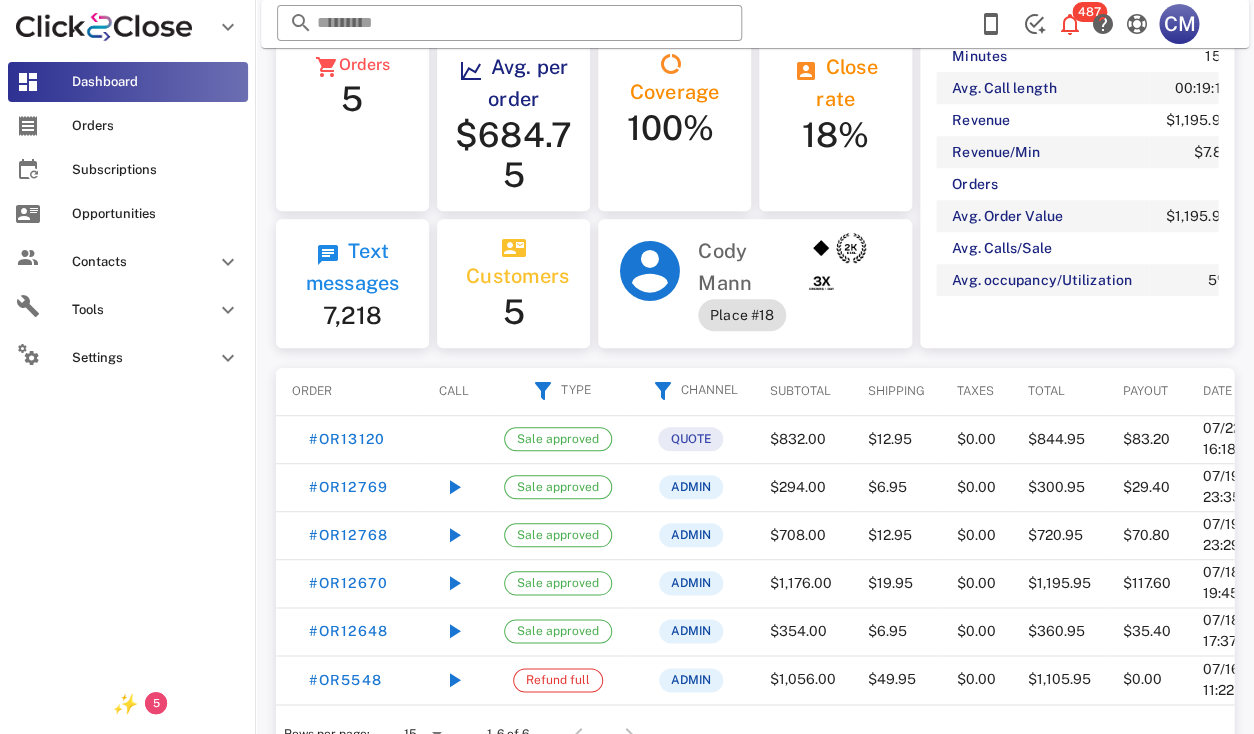 scroll, scrollTop: 240, scrollLeft: 313, axis: both 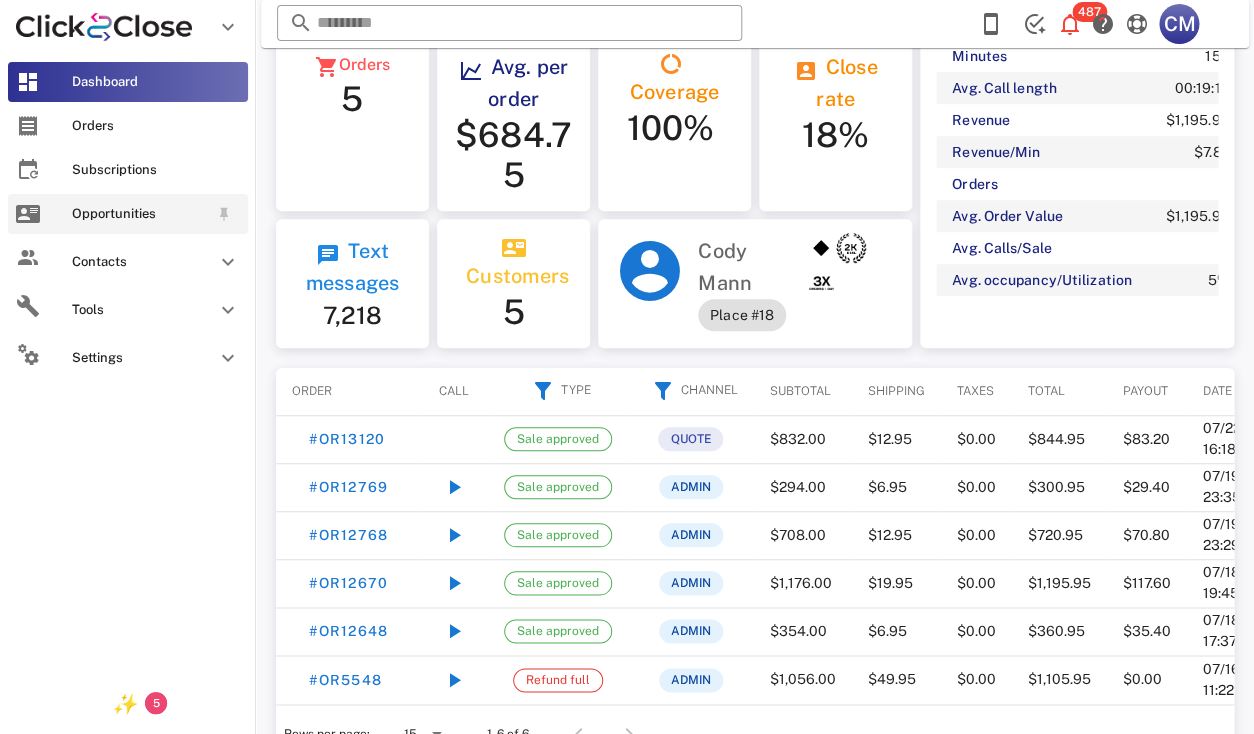 click on "Opportunities" at bounding box center [128, 214] 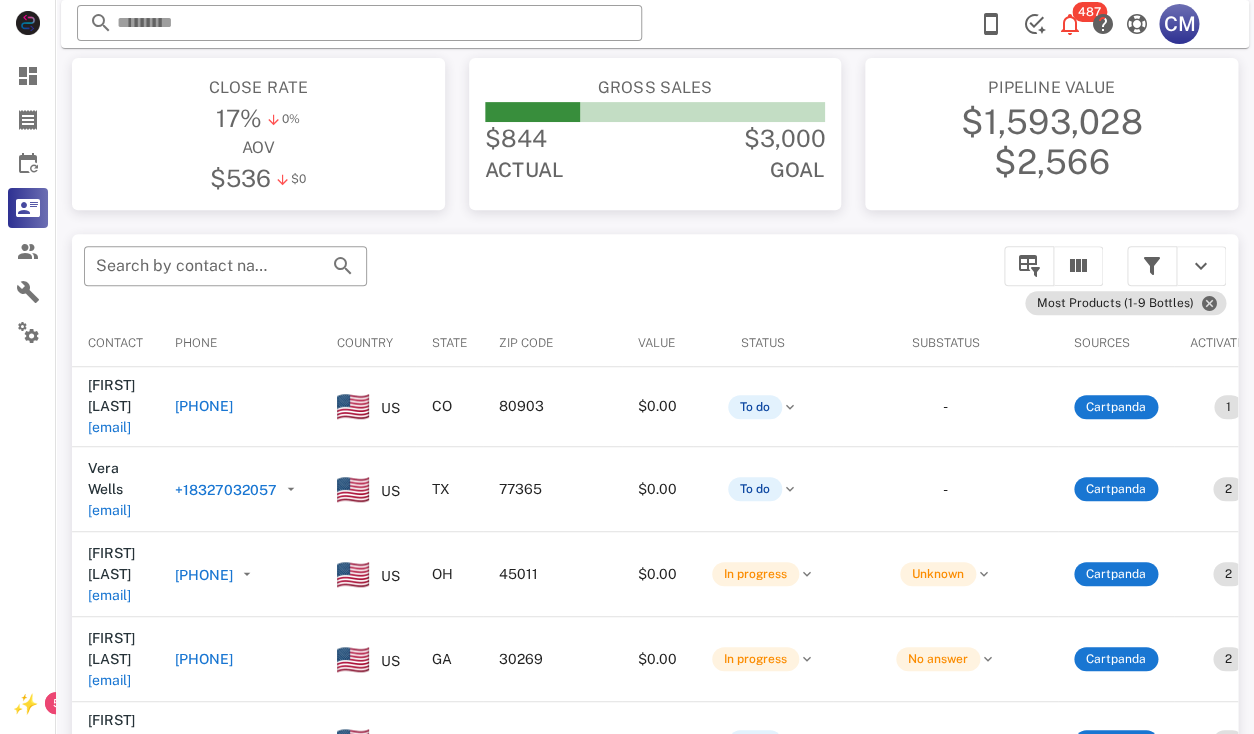 scroll, scrollTop: 224, scrollLeft: 0, axis: vertical 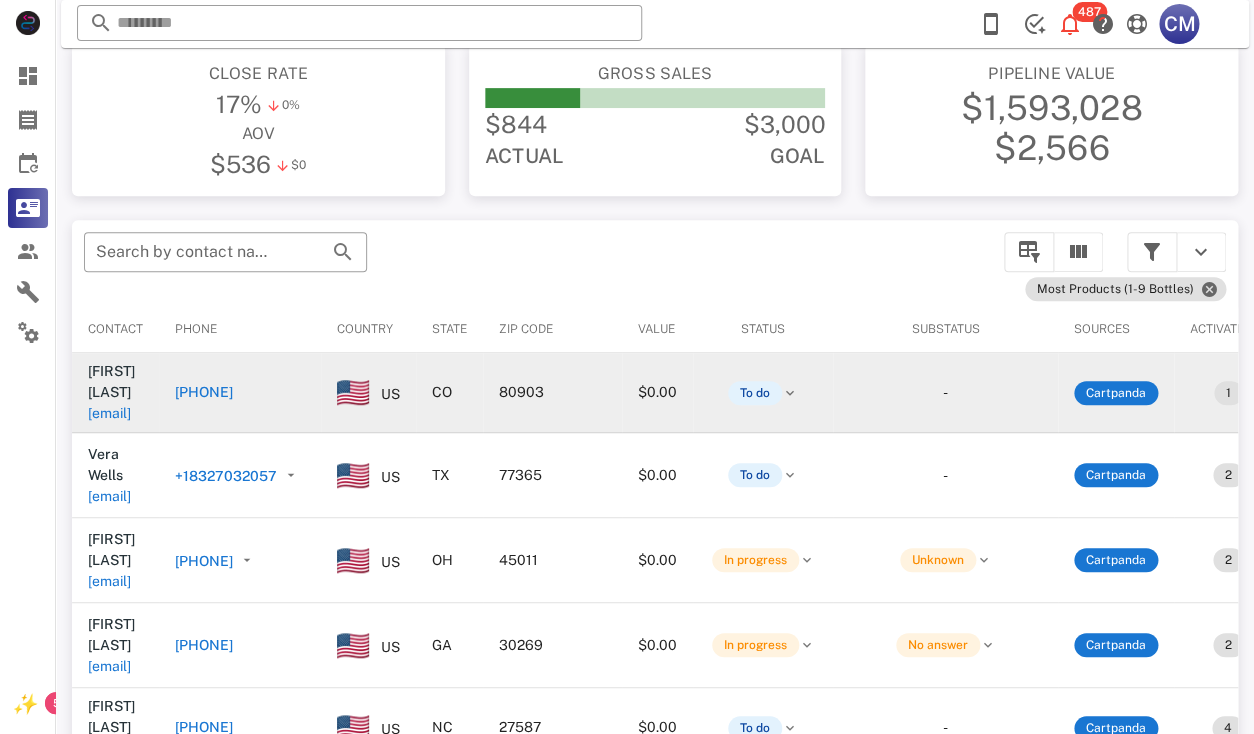click on "[EMAIL]" at bounding box center (109, 413) 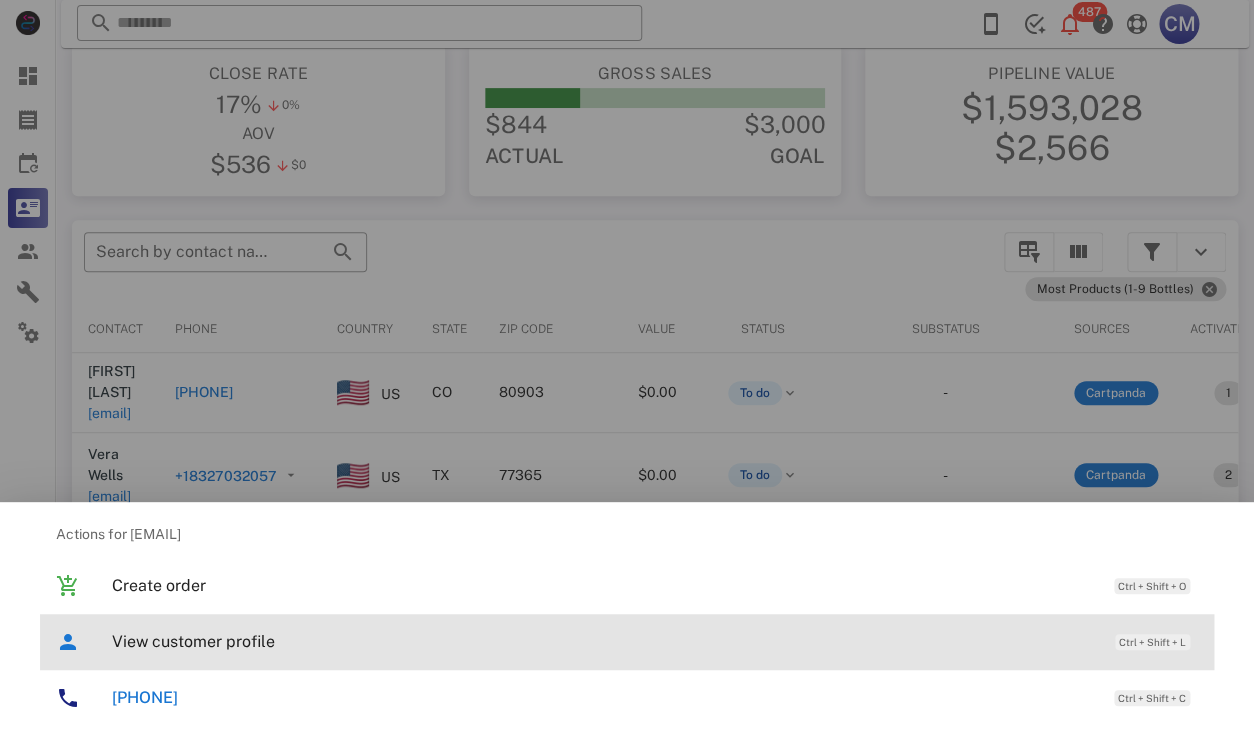 click on "View customer profile" at bounding box center (603, 641) 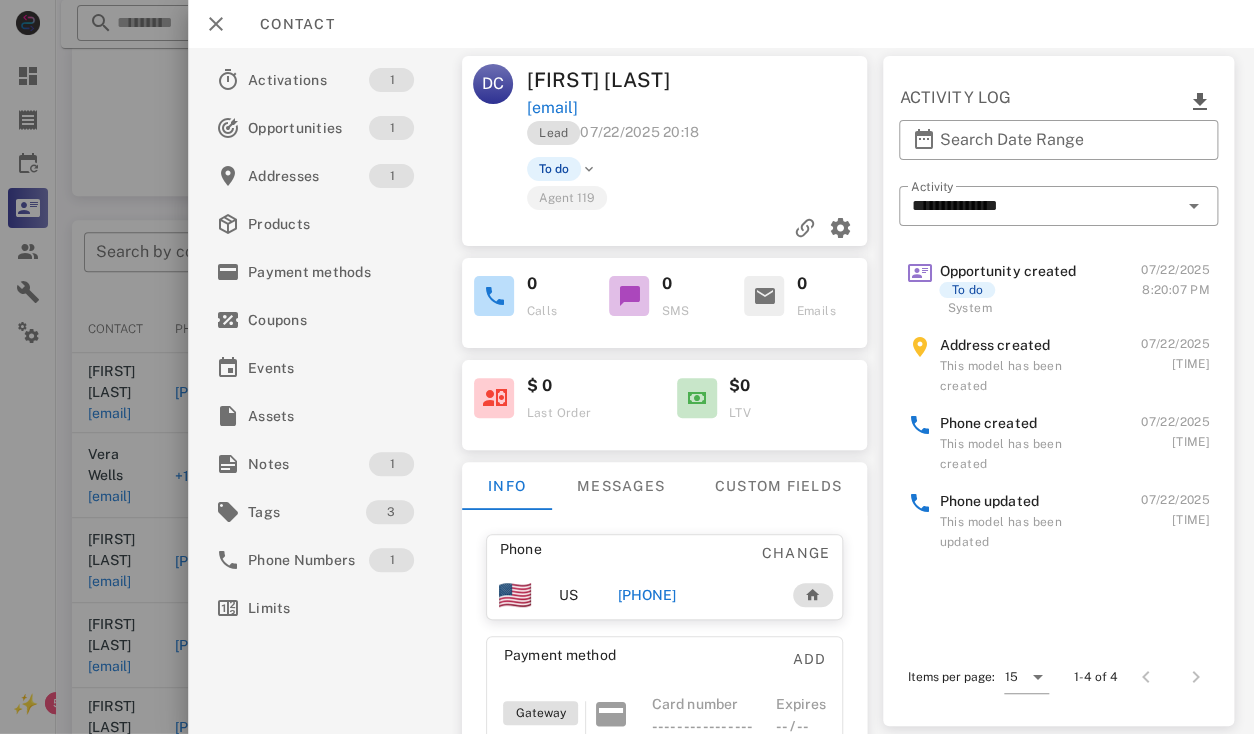 click on "[PHONE]" at bounding box center [647, 595] 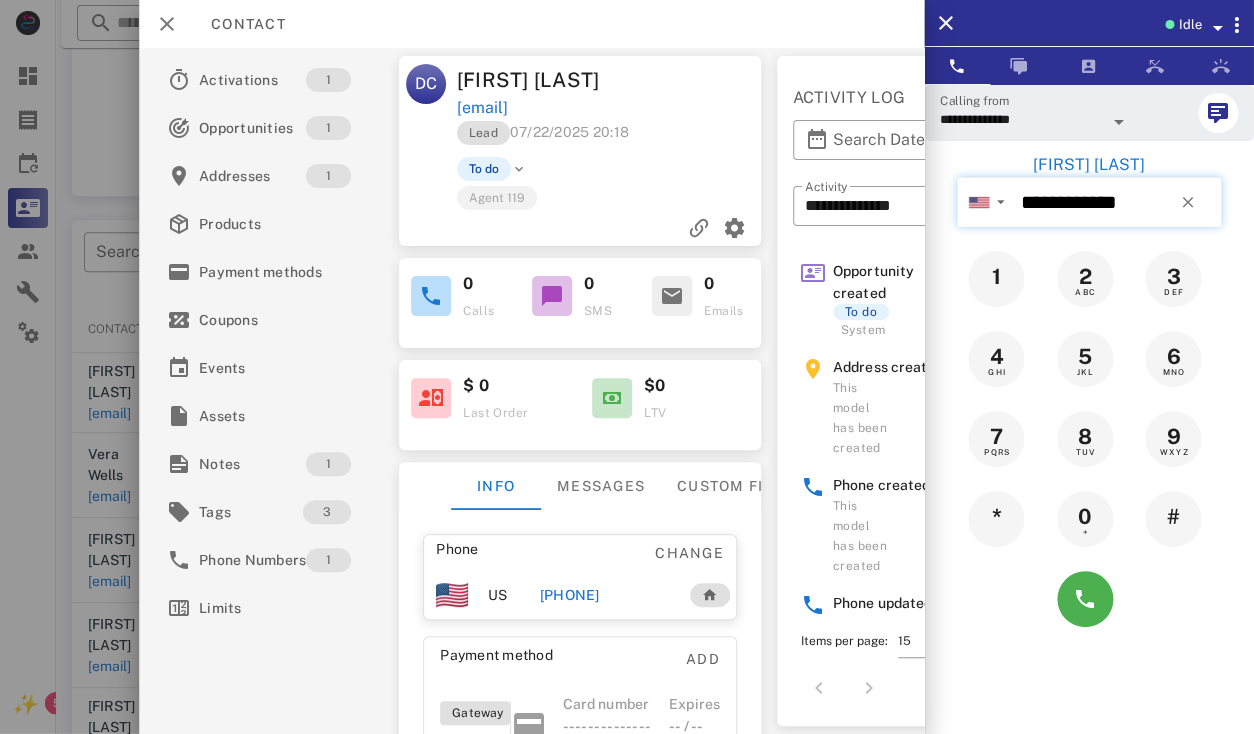 click on "**********" at bounding box center (1117, 202) 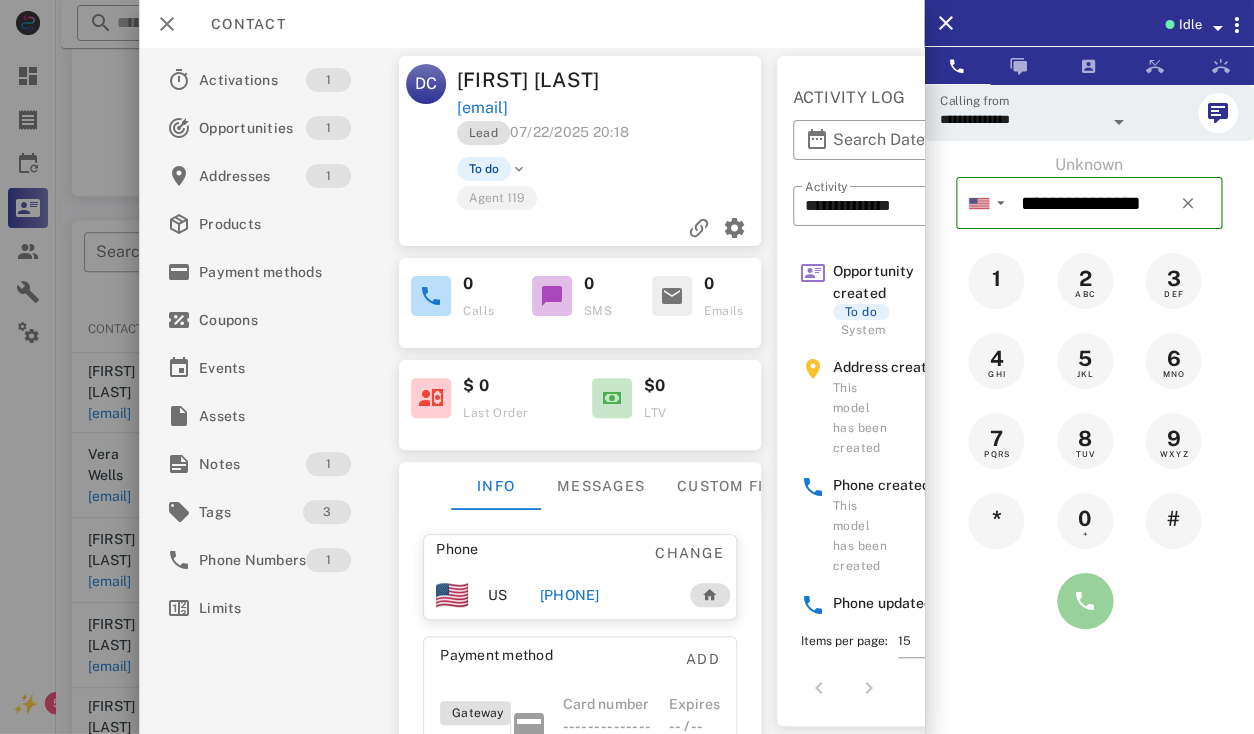 click at bounding box center (1085, 601) 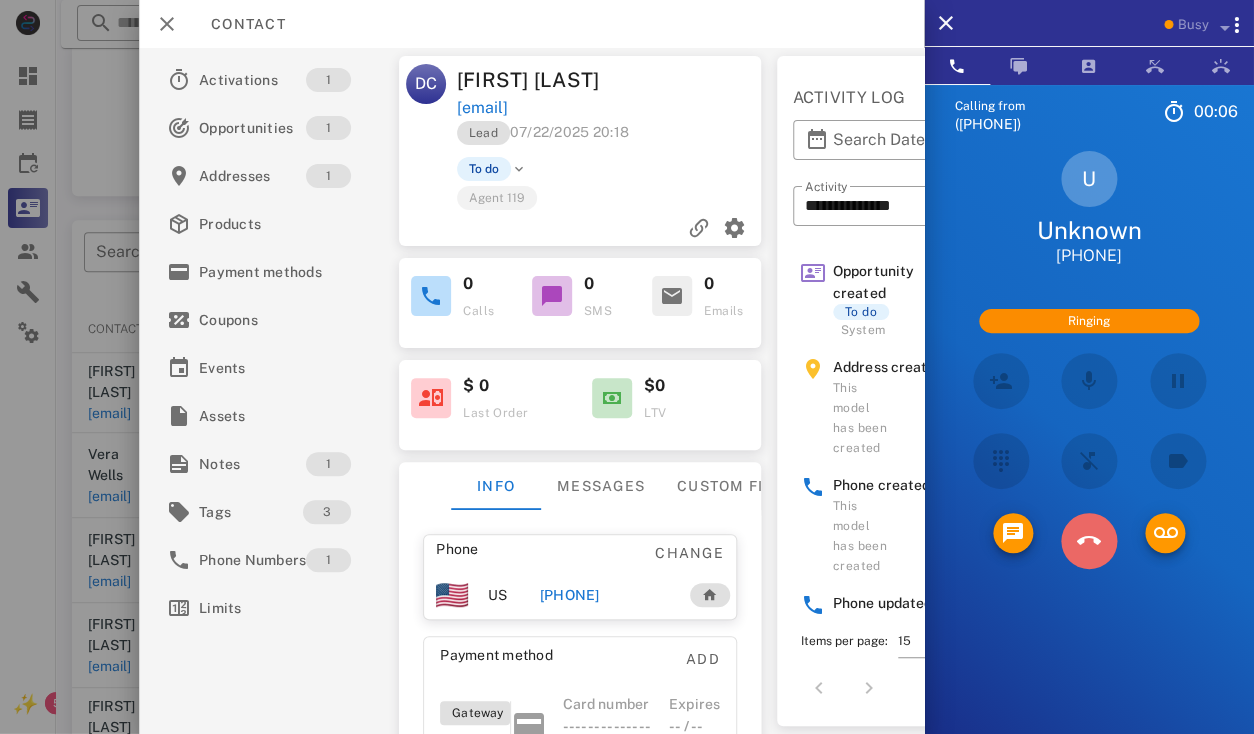 click at bounding box center [1089, 541] 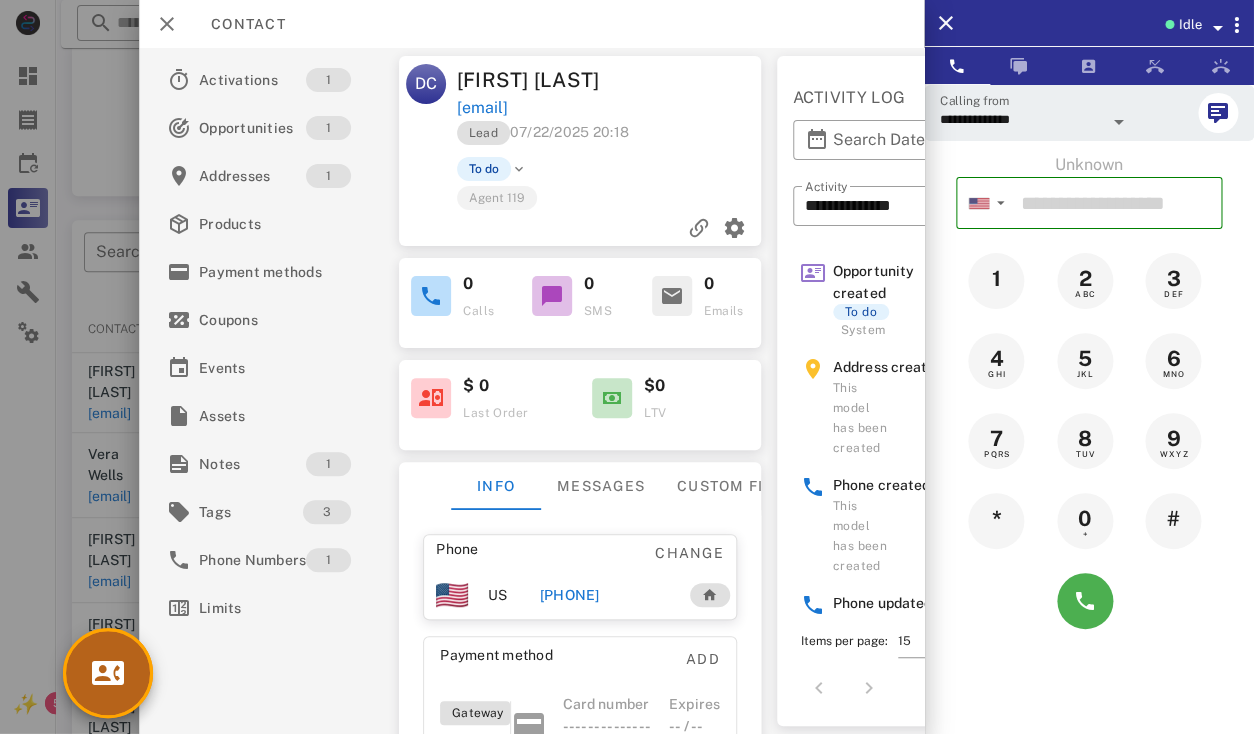 click at bounding box center (108, 673) 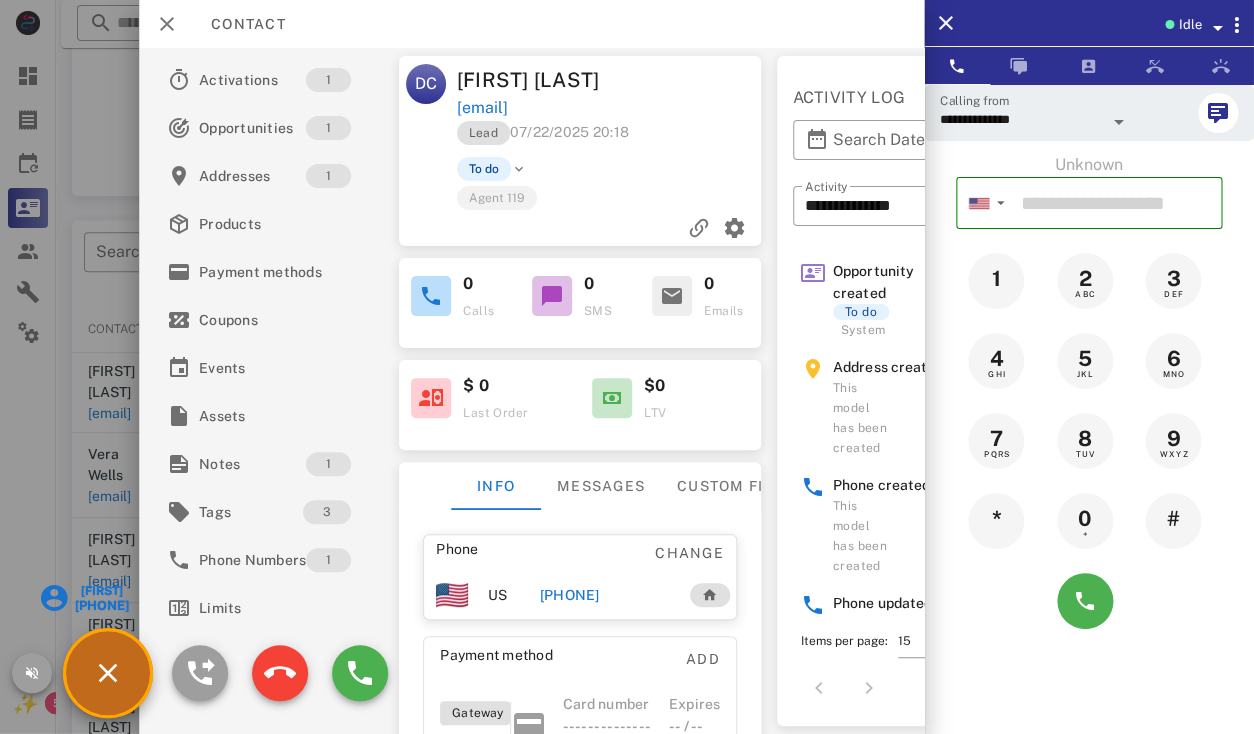 click on "Lead   [DATE] [TIME]" at bounding box center (610, 138) 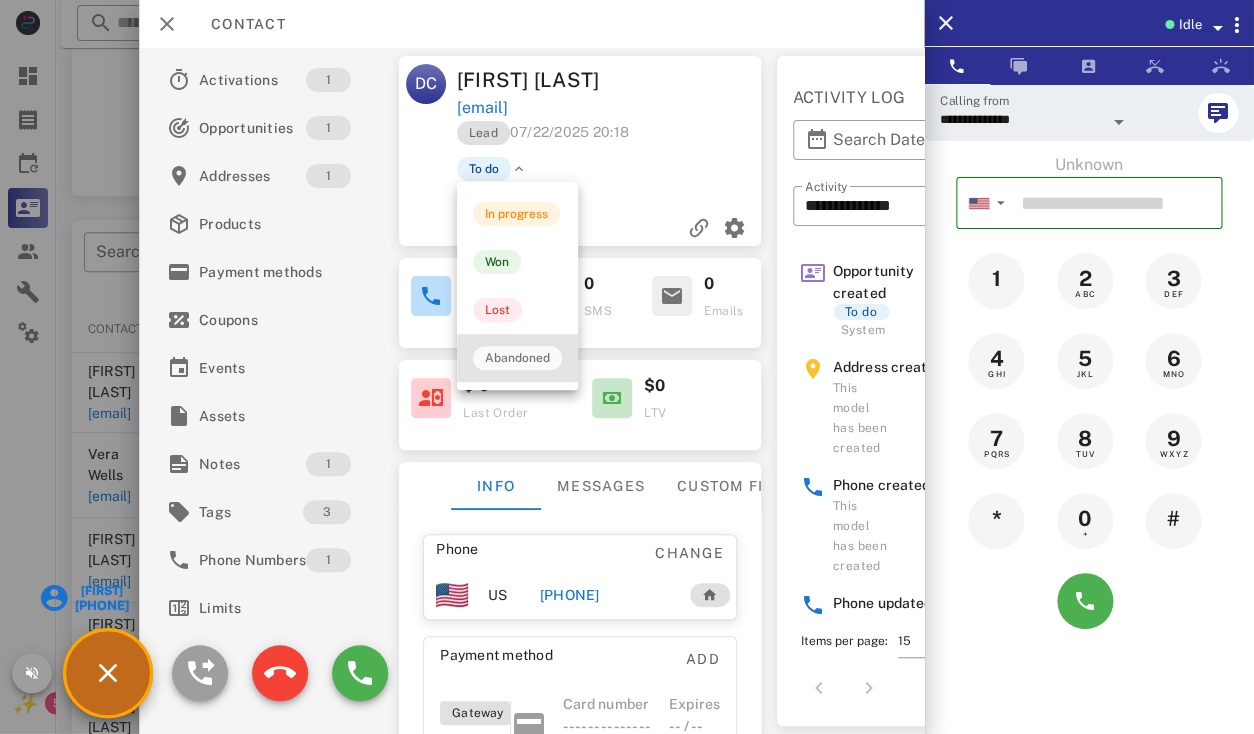 click on "Abandoned" at bounding box center [517, 358] 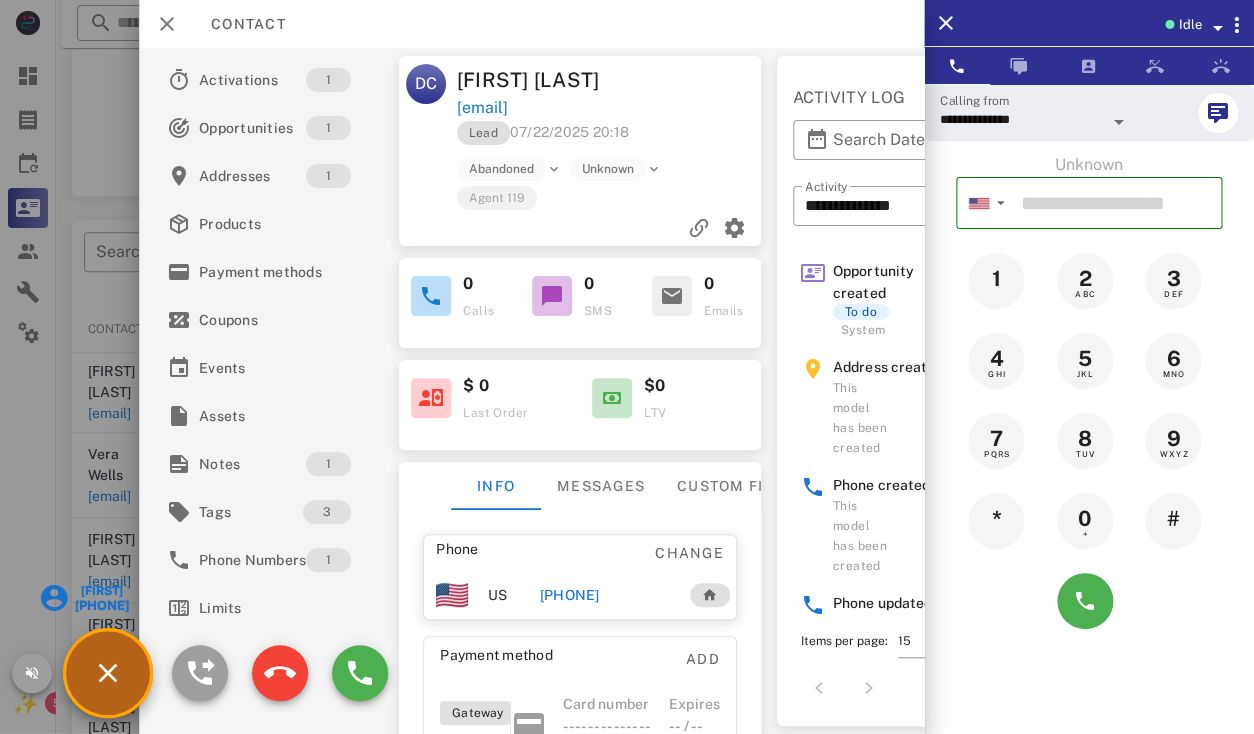 click on "[FIRST]" at bounding box center (101, 591) 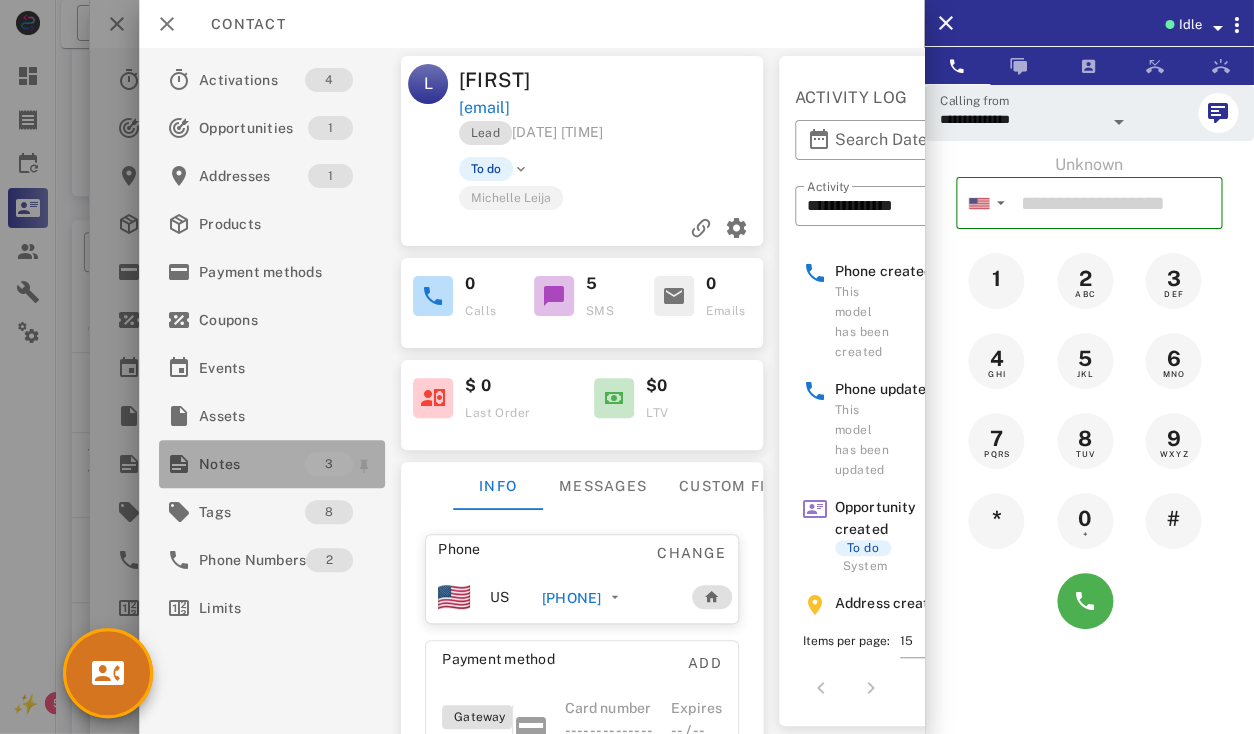 click on "Notes" at bounding box center (252, 464) 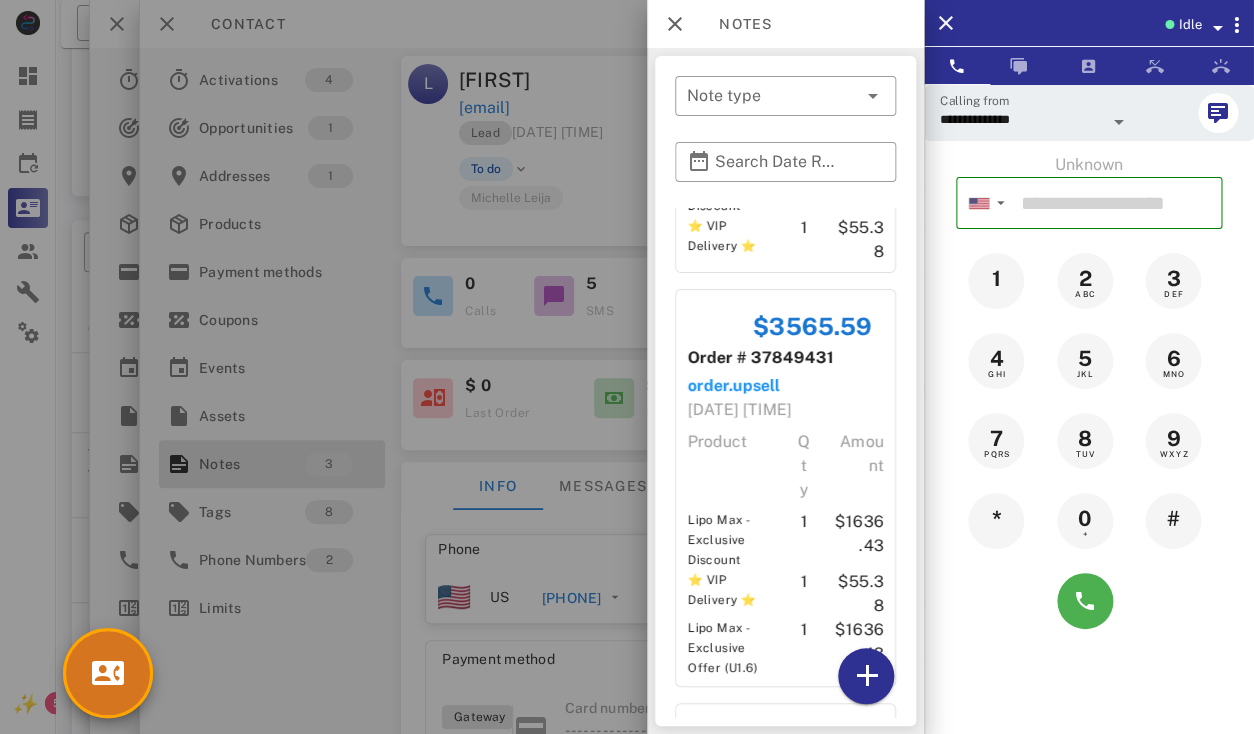 scroll, scrollTop: 745, scrollLeft: 0, axis: vertical 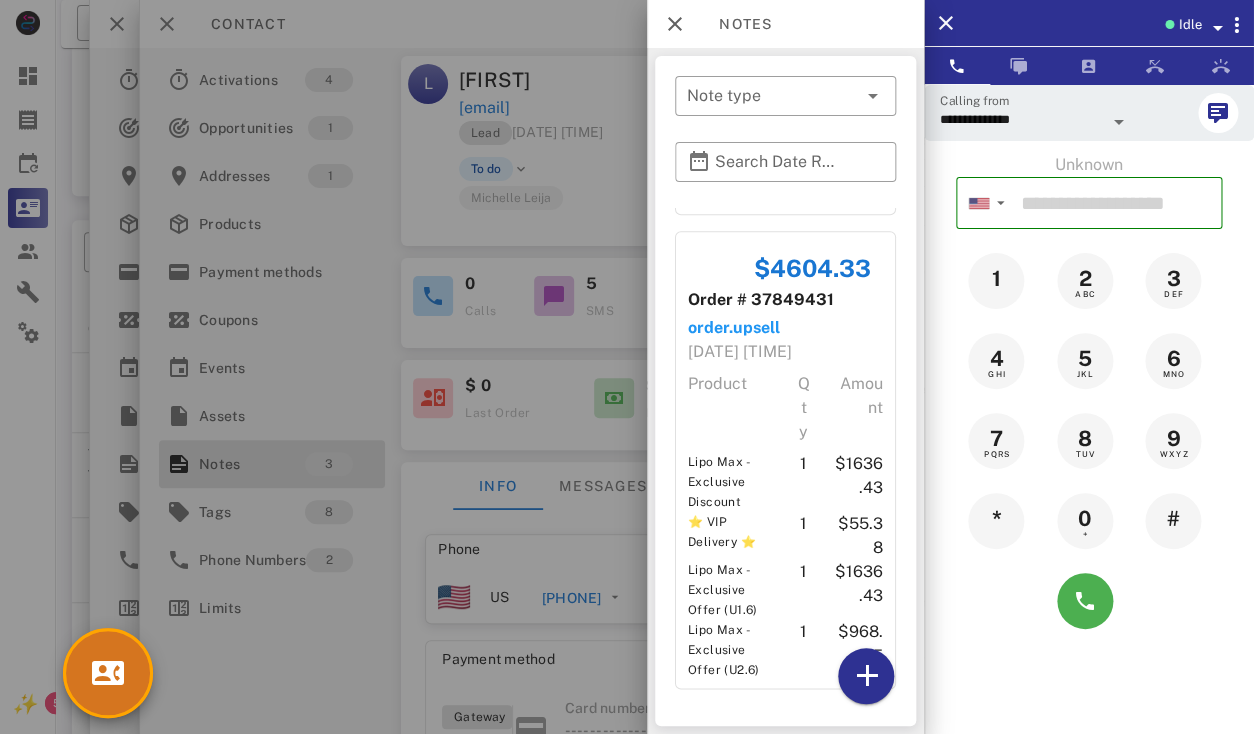 click at bounding box center (627, 367) 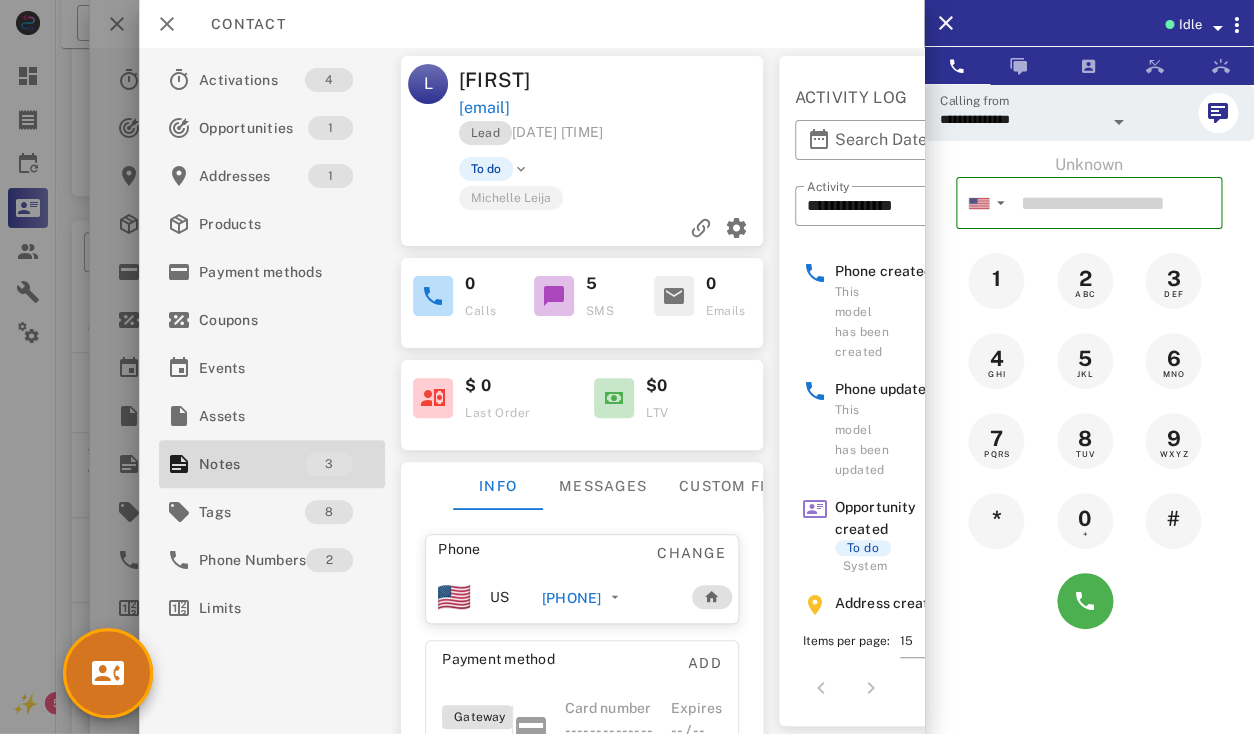 click on "[FIRST]" at bounding box center (535, 80) 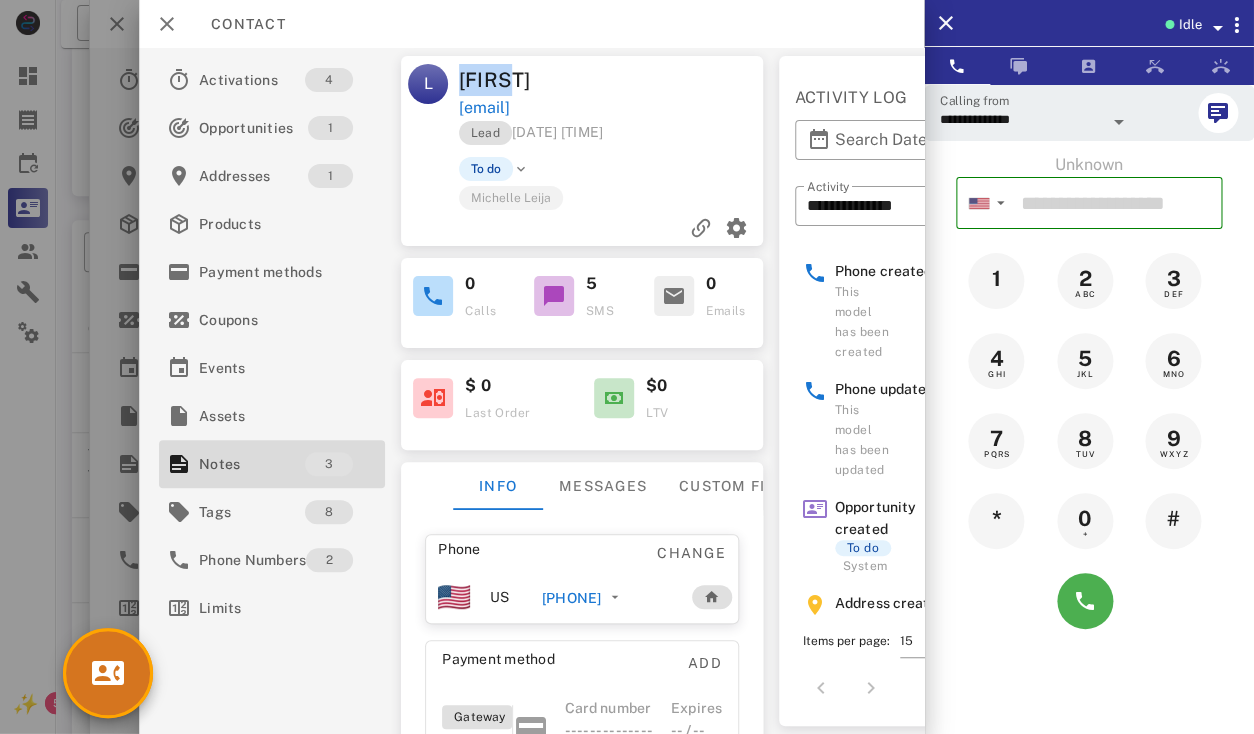 click on "[FIRST]" at bounding box center [535, 80] 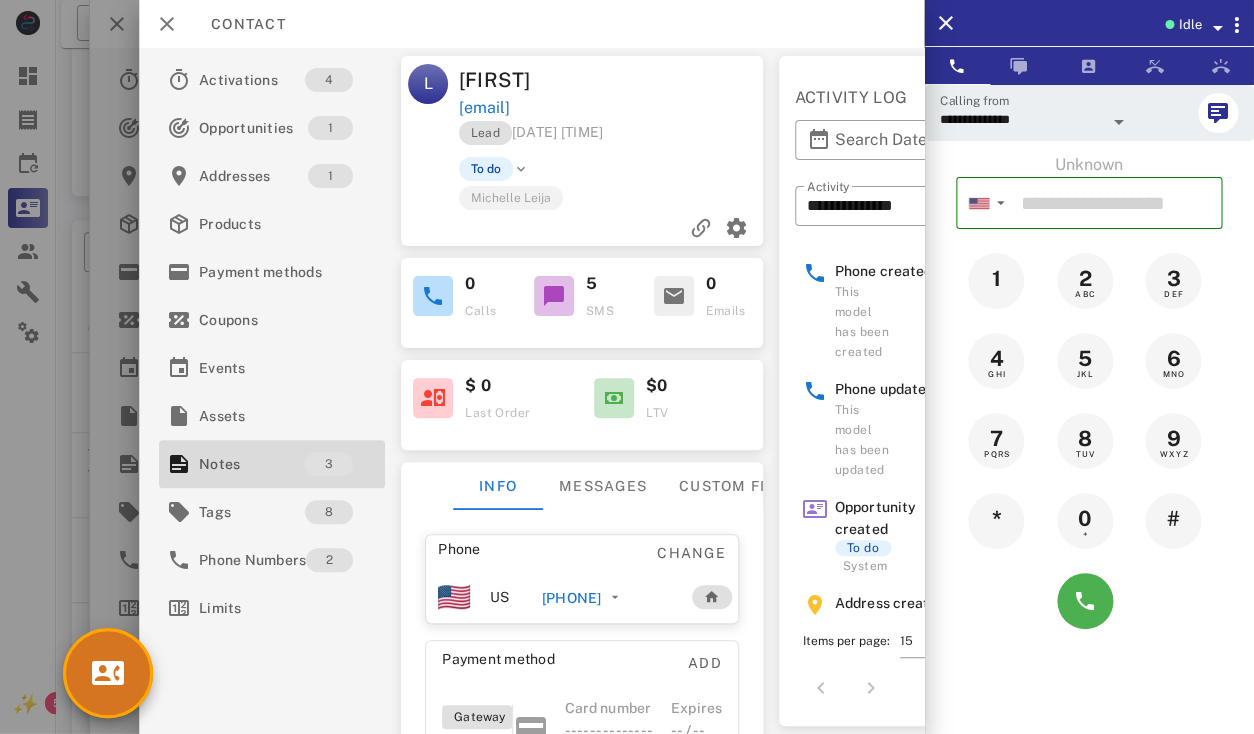 click on "[FIRST]" at bounding box center (535, 80) 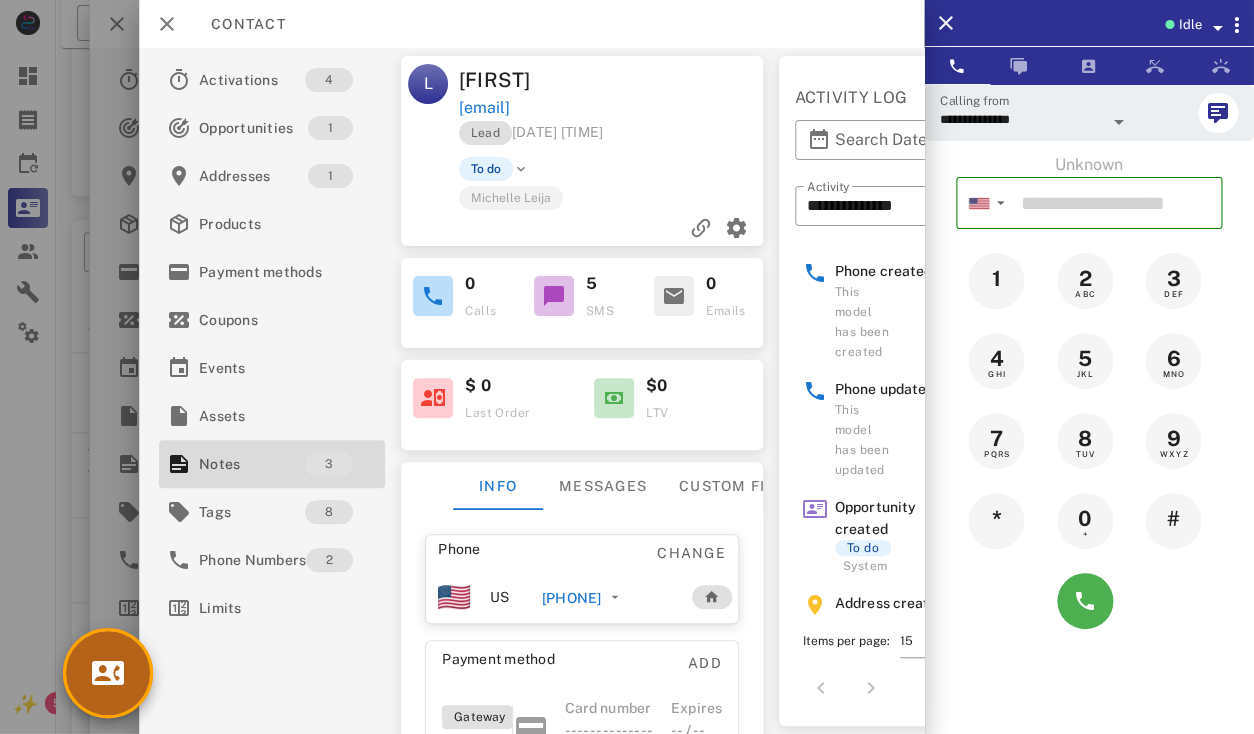click at bounding box center [108, 673] 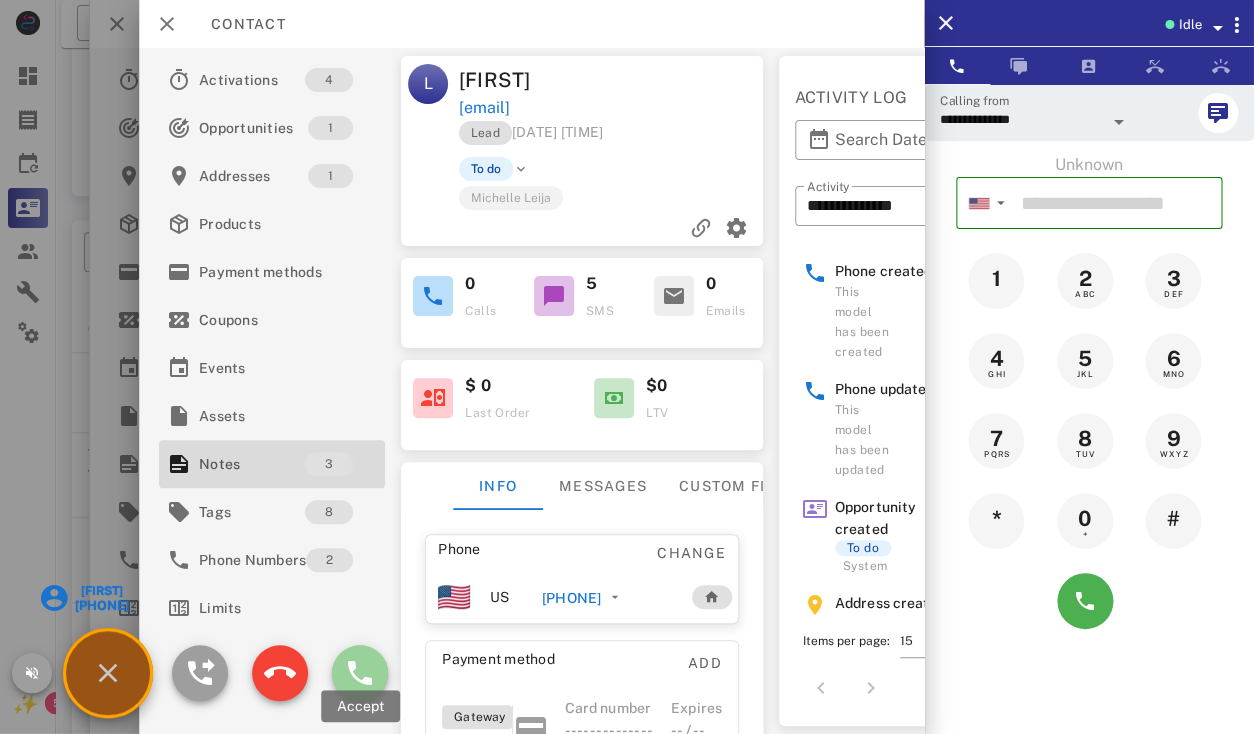click at bounding box center [360, 673] 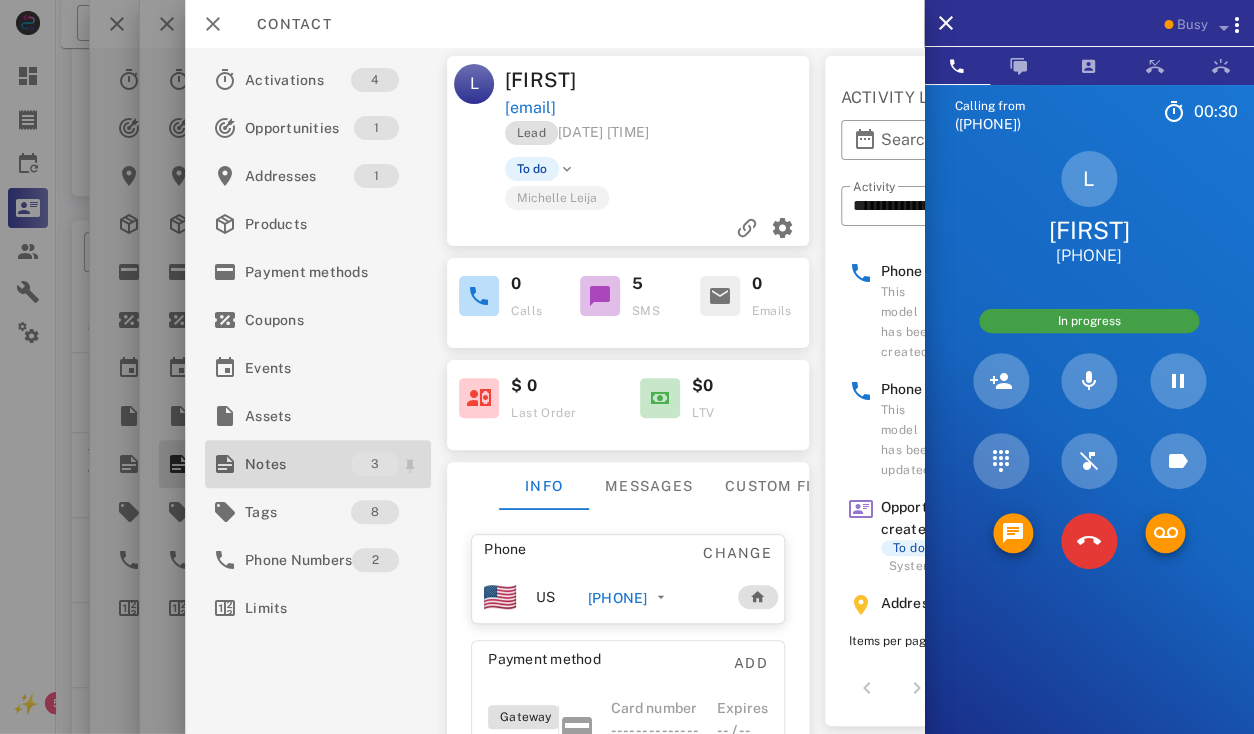 click on "Notes" at bounding box center (298, 464) 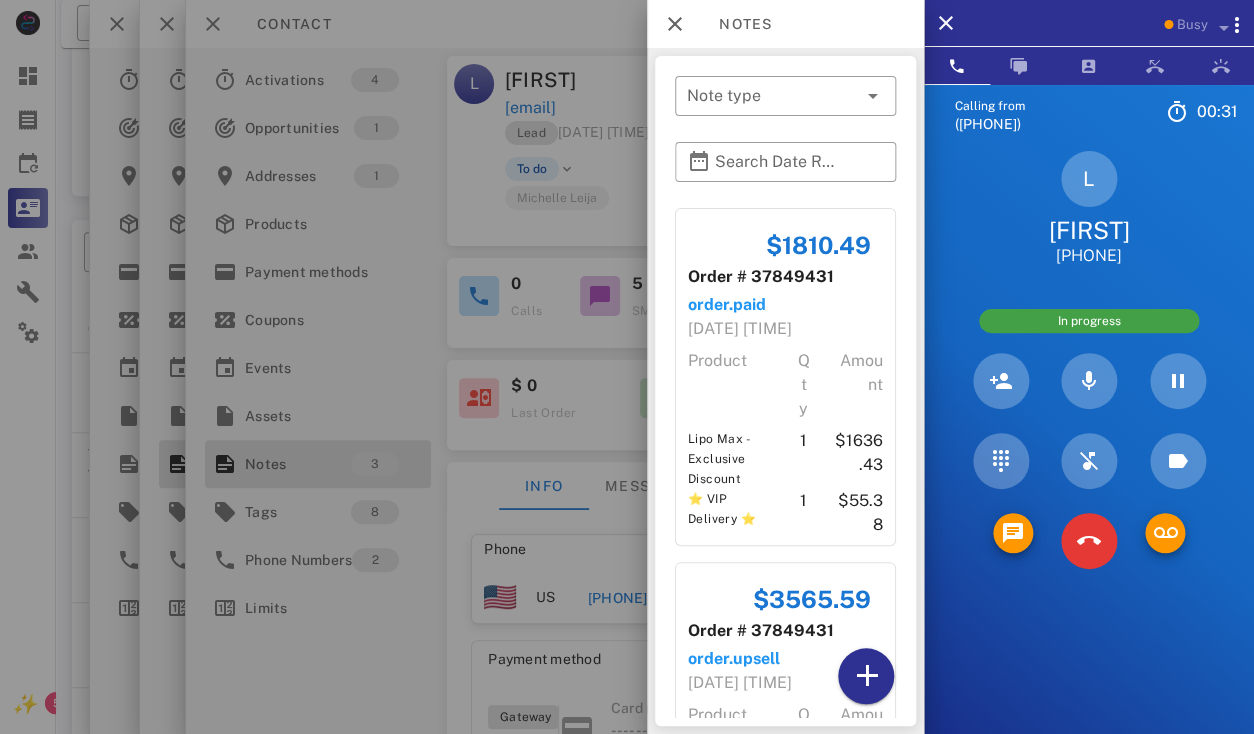 click at bounding box center (627, 367) 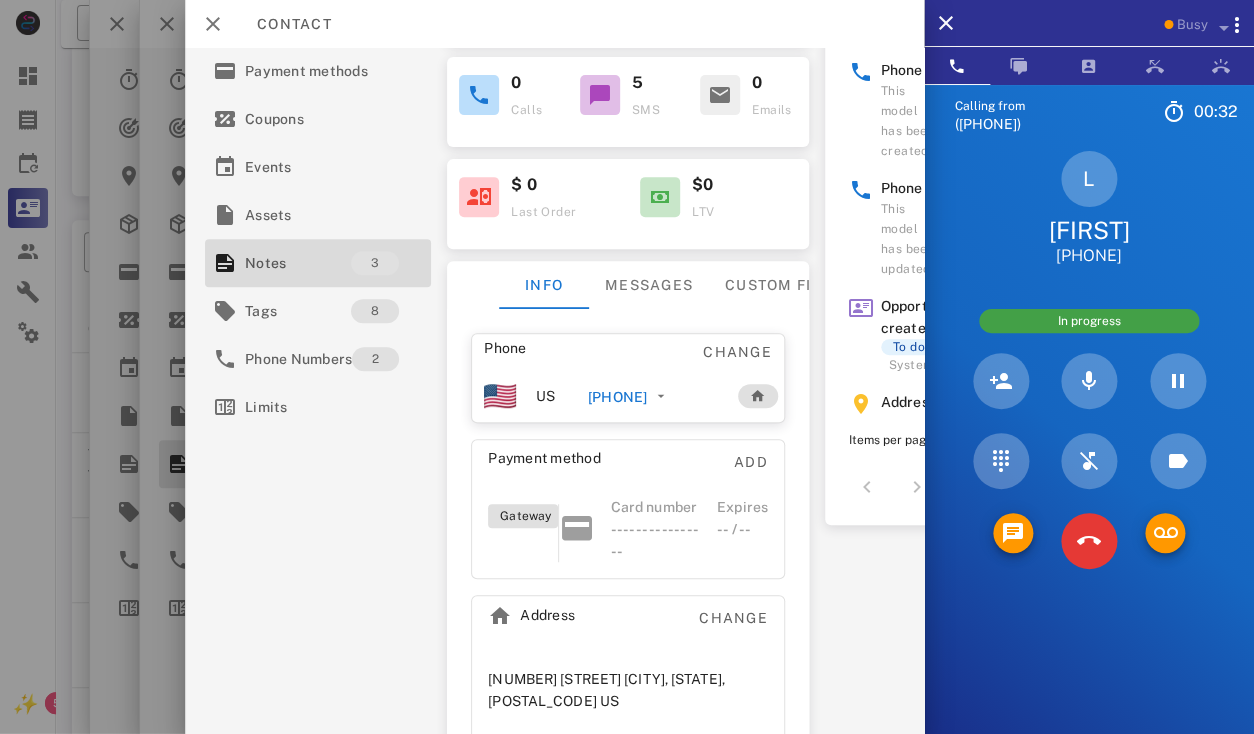 scroll, scrollTop: 238, scrollLeft: 0, axis: vertical 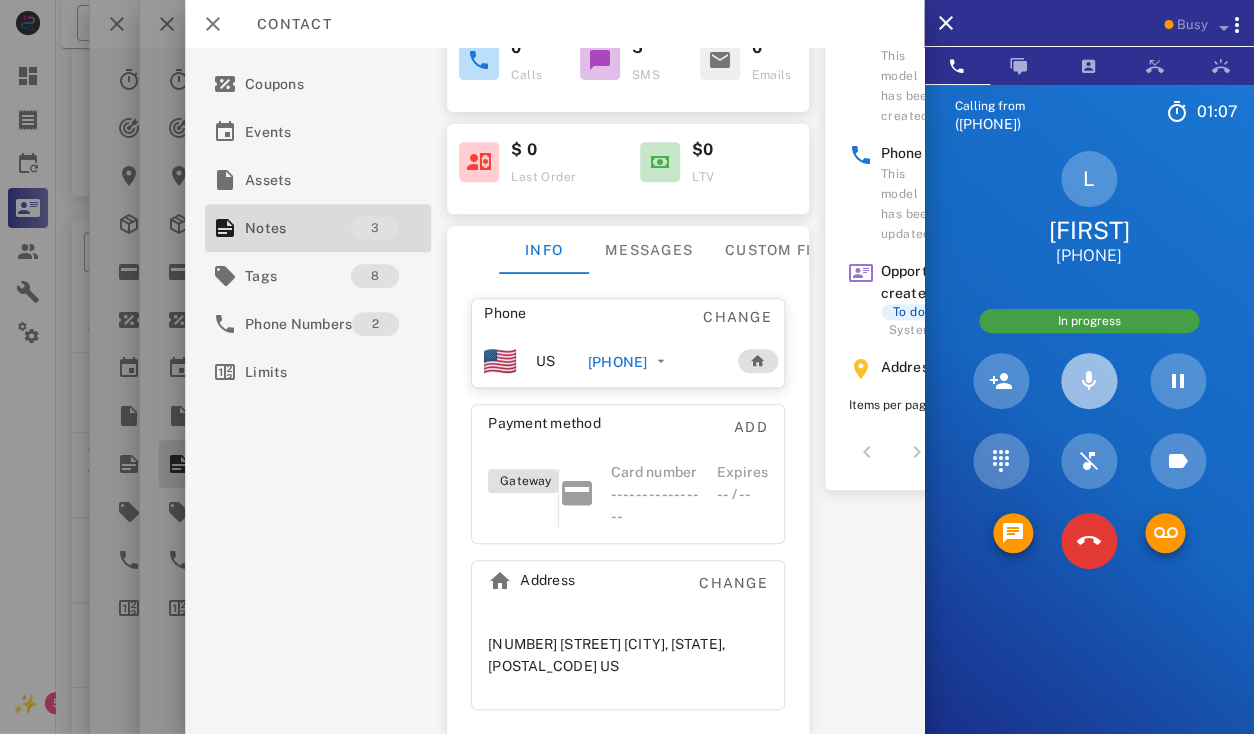 click at bounding box center (1089, 381) 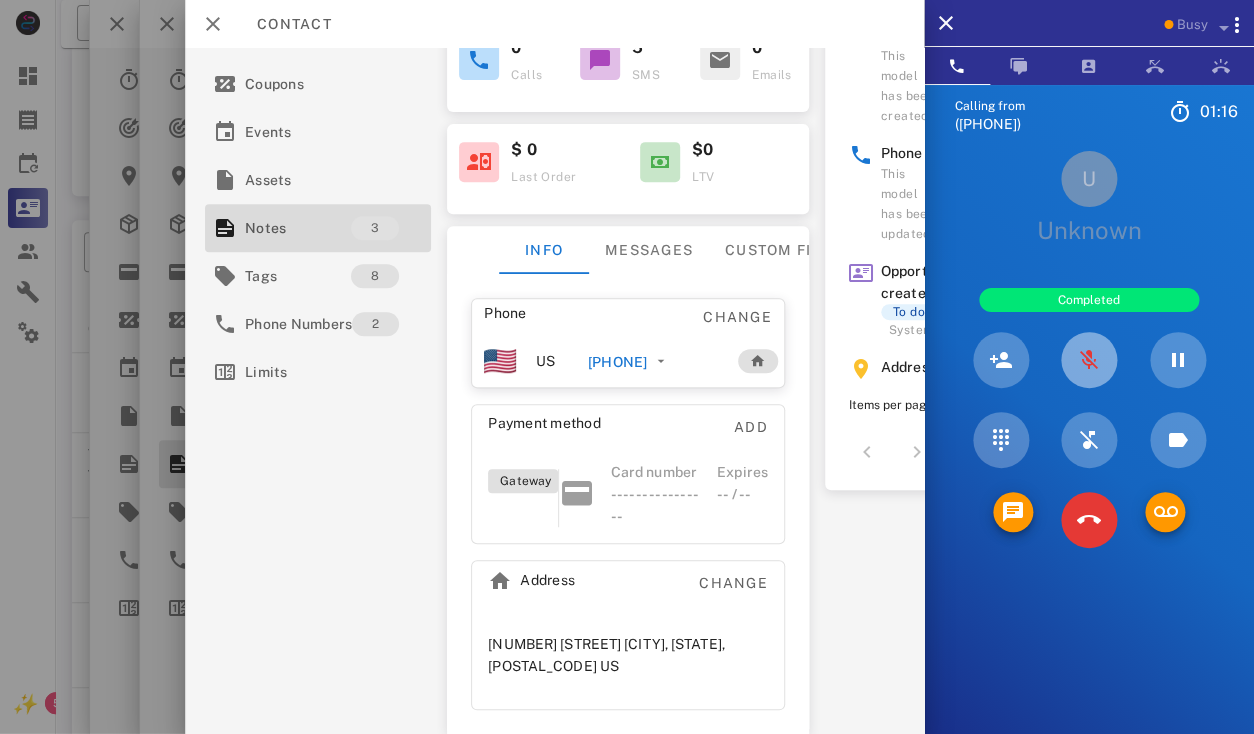 click at bounding box center [1089, 360] 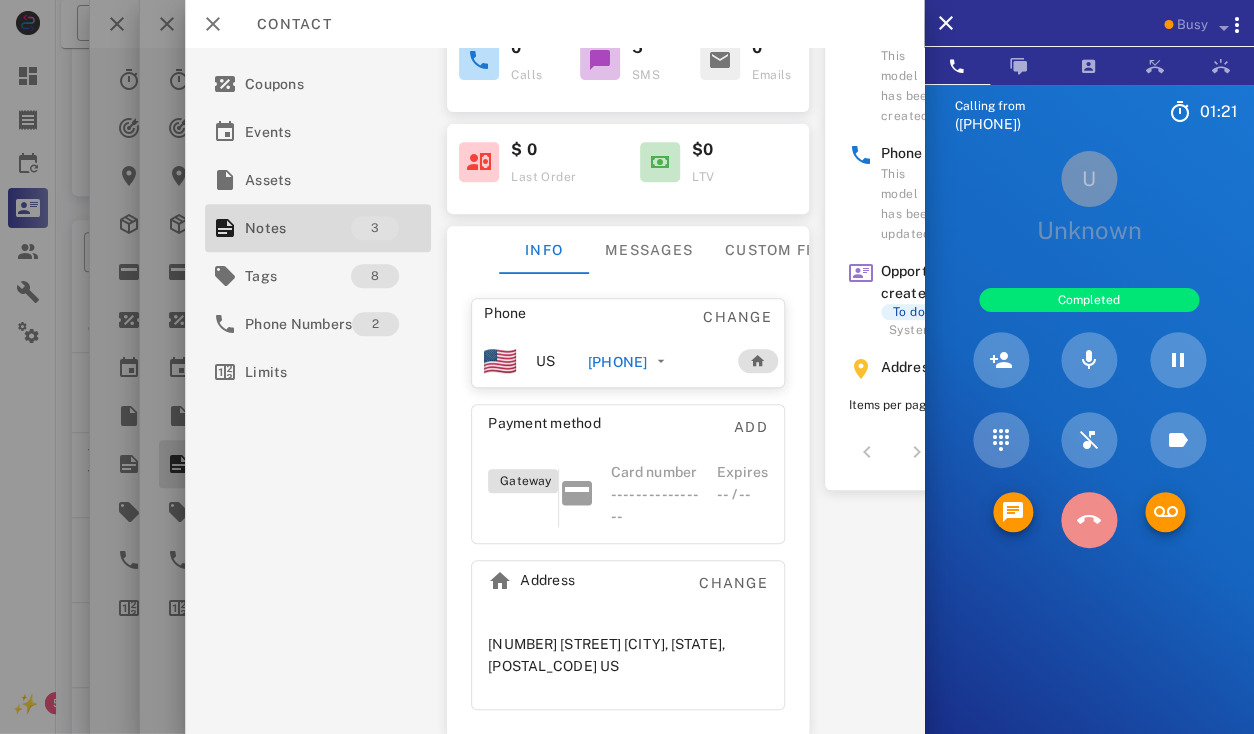 click at bounding box center (1089, 520) 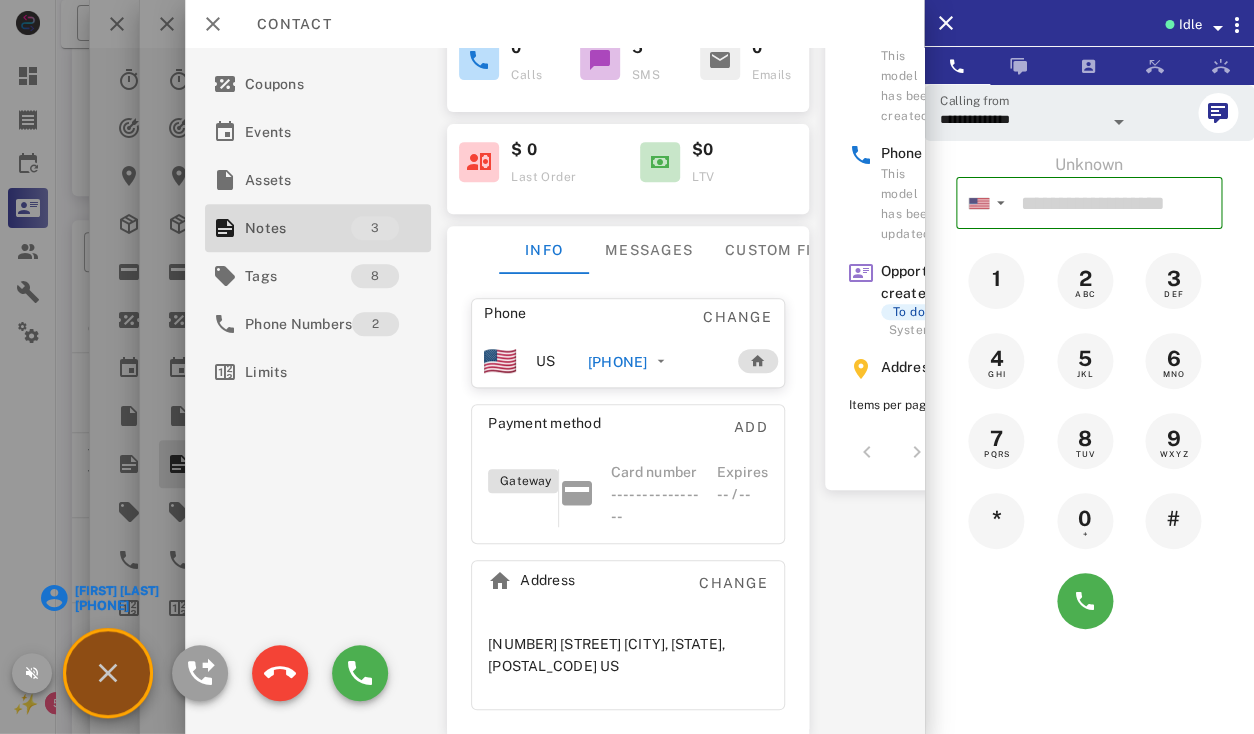click on "[FIRST] [LAST]" at bounding box center [116, 591] 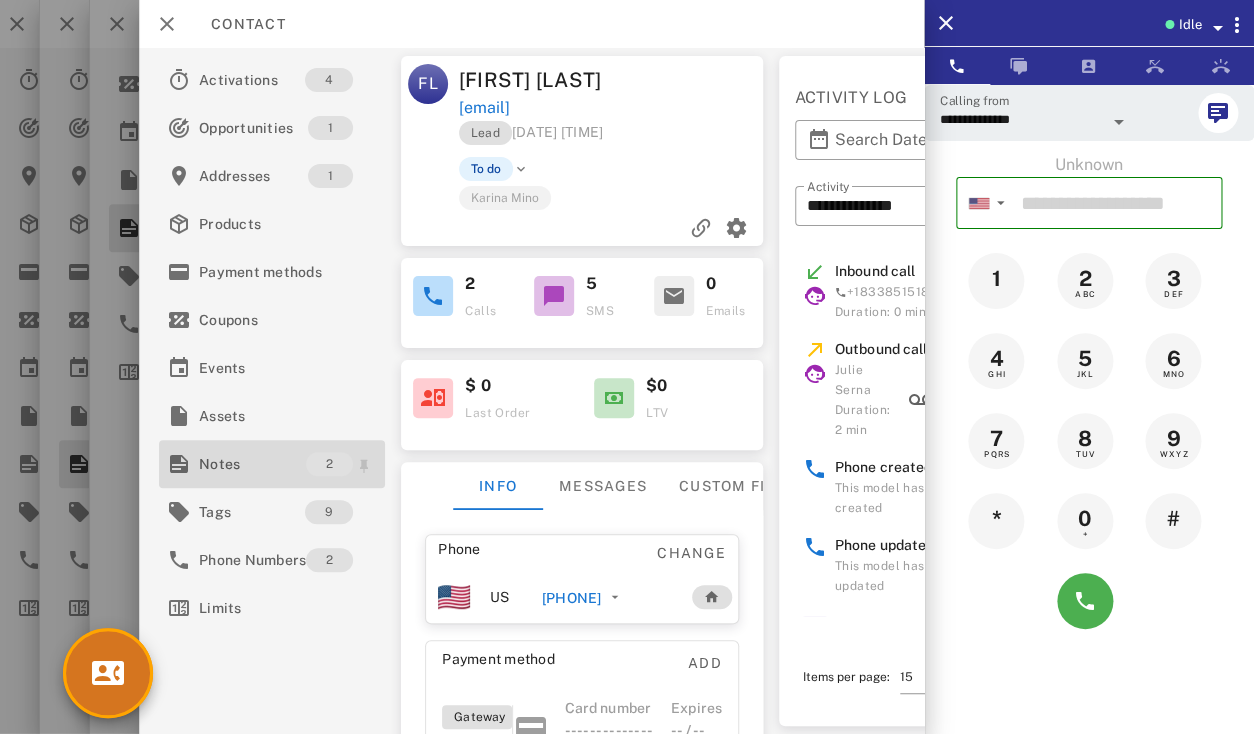 click on "Notes" at bounding box center (252, 464) 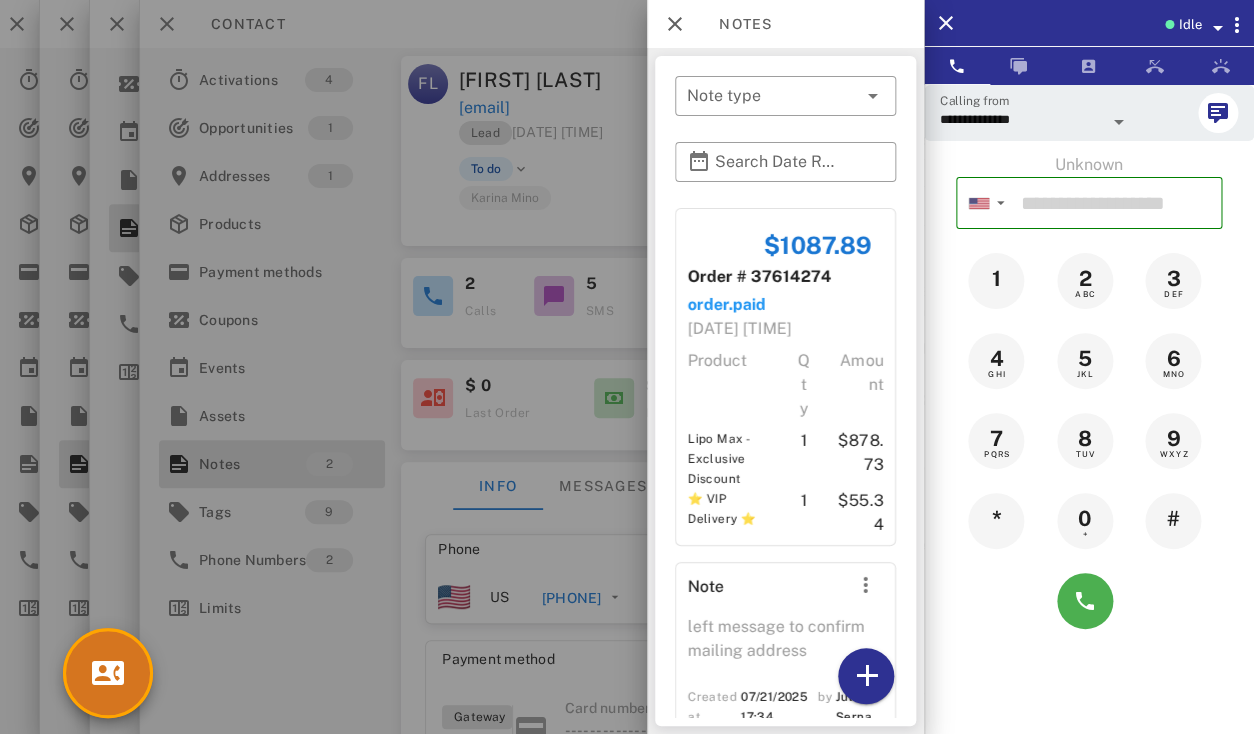 scroll, scrollTop: 47, scrollLeft: 0, axis: vertical 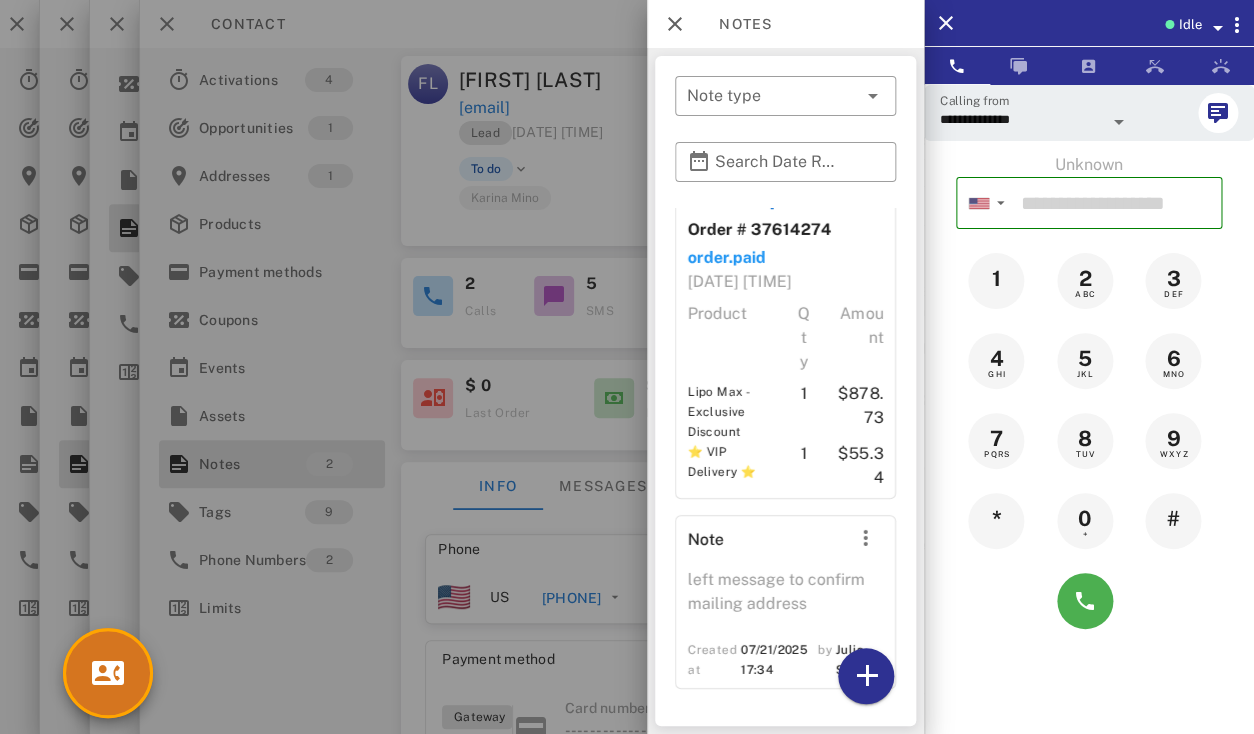click at bounding box center (627, 367) 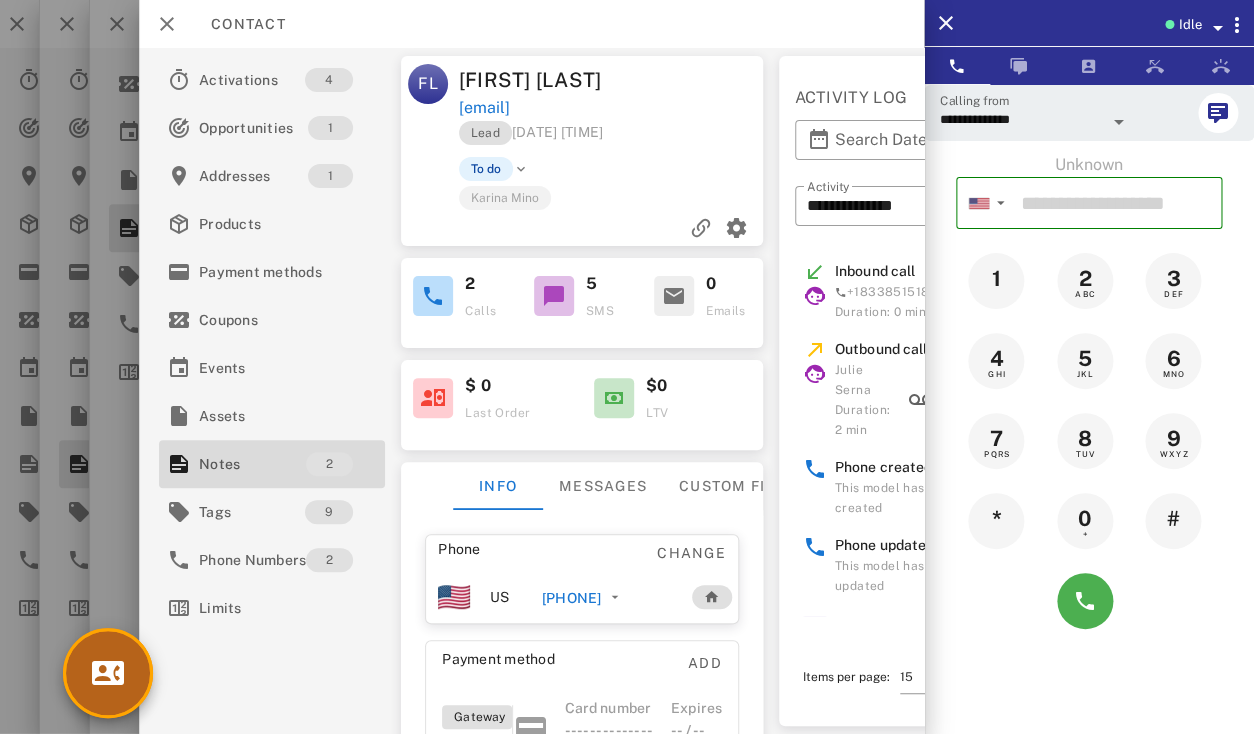click at bounding box center (108, 673) 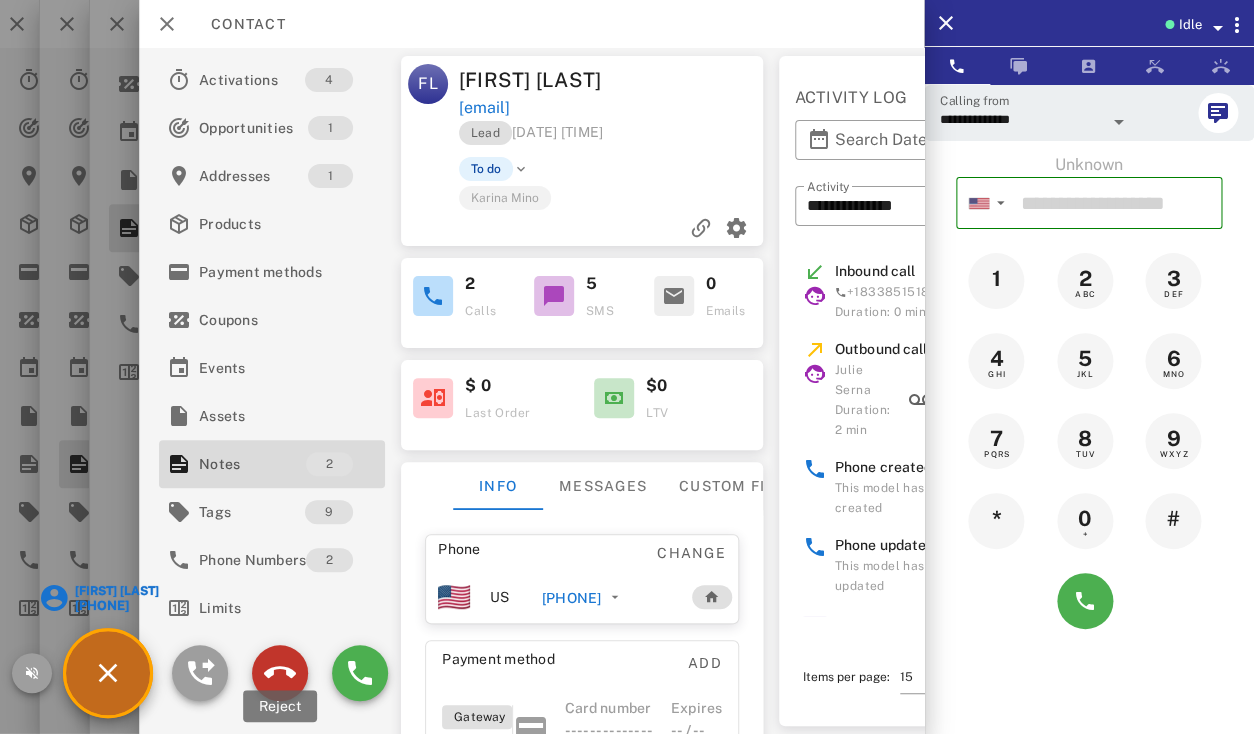 click at bounding box center (280, 673) 